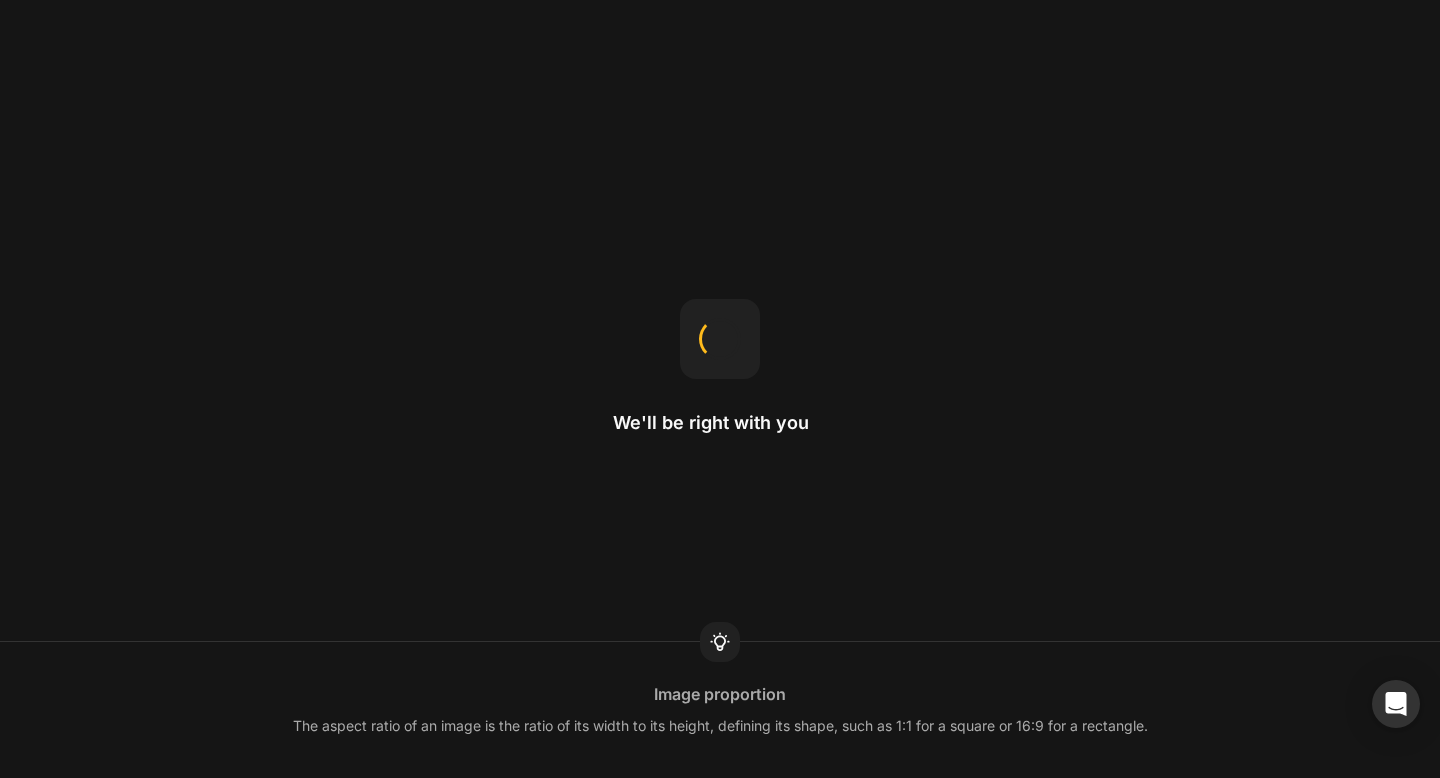 scroll, scrollTop: 0, scrollLeft: 0, axis: both 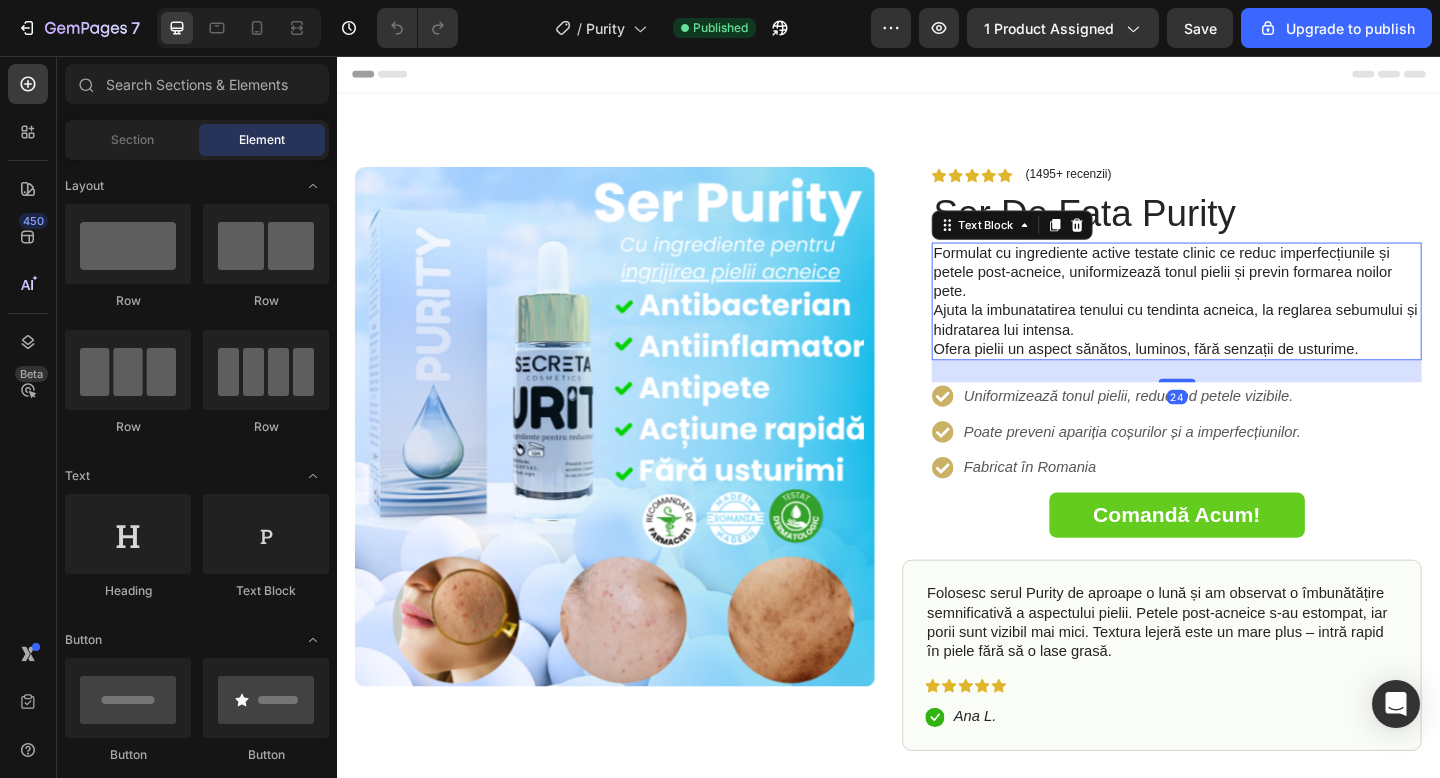 click on "Formulat cu ingrediente active testate clinic ce reduc imperfecțiunile și petele post-acneice, uniformizează tonul pielii și previn formarea noilor pete." at bounding box center (1250, 292) 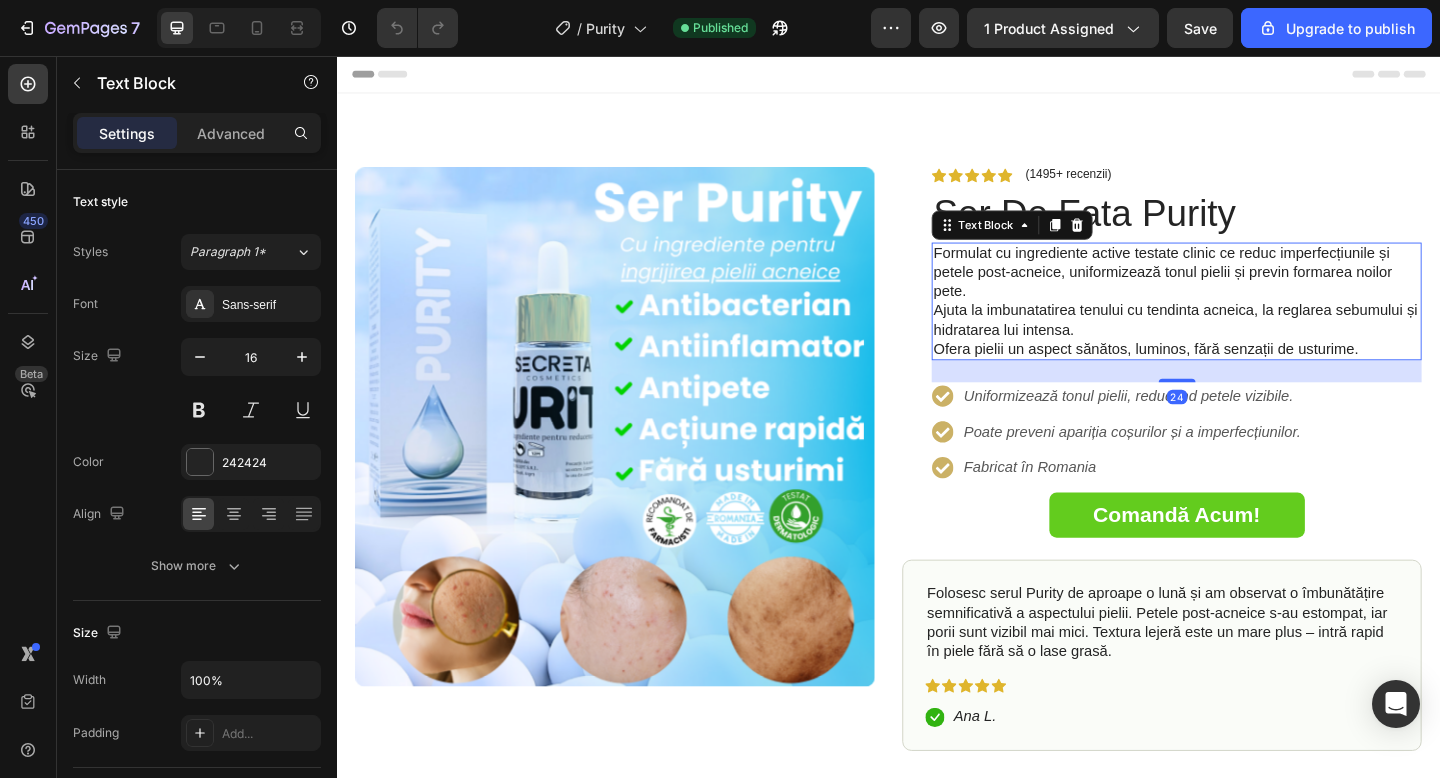 click on "Formulat cu ingrediente active testate clinic ce reduc imperfecțiunile și petele post-acneice, uniformizează tonul pielii și previn formarea noilor pete." at bounding box center (1250, 292) 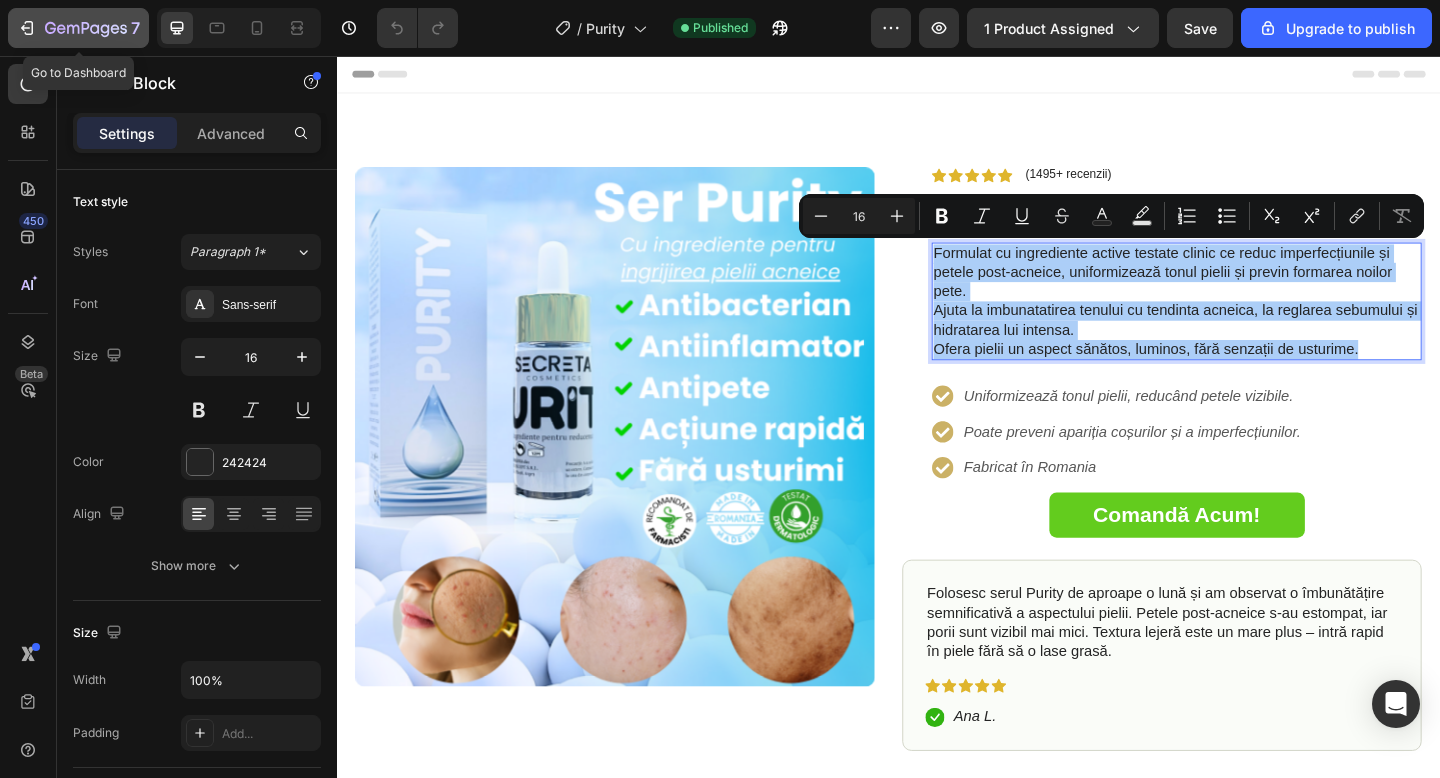 click 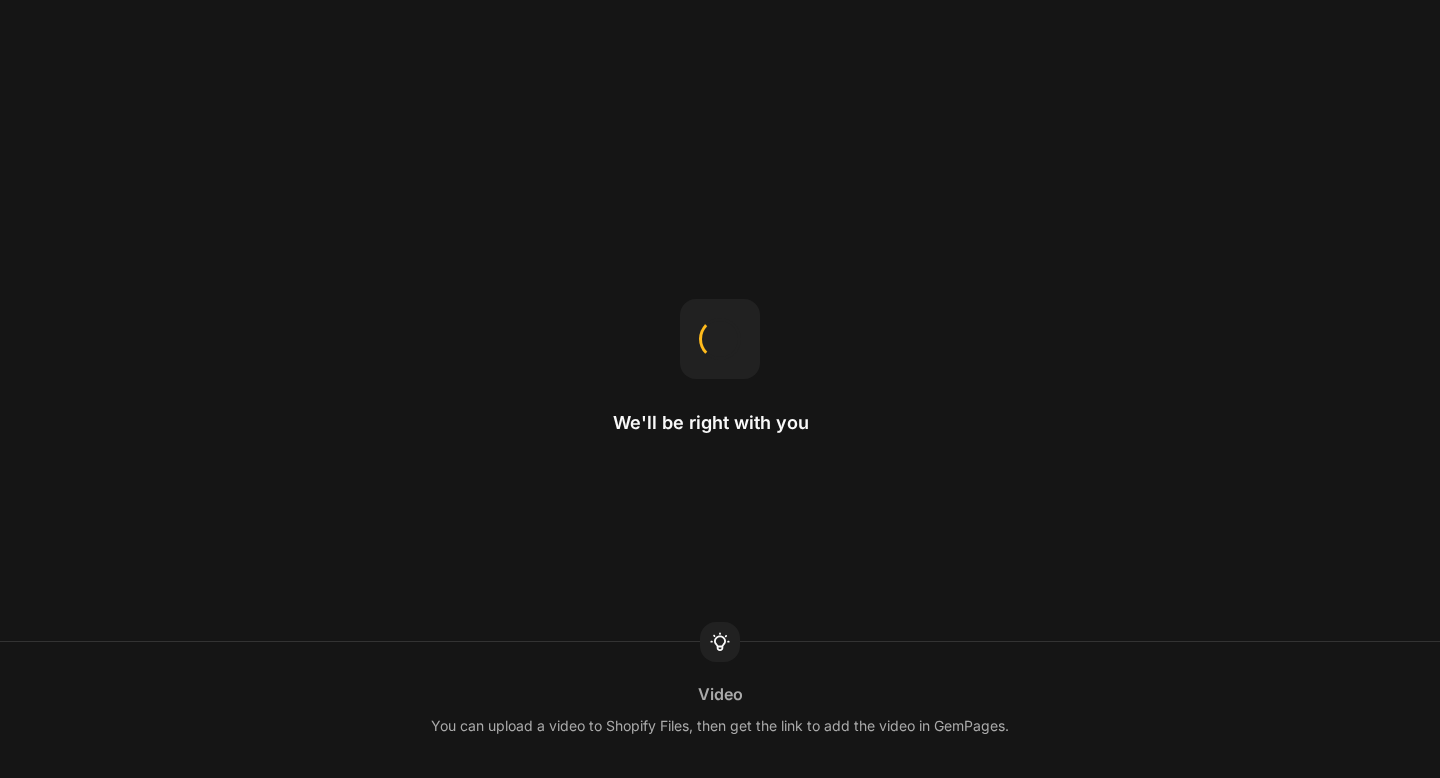 scroll, scrollTop: 0, scrollLeft: 0, axis: both 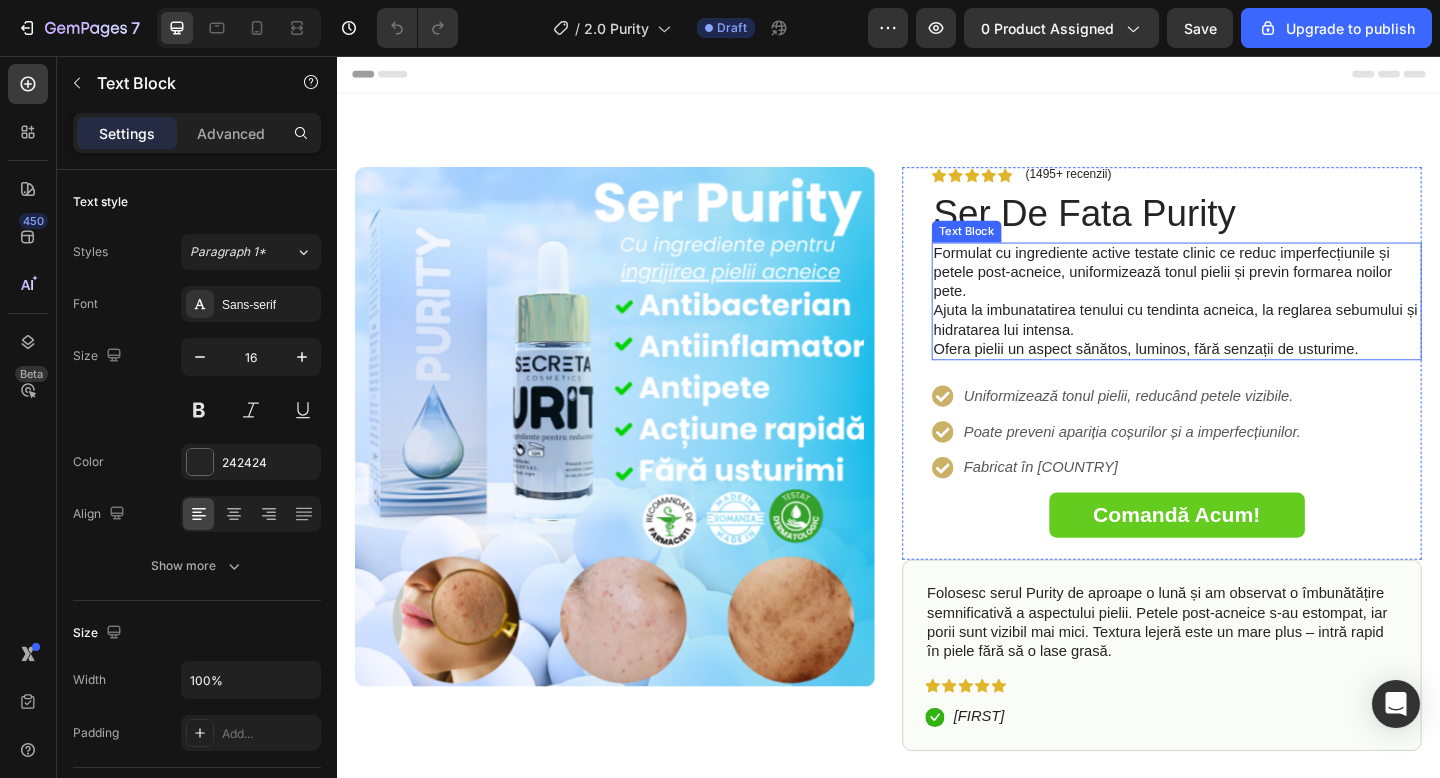 click on "Formulat cu ingrediente active testate clinic ce reduc imperfecțiunile și petele post-acneice, uniformizează tonul pielii și previn formarea noilor pete." at bounding box center [1250, 292] 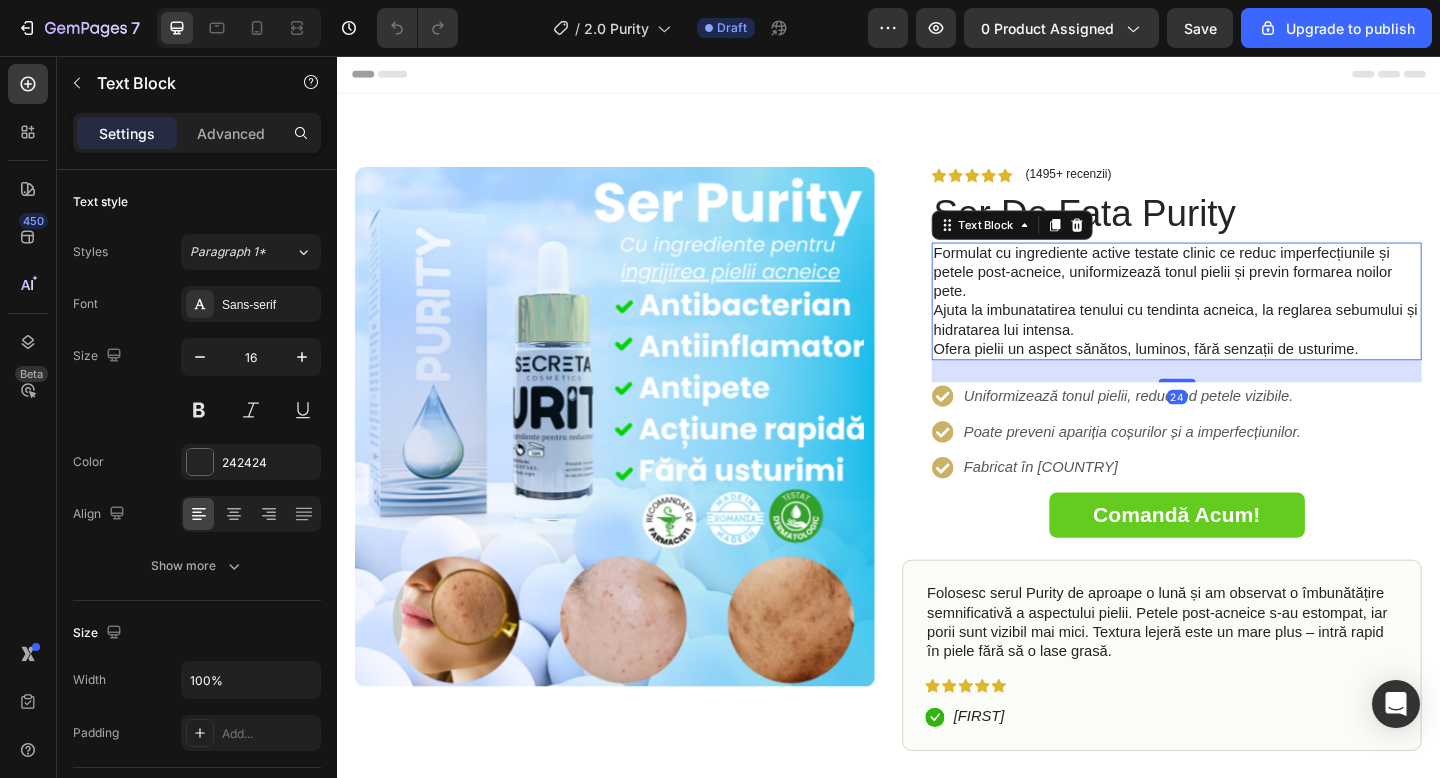 click on "Formulat cu ingrediente active testate clinic ce reduc imperfecțiunile și petele post-acneice, uniformizează tonul pielii și previn formarea noilor pete." at bounding box center [1250, 292] 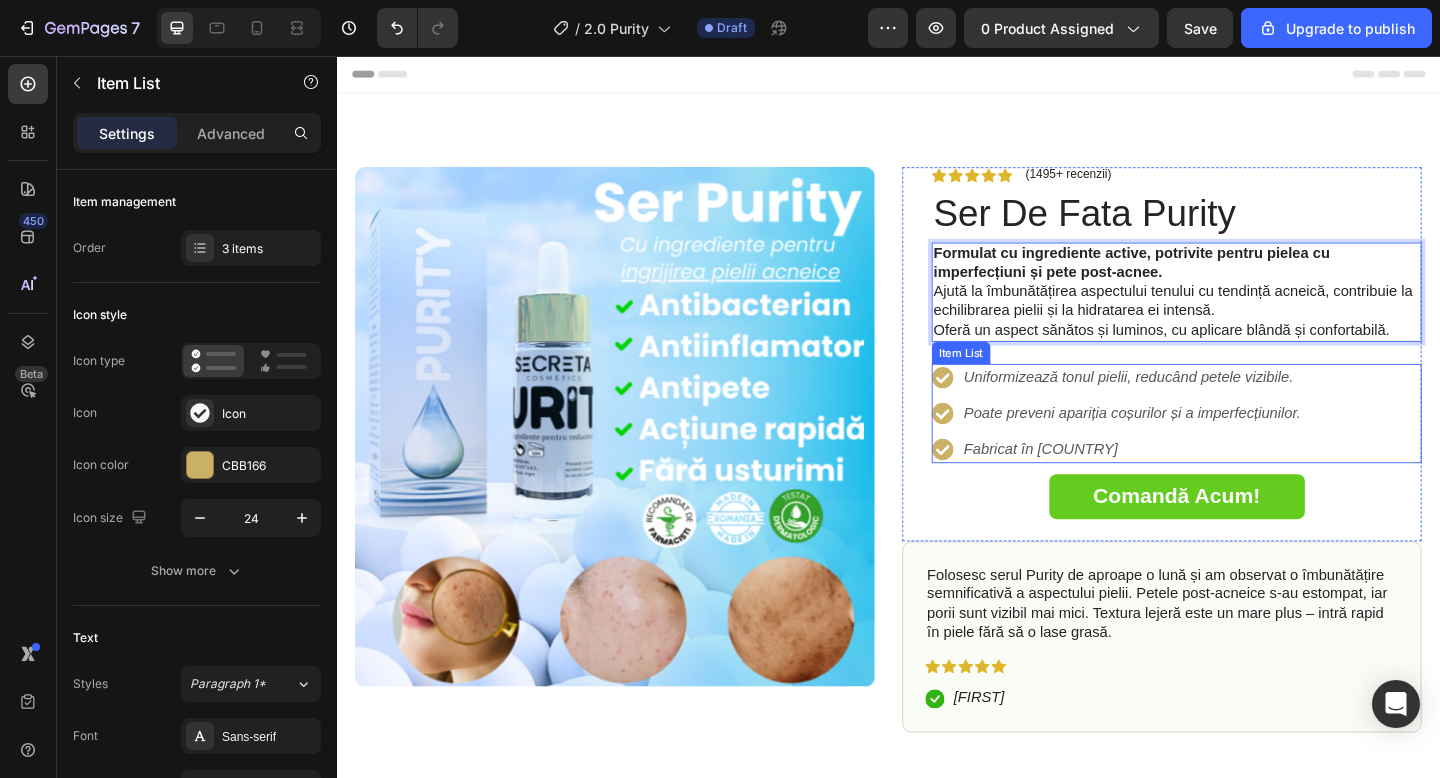 click on "Uniformizează tonul pielii, reducând petele vizibile." at bounding box center (1198, 405) 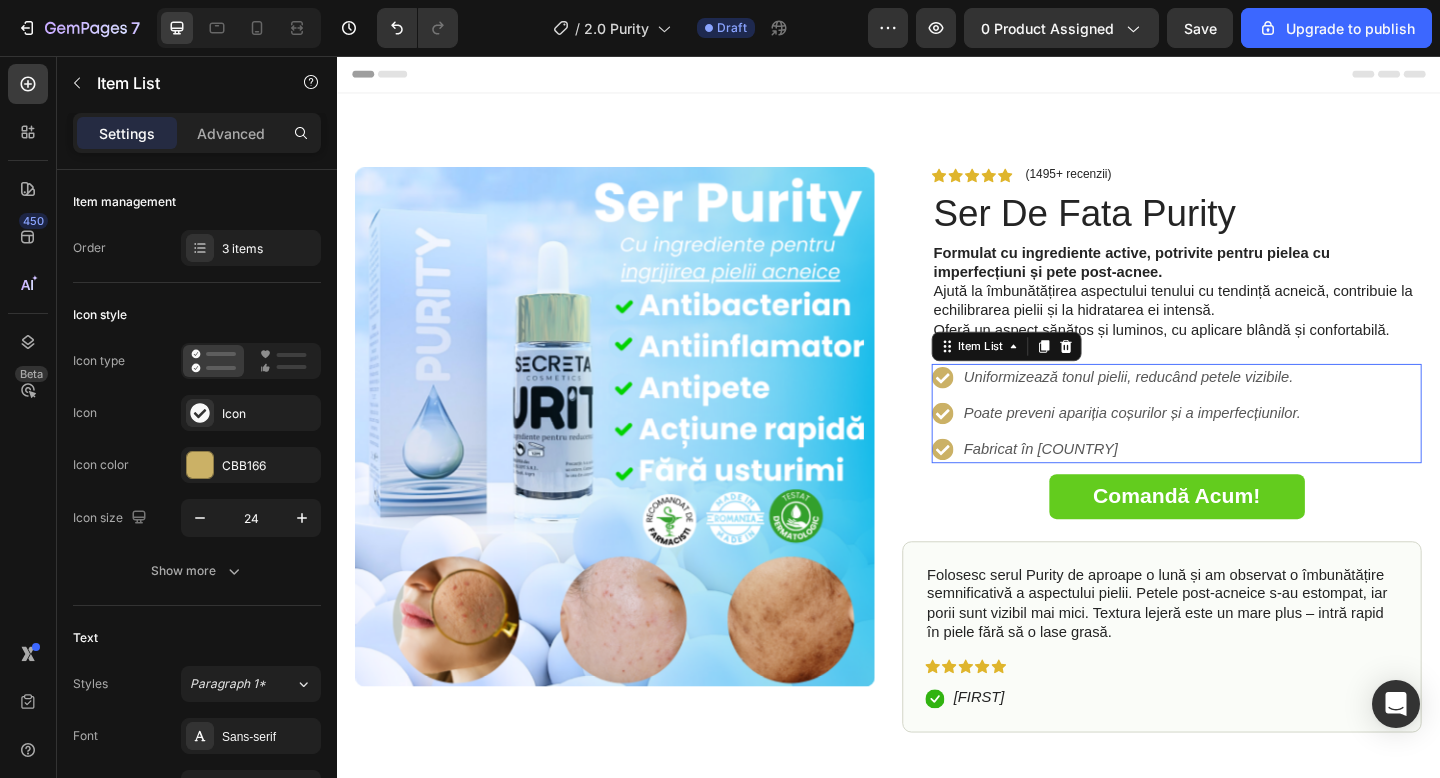 click on "Uniformizează tonul pielii, reducând petele vizibile." at bounding box center [1198, 405] 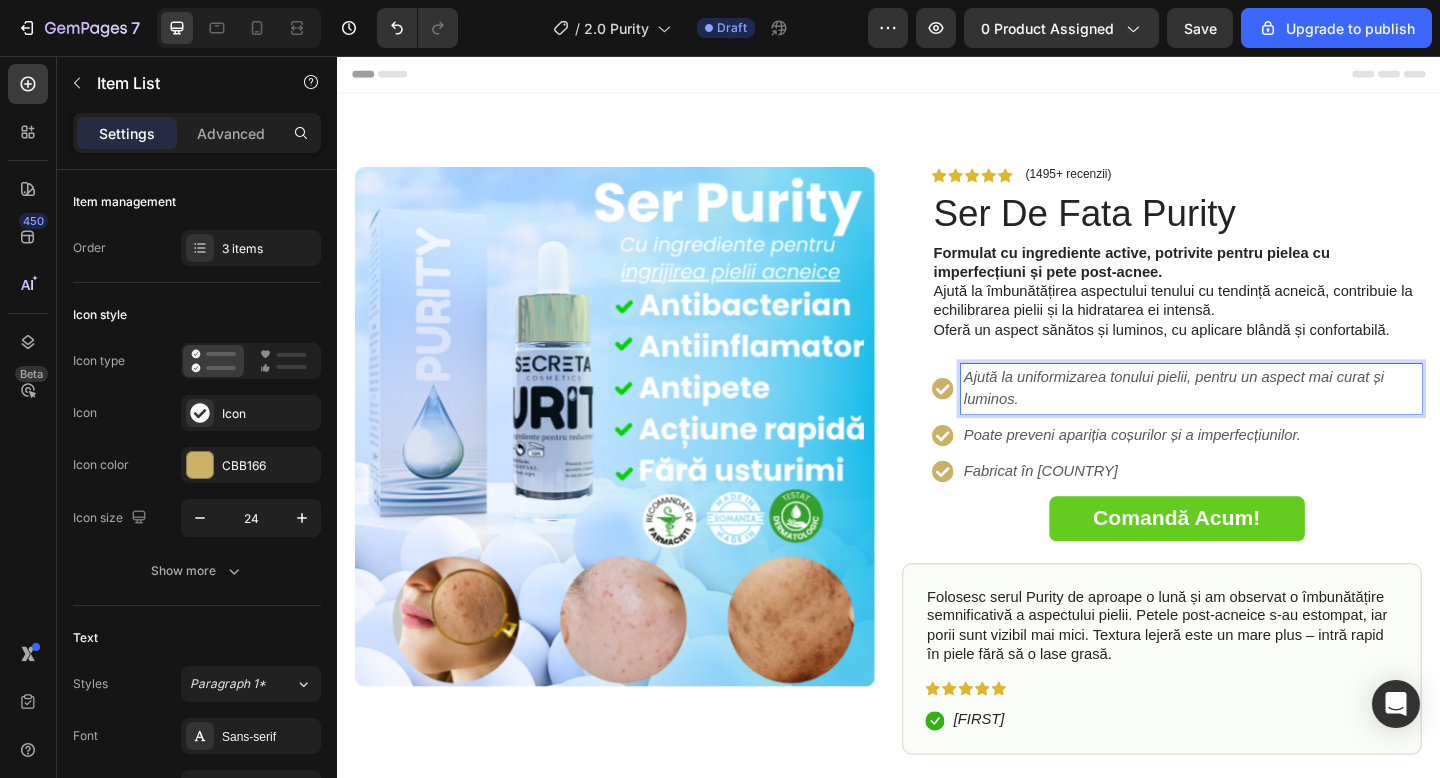 click on "Poate preveni apariția coșurilor și a imperfecțiunilor." at bounding box center (1202, 468) 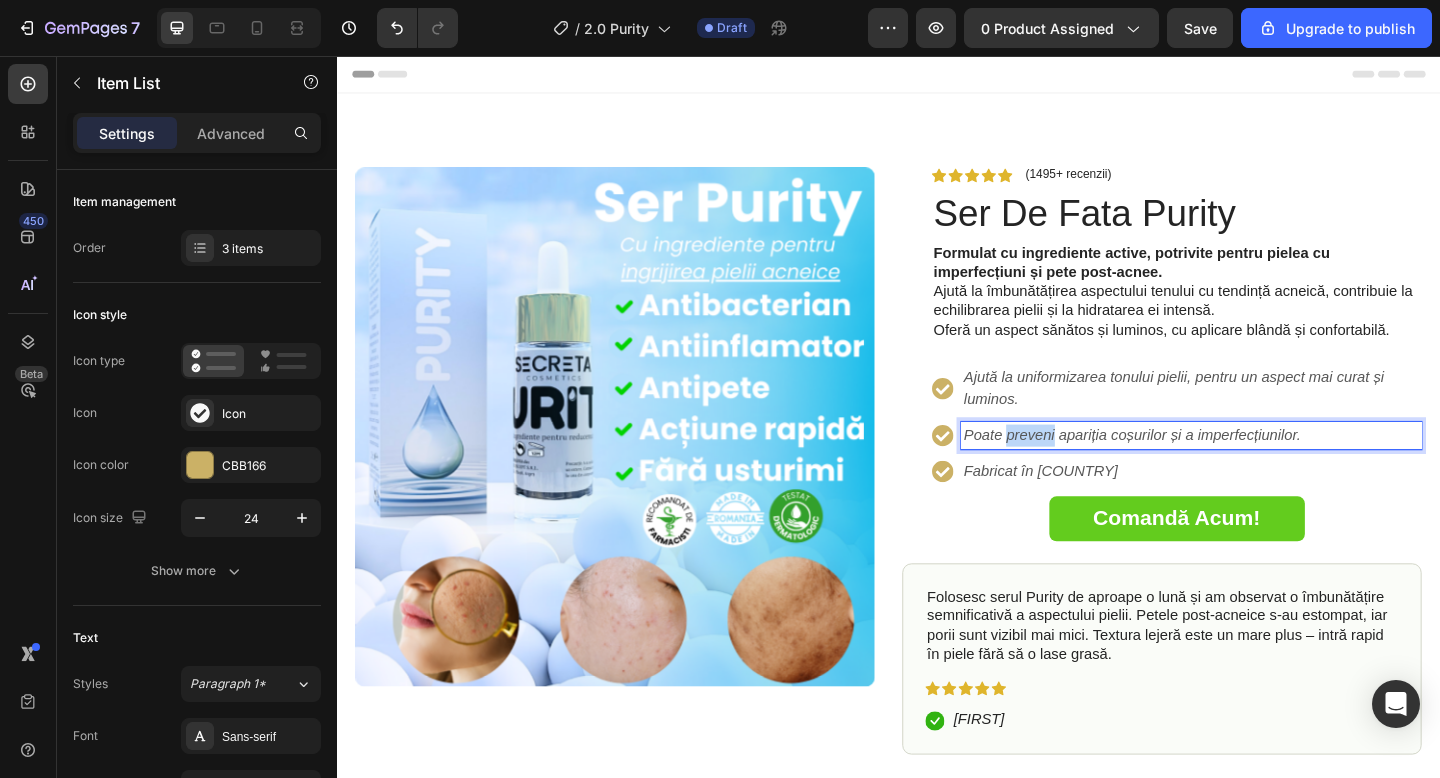 click on "Poate preveni apariția coșurilor și a imperfecțiunilor." at bounding box center [1202, 468] 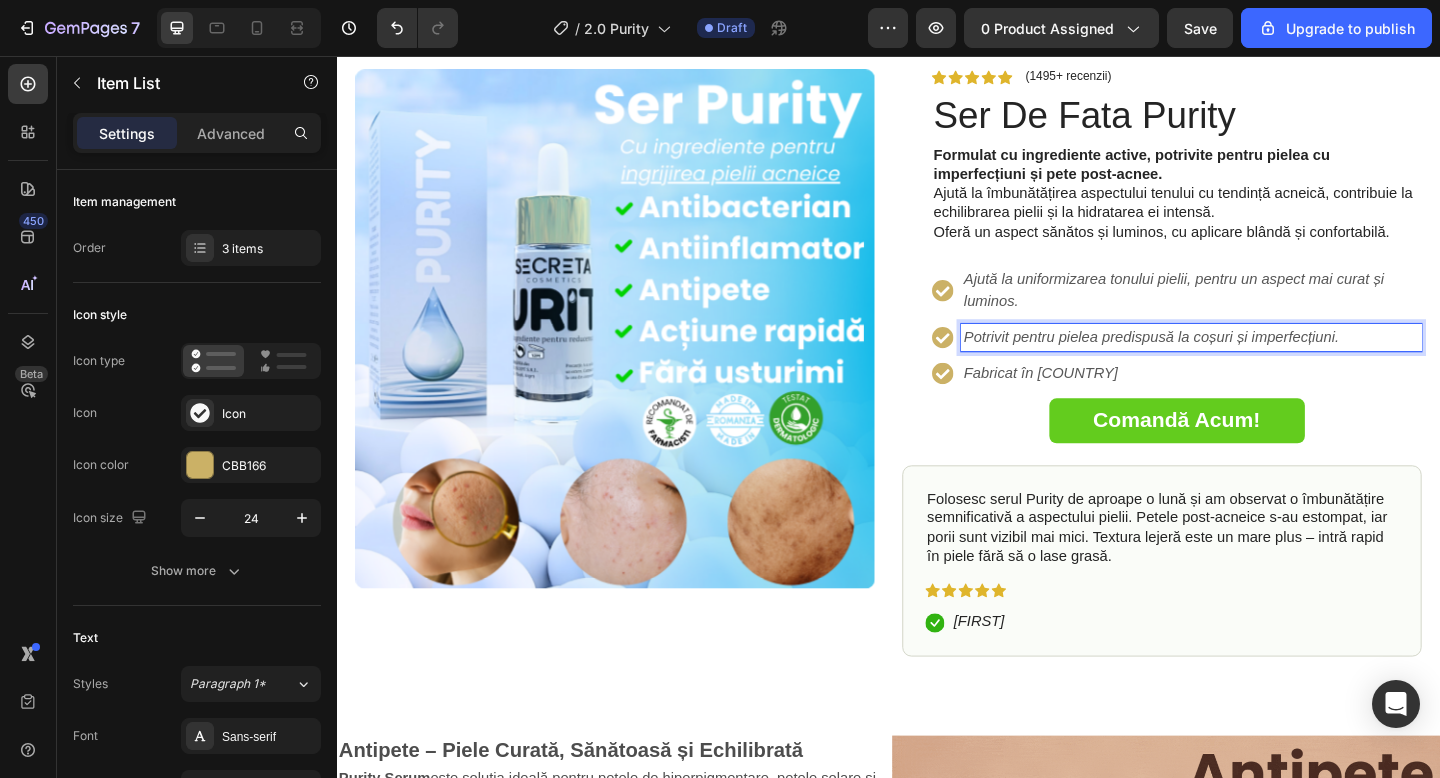 scroll, scrollTop: 132, scrollLeft: 0, axis: vertical 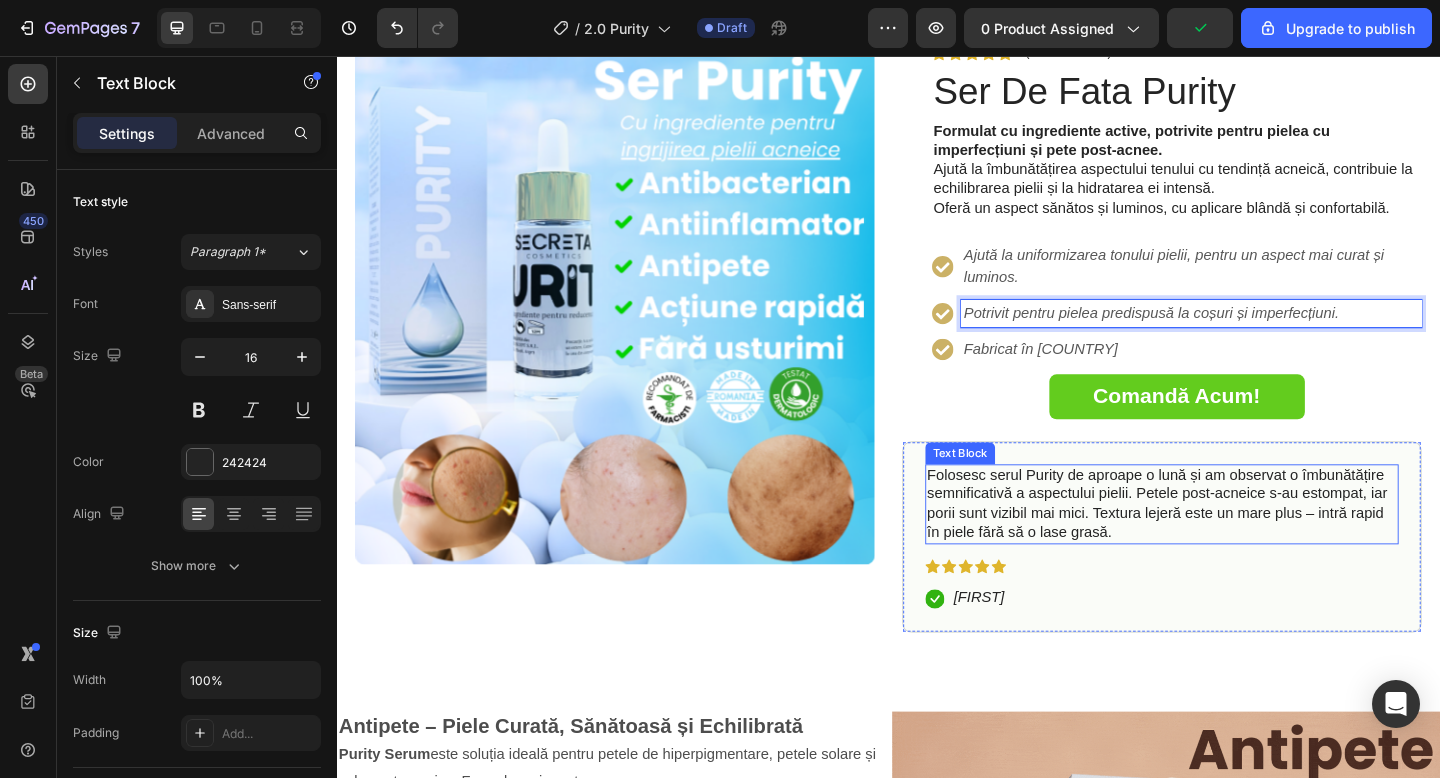 click on "Folosesc serul Purity de aproape o lună și am observat o îmbunătățire semnificativă a aspectului pielii. Petele post-acneice s-au estompat, iar porii sunt vizibil mai mici. Textura lejeră este un mare plus – intră rapid în piele fără să o lase grasă." at bounding box center (1234, 544) 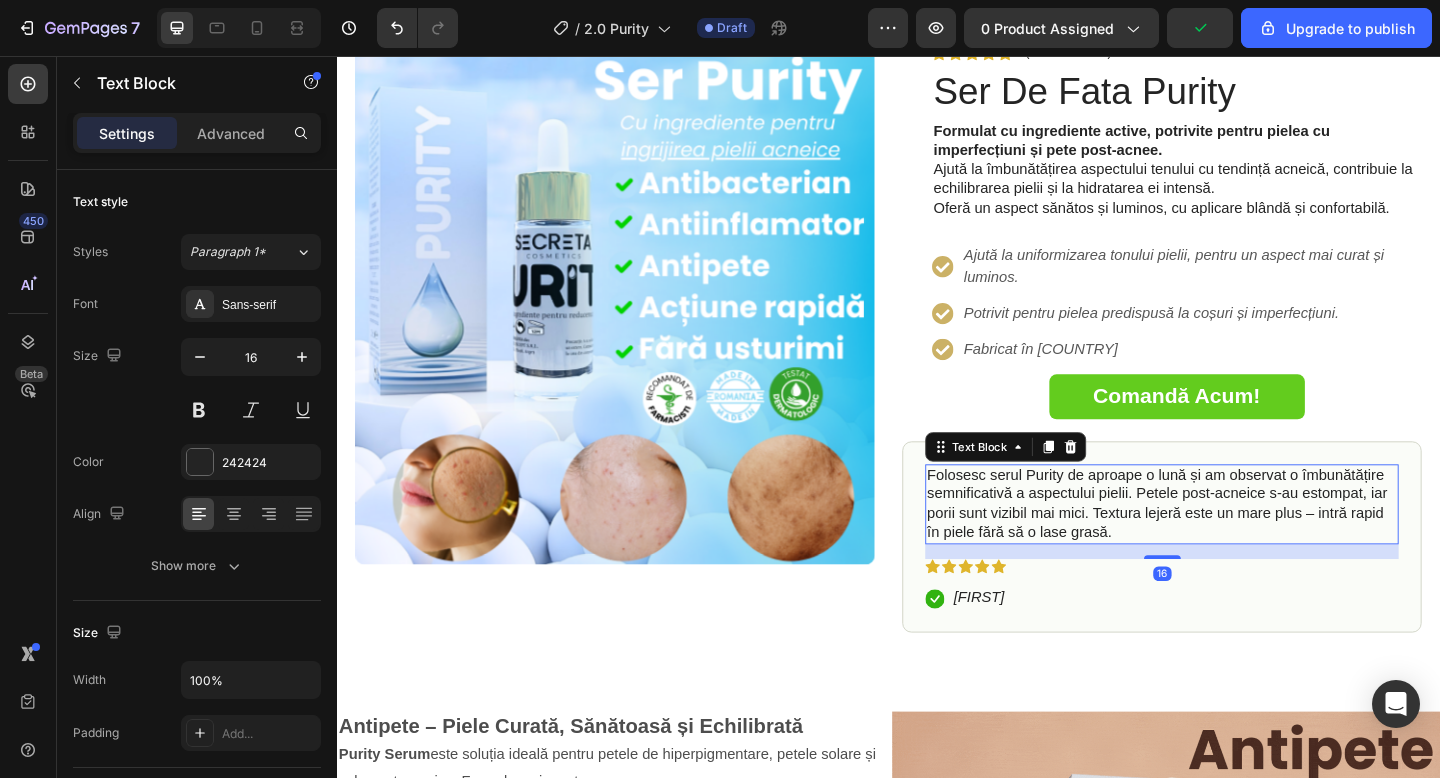 click on "Folosesc serul Purity de aproape o lună și am observat o îmbunătățire semnificativă a aspectului pielii. Petele post-acneice s-au estompat, iar porii sunt vizibil mai mici. Textura lejeră este un mare plus – intră rapid în piele fără să o lase grasă." at bounding box center (1234, 544) 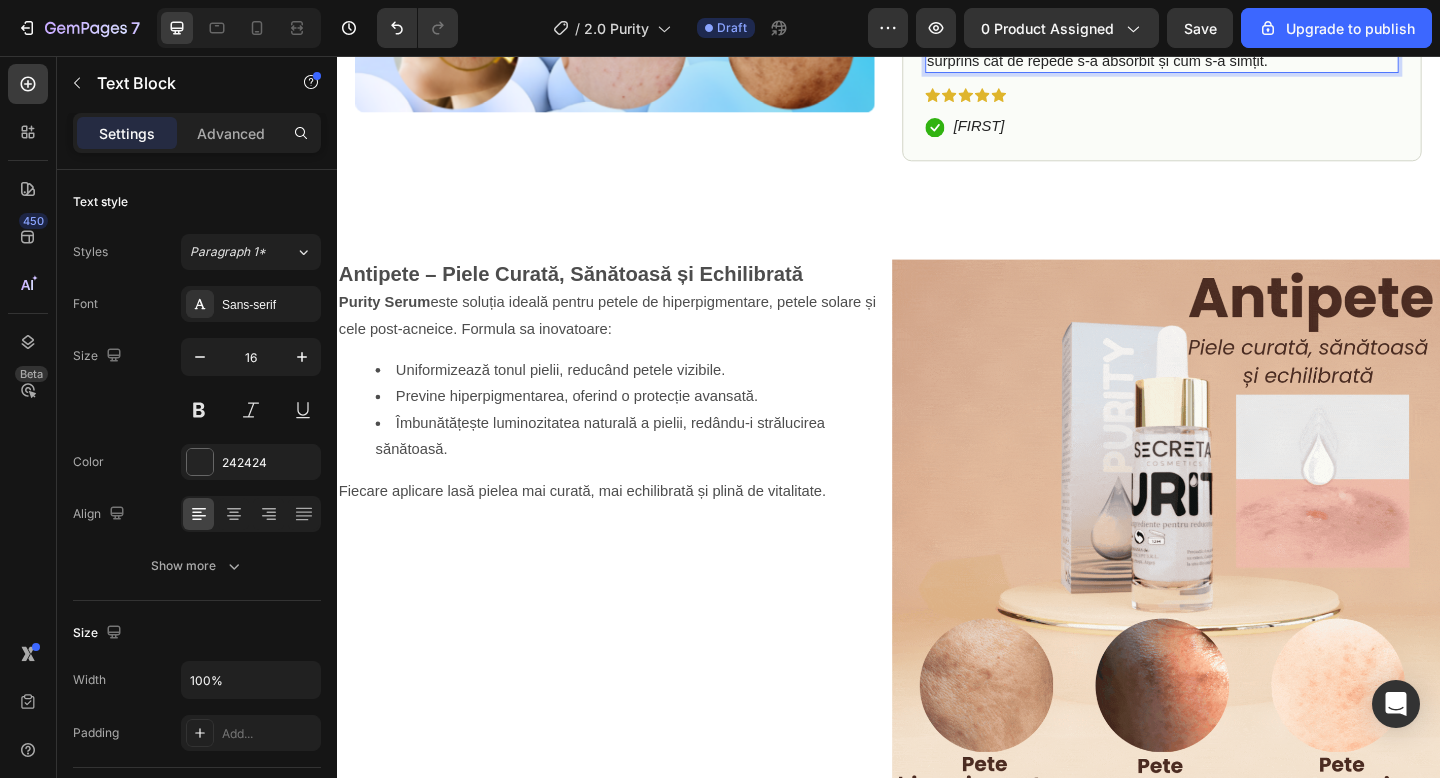 scroll, scrollTop: 638, scrollLeft: 0, axis: vertical 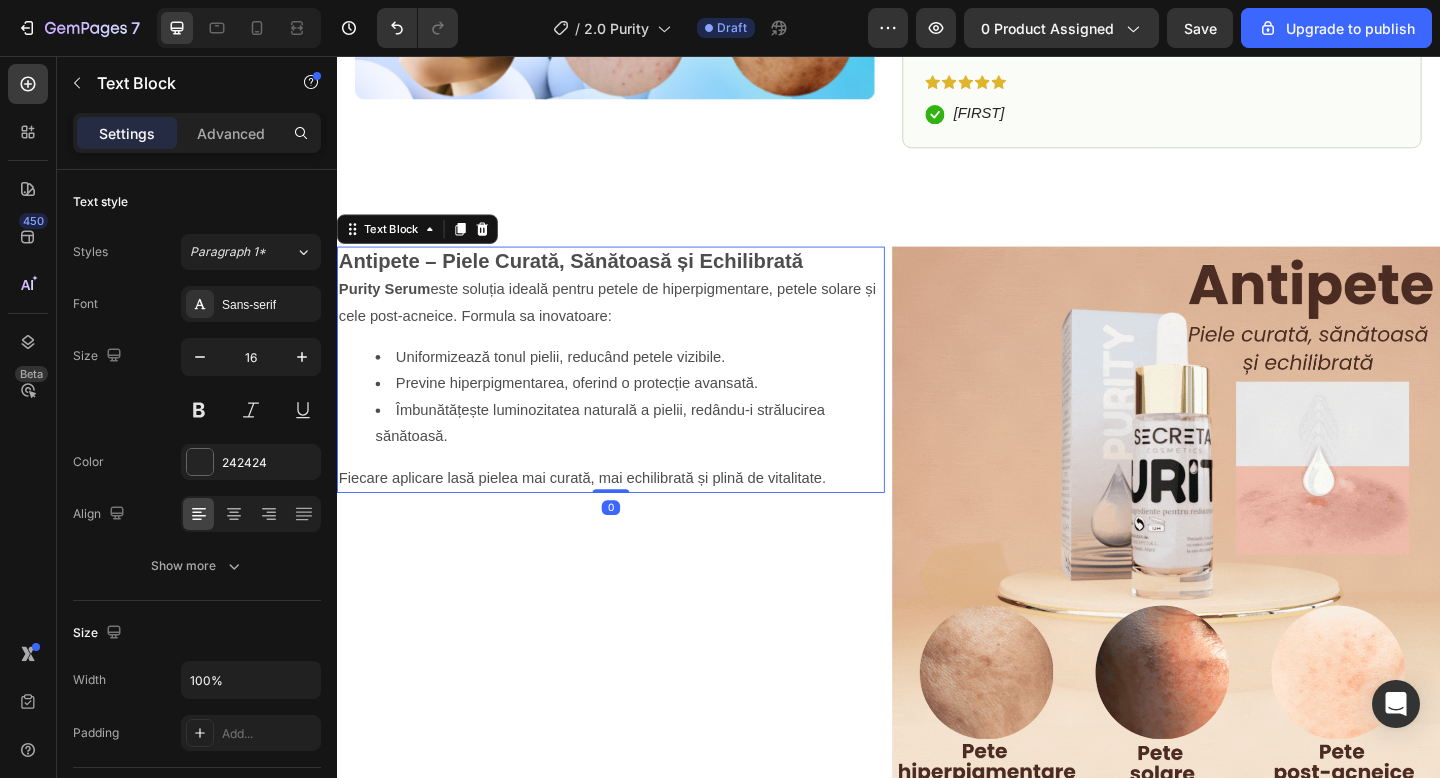 click on "Uniformizează tonul pielii, reducând petele vizibile." at bounding box center (655, 384) 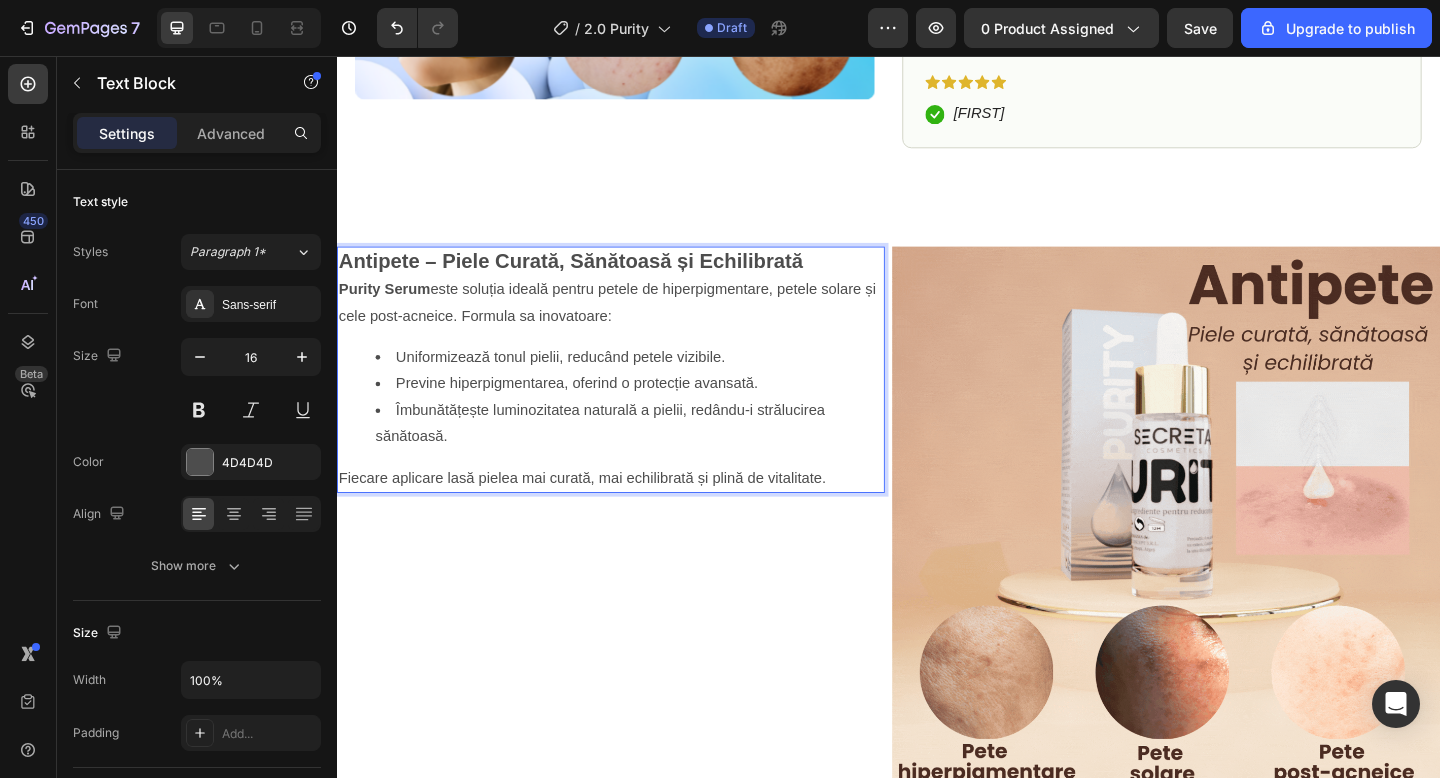 click on "Uniformizează tonul pielii, reducând petele vizibile." at bounding box center [655, 384] 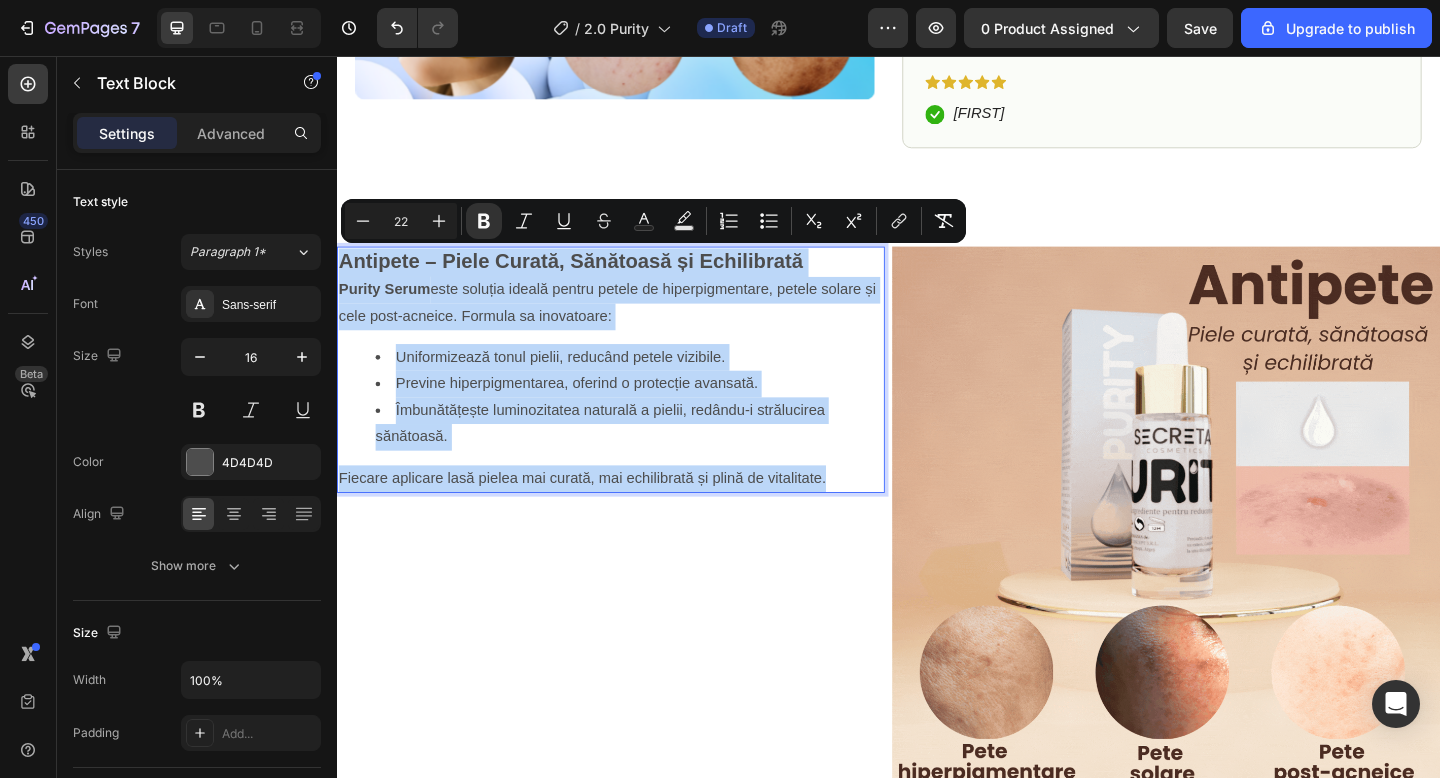 copy on "Antipete – Piele Curată, Sănătoasă și Echilibrată Purity Serum  este soluția ideală pentru petele de hiperpigmentare, petele solare și cele post-acneice. Formula sa inovatoare: Uniformizează tonul pielii, reducând petele vizibile. Previne hiperpigmentarea, oferind o protecție avansată. Îmbunătățește luminozitatea naturală a pielii, redându-i strălucirea sănătoasă. Fiecare aplicare lasă pielea mai curată, mai echilibrată și plină de vitalitate." 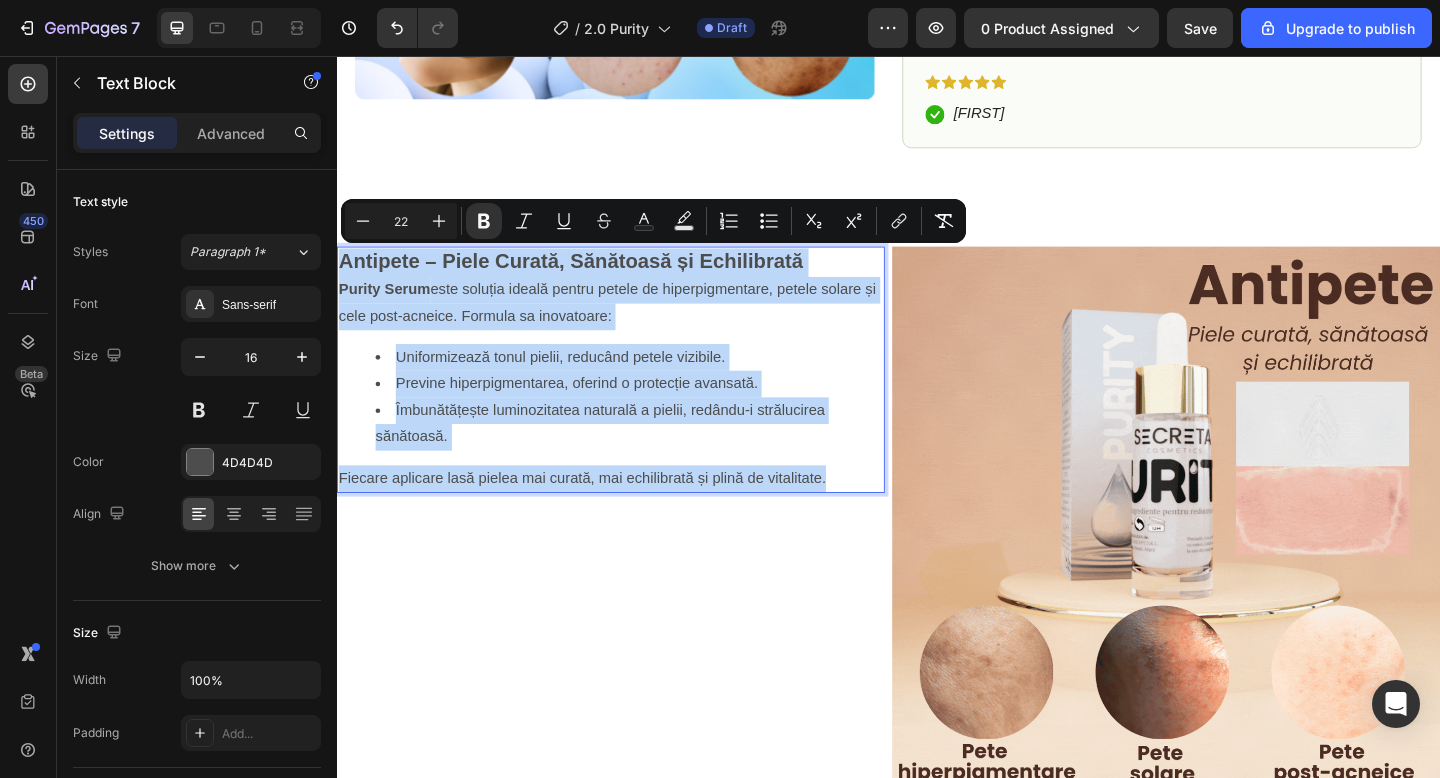 click on "Antipete – Piele Curată, Sănătoasă și Echilibrată" at bounding box center (591, 279) 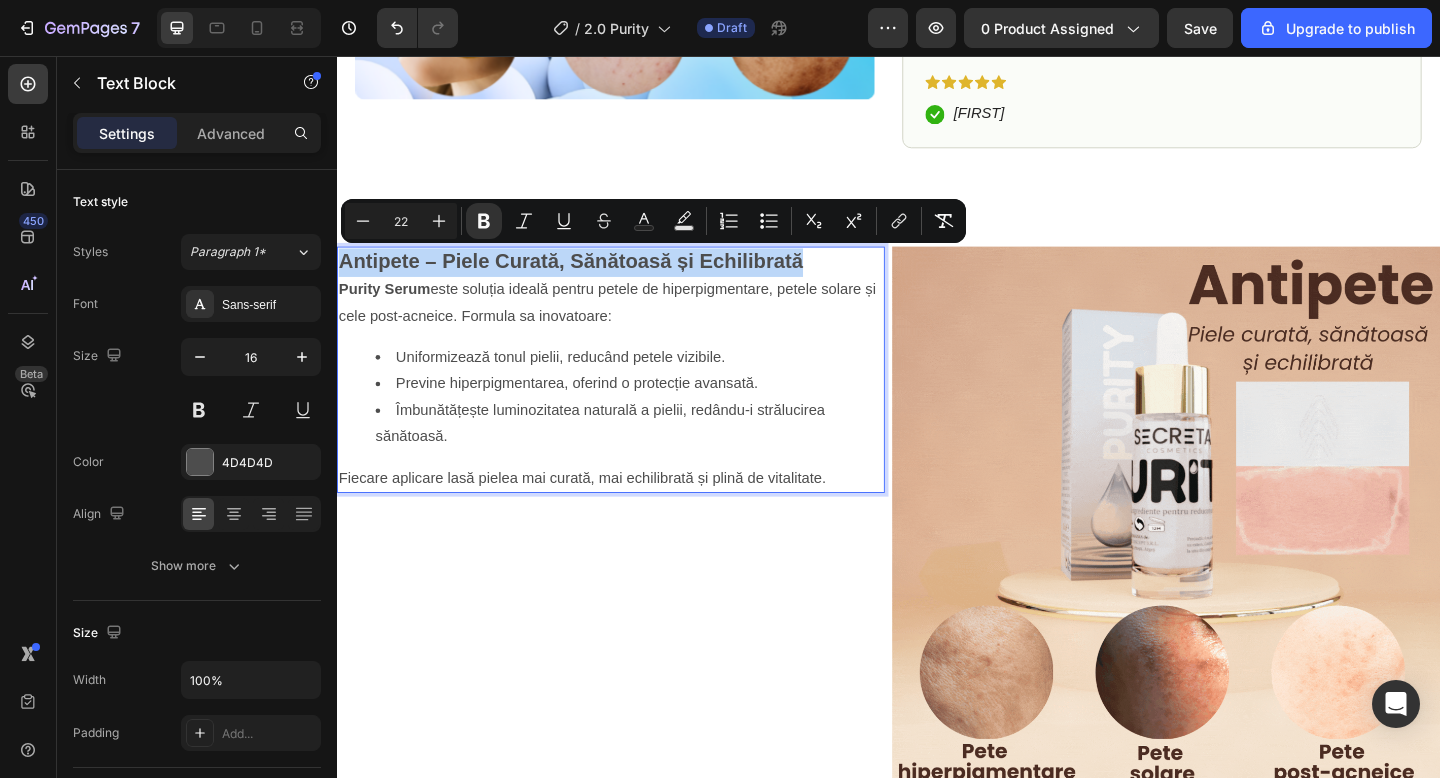 drag, startPoint x: 339, startPoint y: 278, endPoint x: 847, endPoint y: 288, distance: 508.09842 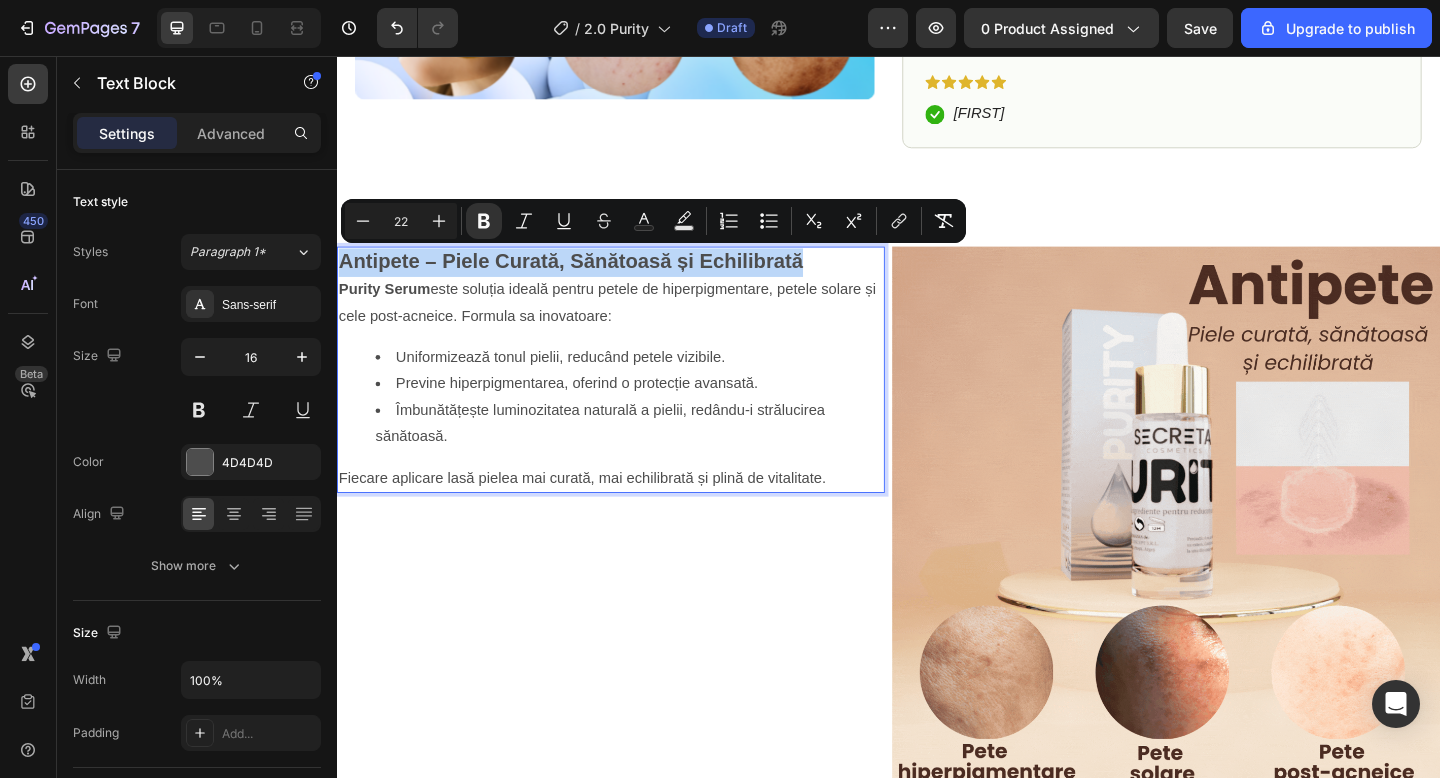 click on "Antipete – Piele Curată, Sănătoasă și Echilibrată" at bounding box center (635, 281) 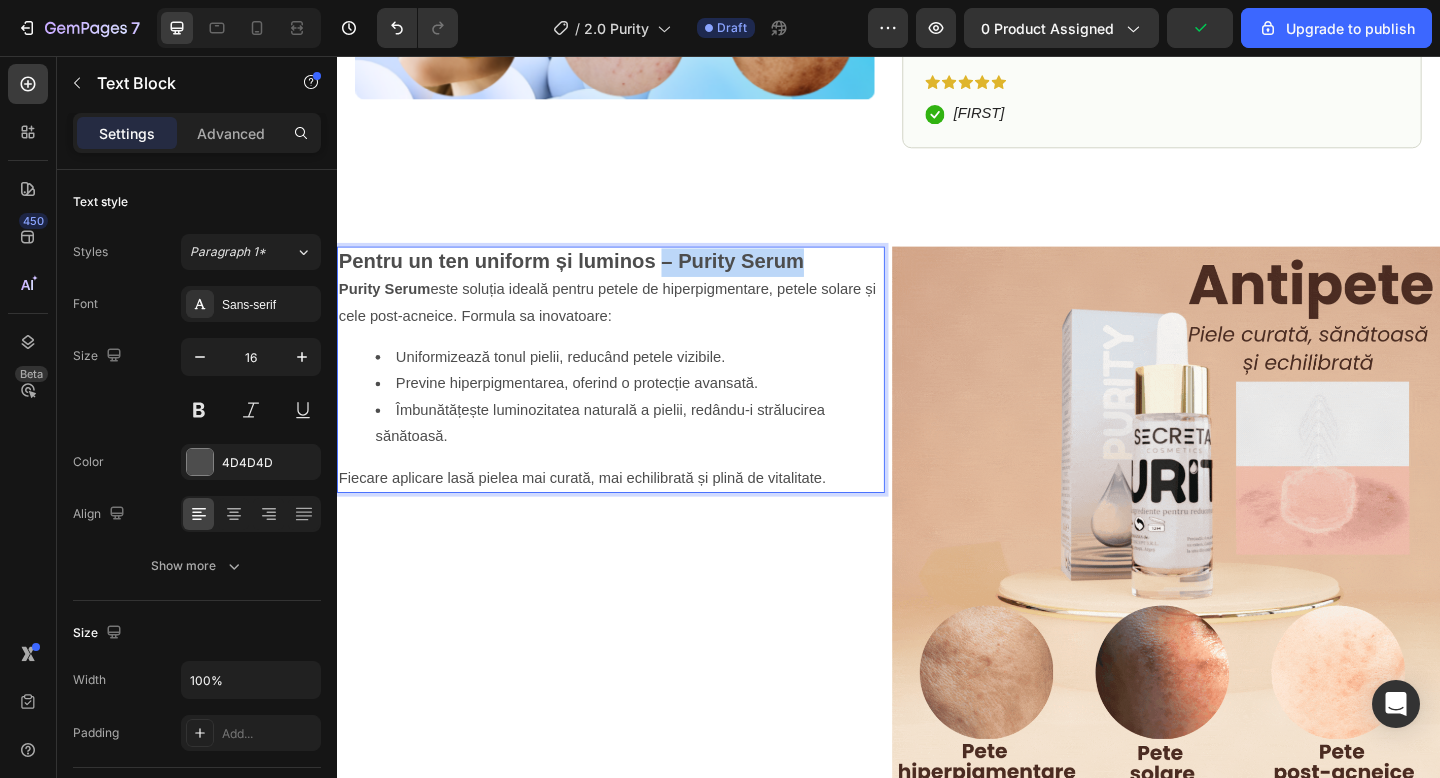 drag, startPoint x: 692, startPoint y: 279, endPoint x: 859, endPoint y: 283, distance: 167.0479 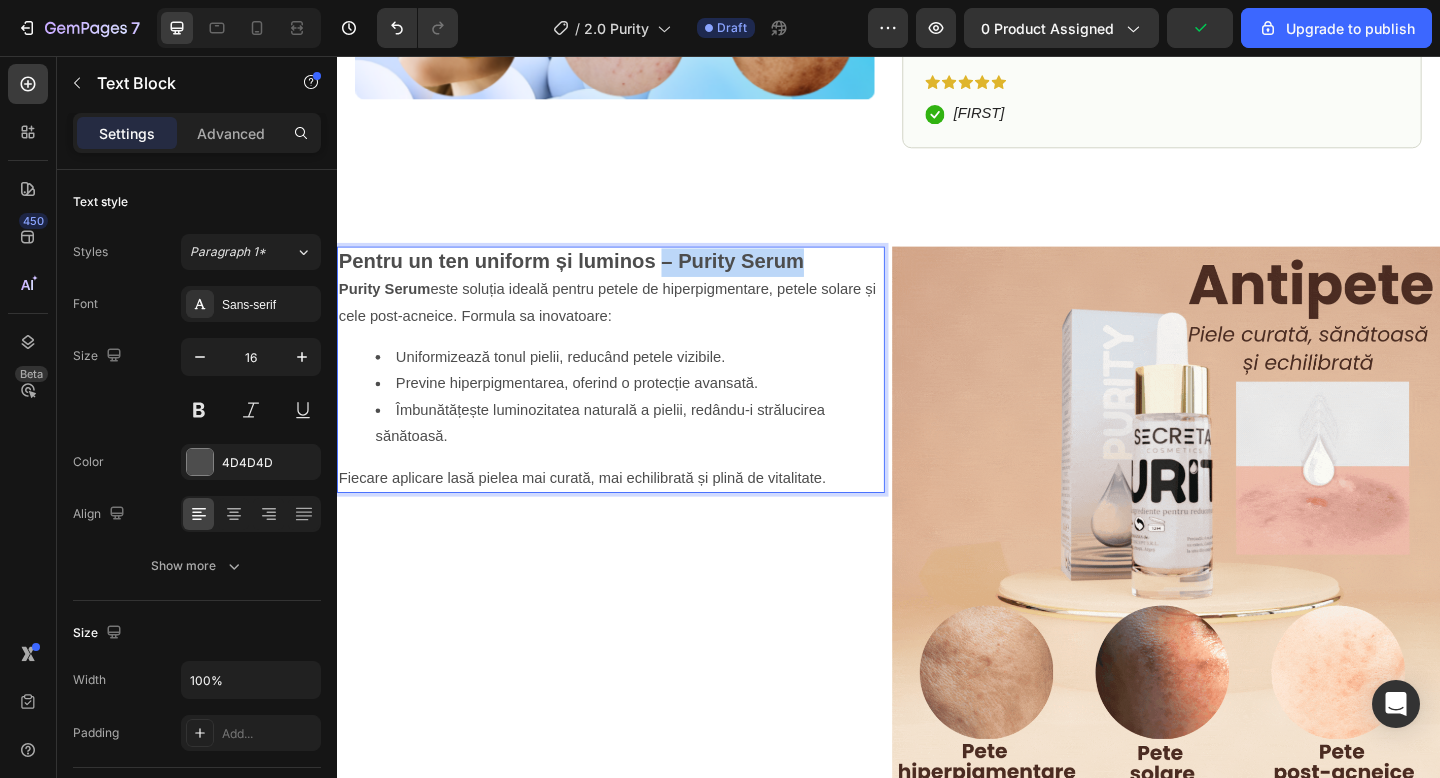 click on "Pentru un ten uniform și luminos – Purity Serum" at bounding box center (635, 281) 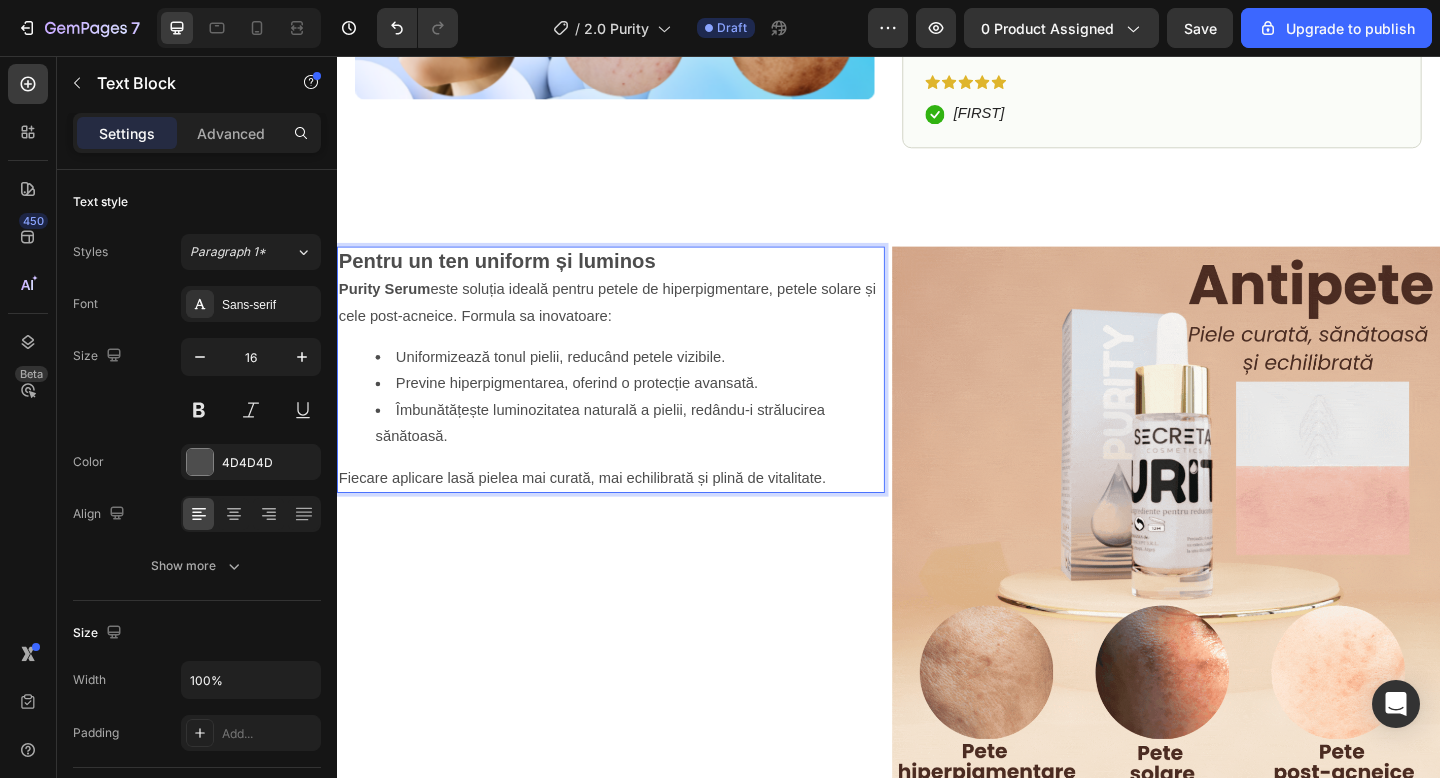 click on "Îmbunătățește luminozitatea naturală a pielii, redându-i strălucirea sănătoasă." at bounding box center (655, 457) 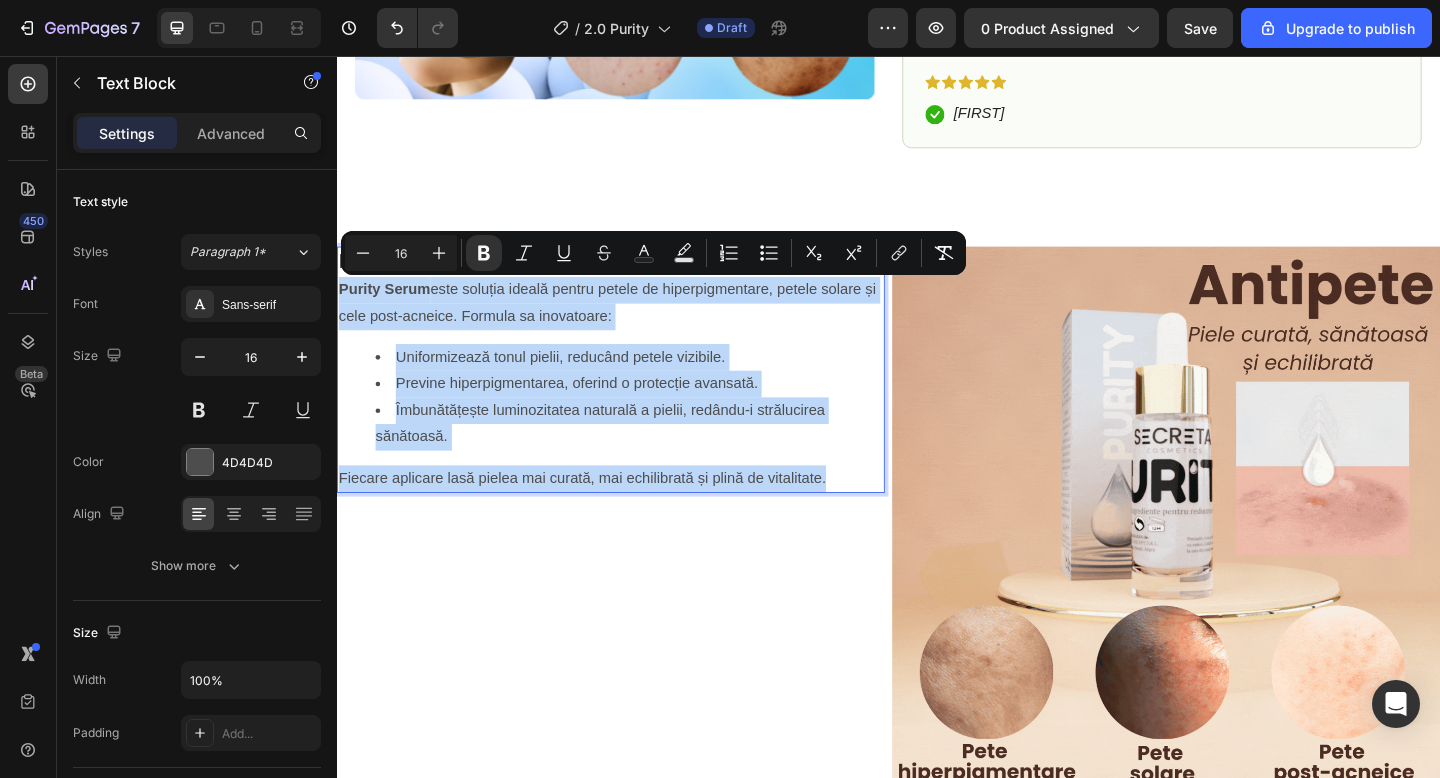 drag, startPoint x: 339, startPoint y: 312, endPoint x: 873, endPoint y: 523, distance: 574.17505 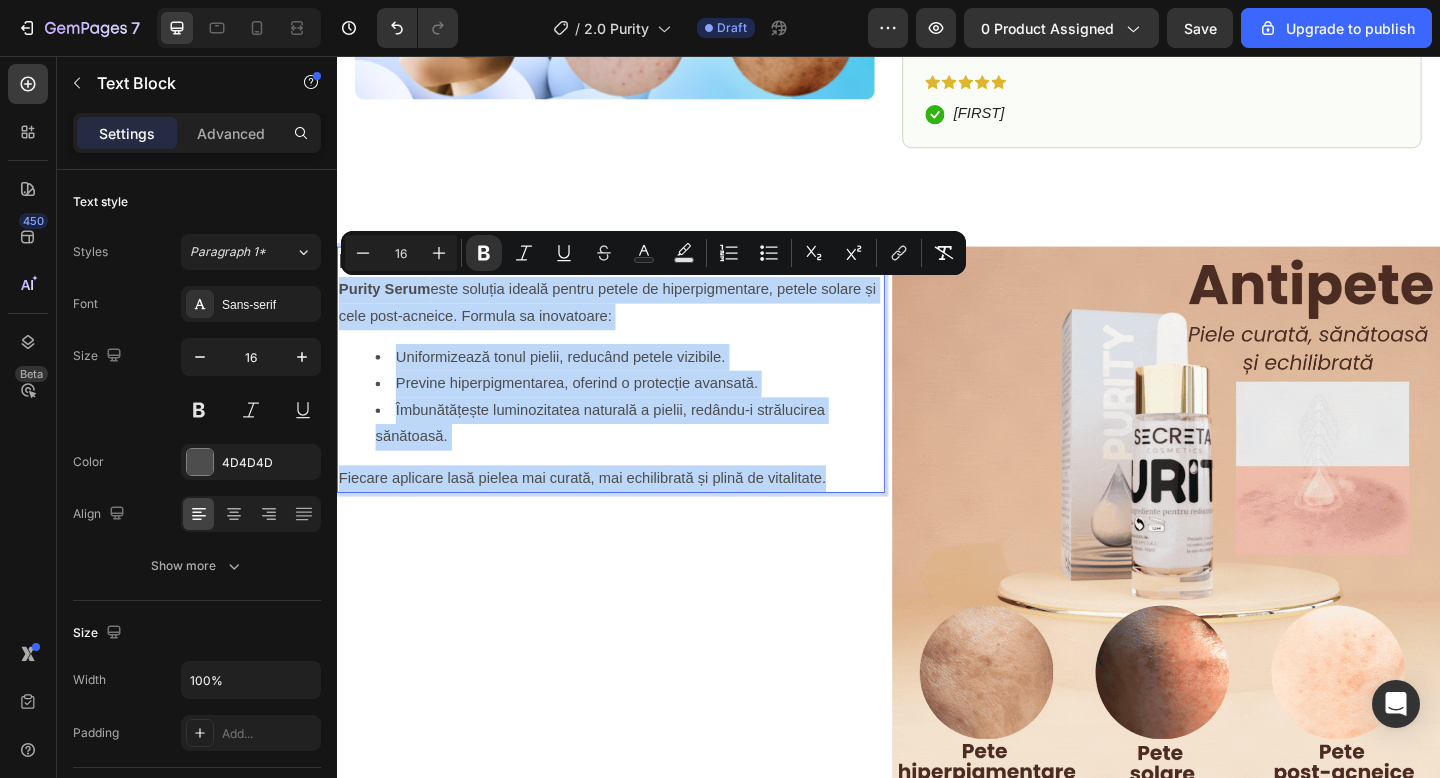 click on "Pentru un ten uniform și luminos Purity Serum  este soluția ideală pentru petele de hiperpigmentare, petele solare și cele post-acneice. Formula sa inovatoare: Uniformizează tonul pielii, reducând petele vizibile. Previne hiperpigmentarea, oferind o protecție avansată. Îmbunătățește luminozitatea naturală a pielii, redându-i strălucirea sănătoasă. Fiecare aplicare lasă pielea mai curată, mai echilibrată și plină de vitalitate." at bounding box center (635, 398) 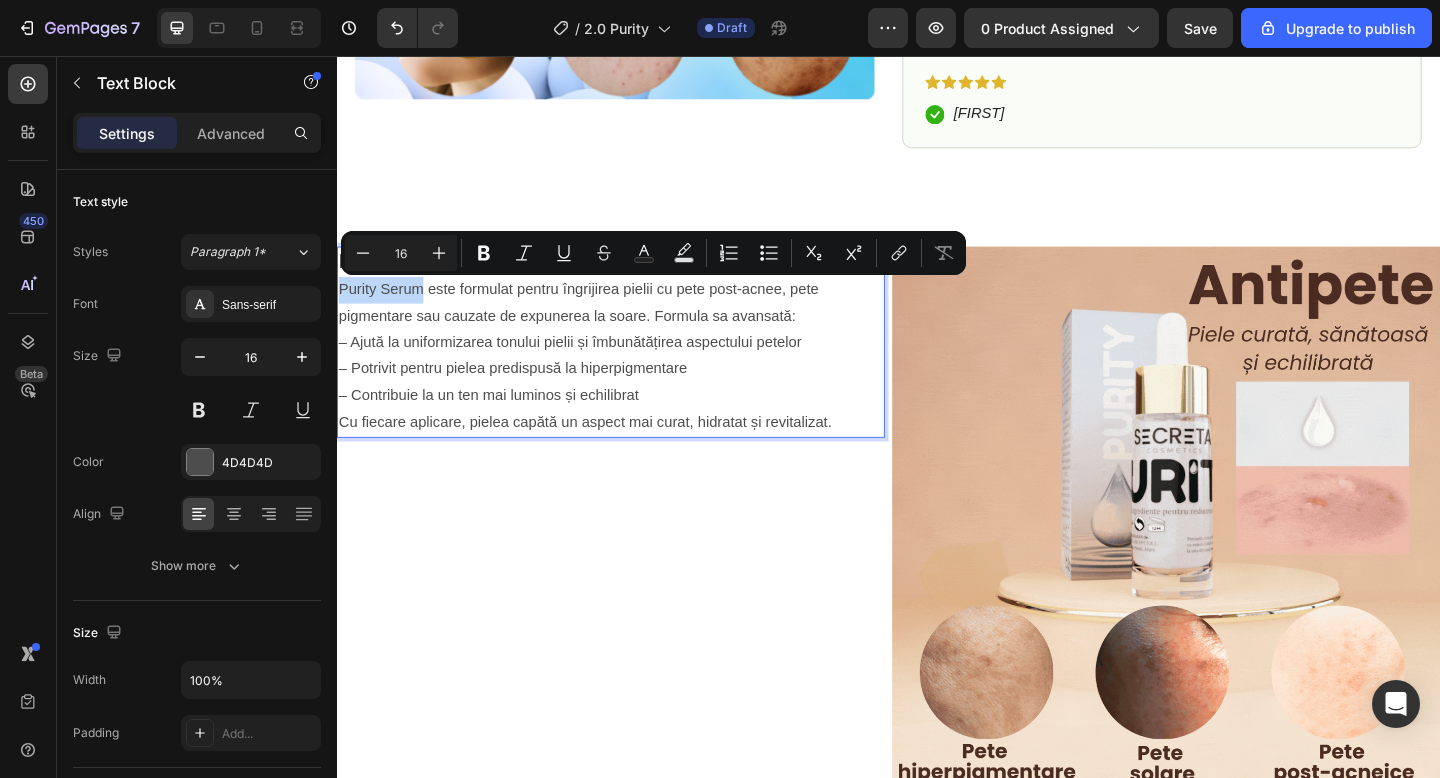 drag, startPoint x: 431, startPoint y: 314, endPoint x: 344, endPoint y: 315, distance: 87.005745 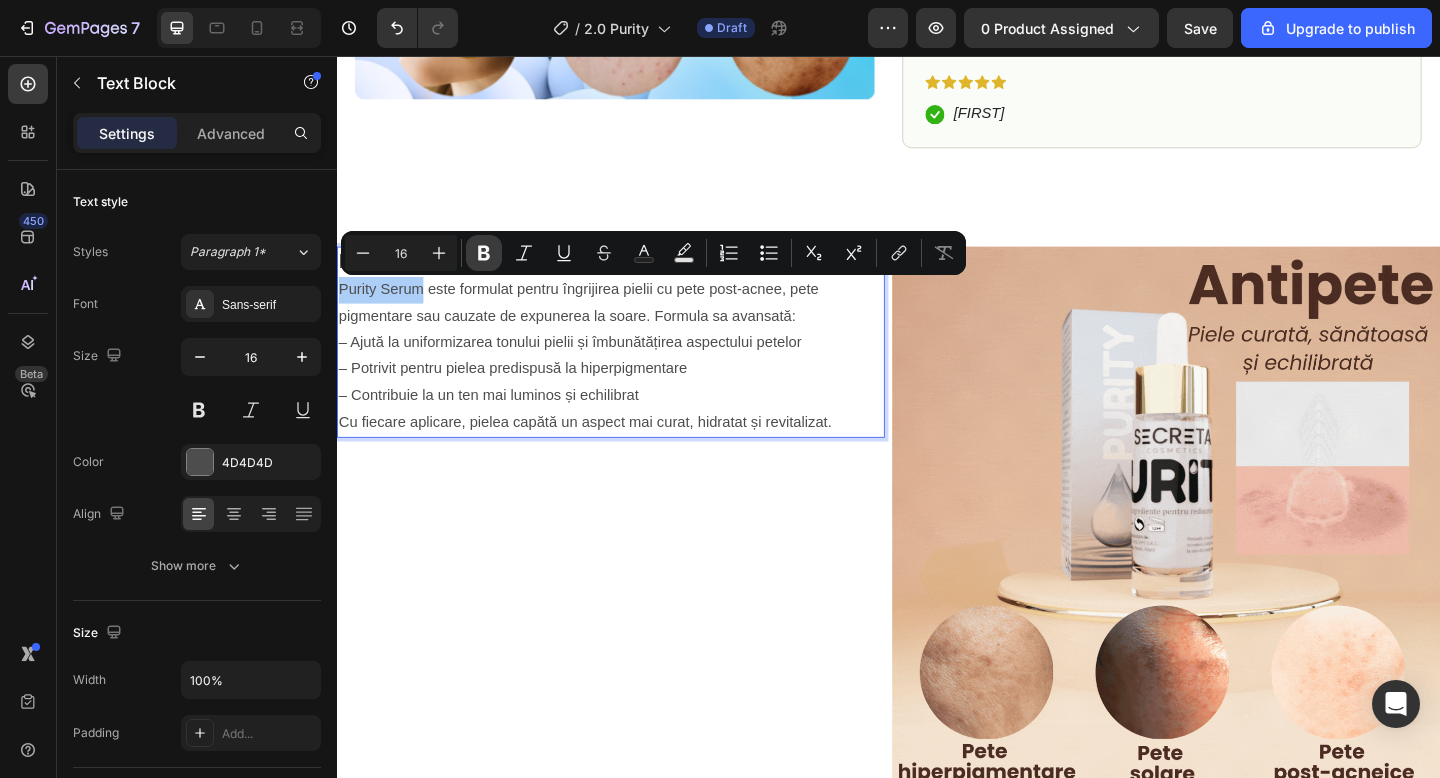 click 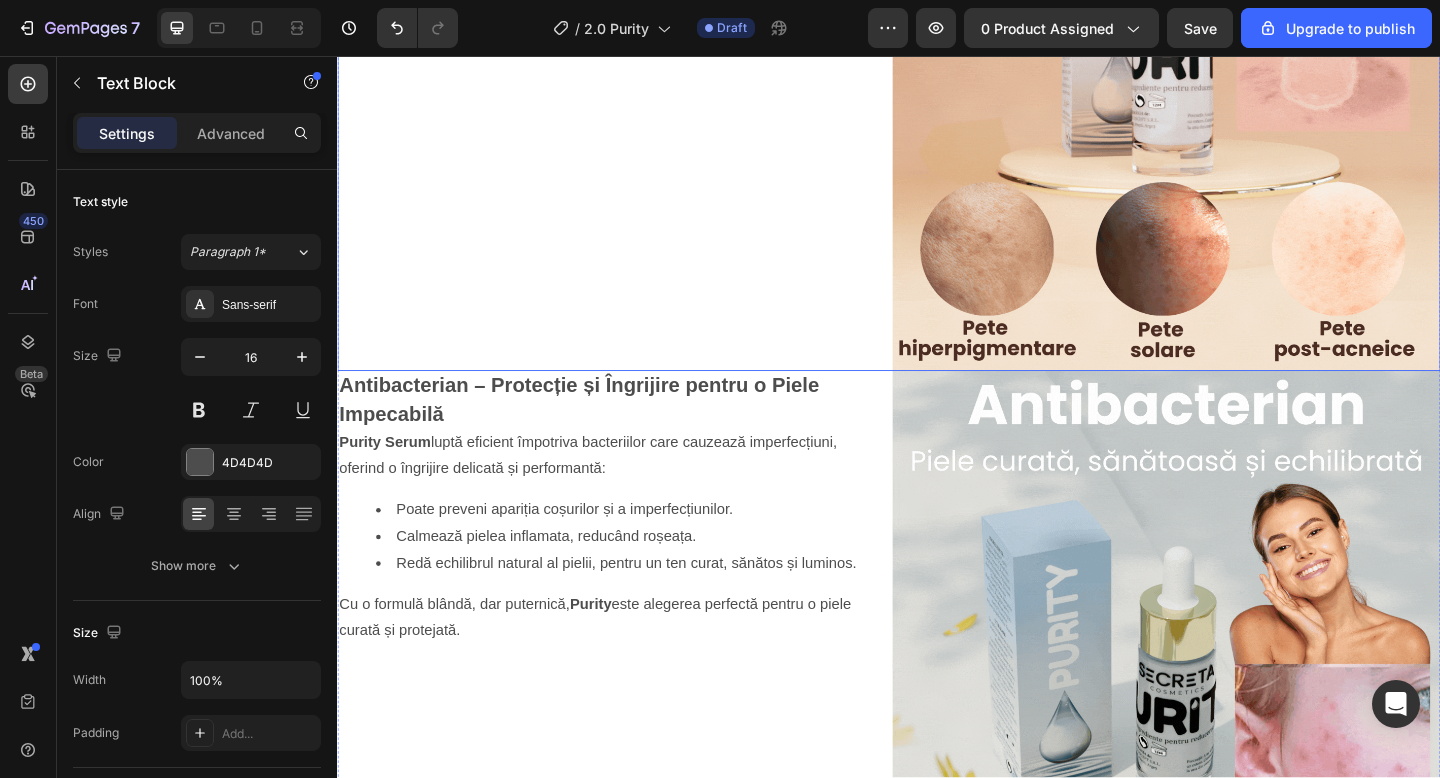 scroll, scrollTop: 1112, scrollLeft: 0, axis: vertical 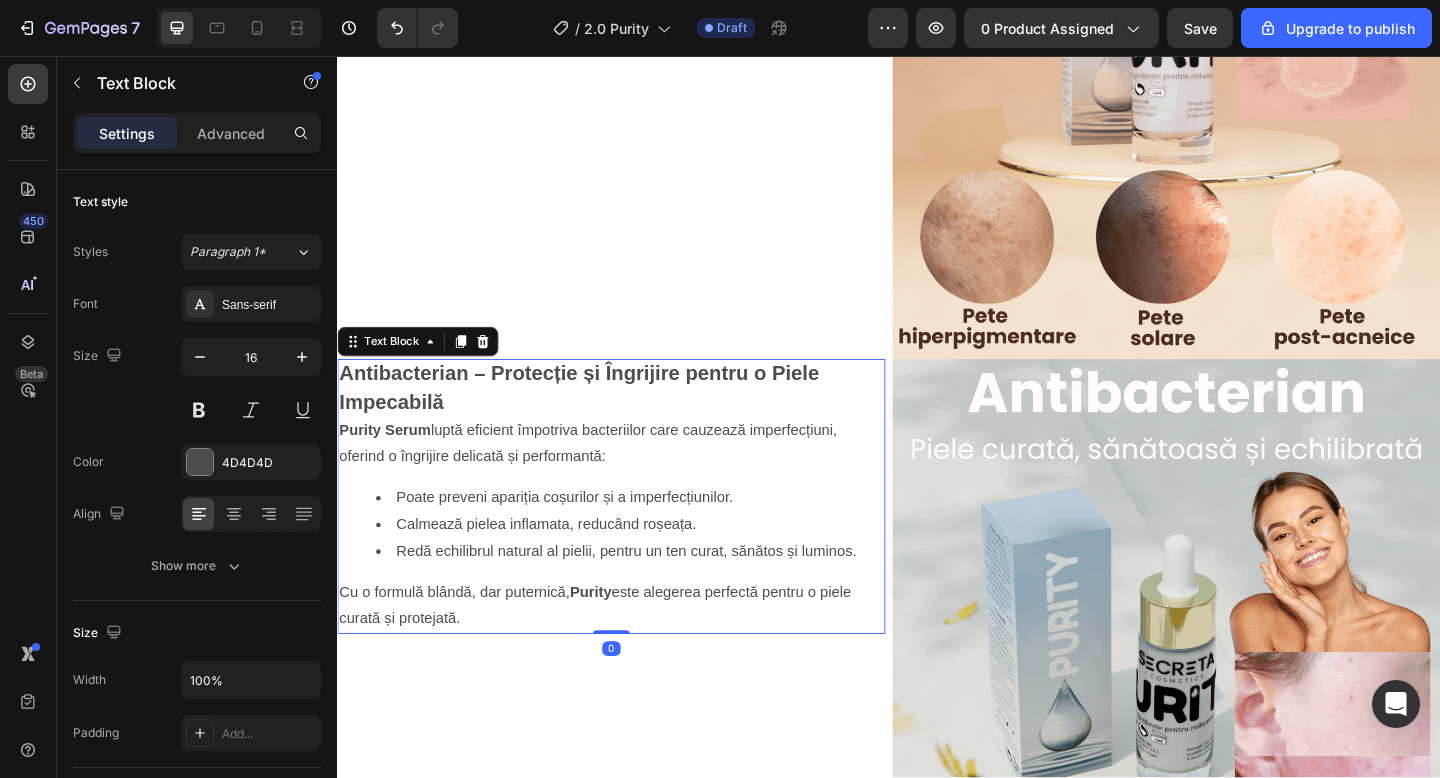 click on "Poate preveni apariția coșurilor și a imperfecțiunilor." at bounding box center (655, 537) 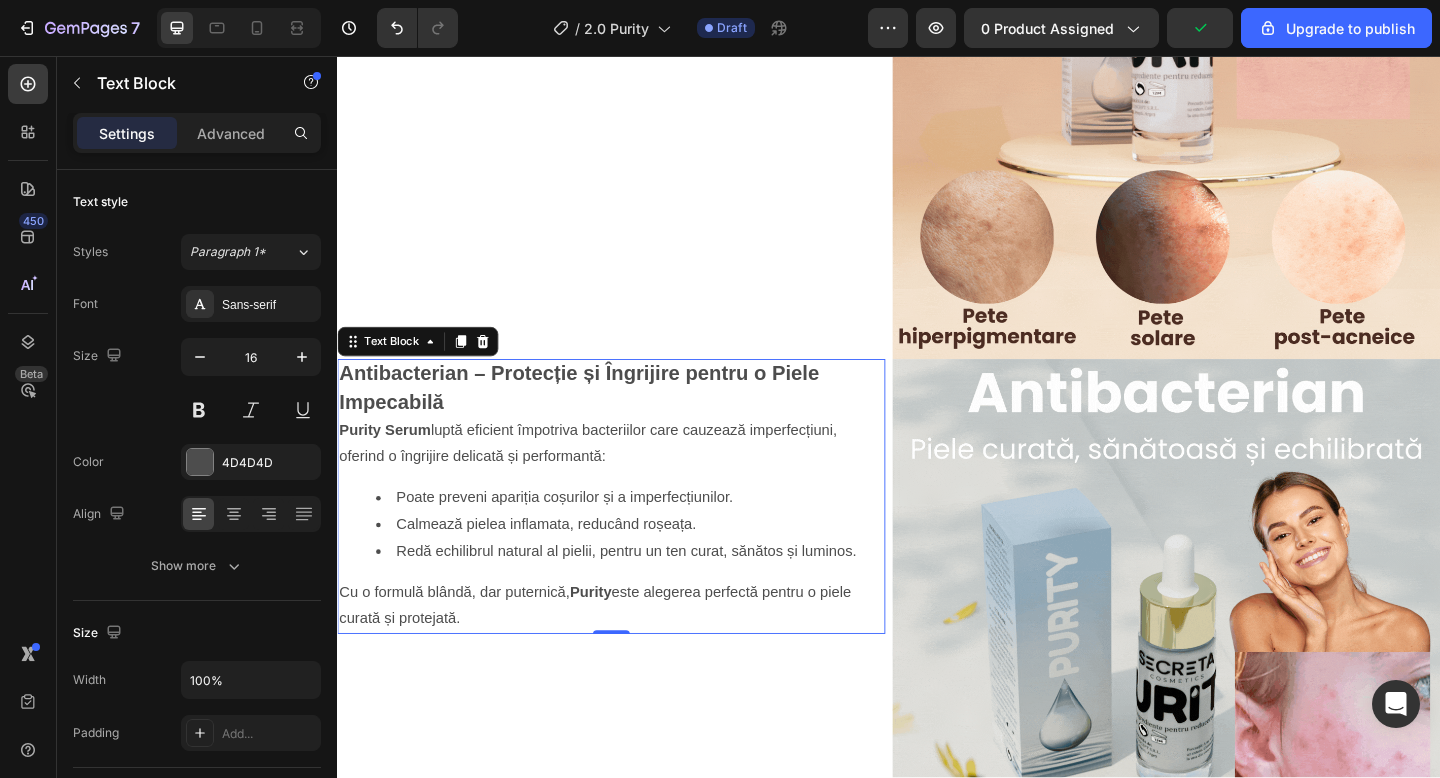 click on "Poate preveni apariția coșurilor și a imperfecțiunilor." at bounding box center [655, 537] 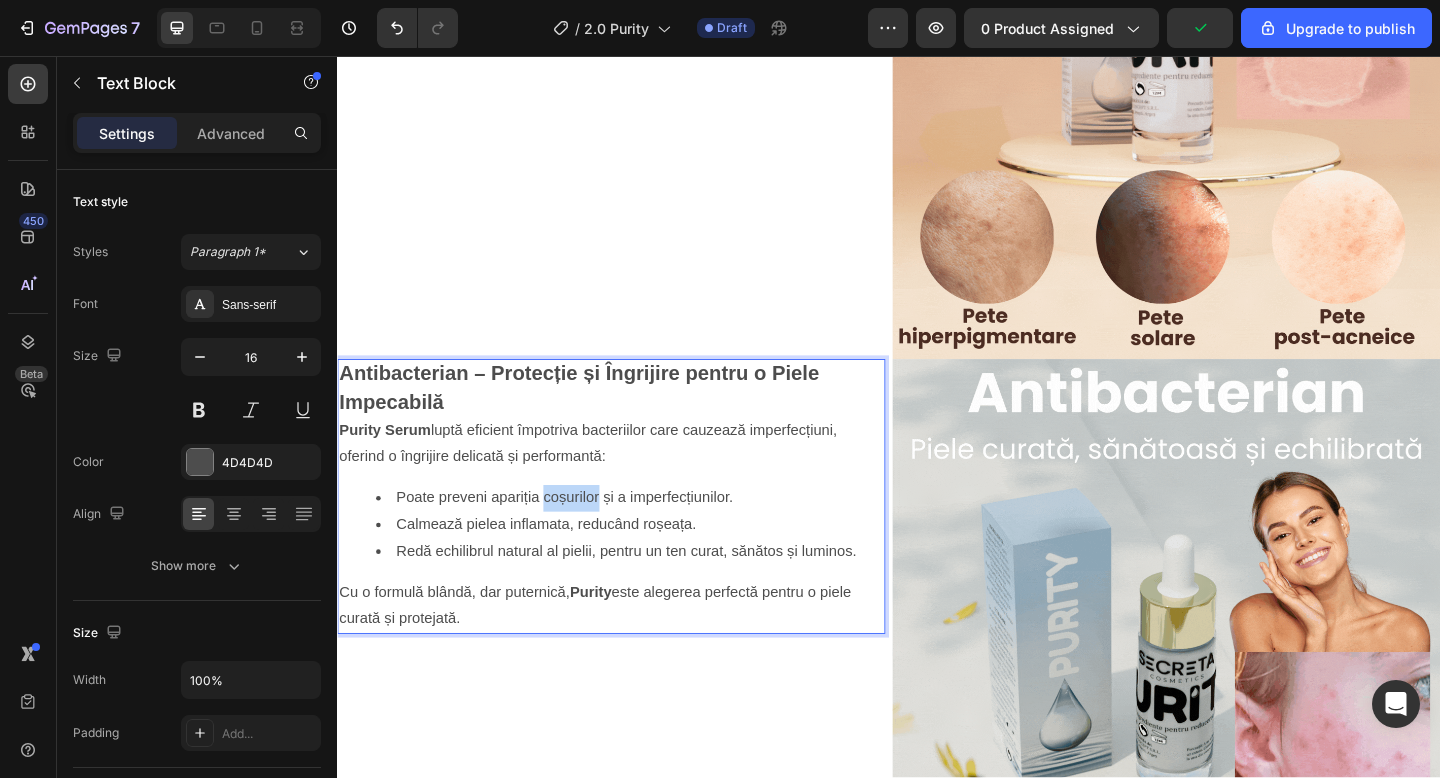 click on "Poate preveni apariția coșurilor și a imperfecțiunilor." at bounding box center [655, 537] 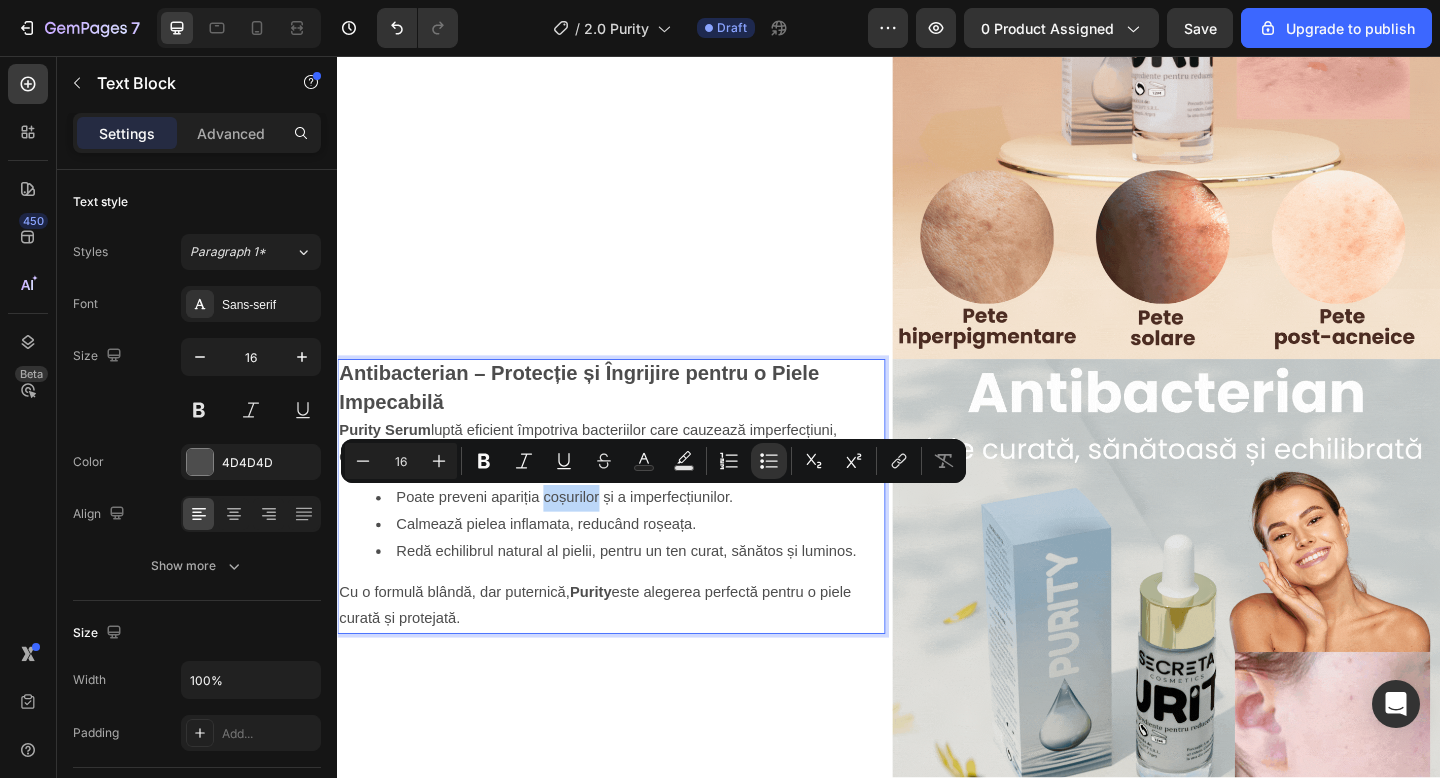 type on "22" 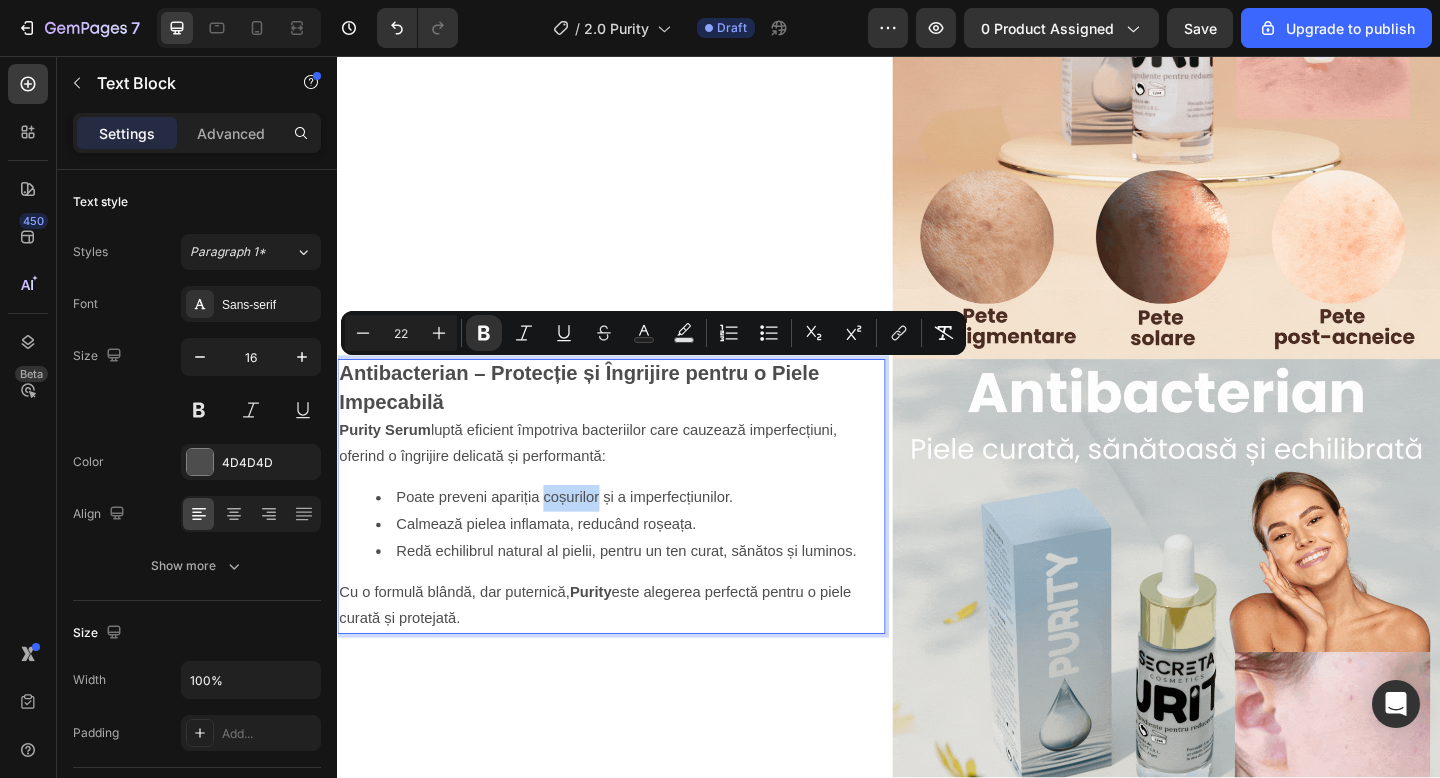 copy on "Antibacterian – Protecție și Îngrijire pentru o Piele Impecabilă Purity Serum  luptă eficient împotriva bacteriilor care cauzează imperfecțiuni, oferind o îngrijire delicată și performantă: Poate preveni apariția coșurilor și a imperfecțiunilor. Calmează pielea inflamata, reducând roșeața. Redă echilibrul natural al pielii, pentru un ten curat, sănătos și luminos. Cu o formulă blândă, dar puternică,  Purity  este alegerea perfectă pentru o piele curată și protejată." 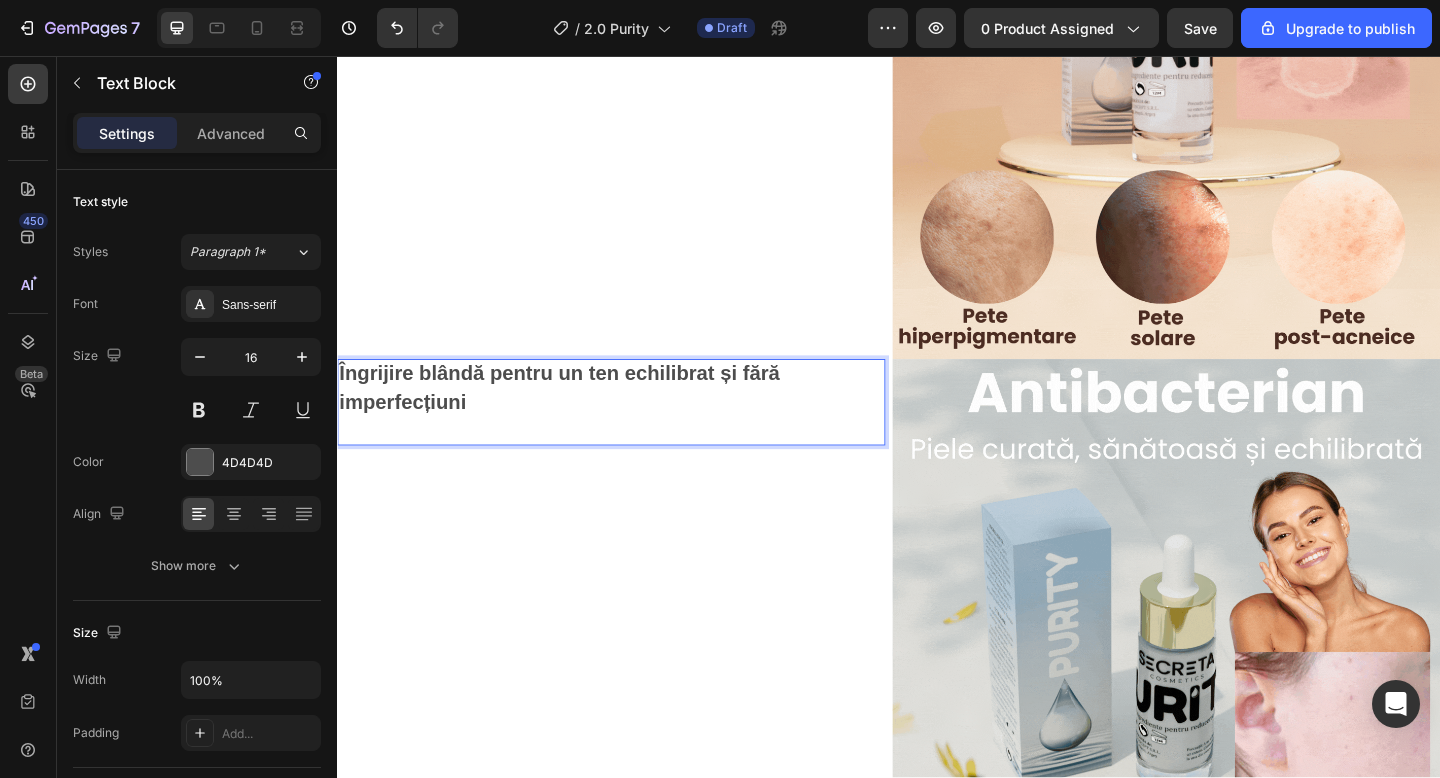 click on "Îngrijire blândă pentru un ten echilibrat și fără imperfecțiuni" at bounding box center (635, 419) 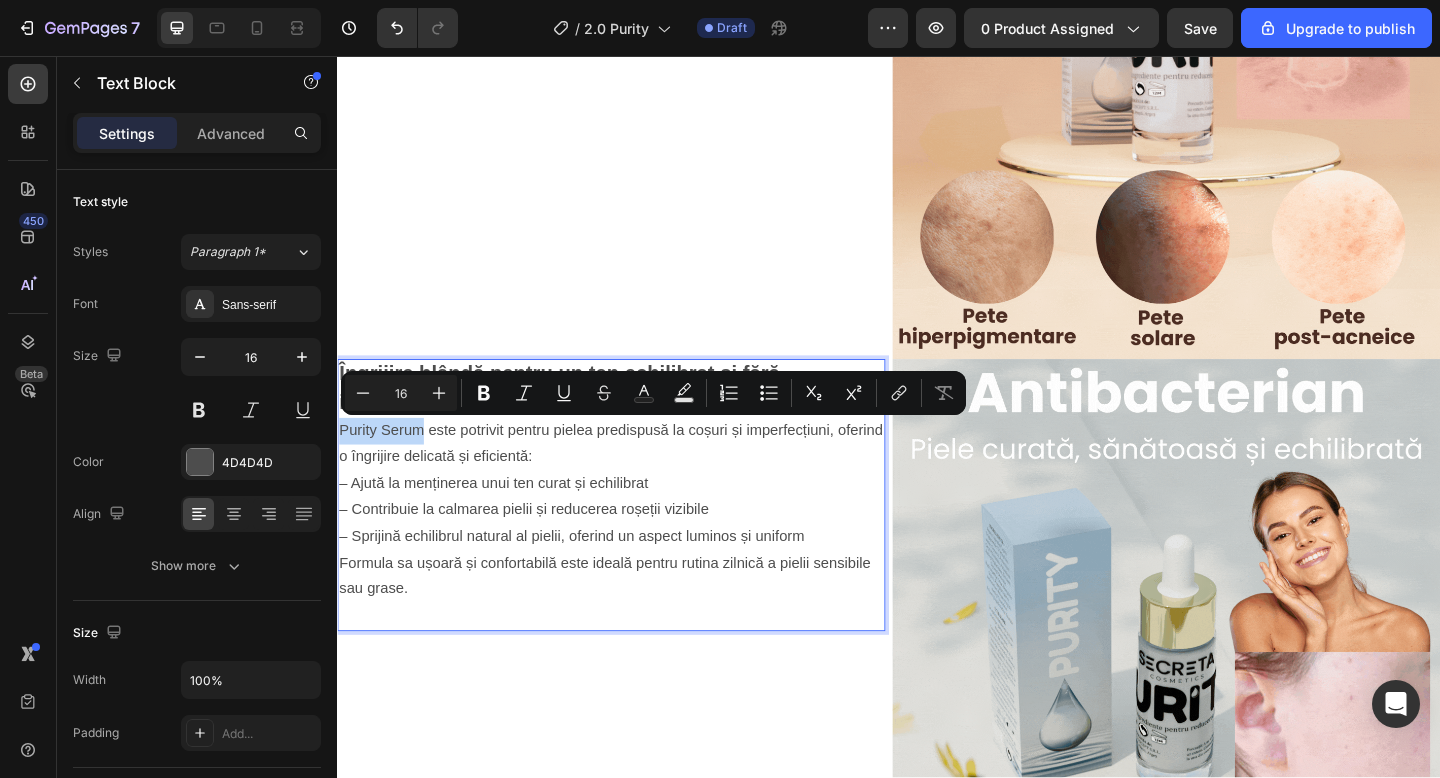 drag, startPoint x: 340, startPoint y: 463, endPoint x: 428, endPoint y: 462, distance: 88.005684 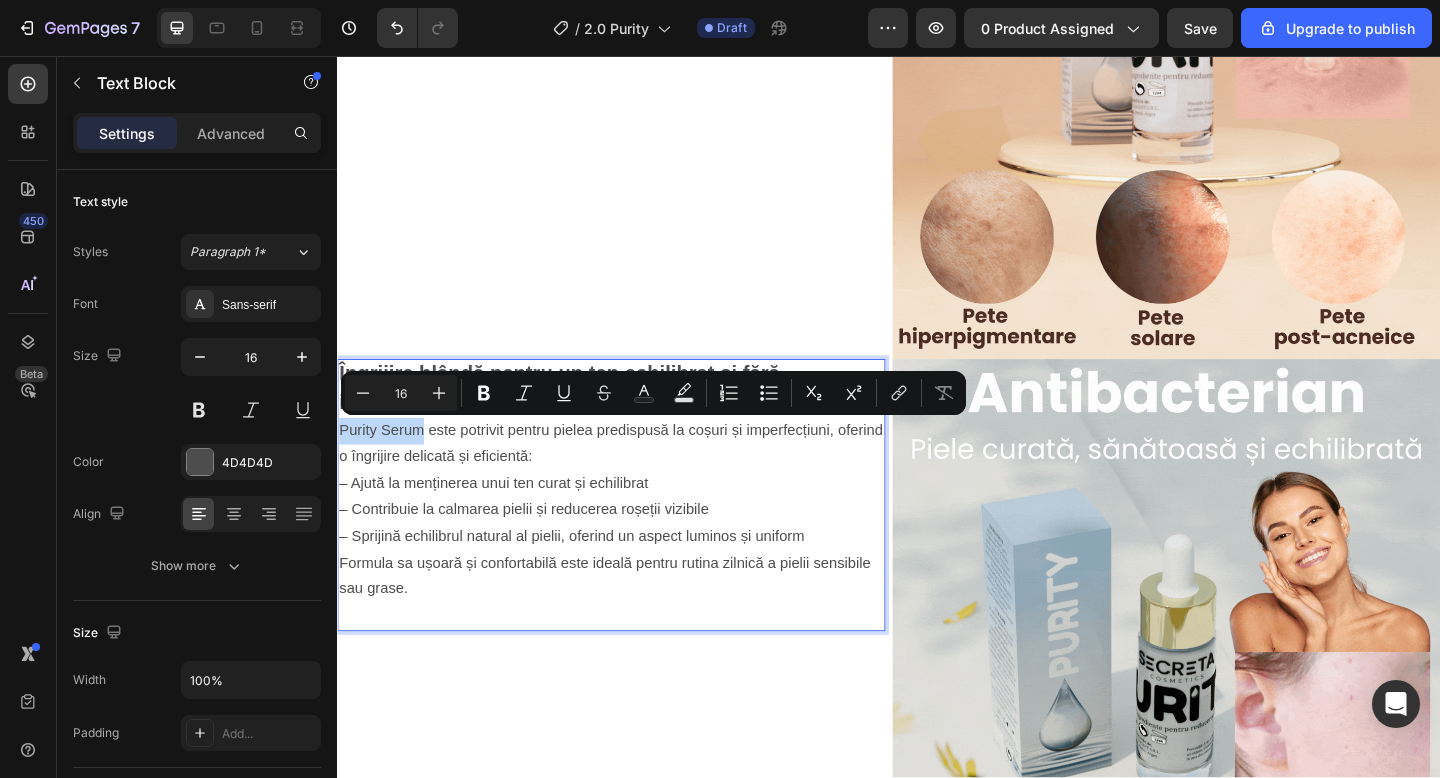 click on "Purity Serum este potrivit pentru pielea predispusă la coșuri și imperfecțiuni, oferind o îngrijire delicată și eficientă:" at bounding box center (635, 479) 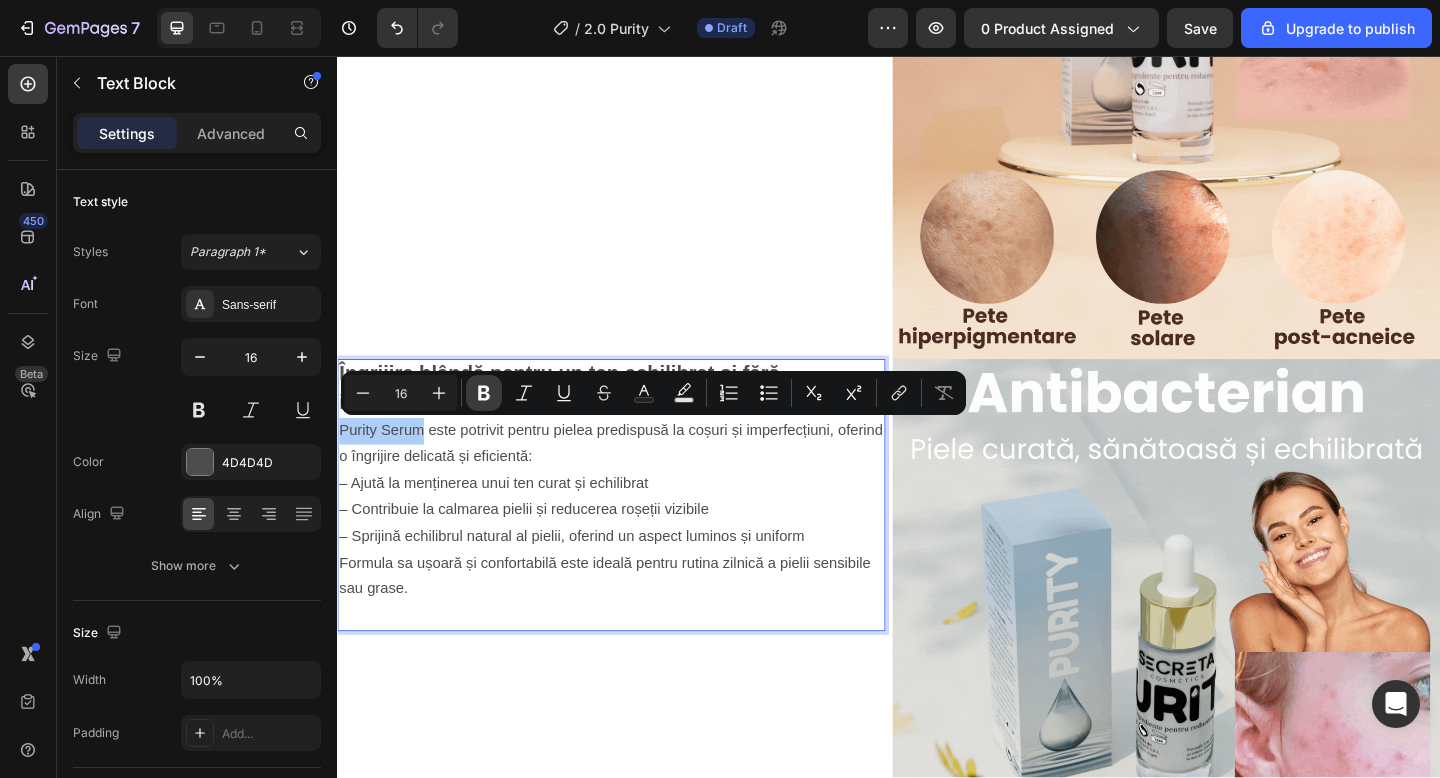click 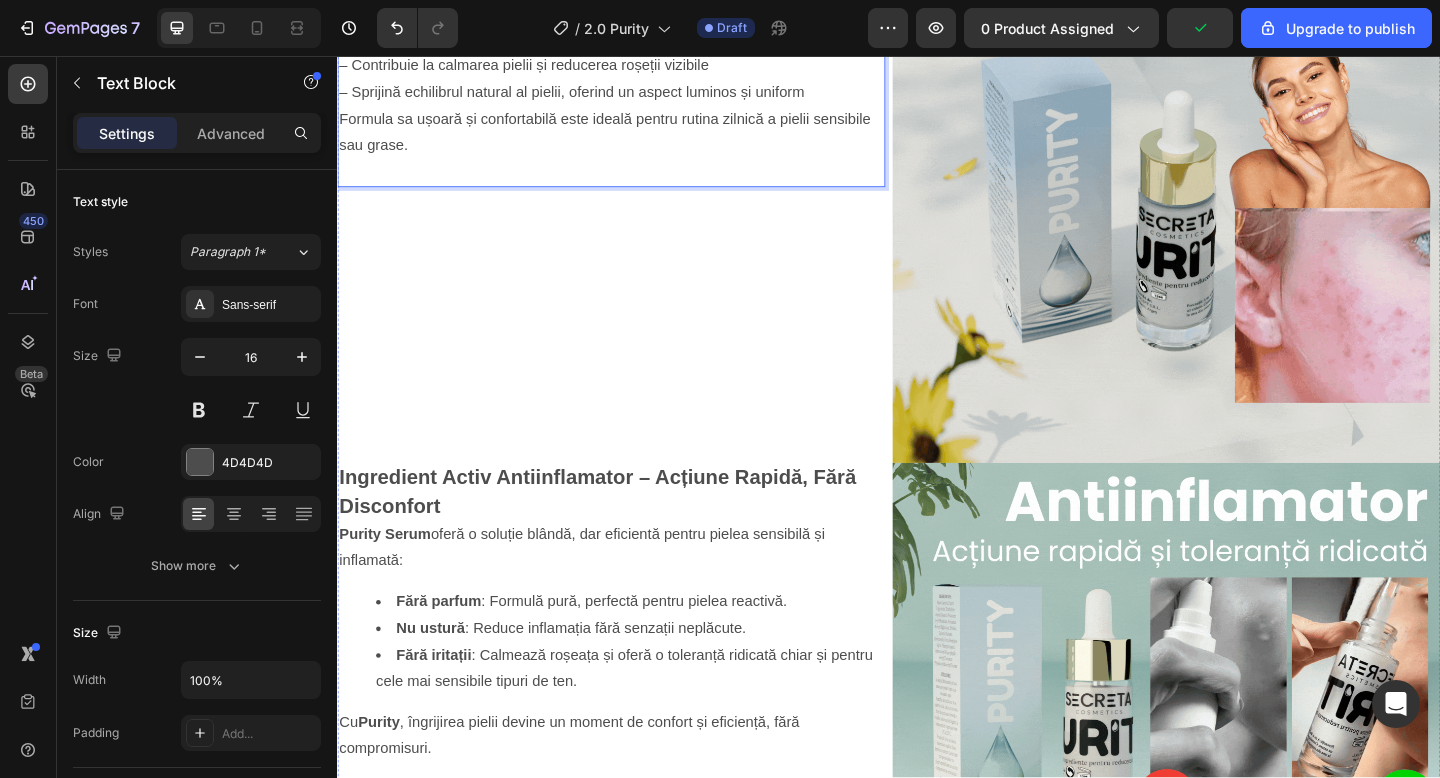 scroll, scrollTop: 1598, scrollLeft: 0, axis: vertical 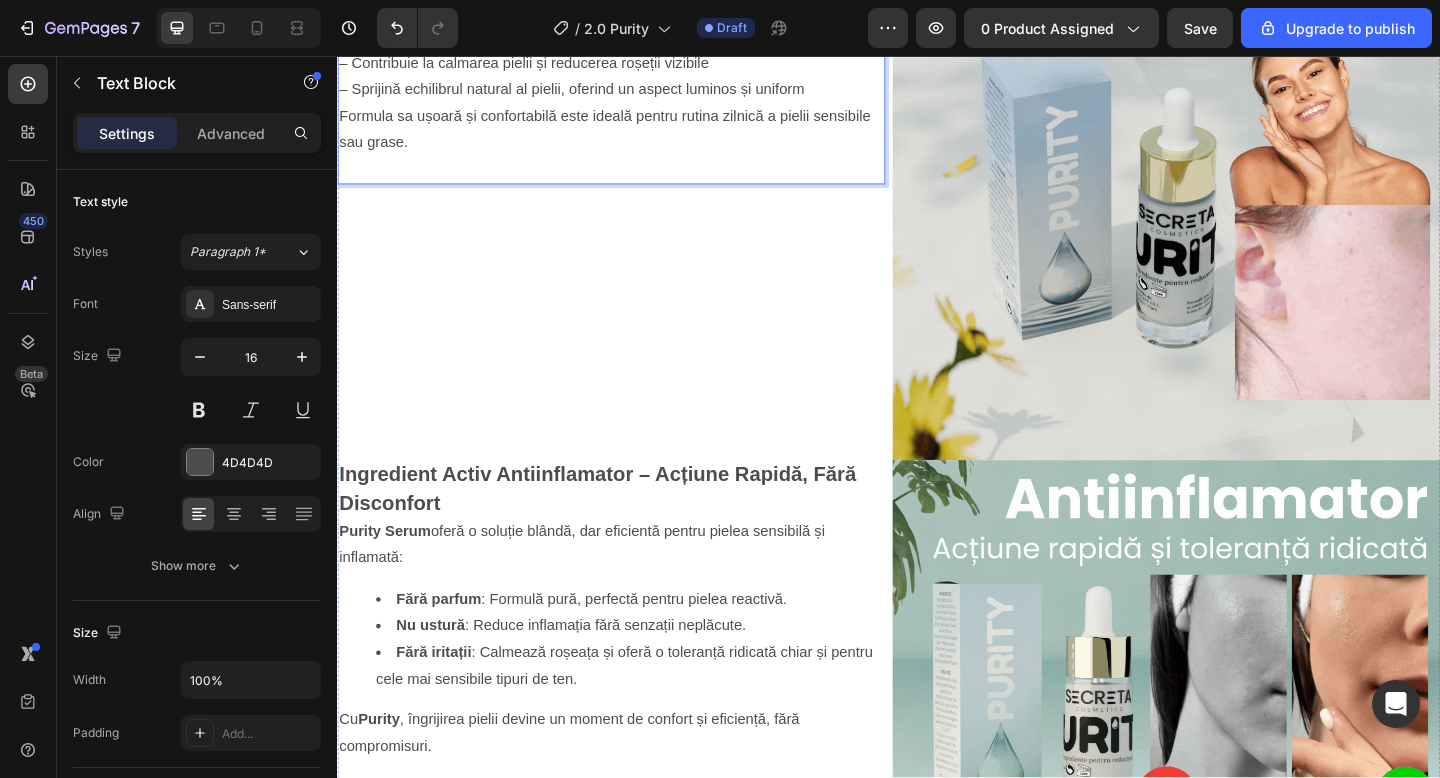 click on "Purity Serum  oferă o soluție blândă, dar eficientă pentru pielea sensibilă și inflamată:" at bounding box center [635, 589] 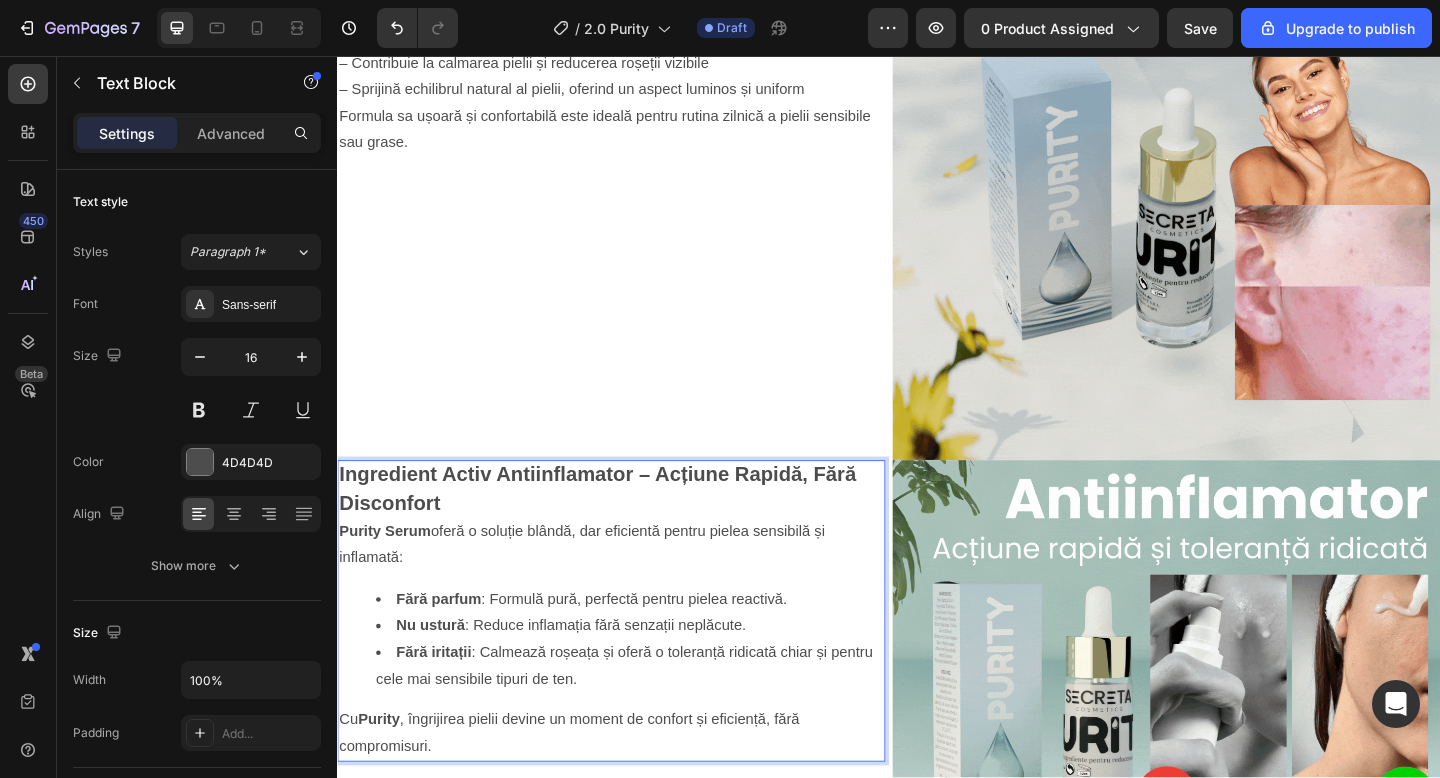 click on "Purity Serum  oferă o soluție blândă, dar eficientă pentru pielea sensibilă și inflamată:" at bounding box center [635, 589] 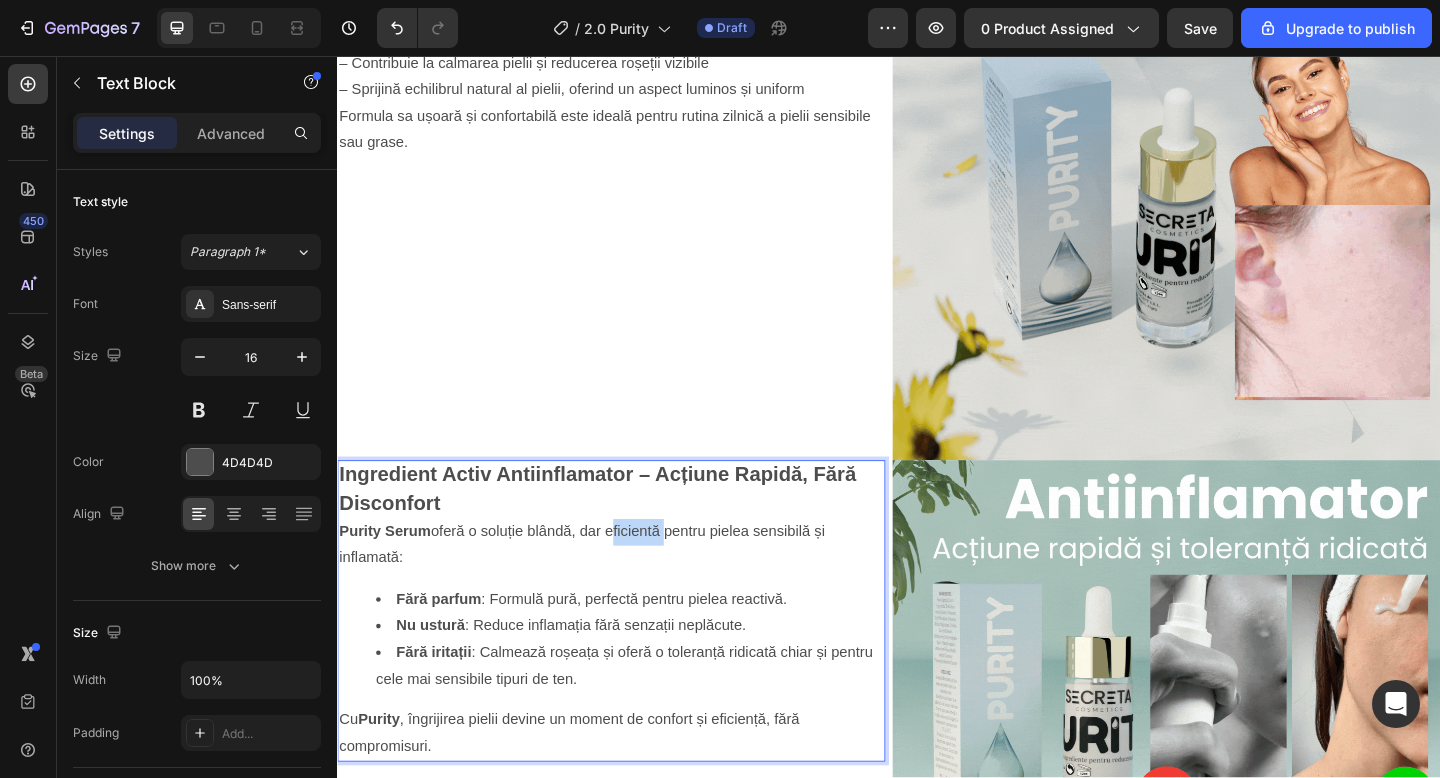 click on "Purity Serum  oferă o soluție blândă, dar eficientă pentru pielea sensibilă și inflamată:" at bounding box center [635, 589] 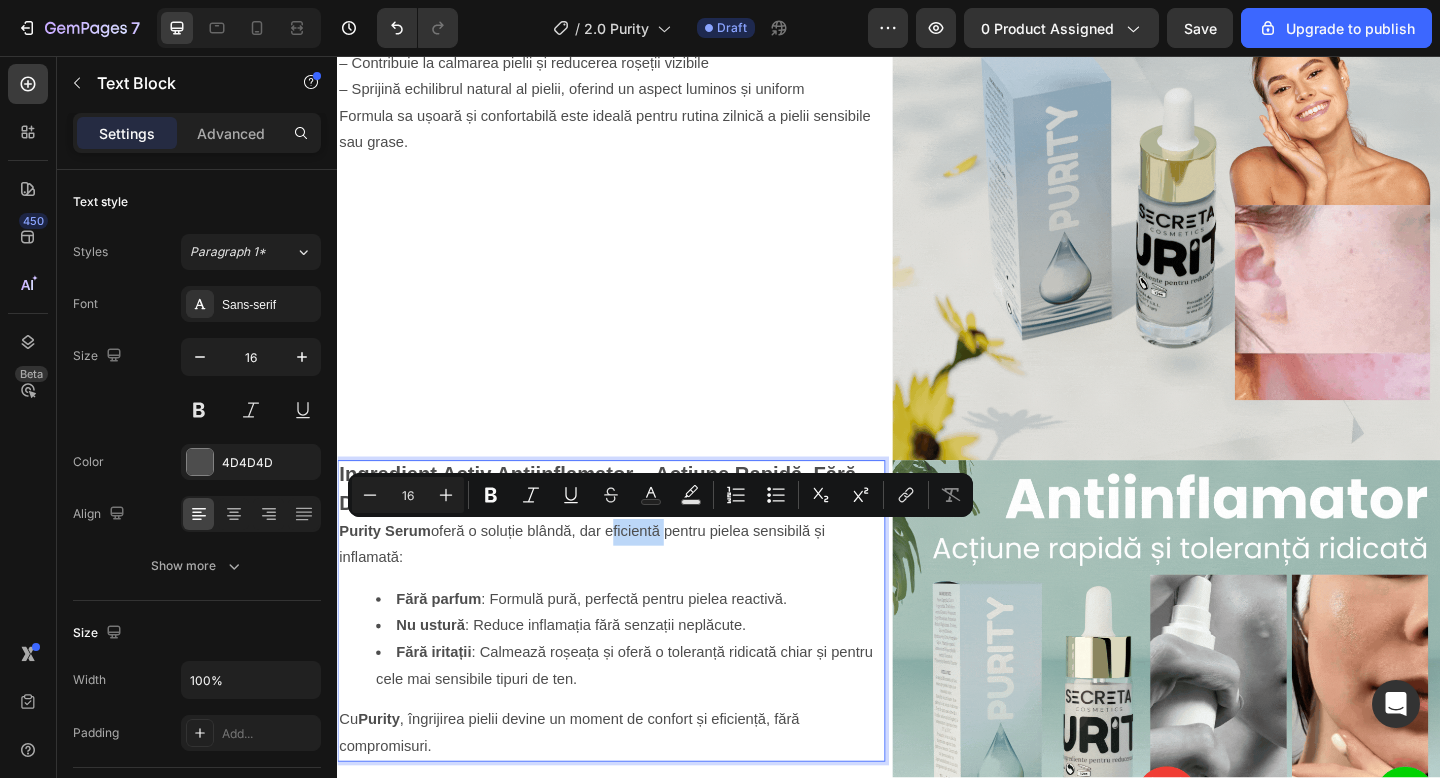 type on "22" 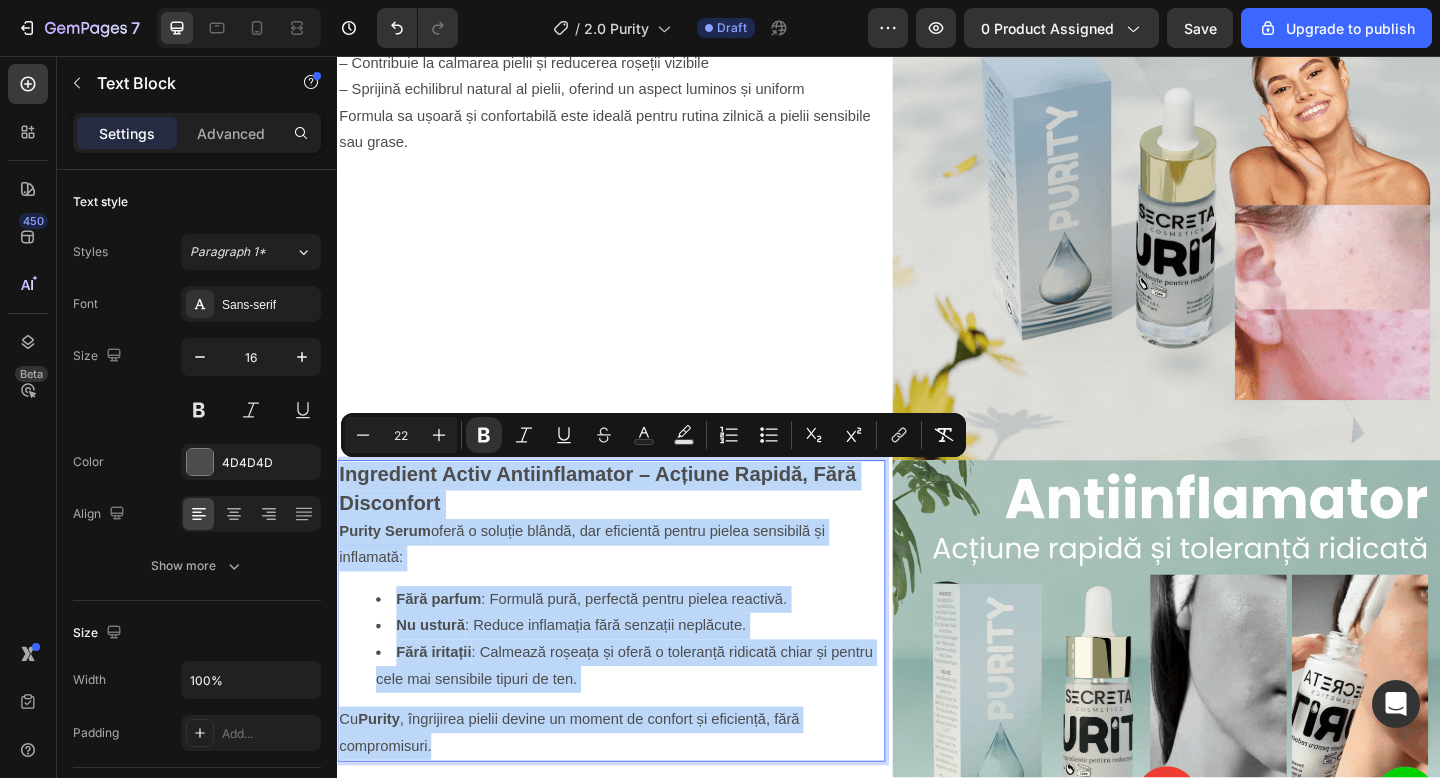 copy on "Ingredient Activ Antiinflamator – Acțiune Rapidă, Fără Disconfort Purity Serum  oferă o soluție blândă, dar eficientă pentru pielea sensibilă și inflamată: Fără parfum : Formulă pură, perfectă pentru pielea reactivă. Nu ustură : Reduce inflamația fără senzații neplăcute. Fără iritații : Calmează roșeața și oferă o toleranță ridicată chiar și pentru cele mai sensibile tipuri de ten. Cu  Purity , îngrijirea pielii devine un moment de confort și eficiență, fără compromisuri." 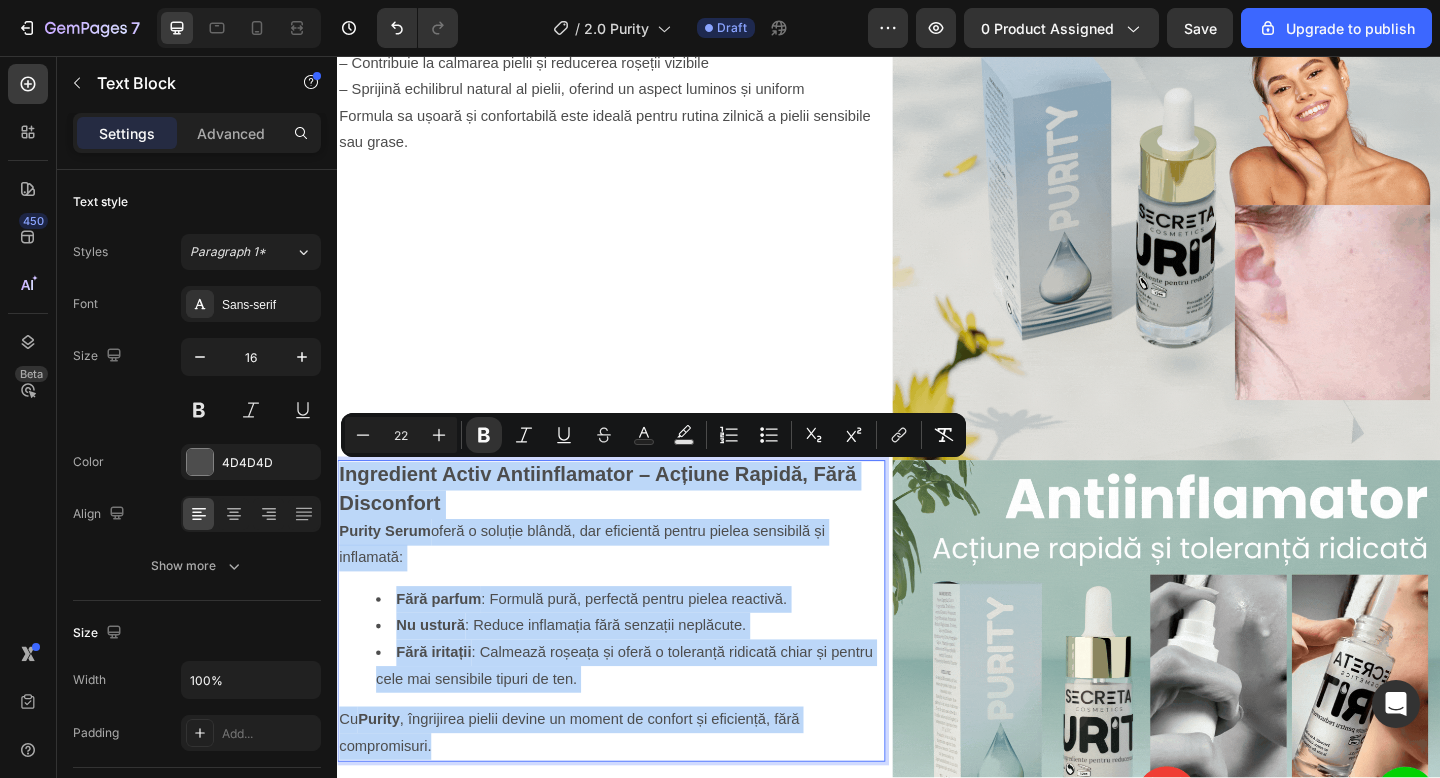 click on "Ingredient Activ Antiinflamator – Acțiune Rapidă, Fără Disconfort" at bounding box center (635, 529) 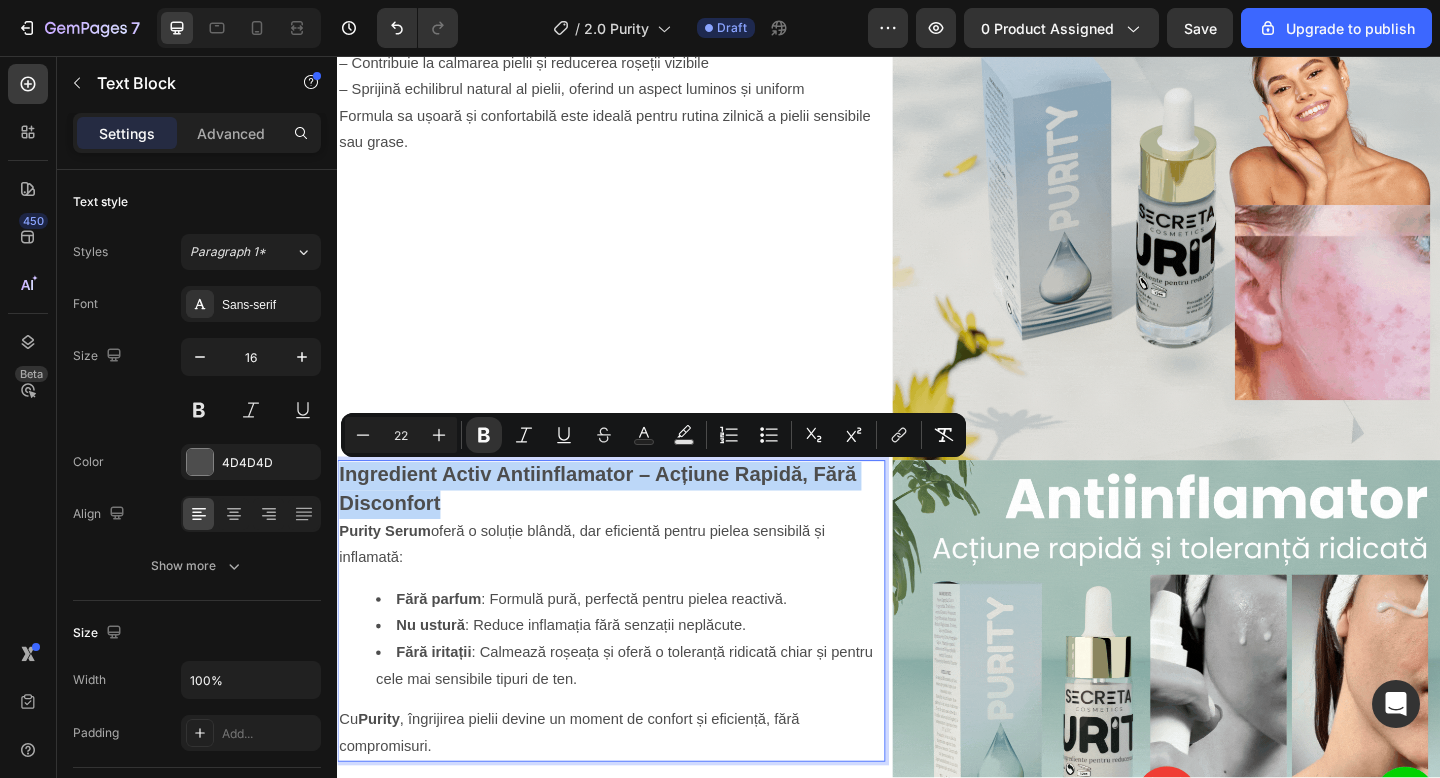 drag, startPoint x: 482, startPoint y: 552, endPoint x: 342, endPoint y: 519, distance: 143.83672 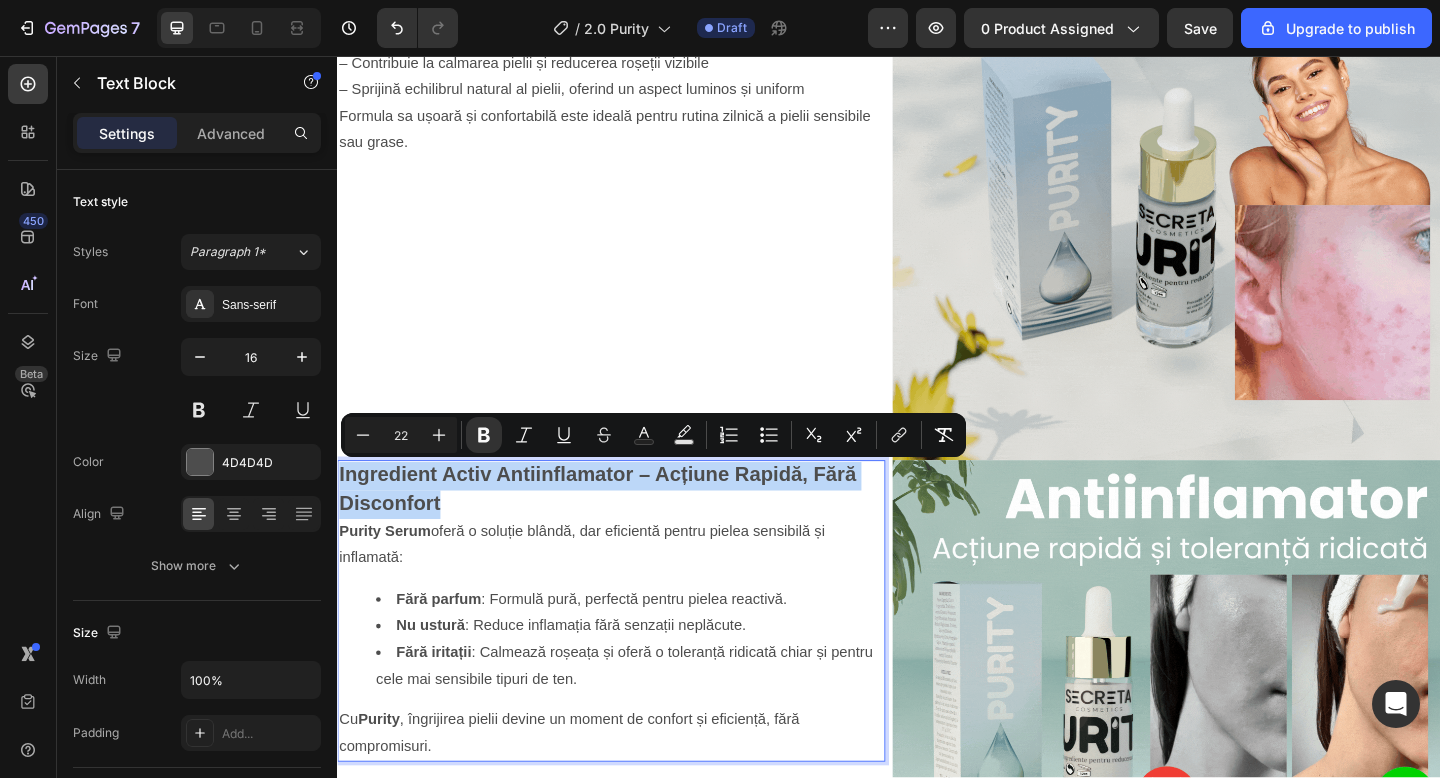 click on "Ingredient Activ Antiinflamator – Acțiune Rapidă, Fără Disconfort" at bounding box center [635, 529] 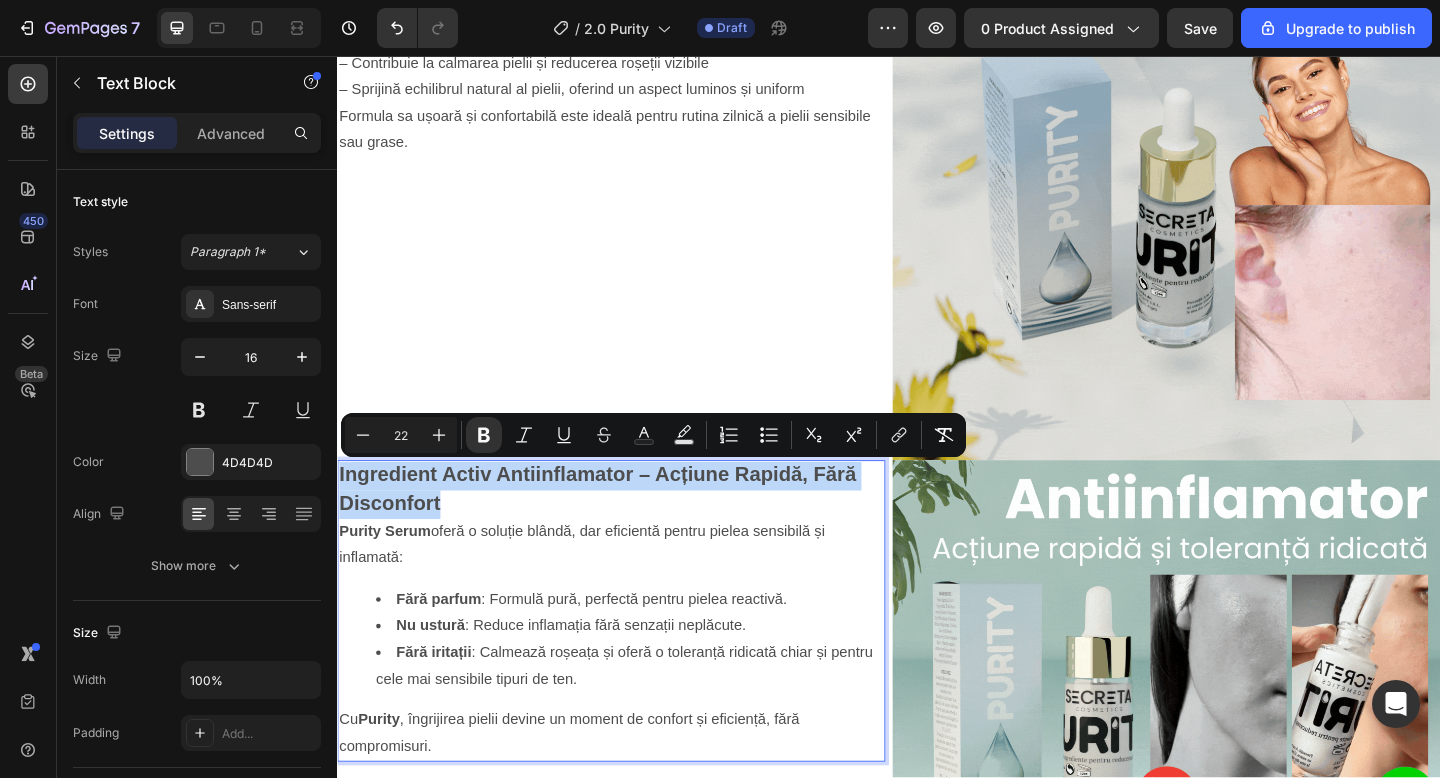 drag, startPoint x: 339, startPoint y: 517, endPoint x: 476, endPoint y: 547, distance: 140.24622 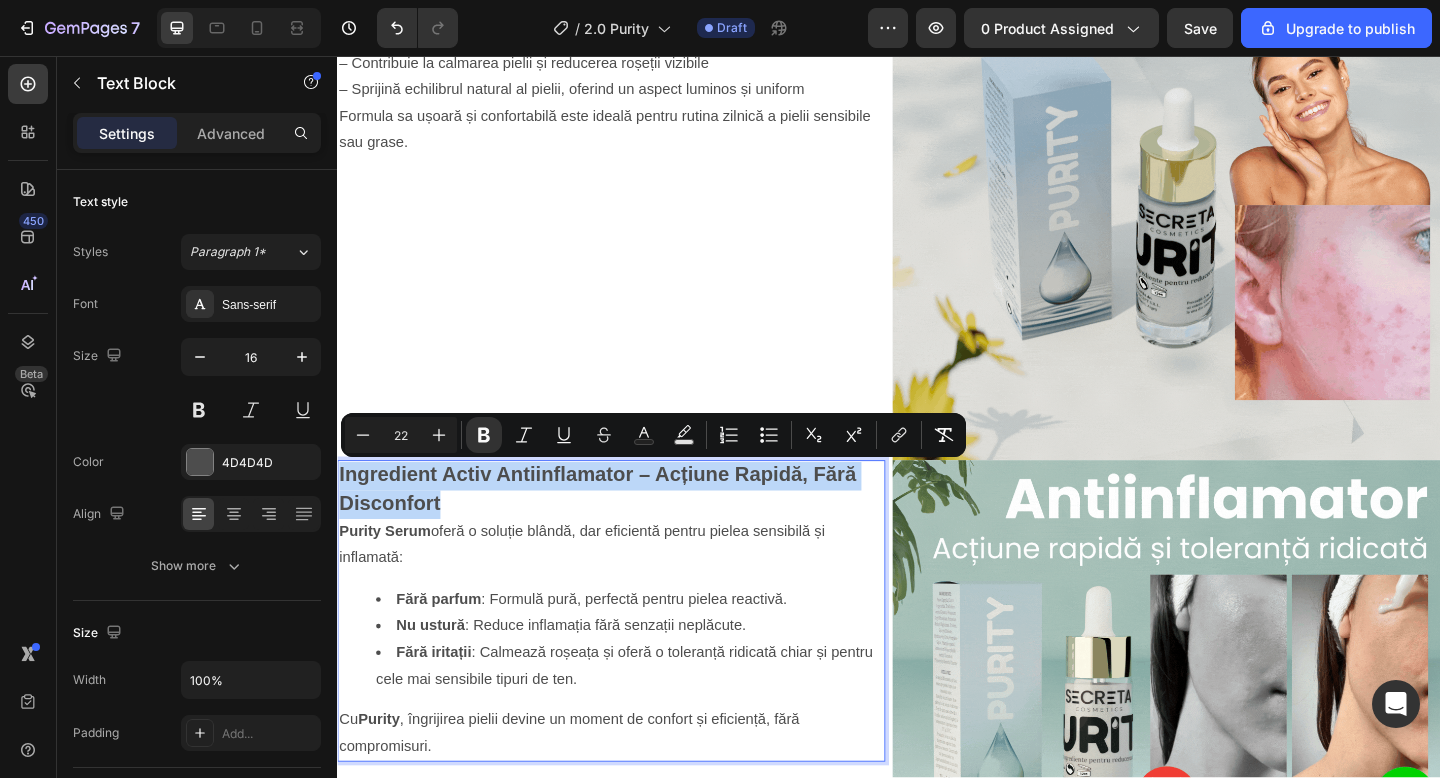 click on "Ingredient Activ Antiinflamator – Acțiune Rapidă, Fără Disconfort" at bounding box center [635, 529] 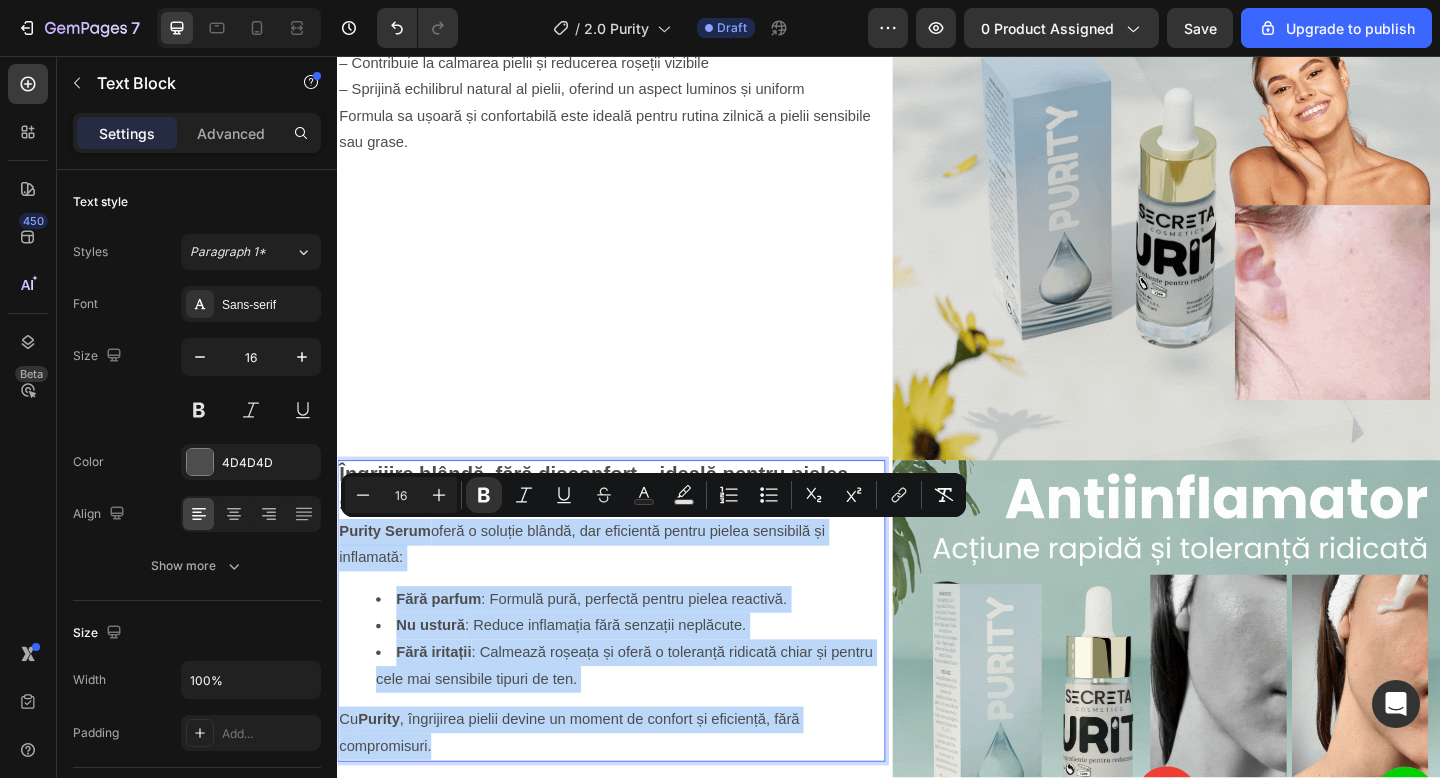 drag, startPoint x: 339, startPoint y: 571, endPoint x: 631, endPoint y: 800, distance: 371.08624 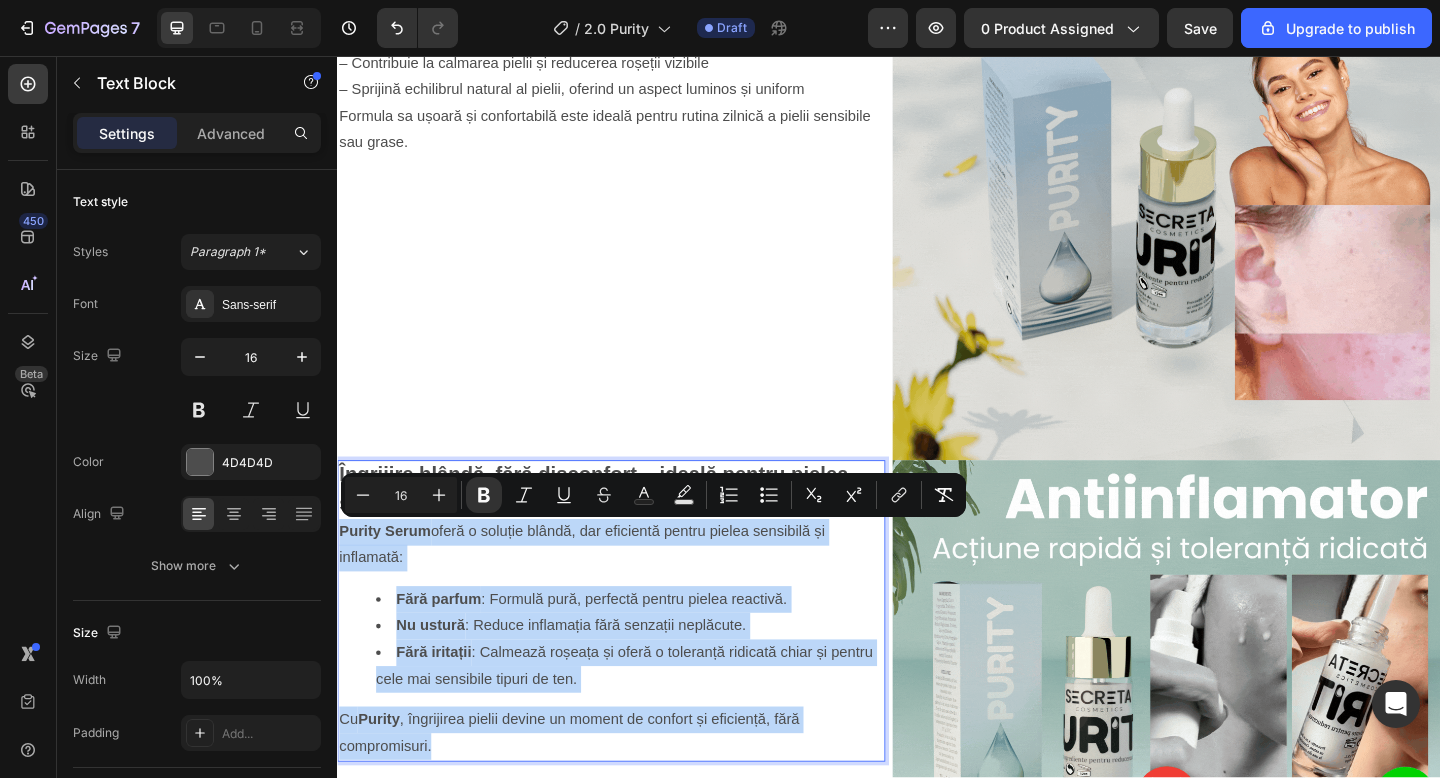 click on "Îngrijire blândă, fără disconfort – ideală pentru pielea sensibilă Purity Serum  oferă o soluție blândă, dar eficientă pentru pielea sensibilă și inflamată: Fără parfum : Formulă pură, perfectă pentru pielea reactivă. Nu ustură : Reduce inflamația fără senzații neplăcute. Fără iritații : Calmează roșeața și oferă o toleranță ridicată chiar și pentru cele mai sensibile tipuri de ten. Cu  Purity , îngrijirea pielii devine un moment de confort și eficiență, fără compromisuri." at bounding box center [635, 660] 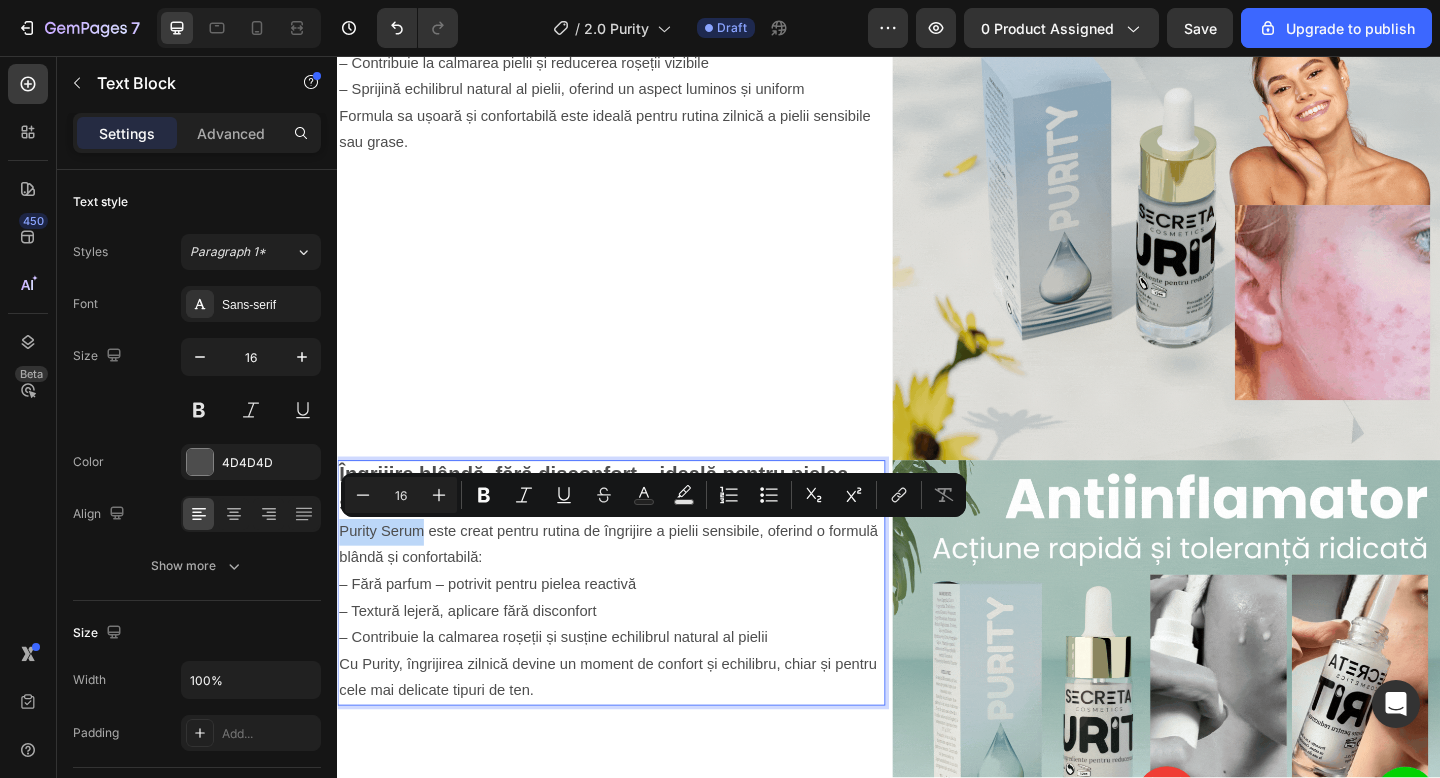 drag, startPoint x: 339, startPoint y: 574, endPoint x: 426, endPoint y: 576, distance: 87.02299 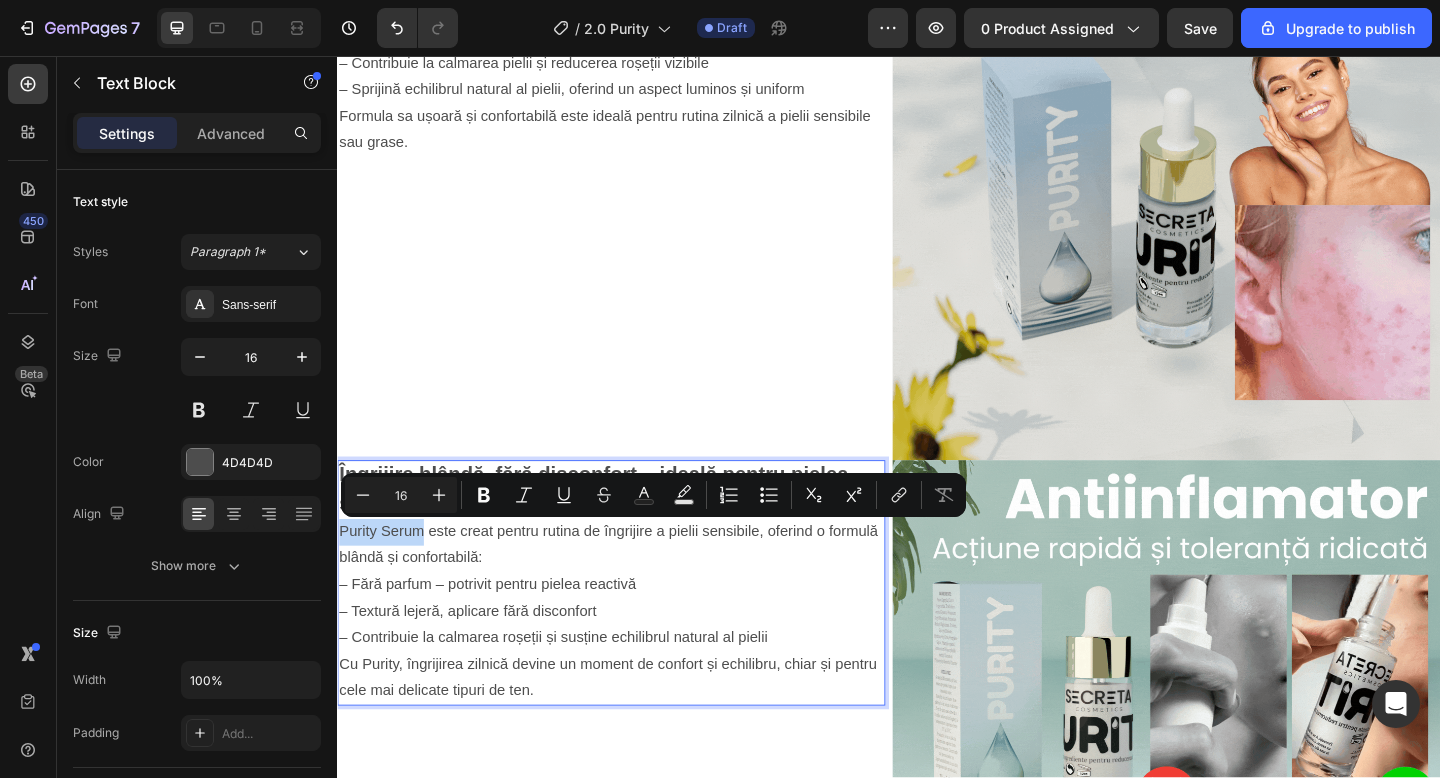 click on "Purity Serum este creat pentru rutina de îngrijire a pielii sensibile, oferind o formulă blândă și confortabilă:" at bounding box center [635, 589] 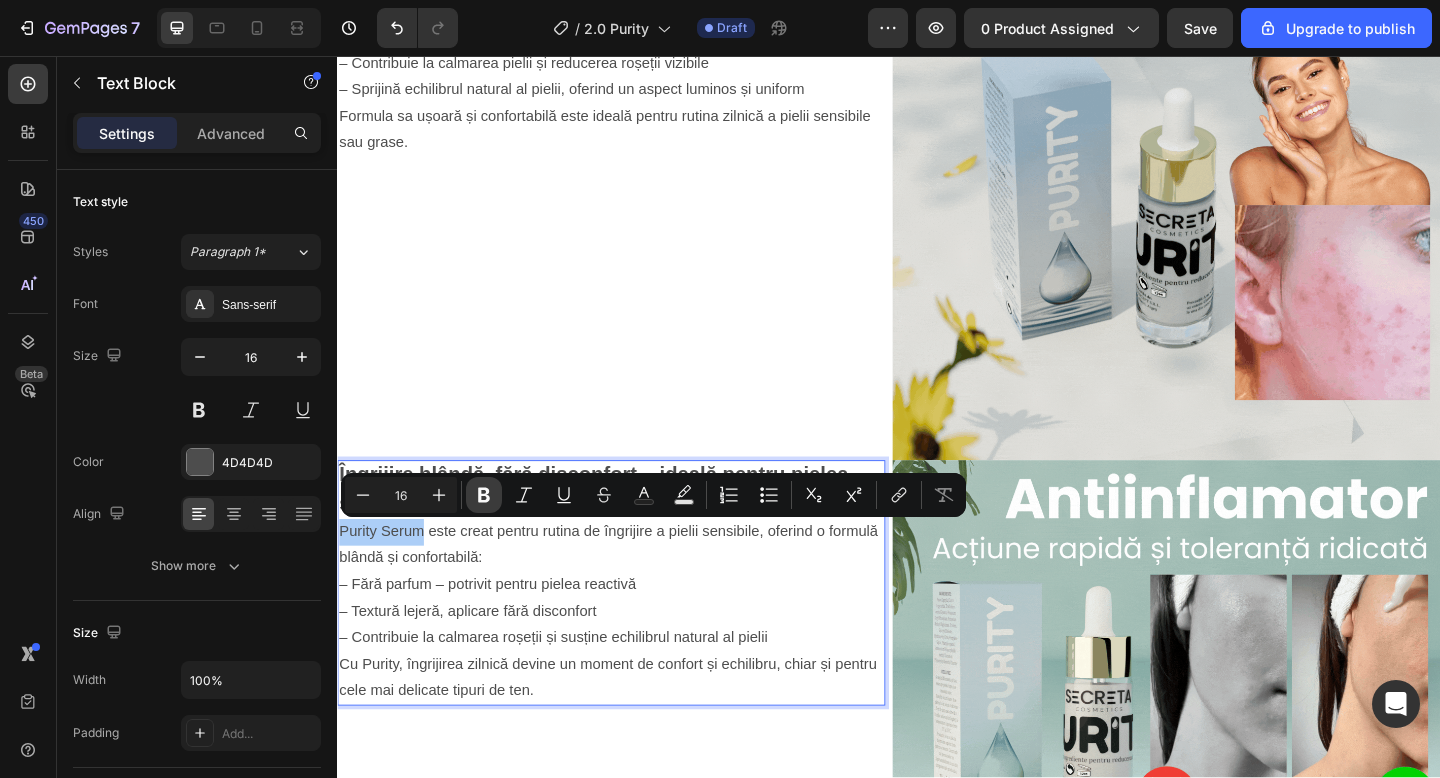 click 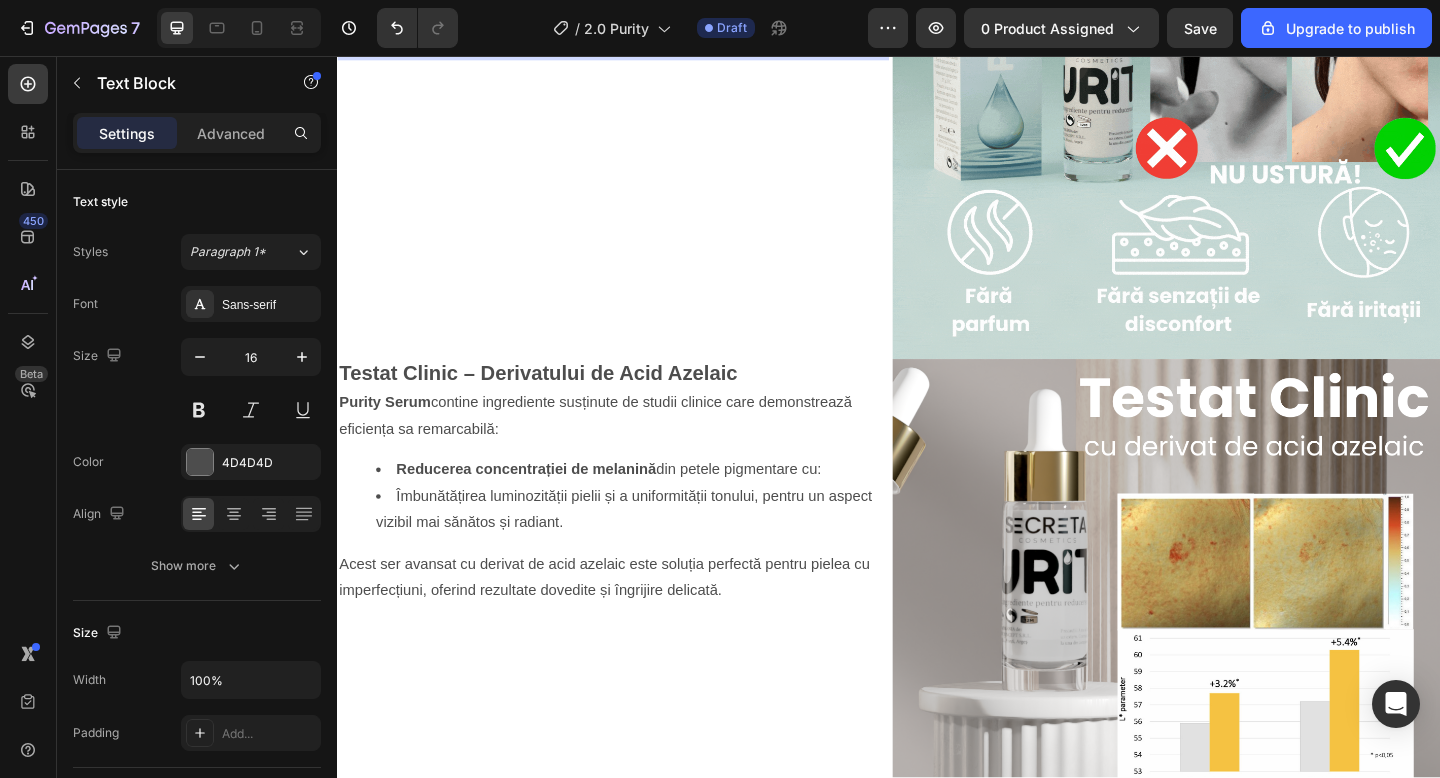 scroll, scrollTop: 2310, scrollLeft: 0, axis: vertical 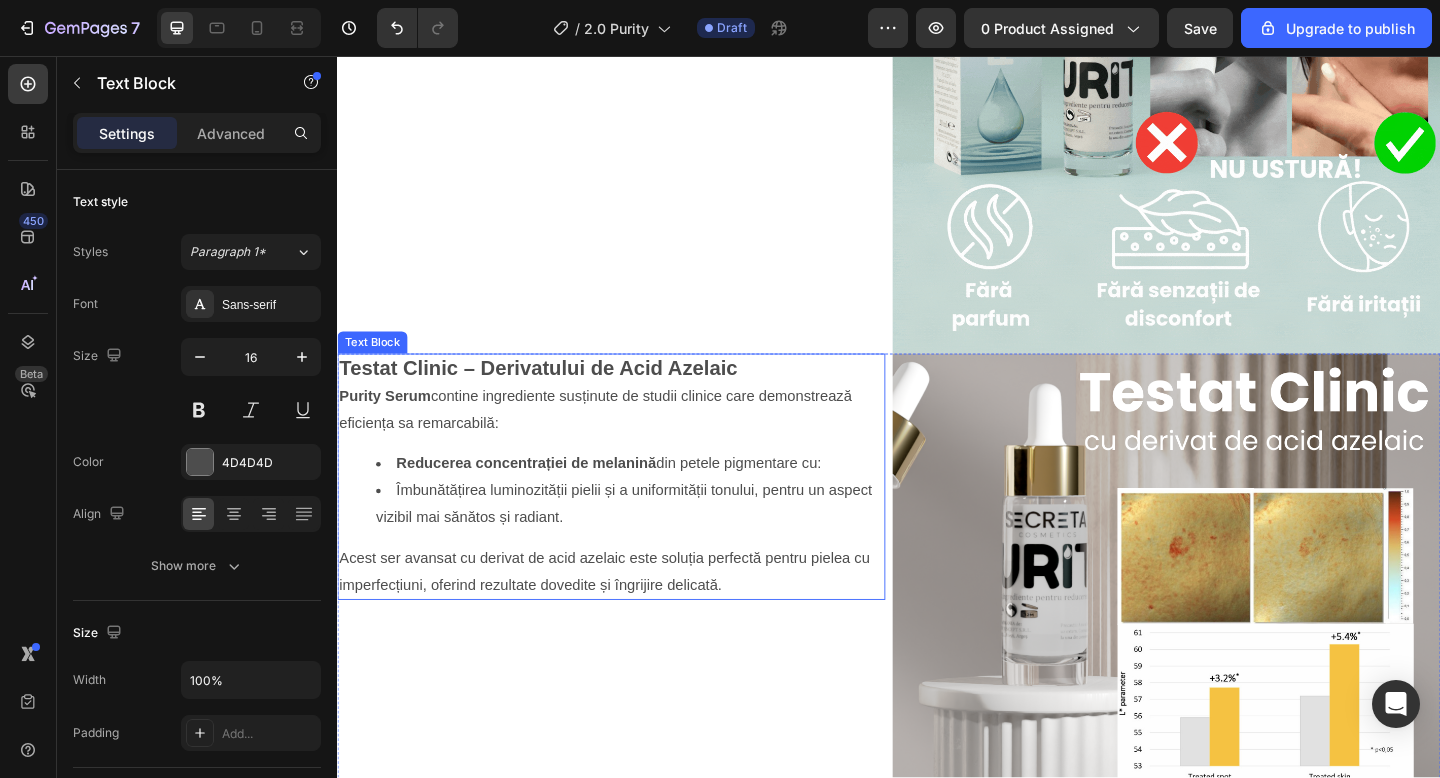 click on "Testat Clinic – Derivatului de Acid Azelaic Purity Serum  contine ingrediente susținute de studii clinice care demonstrează eficiența sa remarcabilă: Reducerea concentrației de melanină  din petele pigmentare cu: Îmbunătățirea luminozității pielii și a uniformității tonului, pentru un aspect vizibil mai sănătos și radiant. Acest ser avansat cu derivat de acid azelaic este soluția perfectă pentru pielea cu imperfecțiuni, oferind rezultate dovedite și îngrijire delicată." at bounding box center (635, 514) 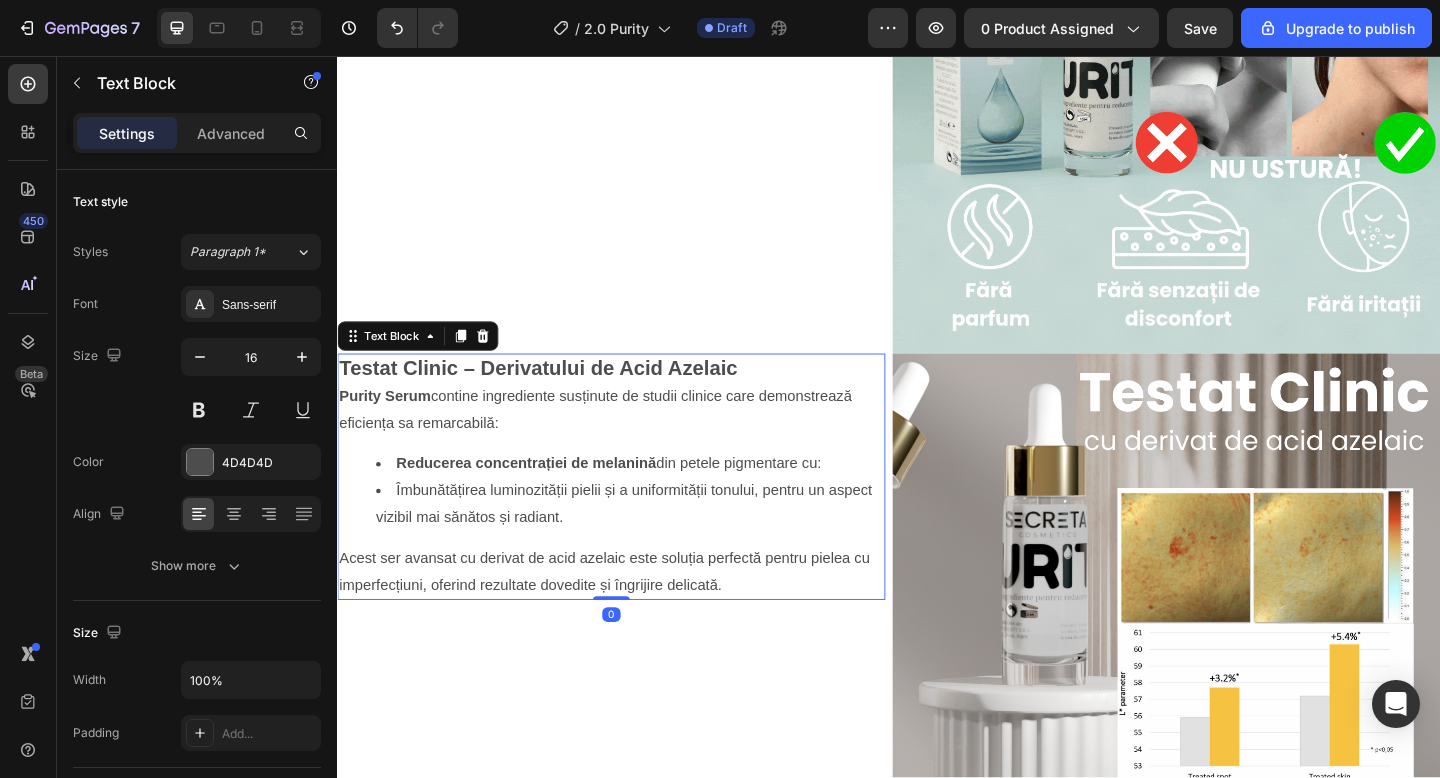 click on "Testat Clinic – Derivatului de Acid Azelaic Purity Serum  contine ingrediente susținute de studii clinice care demonstrează eficiența sa remarcabilă: Reducerea concentrației de melanină  din petele pigmentare cu: Îmbunătățirea luminozității pielii și a uniformității tonului, pentru un aspect vizibil mai sănătos și radiant. Acest ser avansat cu derivat de acid azelaic este soluția perfectă pentru pielea cu imperfecțiuni, oferind rezultate dovedite și îngrijire delicată." at bounding box center [635, 514] 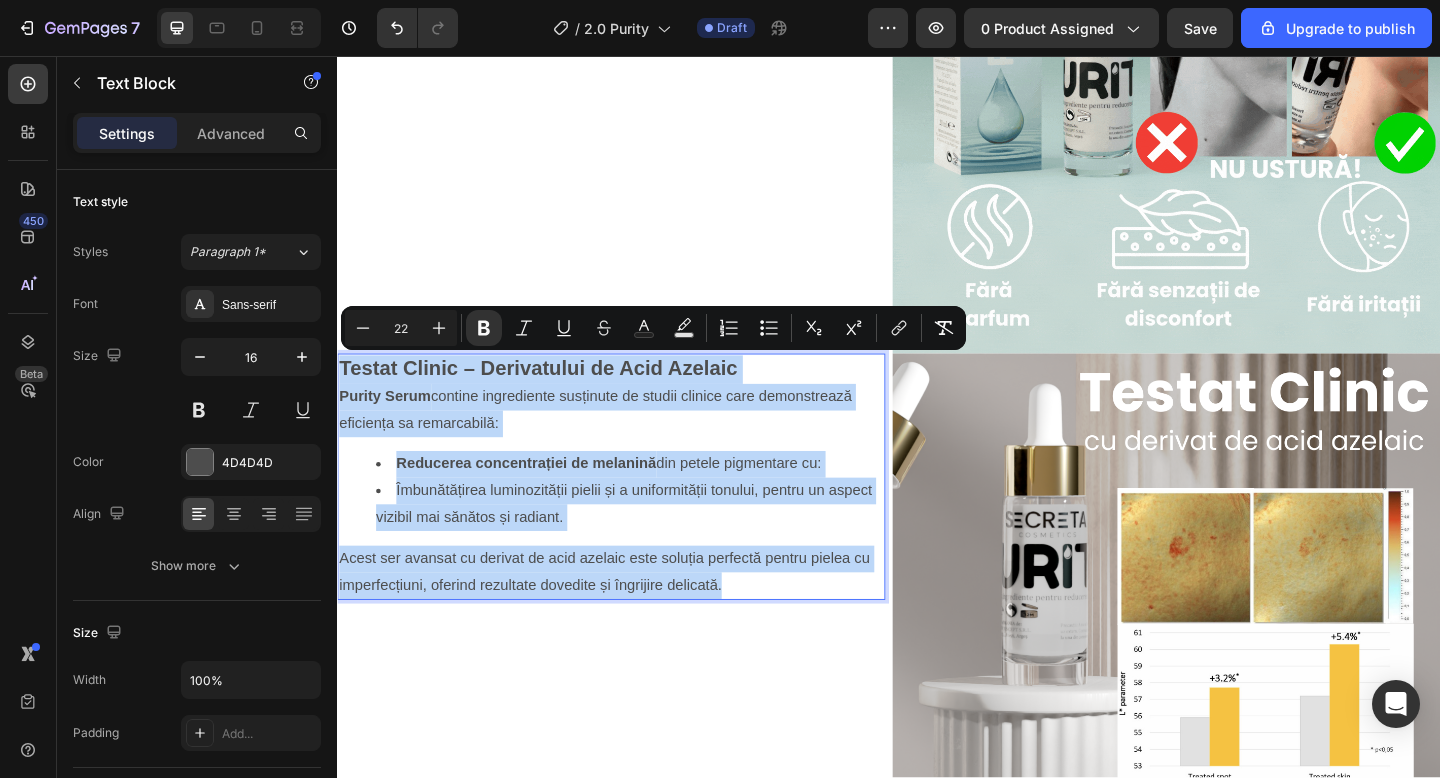 click on "Testat Clinic – Derivatului de Acid Azelaic" at bounding box center (555, 395) 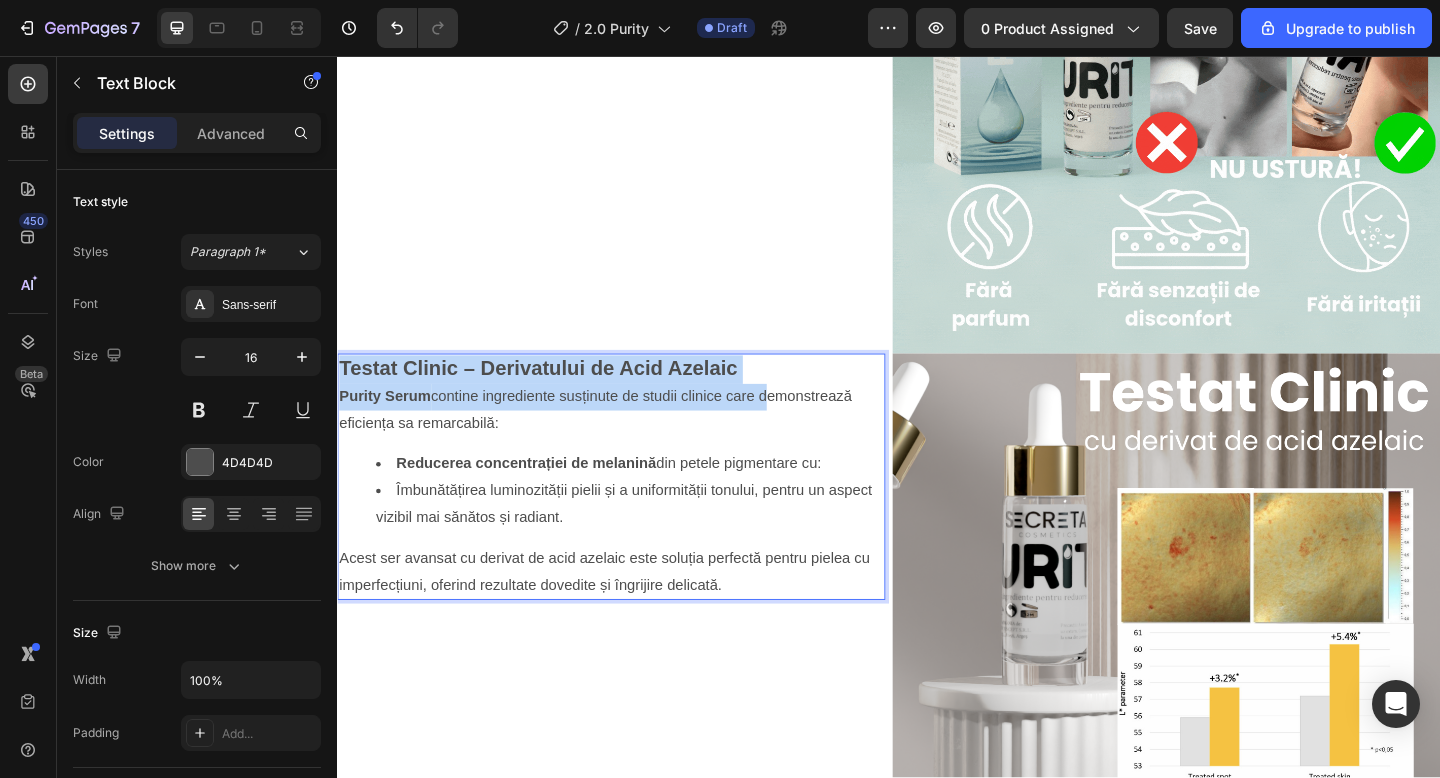 drag, startPoint x: 341, startPoint y: 396, endPoint x: 799, endPoint y: 414, distance: 458.35358 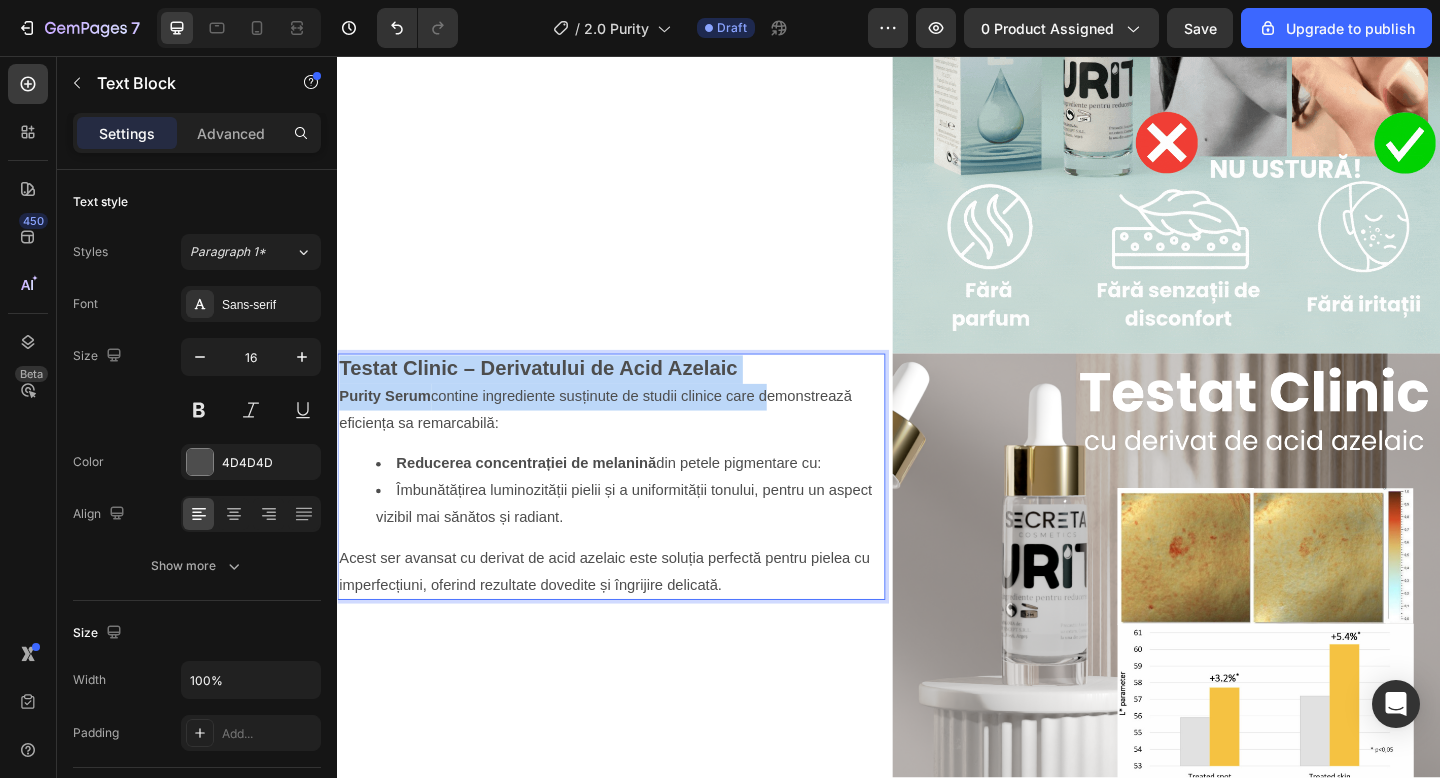 click on "Testat Clinic – Derivatului de Acid Azelaic Purity Serum  contine ingrediente susținute de studii clinice care demonstrează eficiența sa remarcabilă: Reducerea concentrației de melanină  din petele pigmentare cu: Îmbunătățirea luminozității pielii și a uniformității tonului, pentru un aspect vizibil mai sănătos și radiant. Acest ser avansat cu derivat de acid azelaic este soluția perfectă pentru pielea cu imperfecțiuni, oferind rezultate dovedite și îngrijire delicată." at bounding box center (635, 514) 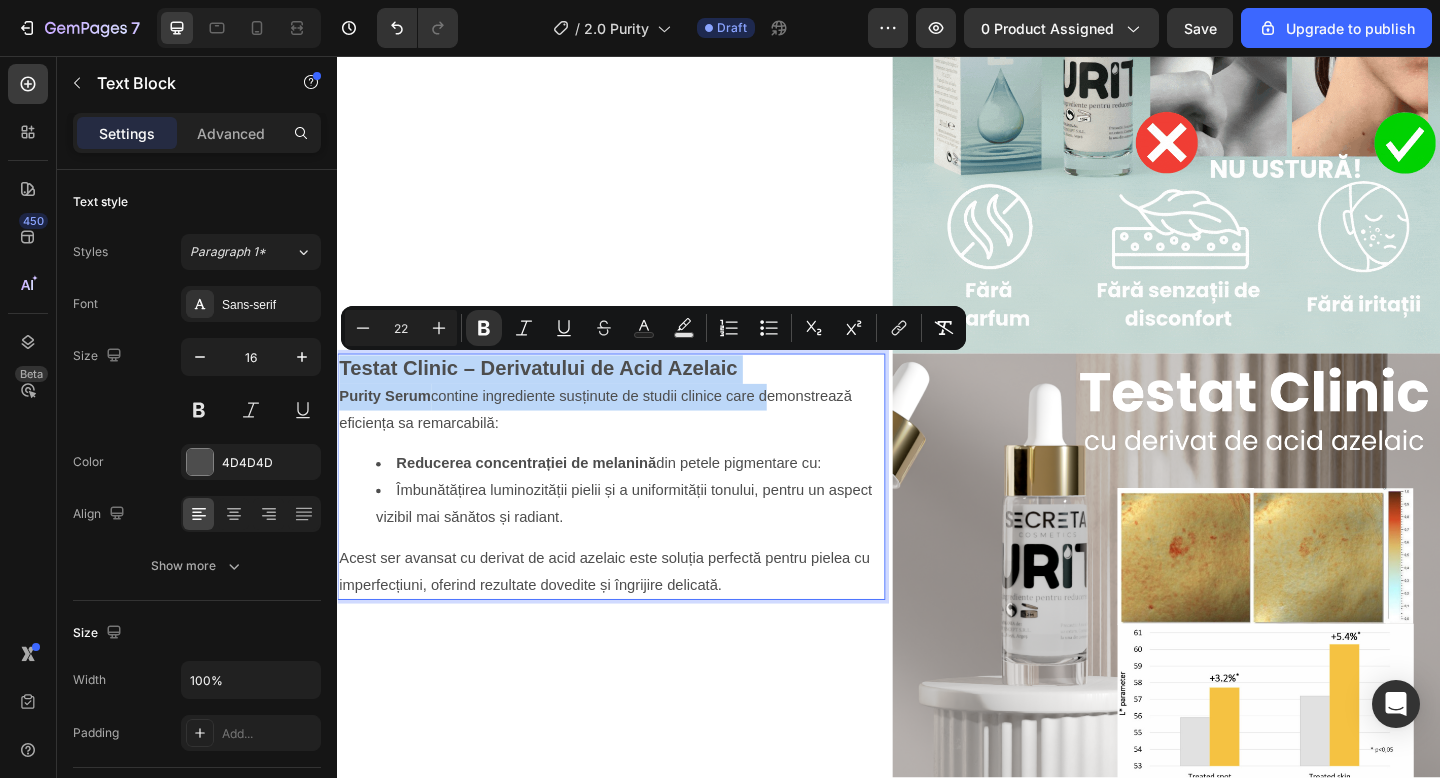 click on "Testat Clinic – Derivatului de Acid Azelaic" at bounding box center [635, 397] 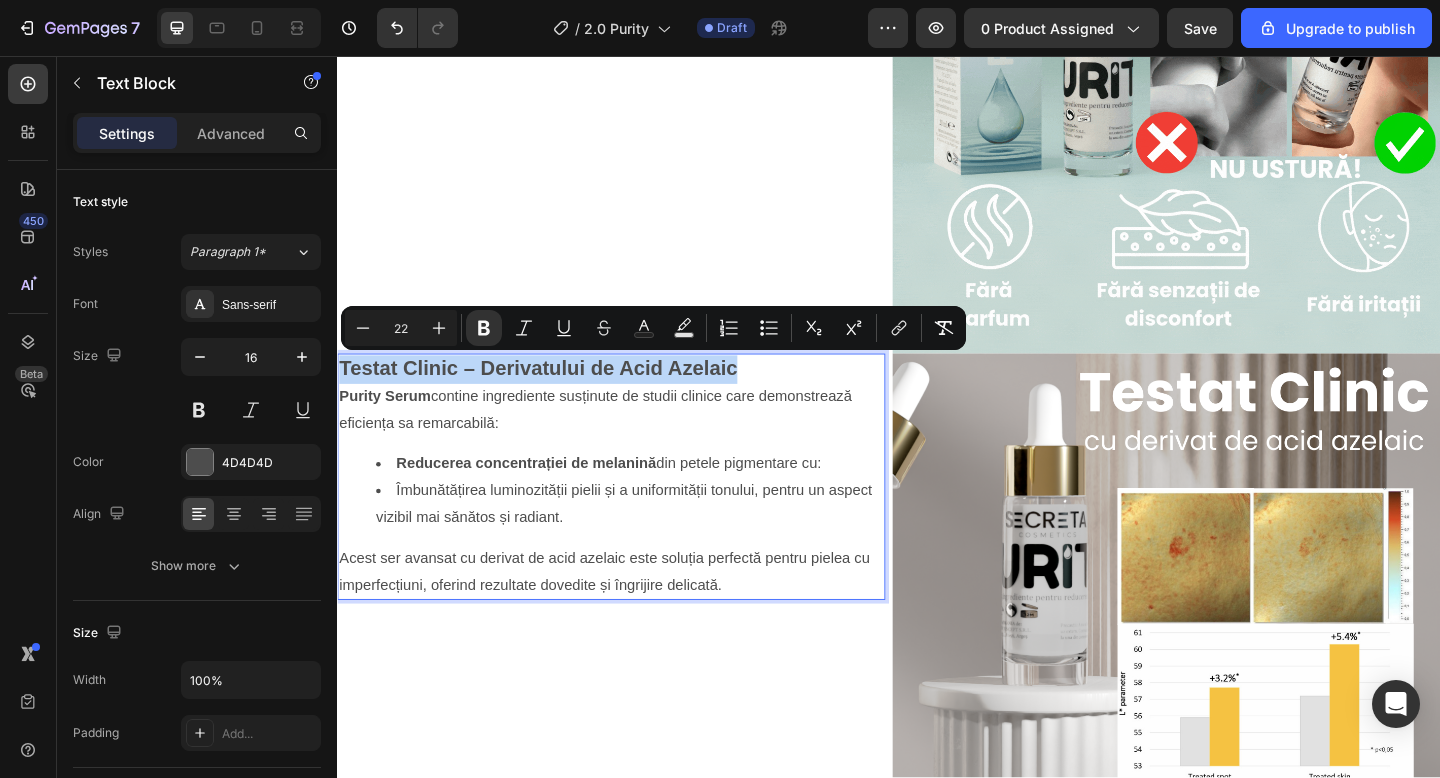 drag, startPoint x: 343, startPoint y: 394, endPoint x: 801, endPoint y: 409, distance: 458.24557 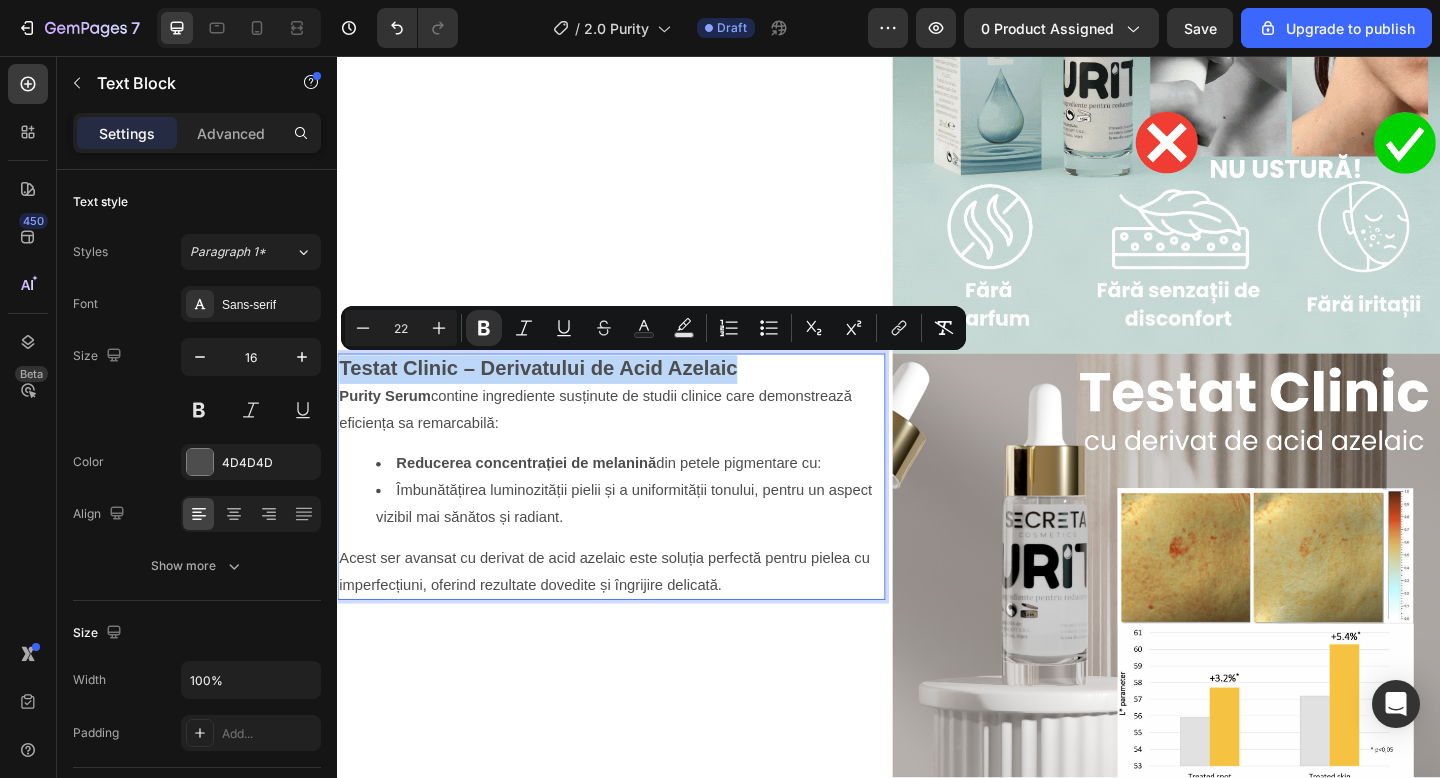 click on "Testat Clinic – Derivatului de Acid Azelaic" at bounding box center (635, 397) 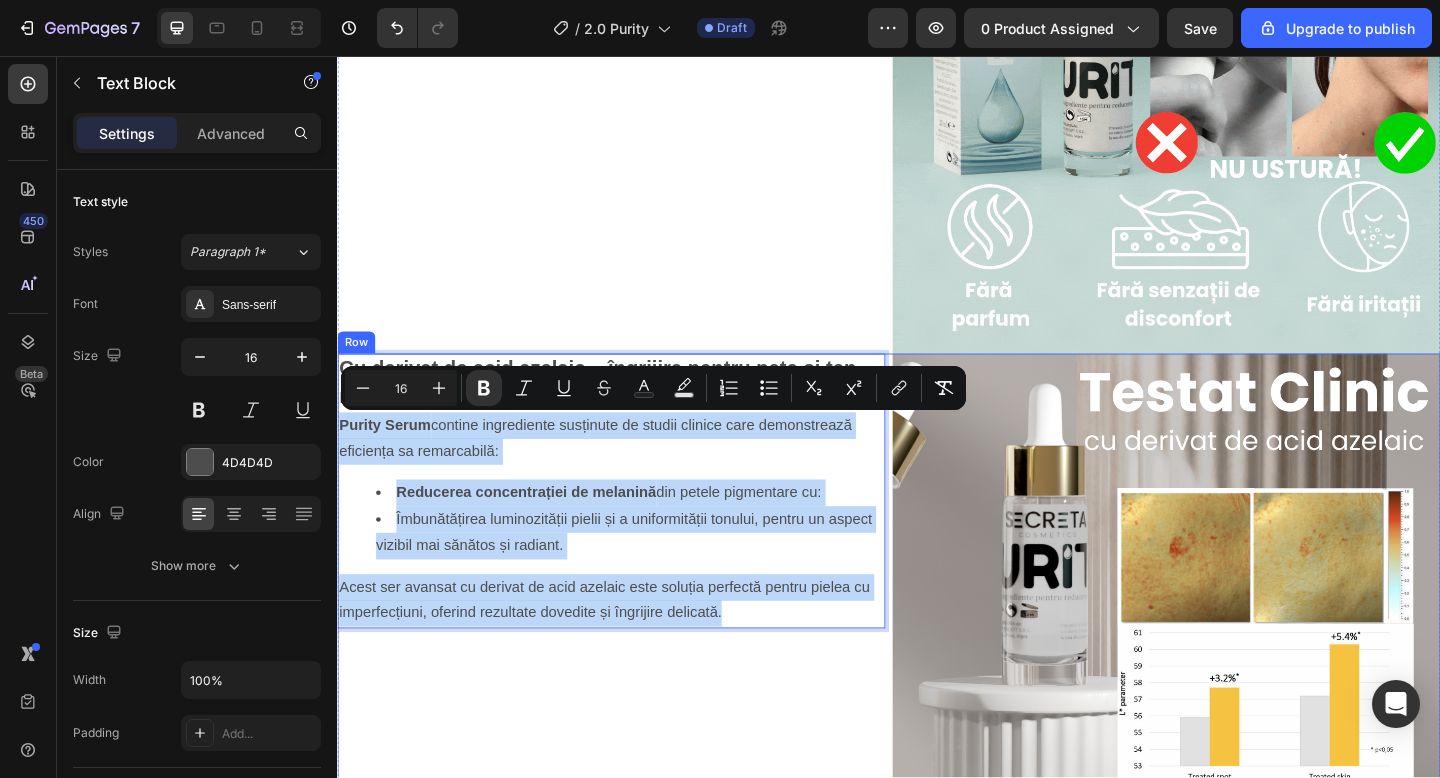 drag, startPoint x: 338, startPoint y: 454, endPoint x: 761, endPoint y: 692, distance: 485.35864 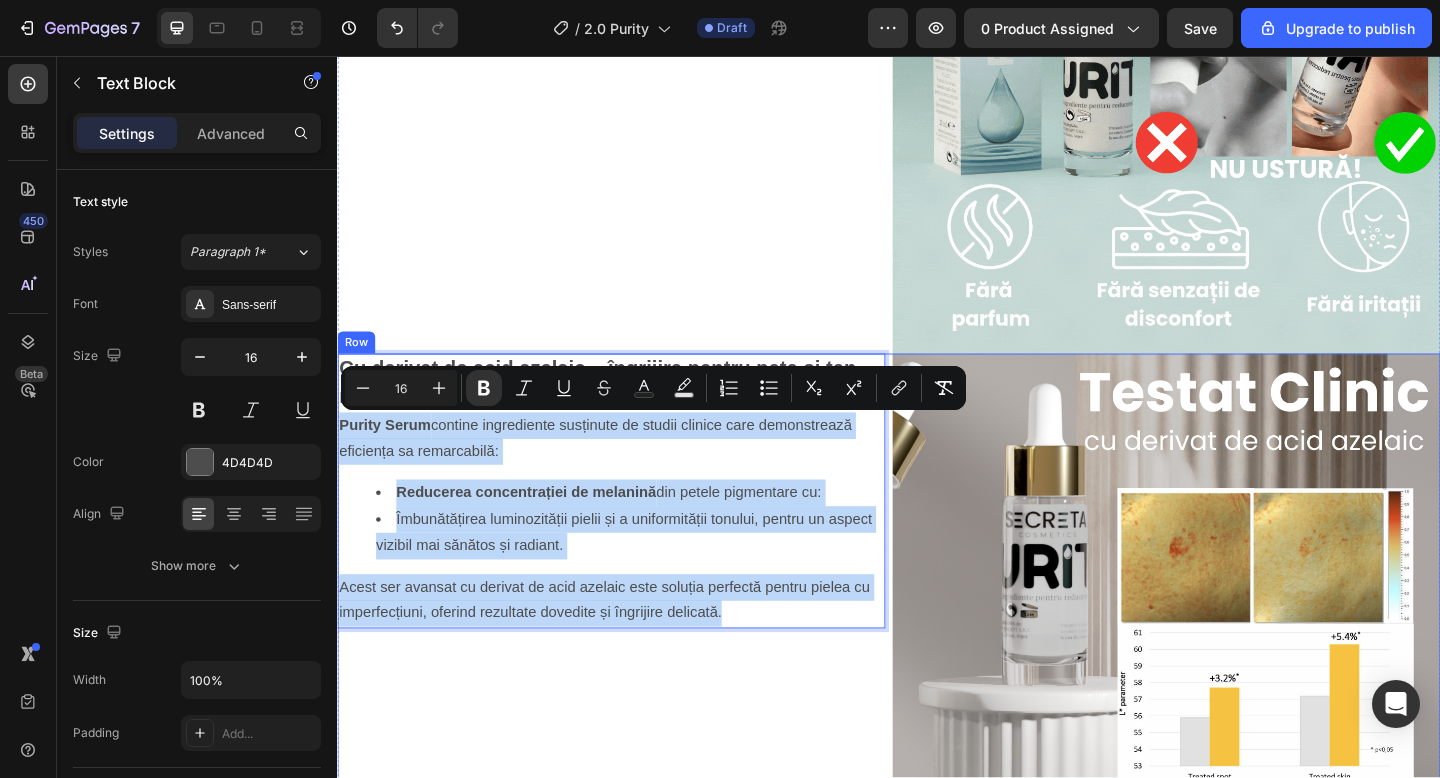 click on "Cu derivat de acid azelaic – îngrijire pentru pete și ten neuniform Purity Serum  contine ingrediente susținute de studii clinice care demonstrează eficiența sa remarcabilă: Reducerea concentrației de melanină  din petele pigmentare cu: Îmbunătățirea luminozității pielii și a uniformității tonului, pentru un aspect vizibil mai sănătos și radiant. Acest ser avansat cu derivat de acid azelaic este soluția perfectă pentru pielea cu imperfecțiuni, oferind rezultate dovedite și îngrijire delicată. Text Block   0" at bounding box center [635, 678] 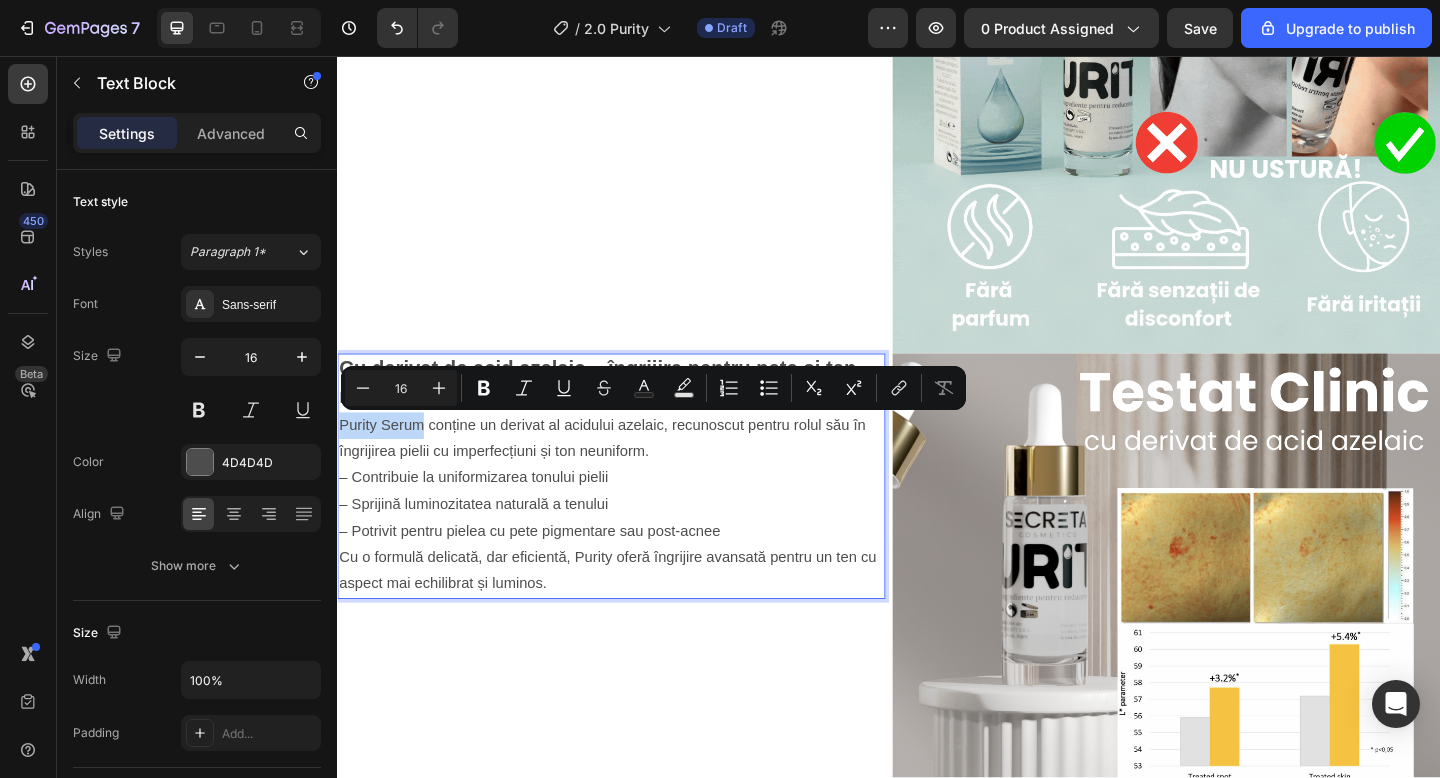 drag, startPoint x: 340, startPoint y: 455, endPoint x: 427, endPoint y: 458, distance: 87.05171 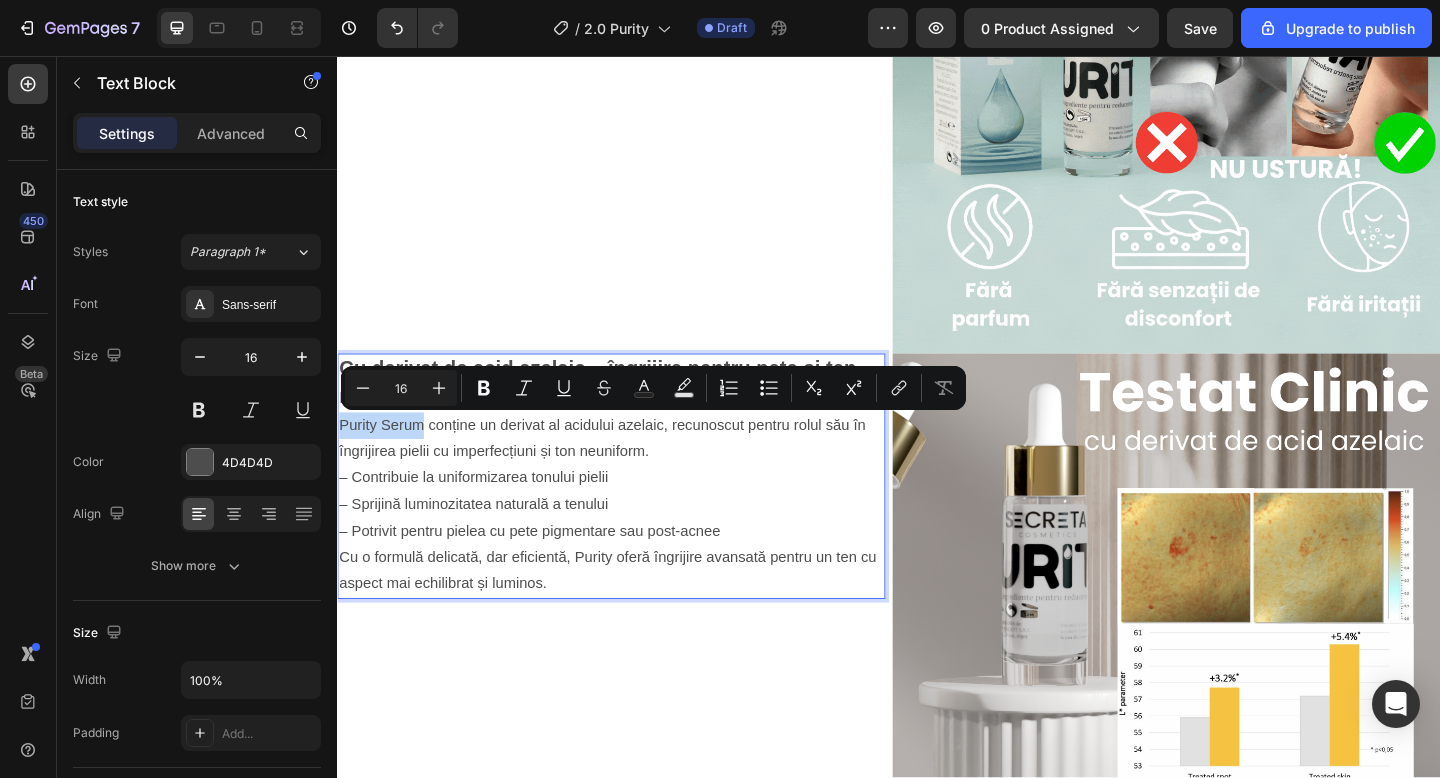 click on "Purity Serum conține un derivat al acidului azelaic, recunoscut pentru rolul său în îngrijirea pielii cu imperfecțiuni și ton neuniform." at bounding box center [635, 473] 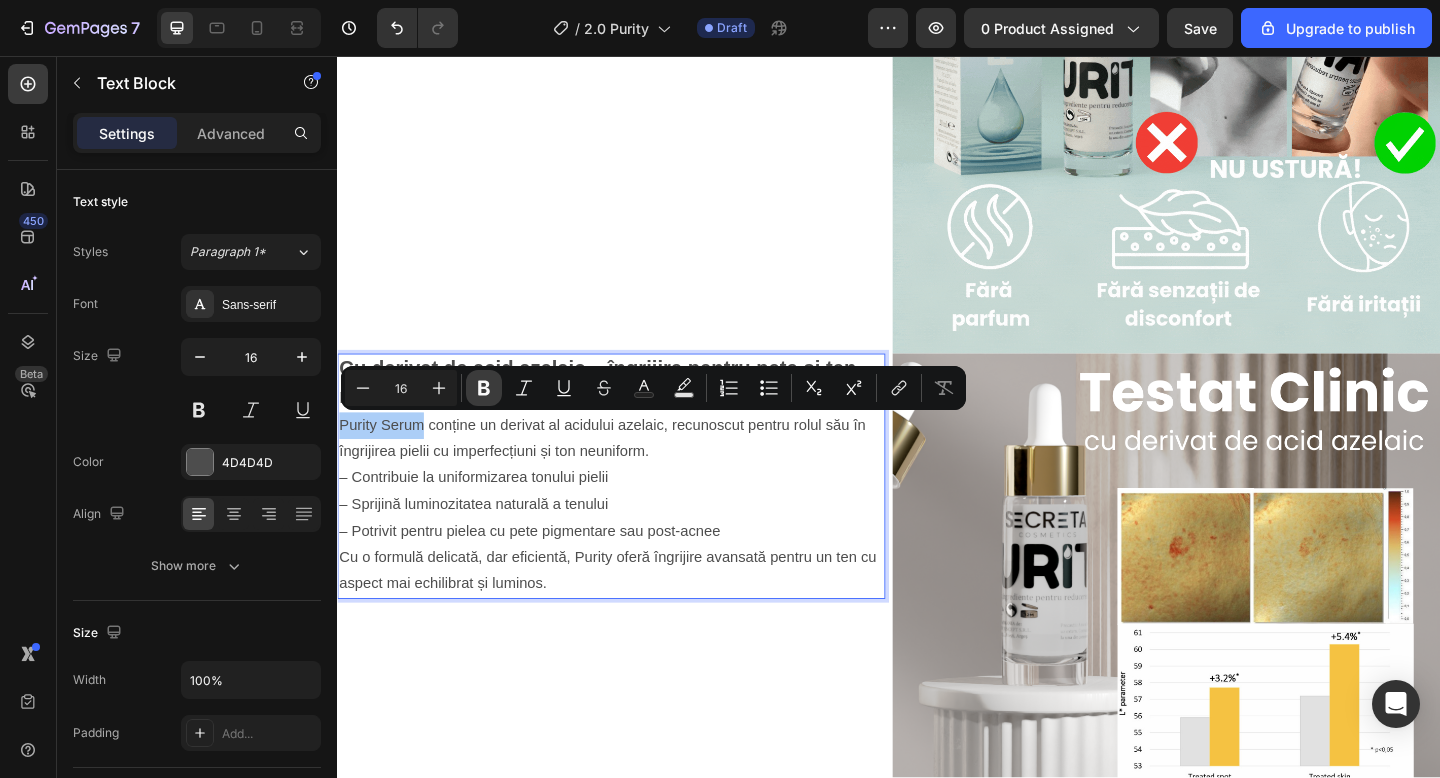 click 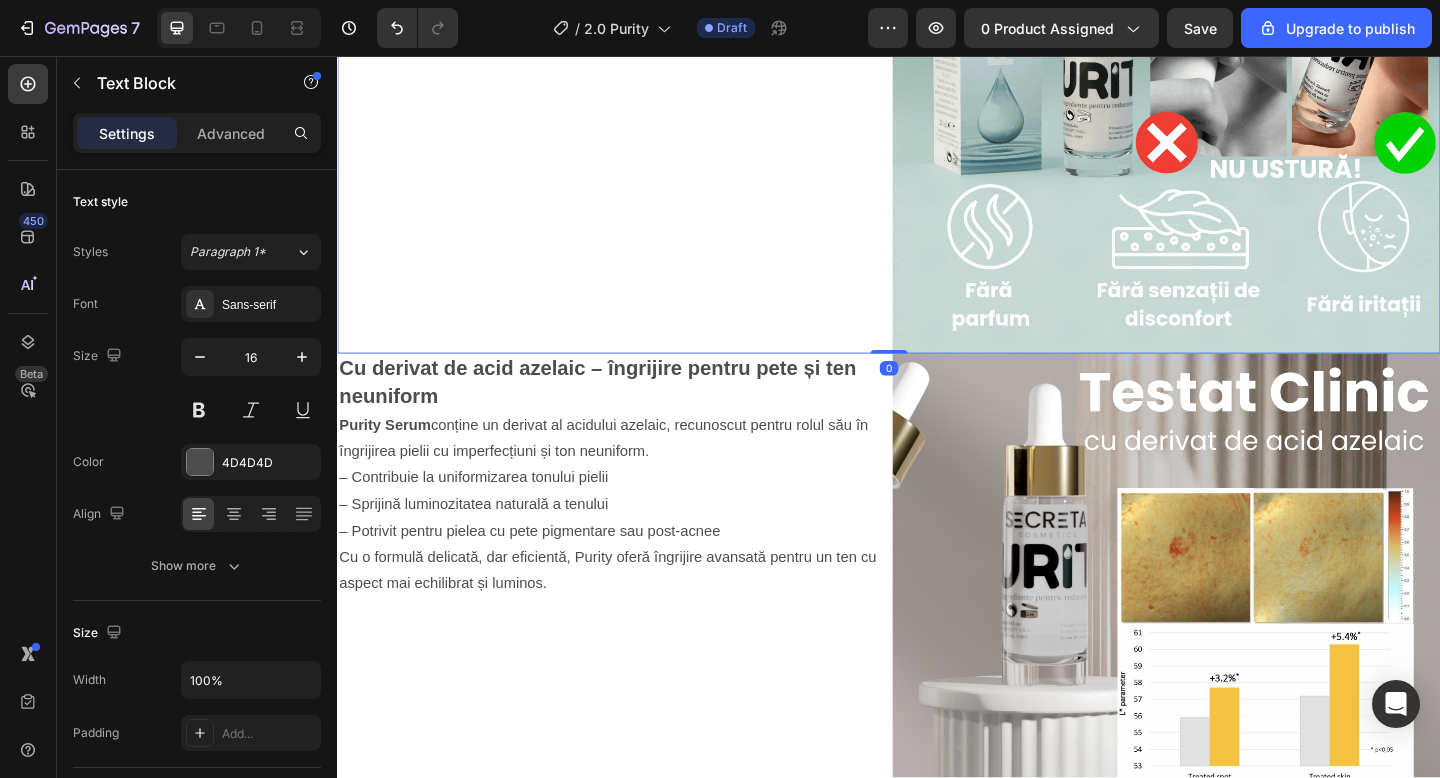 click on "Îngrijire blândă, fără disconfort – ideală pentru pielea sensibilă Purity Serum  este creat pentru rutina de îngrijire a pielii sensibile, oferind o formulă blândă și confortabilă: – Fără parfum – potrivit pentru pielea reactivă – Textură lejeră, aplicare fără disconfort – Contribuie la calmarea roșeții și susține echilibrul natural al pielii Cu Purity, îngrijirea zilnică devine un moment de confort și echilibru, chiar și pentru cele mai delicate tipuri de ten. Text Block" at bounding box center [635, 82] 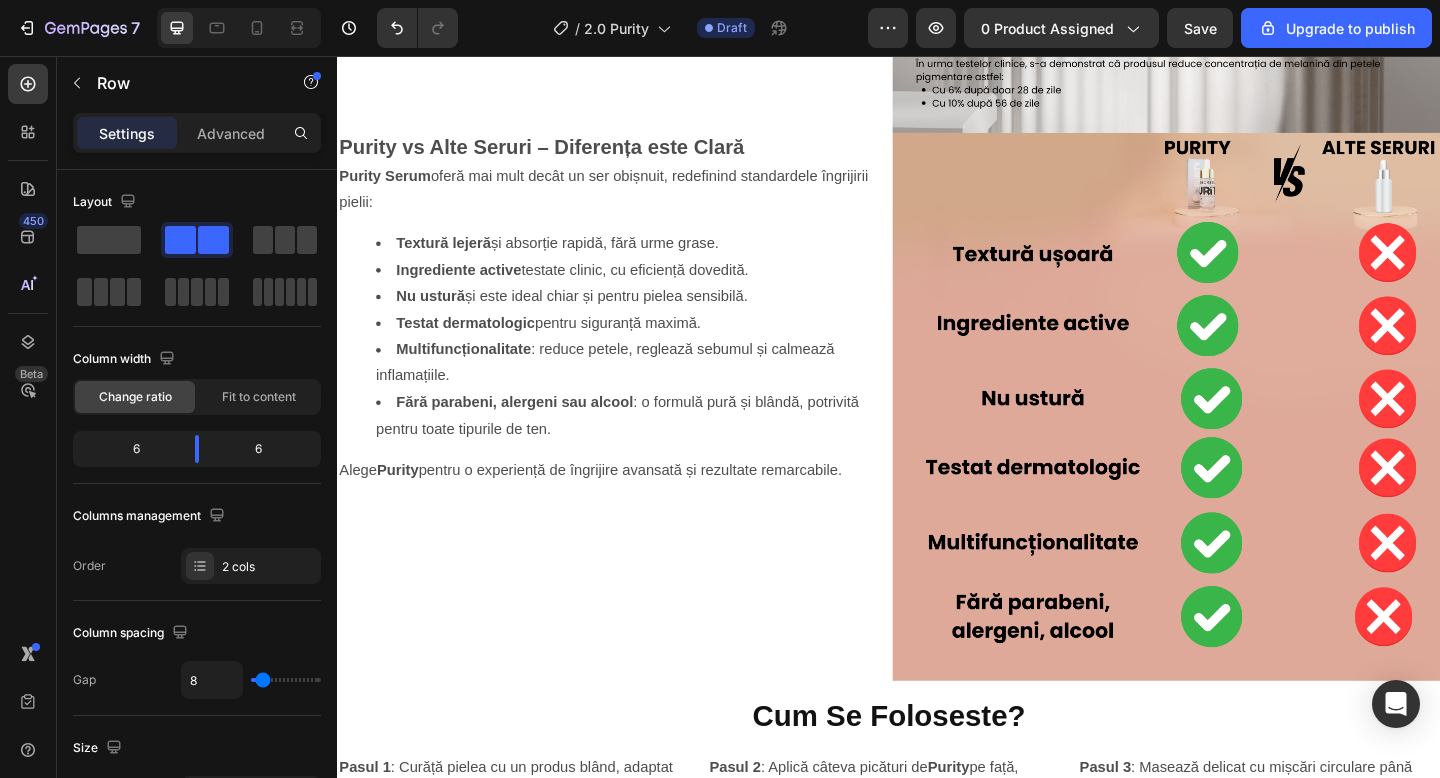 scroll, scrollTop: 3152, scrollLeft: 0, axis: vertical 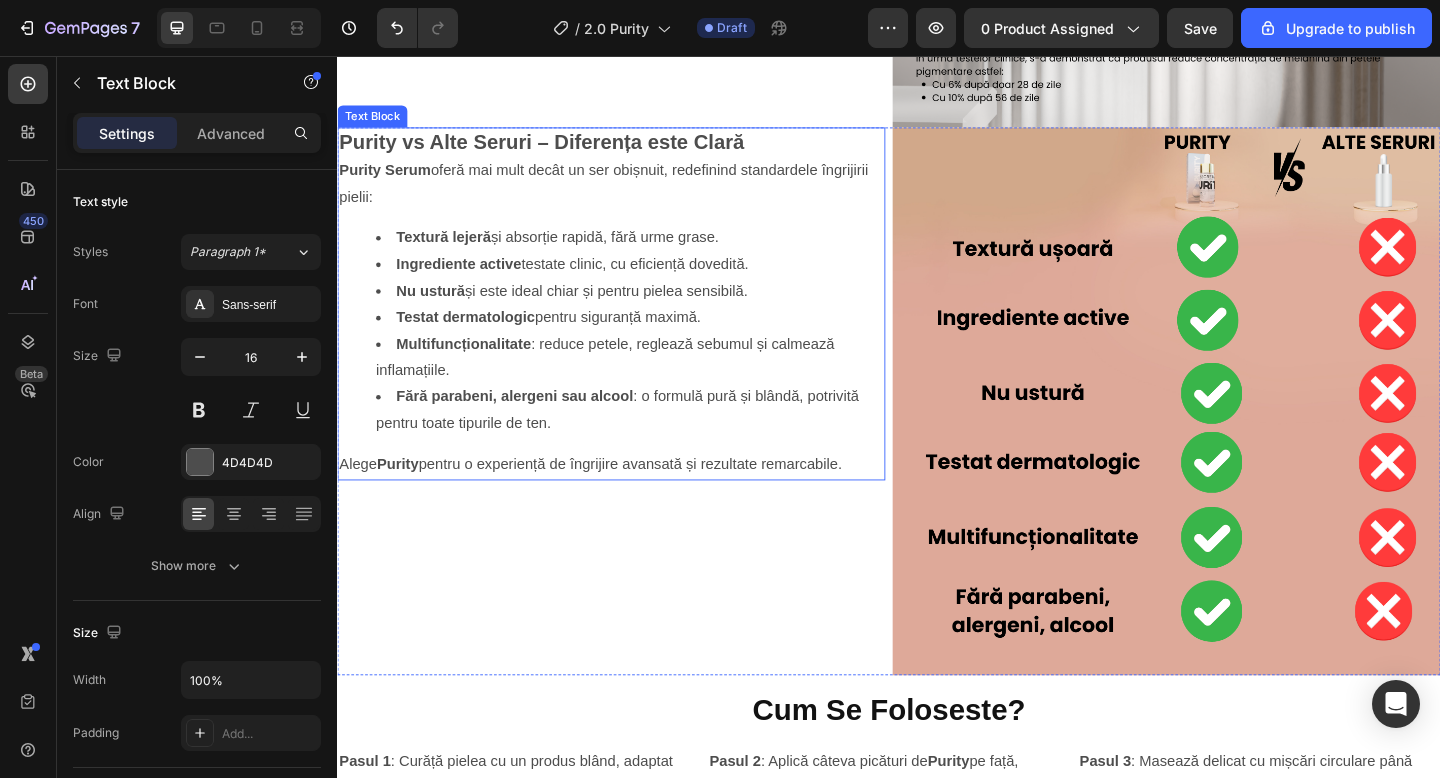 click on "Textură lejeră  și absorție rapidă, fără urme grase." at bounding box center [655, 254] 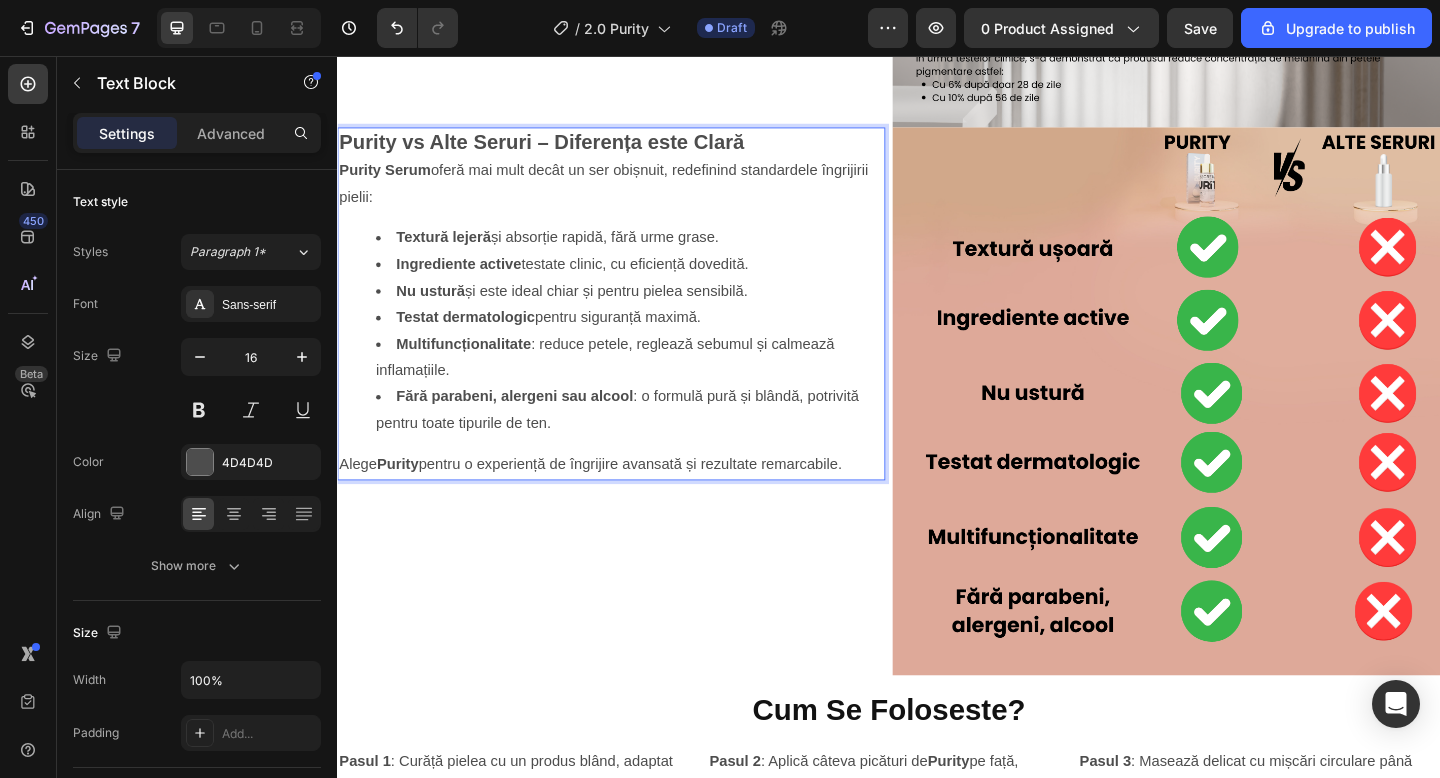 click on "Textură lejeră  și absorție rapidă, fără urme grase." at bounding box center (655, 254) 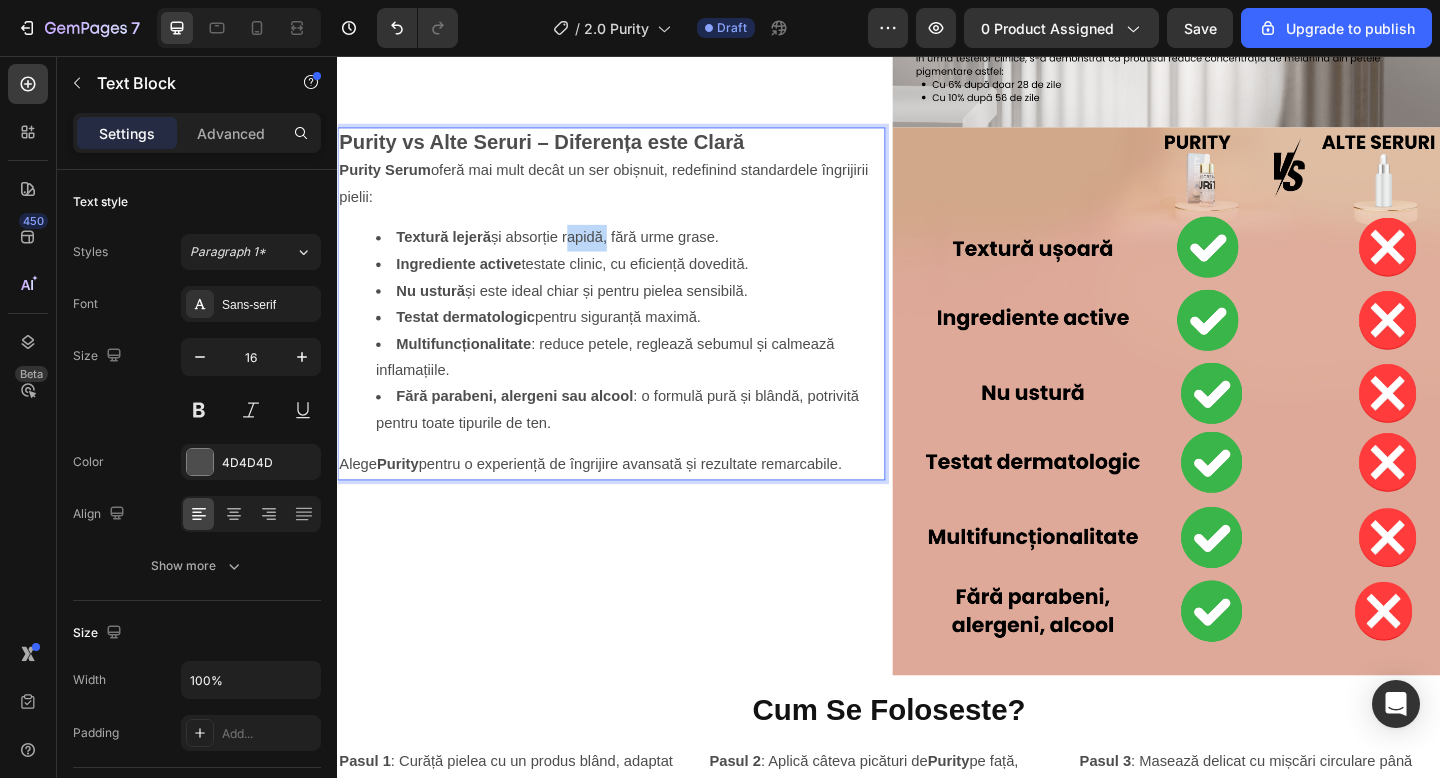 click on "Textură lejeră  și absorție rapidă, fără urme grase." at bounding box center (655, 254) 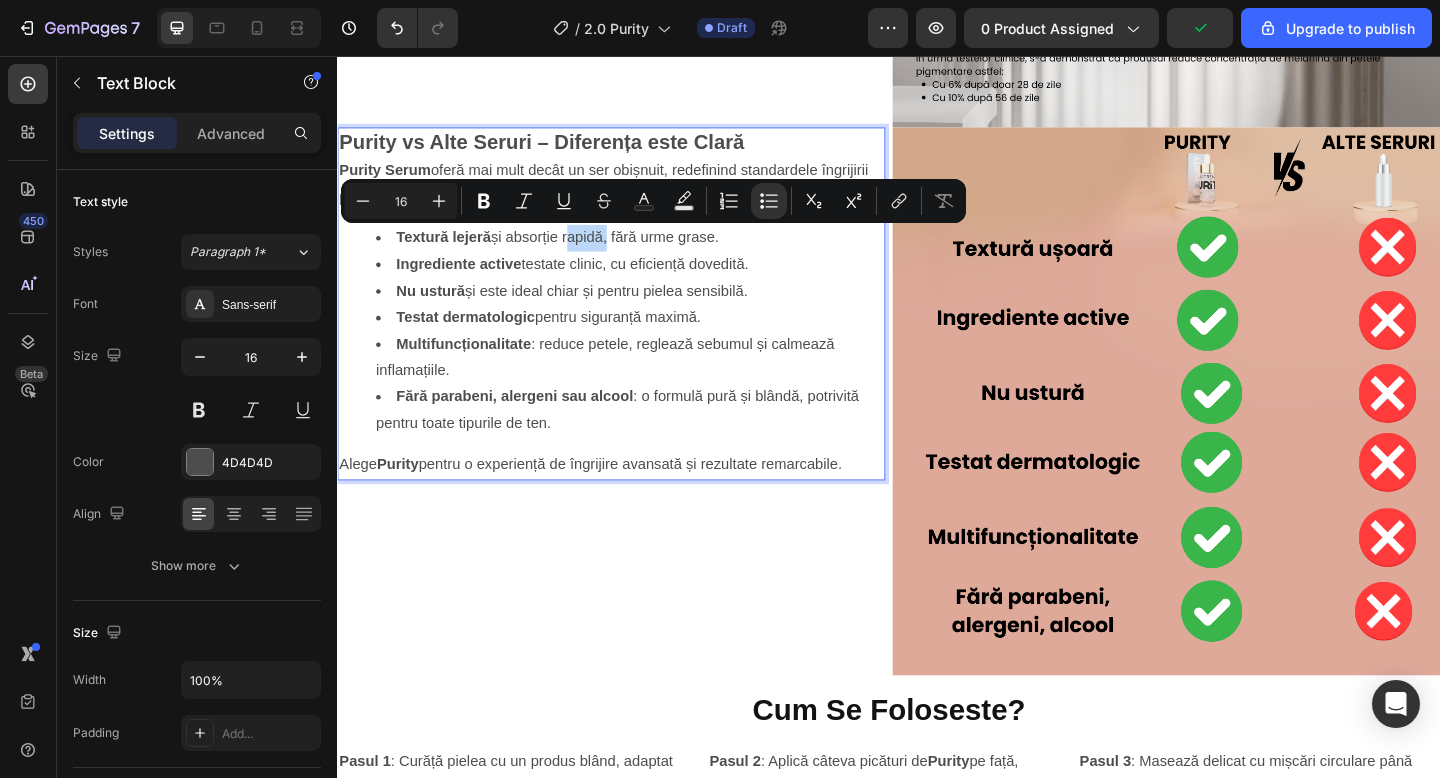 type on "22" 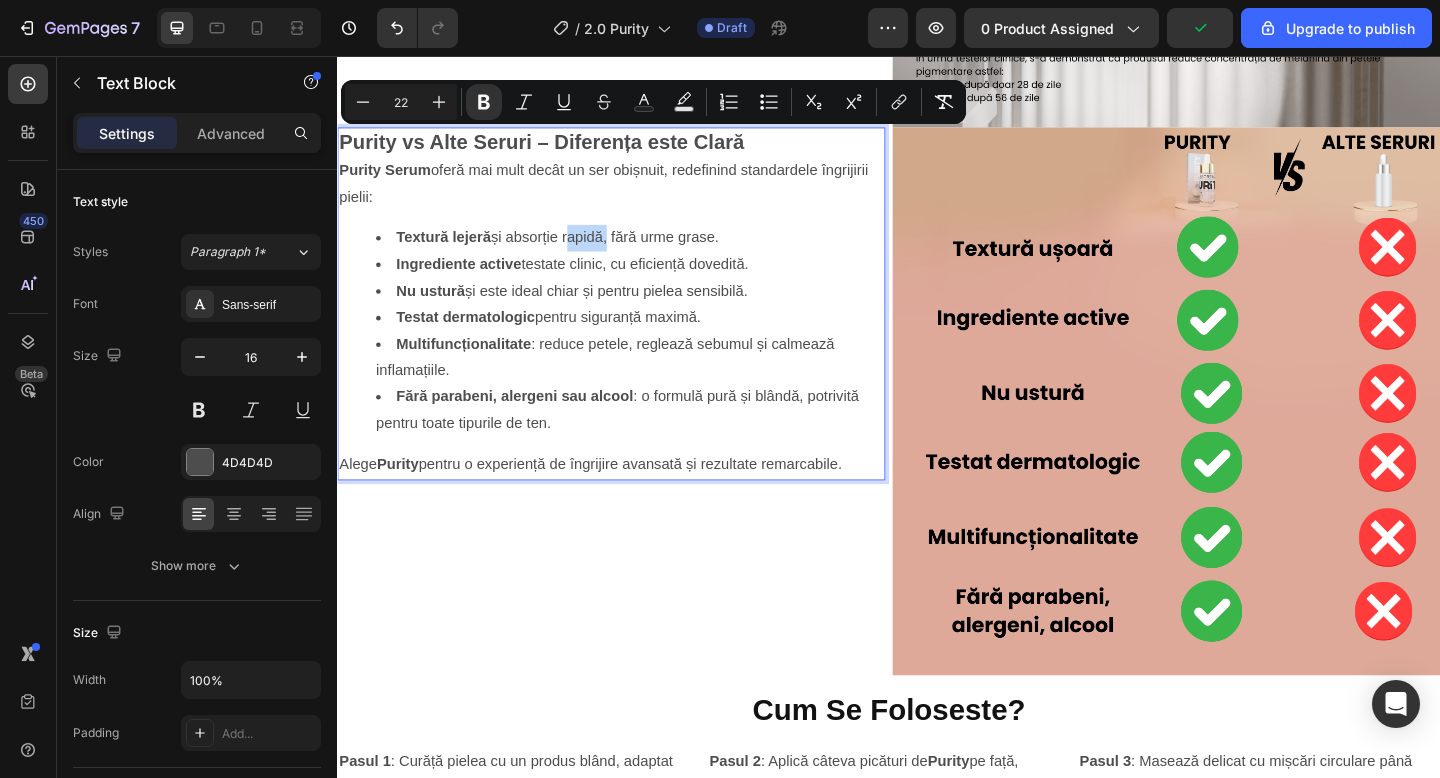 copy on "Purity vs Alte Seruri – Diferența este Clară Purity Serum  oferă mai mult decât un ser obișnuit, redefinind standardele îngrijirii pielii: Textură lejeră  și absorție rapidă, fără urme grase. Ingrediente active  testate clinic, cu eficiență dovedită. Nu ustură  și este ideal chiar și pentru pielea sensibilă. Testat dermatologic  pentru siguranță maximă. Multifuncționalitate : reduce petele, reglează sebumul și calmează inflamațiile. Fără parabeni, alergeni sau alcool : o formulă pură și blândă, potrivită pentru toate tipurile de ten. Alege  Purity  pentru o experiență de îngrijire avansată și rezultate remarcabile." 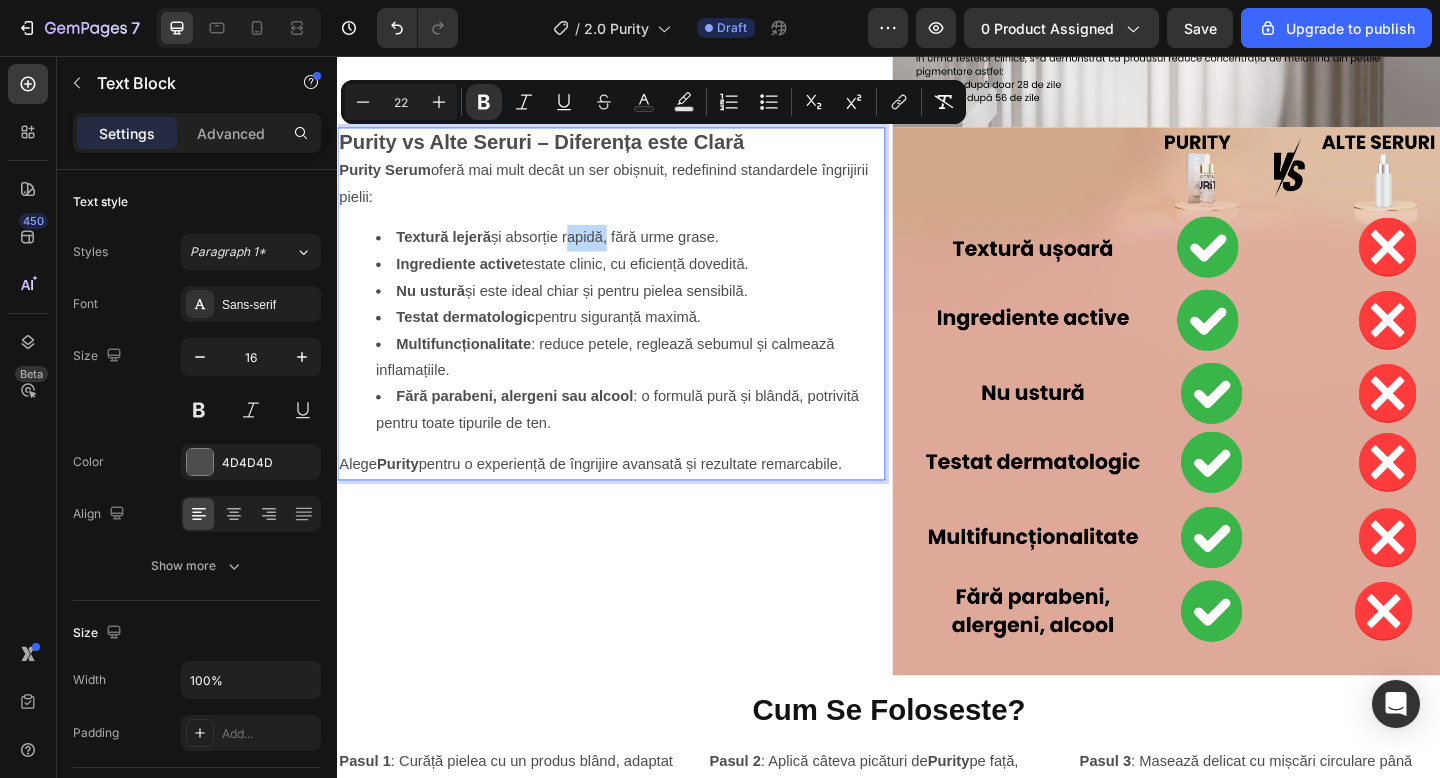 click on "Purity Serum  oferă mai mult decât un ser obișnuit, redefinind standardele îngrijirii pielii:" at bounding box center (635, 196) 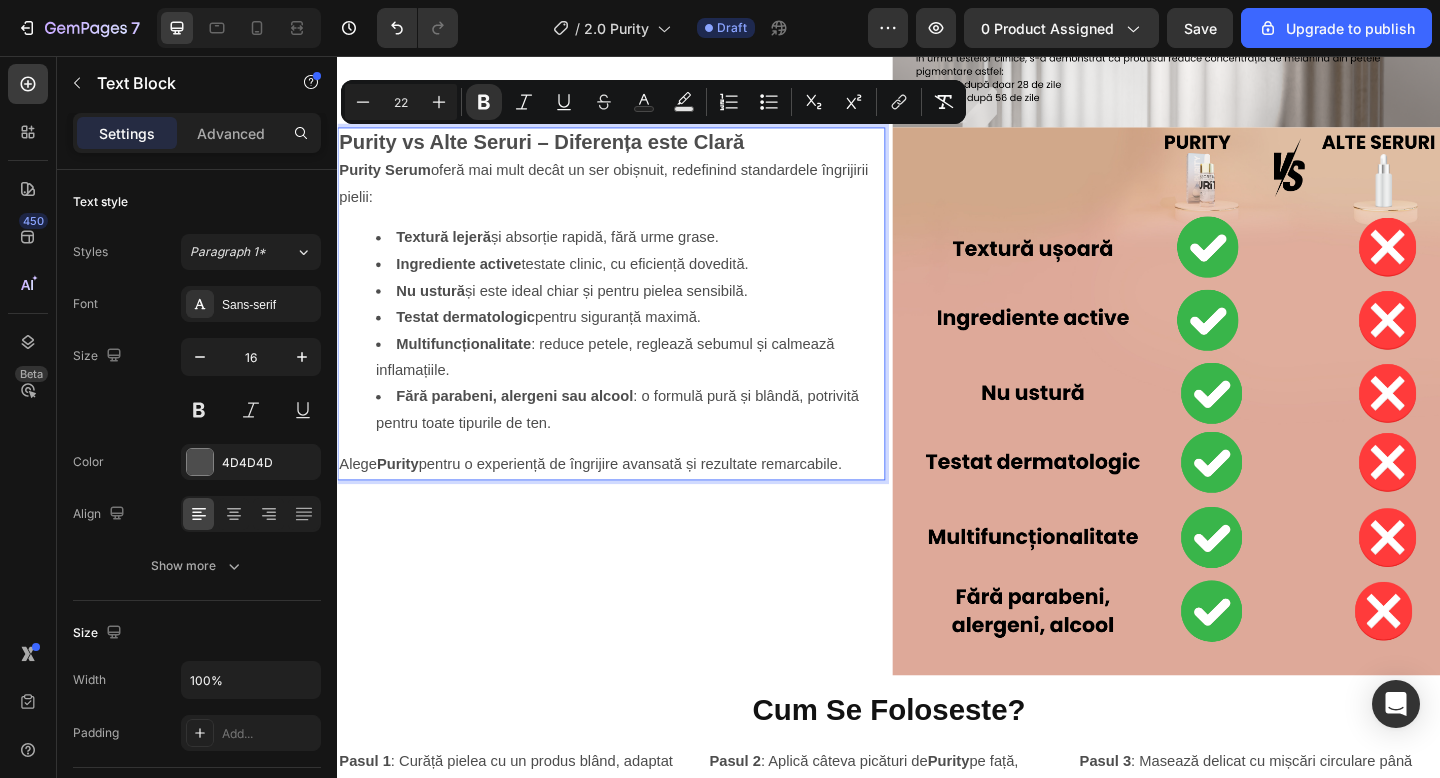 drag, startPoint x: 395, startPoint y: 214, endPoint x: 342, endPoint y: 162, distance: 74.24958 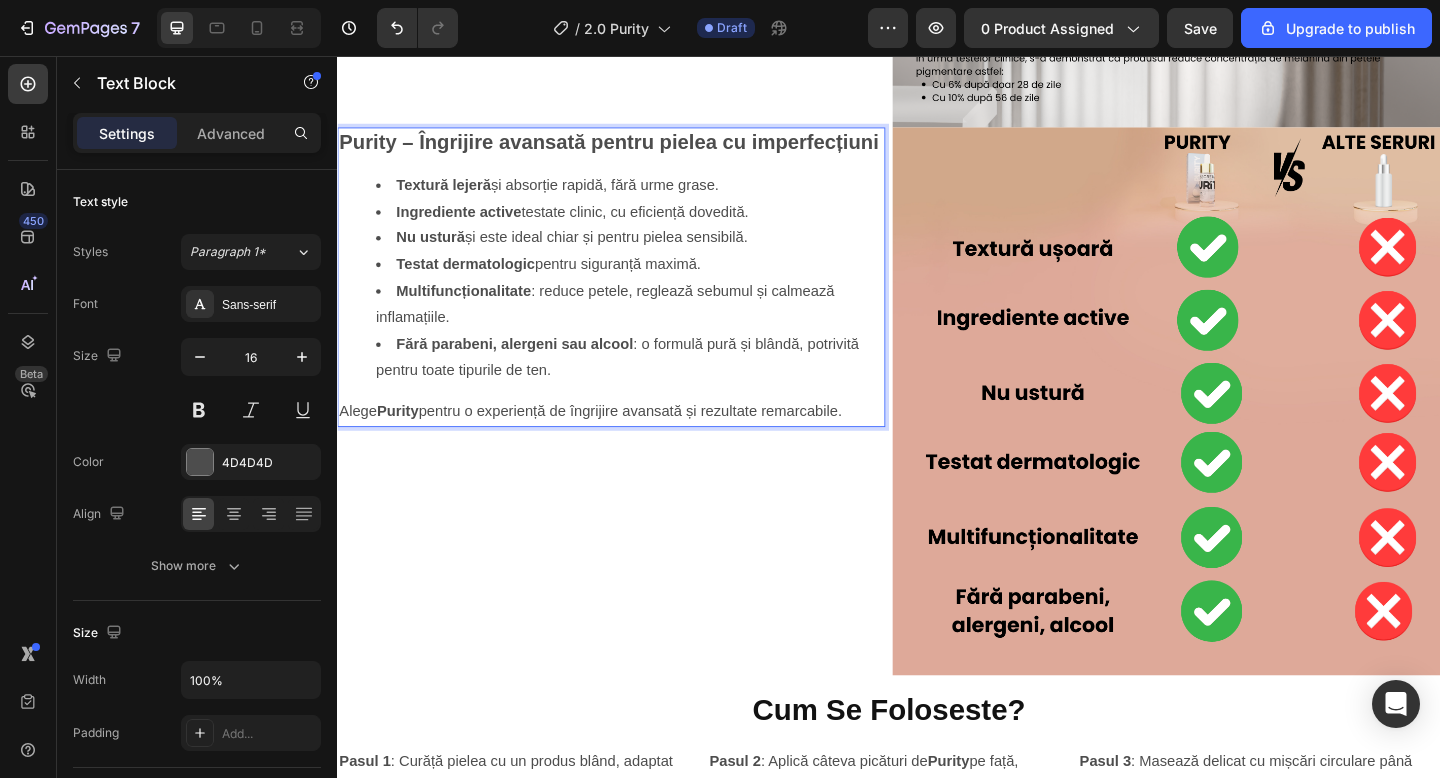 click on "Purity – Îngrijire avansată pentru pielea cu imperfecțiuni Textură lejeră  și absorție rapidă, fără urme grase. Ingrediente active  testate clinic, cu eficiență dovedită. Nu ustură  și este ideal chiar și pentru pielea sensibilă. Testat dermatologic  pentru siguranță maximă. Multifuncționalitate : reduce petele, reglează sebumul și calmează inflamațiile. Fără parabeni, alergeni sau alcool : o formulă pură și blândă, potrivită pentru toate tipurile de ten. Alege  Purity  pentru o experiență de îngrijire avansată și rezultate remarcabile." at bounding box center (635, 297) 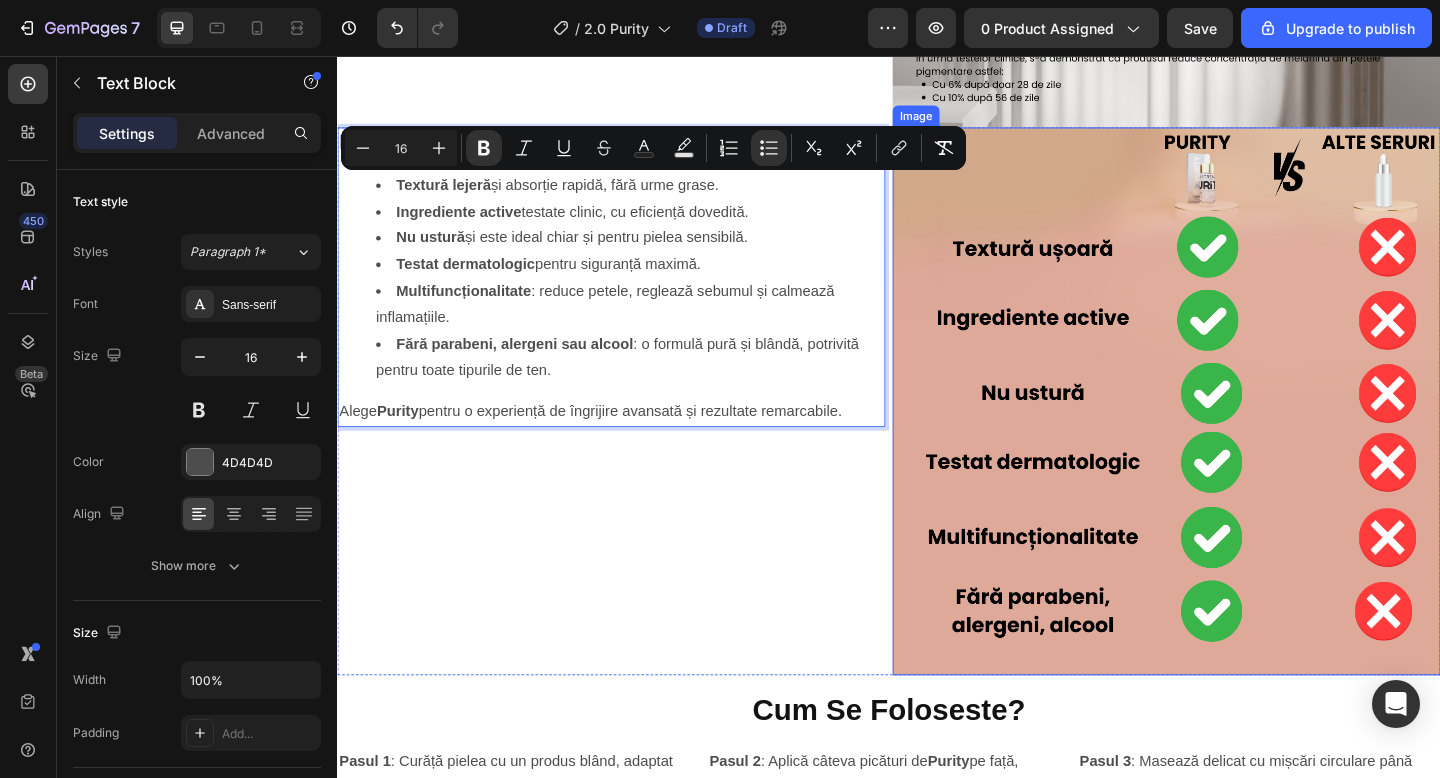 drag, startPoint x: 346, startPoint y: 173, endPoint x: 1028, endPoint y: 483, distance: 749.14886 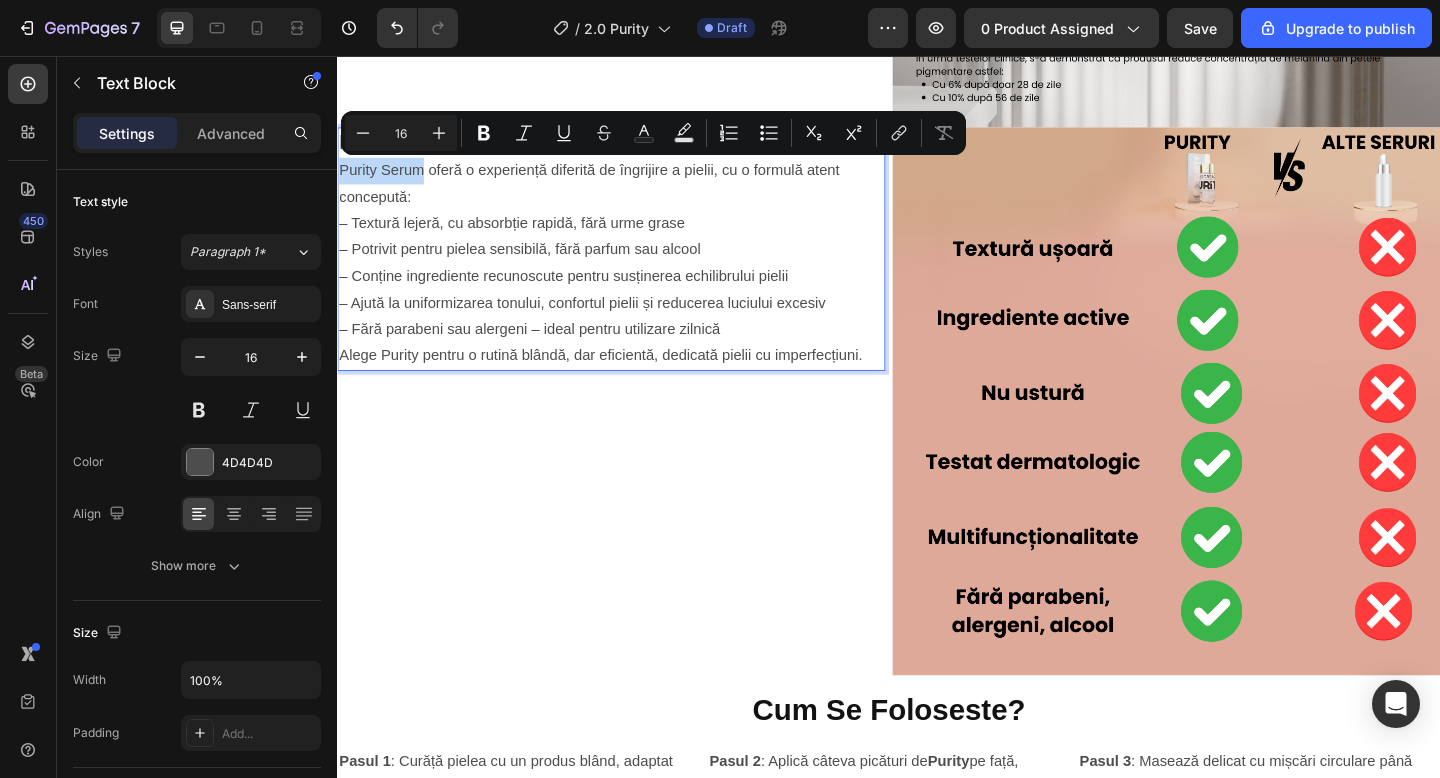 drag, startPoint x: 340, startPoint y: 179, endPoint x: 427, endPoint y: 183, distance: 87.0919 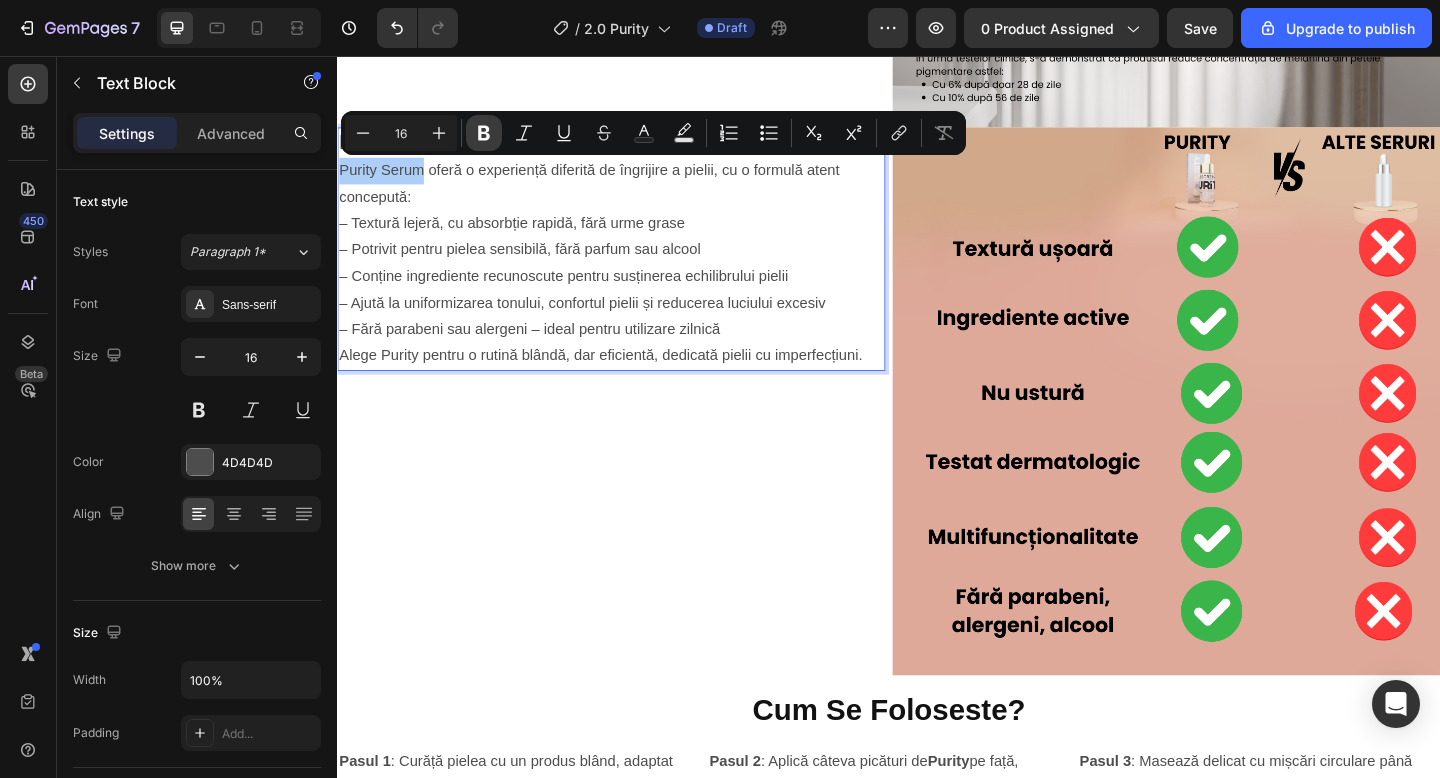 click on "Bold" at bounding box center [484, 133] 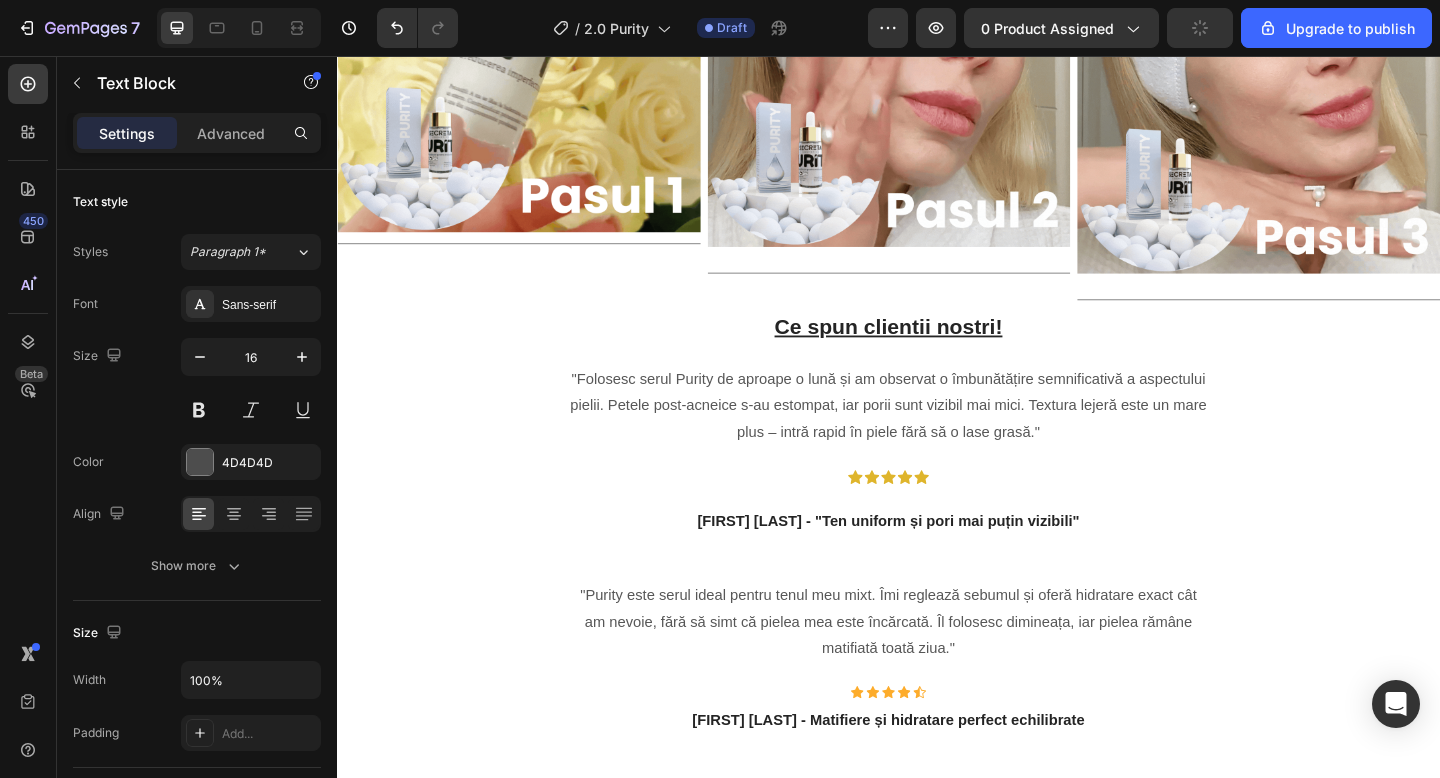 scroll, scrollTop: 4174, scrollLeft: 0, axis: vertical 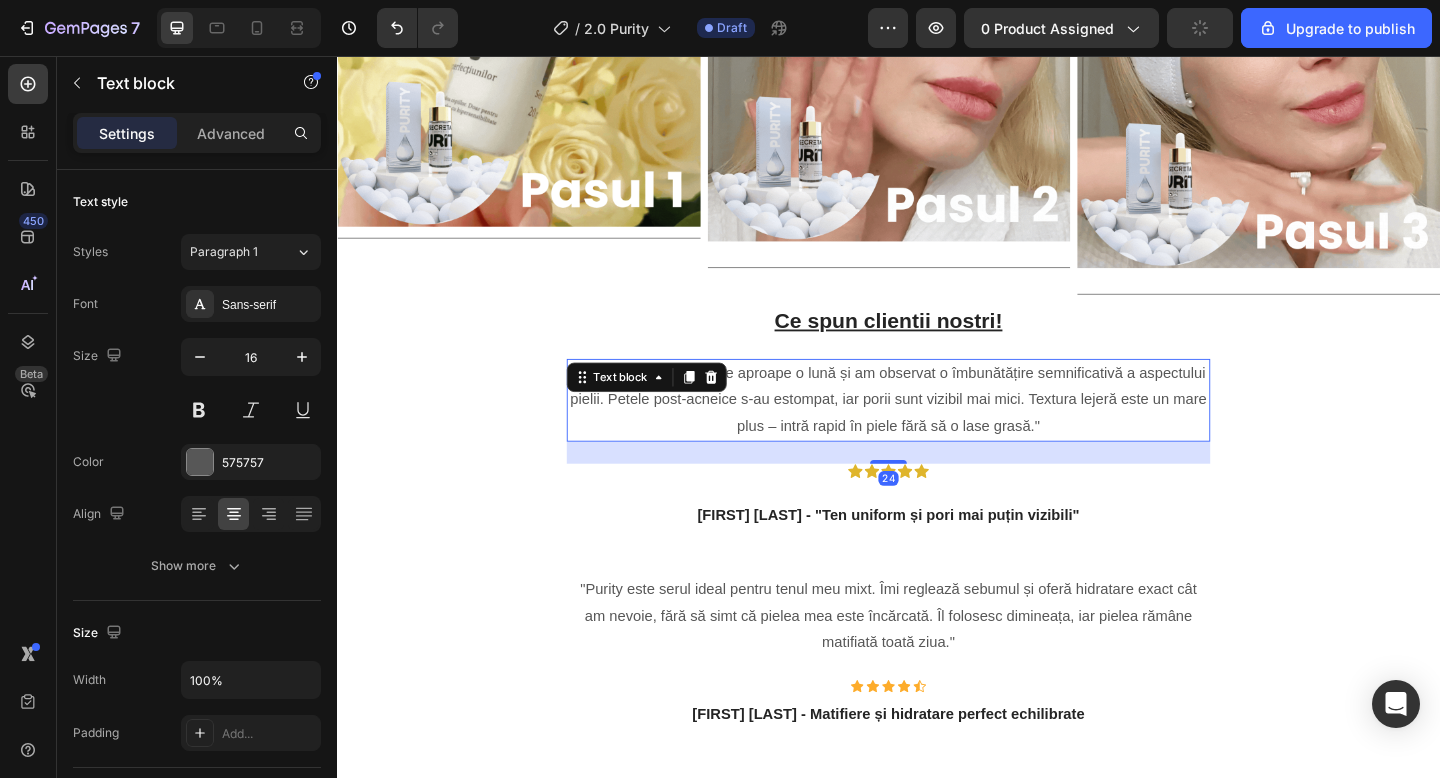 click on ""Folosesc serul Purity de aproape o lună și am observat o îmbunătățire semnificativă a aspectului pielii. Petele post-acneice s-au estompat, iar porii sunt vizibil mai mici. Textura lejeră este un mare plus – intră rapid în piele fără să o lase grasă." Text block   24" at bounding box center [937, 431] 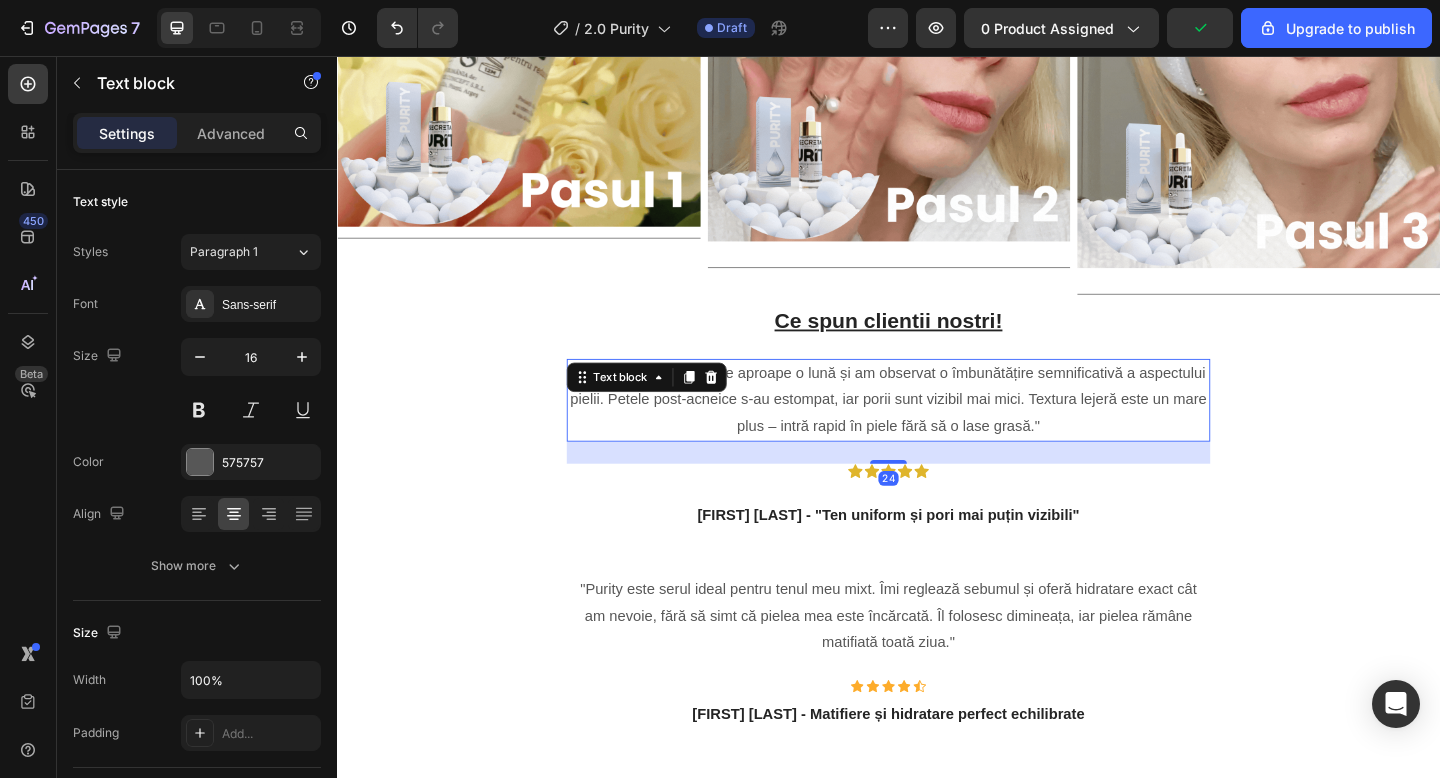 click on "Text block" at bounding box center [674, 406] 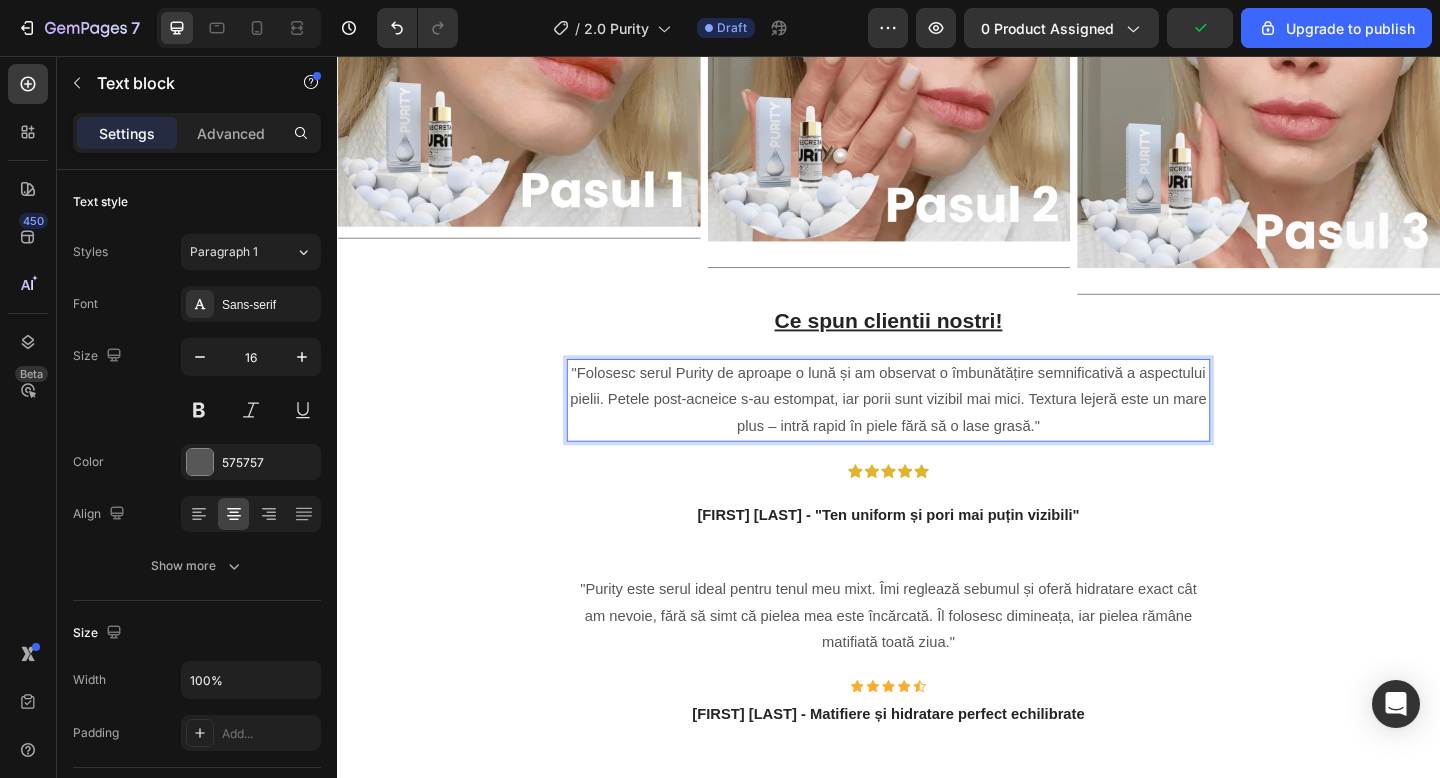 click on ""Folosesc serul Purity de aproape o lună și am observat o îmbunătățire semnificativă a aspectului pielii. Petele post-acneice s-au estompat, iar porii sunt vizibil mai mici. Textura lejeră este un mare plus – intră rapid în piele fără să o lase grasă."" at bounding box center (937, 431) 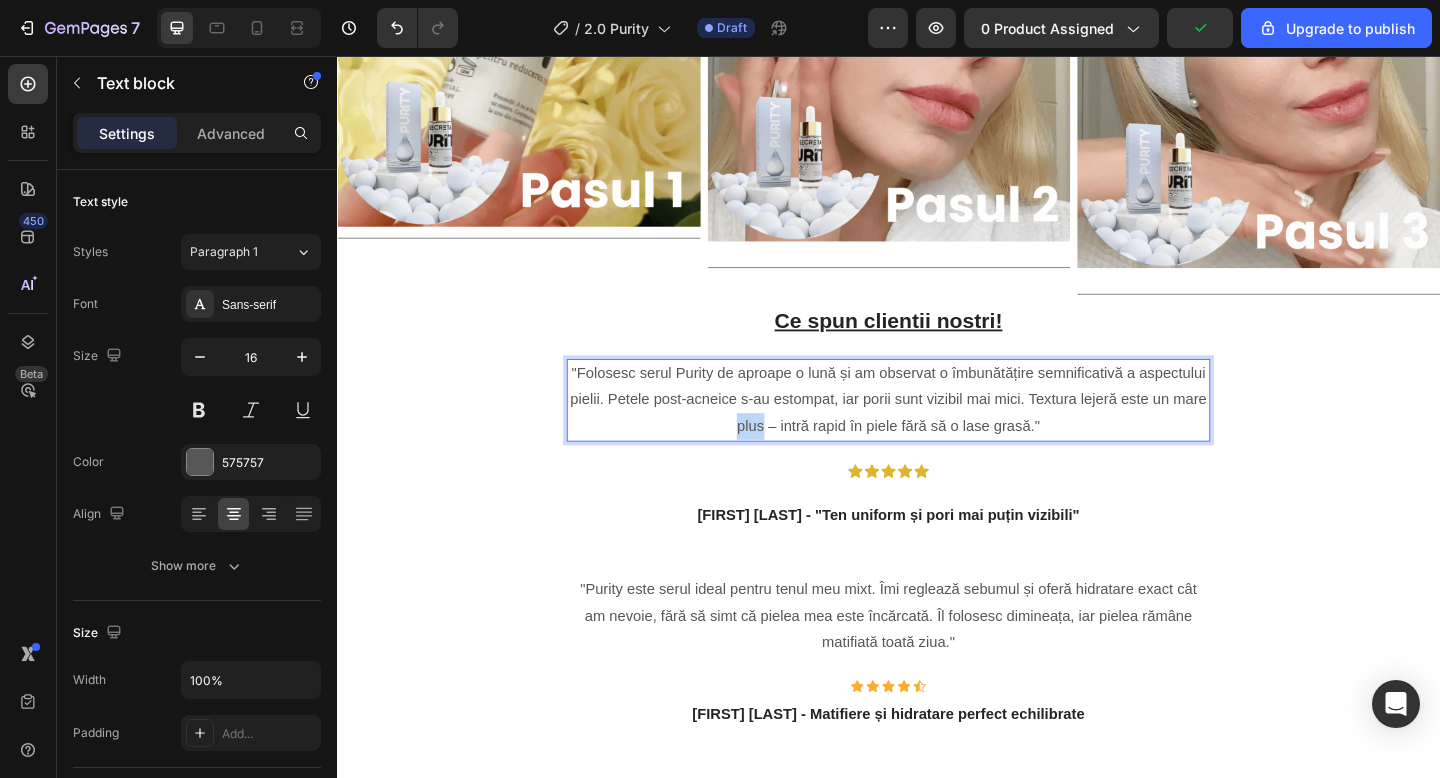 click on ""Folosesc serul Purity de aproape o lună și am observat o îmbunătățire semnificativă a aspectului pielii. Petele post-acneice s-au estompat, iar porii sunt vizibil mai mici. Textura lejeră este un mare plus – intră rapid în piele fără să o lase grasă."" at bounding box center (937, 431) 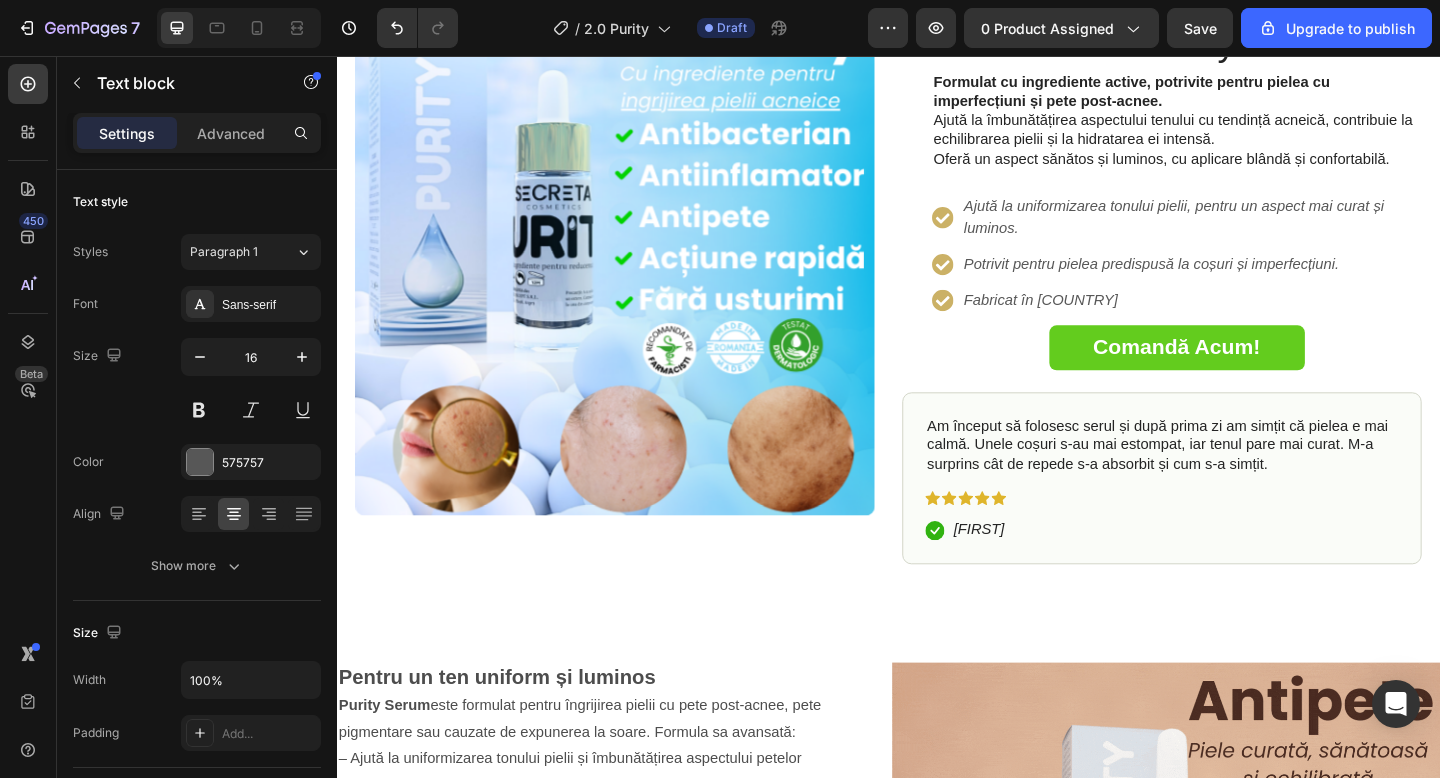 scroll, scrollTop: 231, scrollLeft: 0, axis: vertical 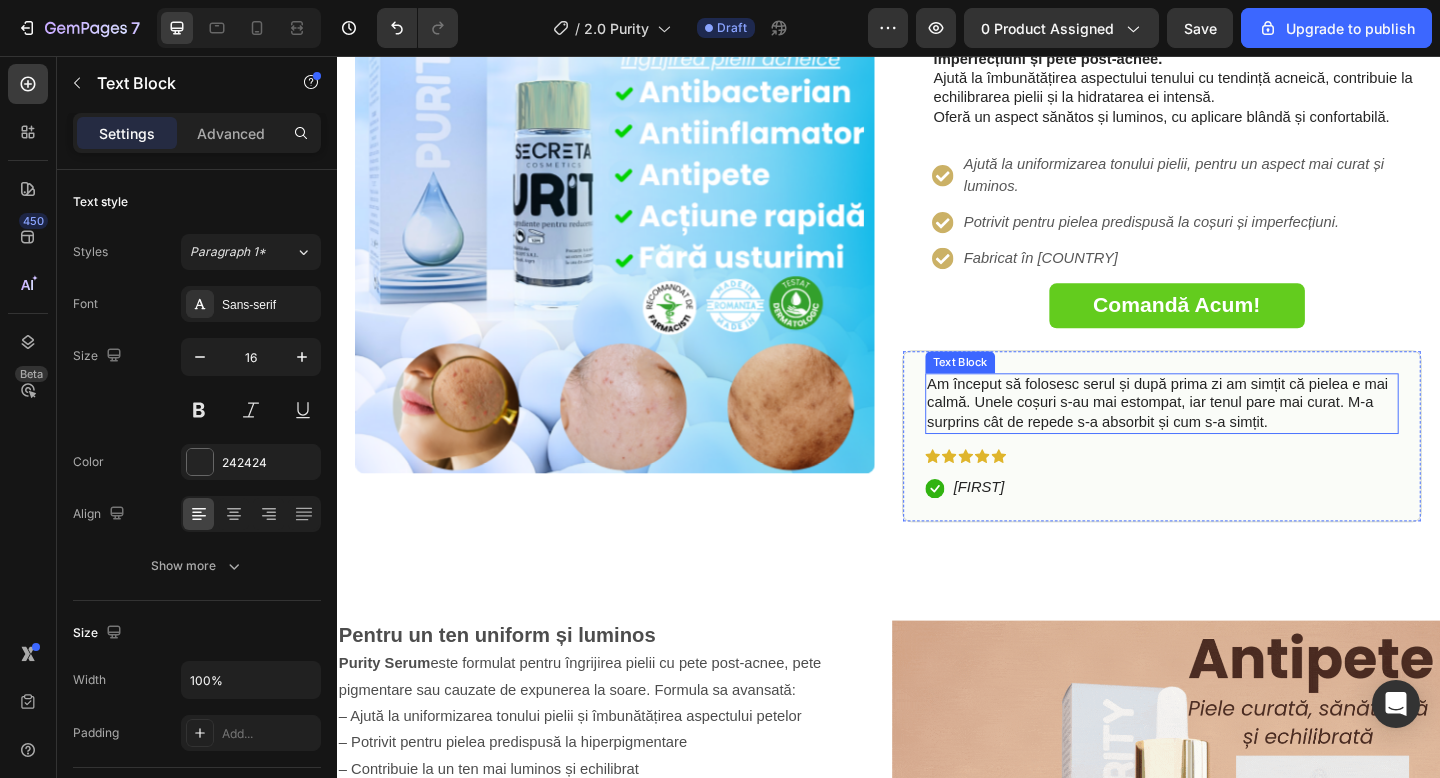 click on "Am început să folosesc serul și după prima zi am simțit că pielea e mai calmă. Unele coșuri s-au mai estompat, iar tenul pare mai curat. M-a surprins cât de repede s-a absorbit și cum s-a simțit." at bounding box center (1234, 435) 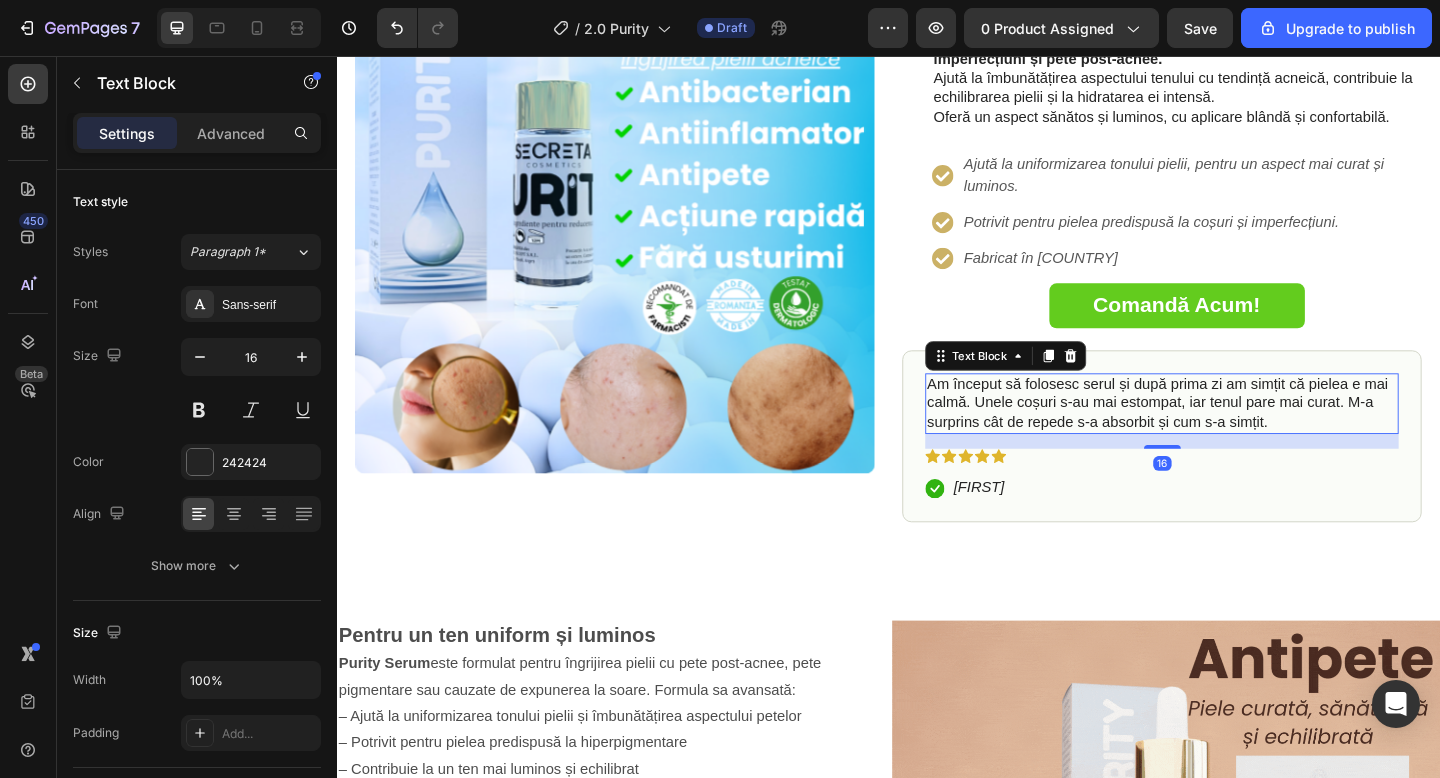click on "Am început să folosesc serul și după prima zi am simțit că pielea e mai calmă. Unele coșuri s-au mai estompat, iar tenul pare mai curat. M-a surprins cât de repede s-a absorbit și cum s-a simțit." at bounding box center [1234, 435] 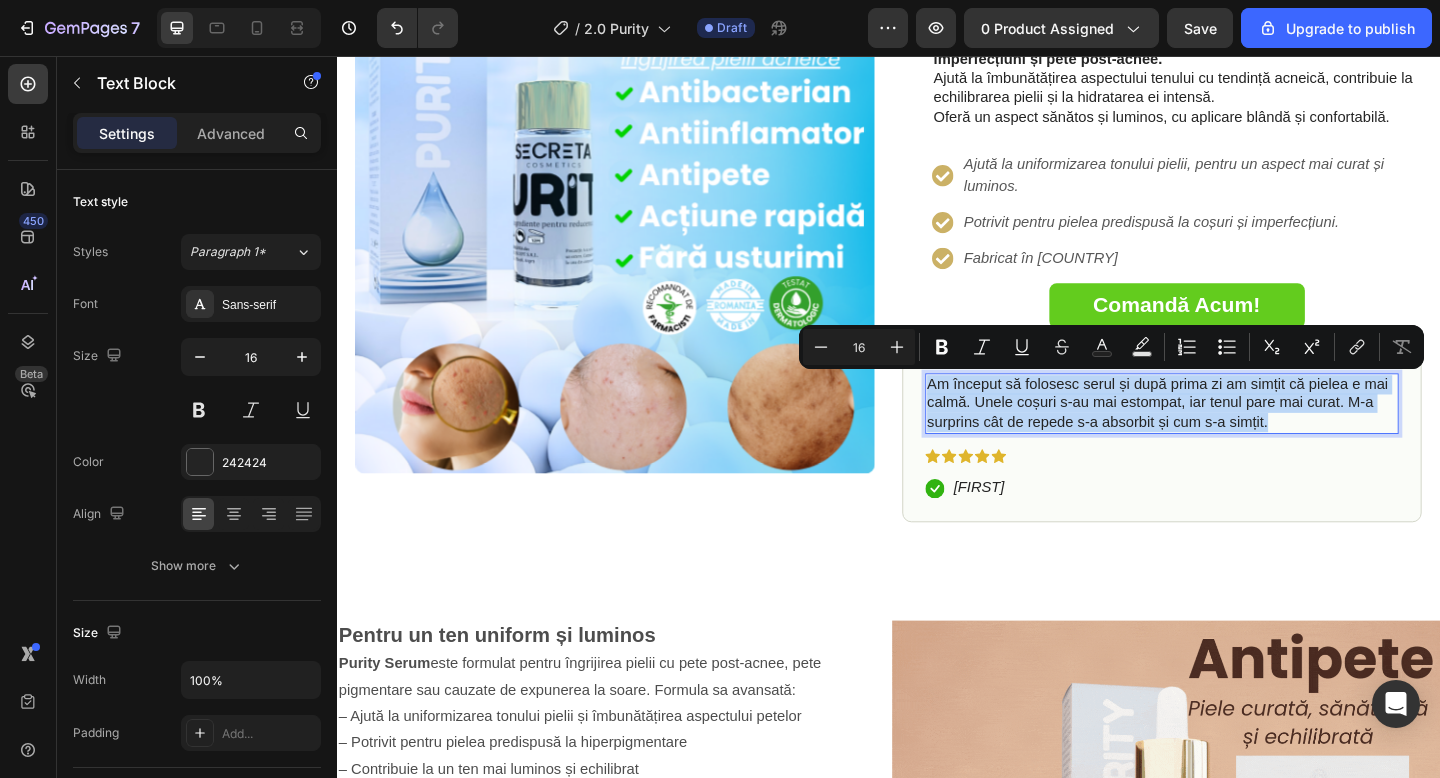 copy on "Am început să folosesc serul și după prima zi am simțit că pielea e mai calmă. Unele coșuri s-au mai estompat, iar tenul pare mai curat. M-a surprins cât de repede s-a absorbit și cum s-a simțit." 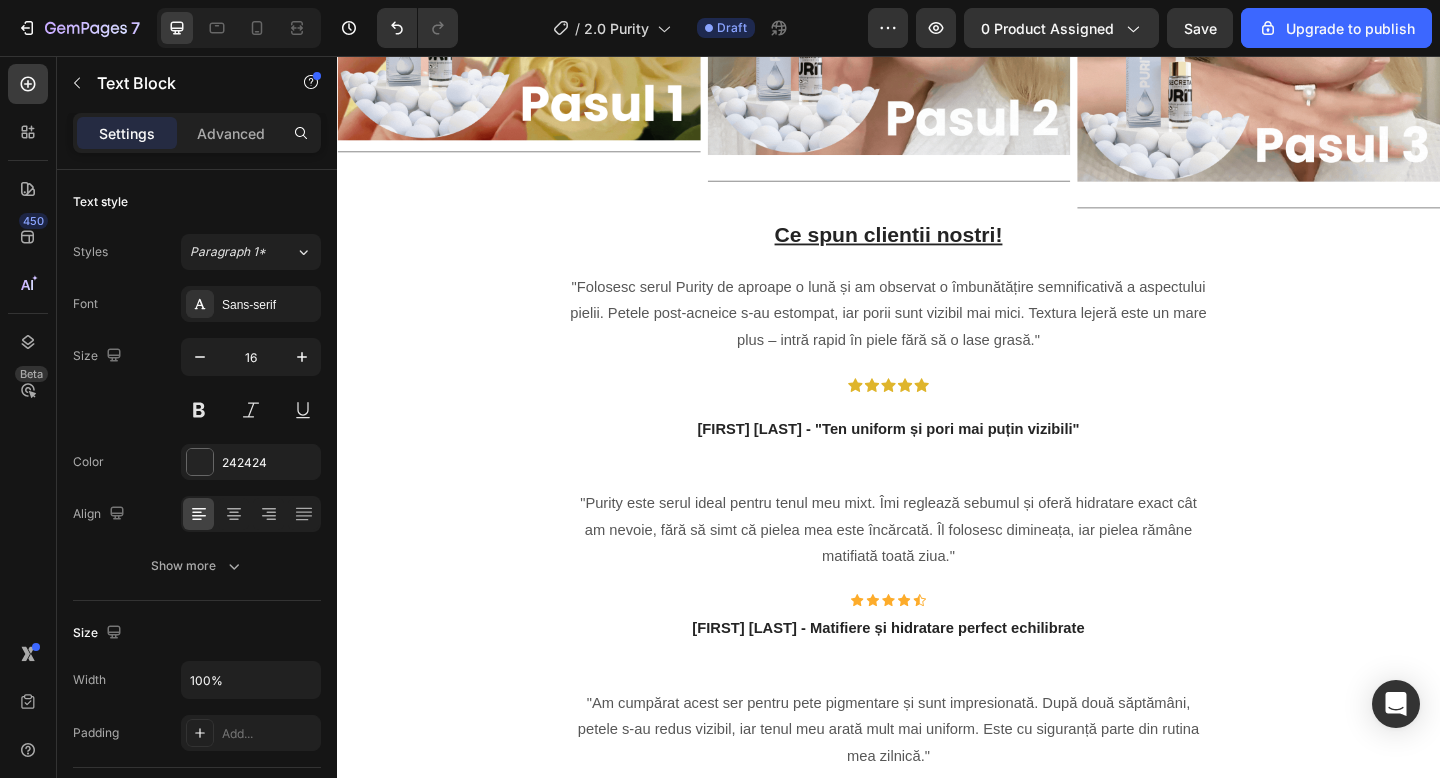scroll, scrollTop: 4276, scrollLeft: 0, axis: vertical 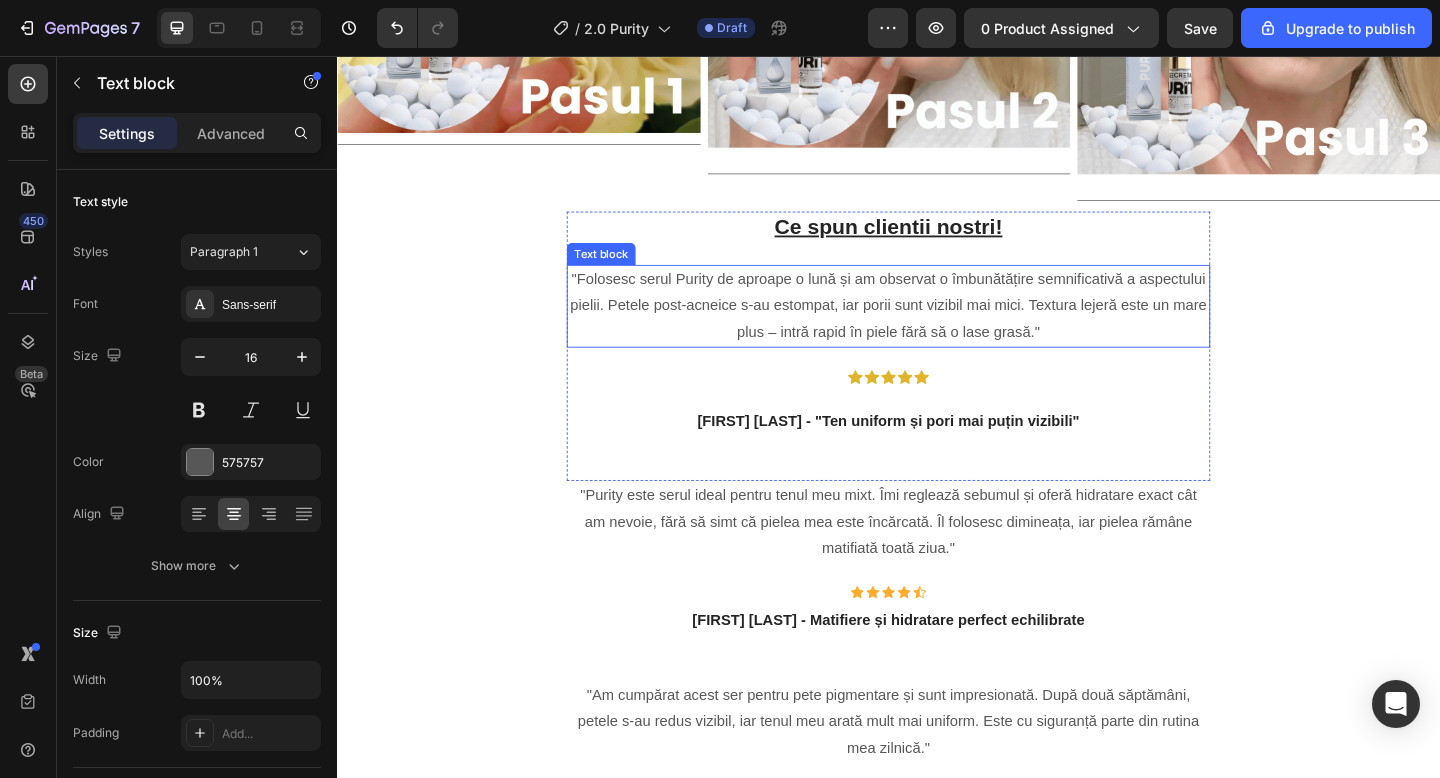 click on ""Folosesc serul Purity de aproape o lună și am observat o îmbunătățire semnificativă a aspectului pielii. Petele post-acneice s-au estompat, iar porii sunt vizibil mai mici. Textura lejeră este un mare plus – intră rapid în piele fără să o lase grasă."" at bounding box center [937, 329] 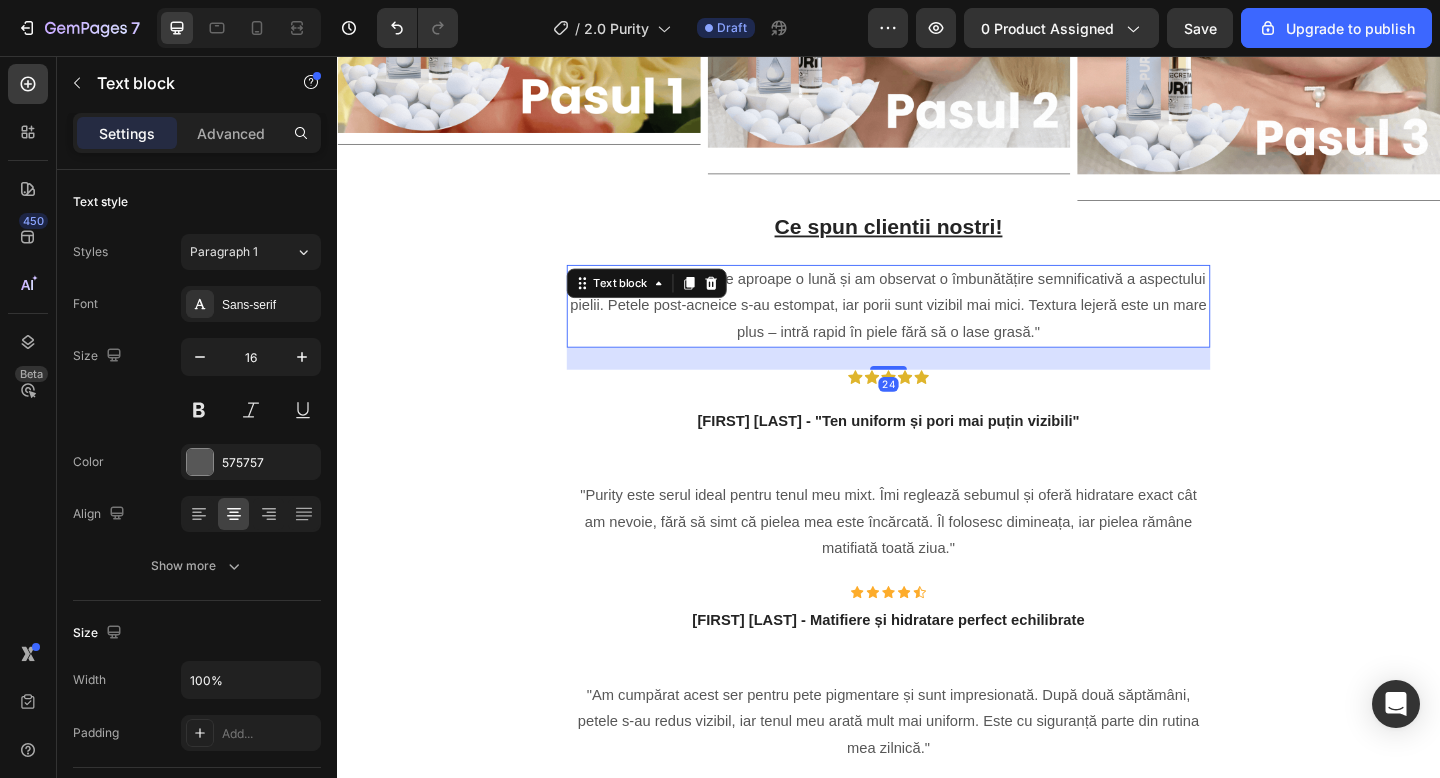 click on ""Folosesc serul Purity de aproape o lună și am observat o îmbunătățire semnificativă a aspectului pielii. Petele post-acneice s-au estompat, iar porii sunt vizibil mai mici. Textura lejeră este un mare plus – intră rapid în piele fără să o lase grasă."" at bounding box center (937, 329) 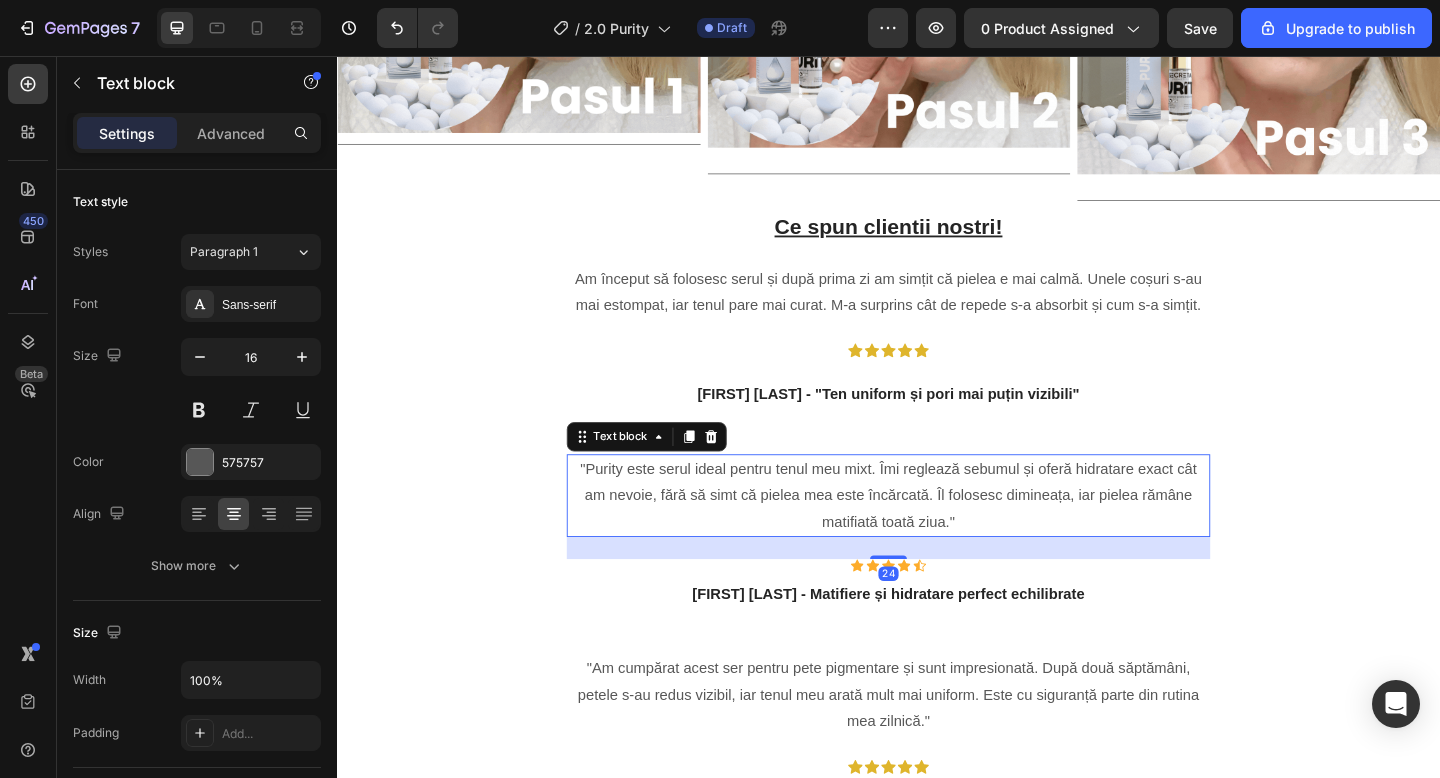 click on ""Purity este serul ideal pentru tenul meu mixt. Îmi reglează sebumul și oferă hidratare exact cât am nevoie, fără să simt că pielea mea este încărcată. Îl folosesc dimineața, iar pielea rămâne matifiată toată ziua."" at bounding box center [937, 535] 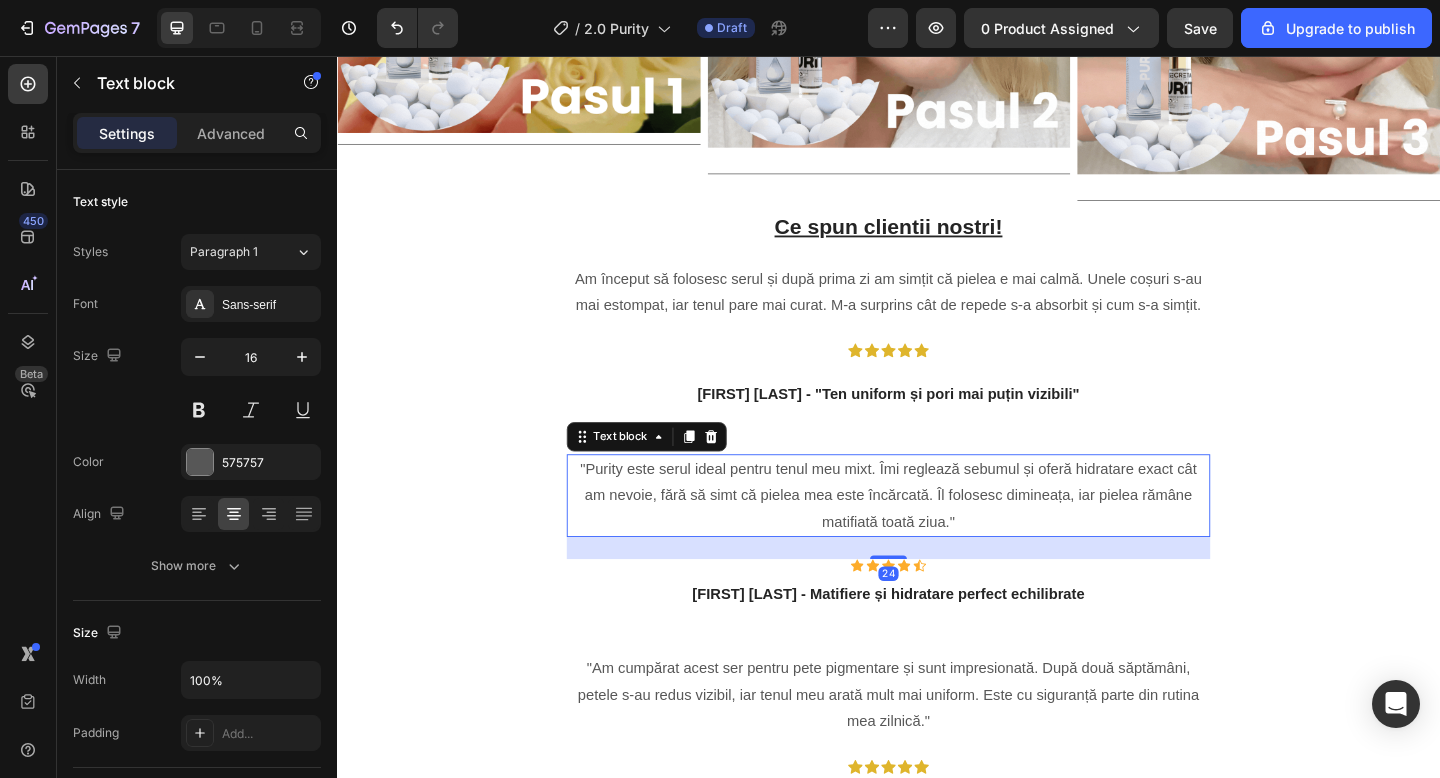 click on ""Purity este serul ideal pentru tenul meu mixt. Îmi reglează sebumul și oferă hidratare exact cât am nevoie, fără să simt că pielea mea este încărcată. Îl folosesc dimineața, iar pielea rămâne matifiată toată ziua."" at bounding box center [937, 535] 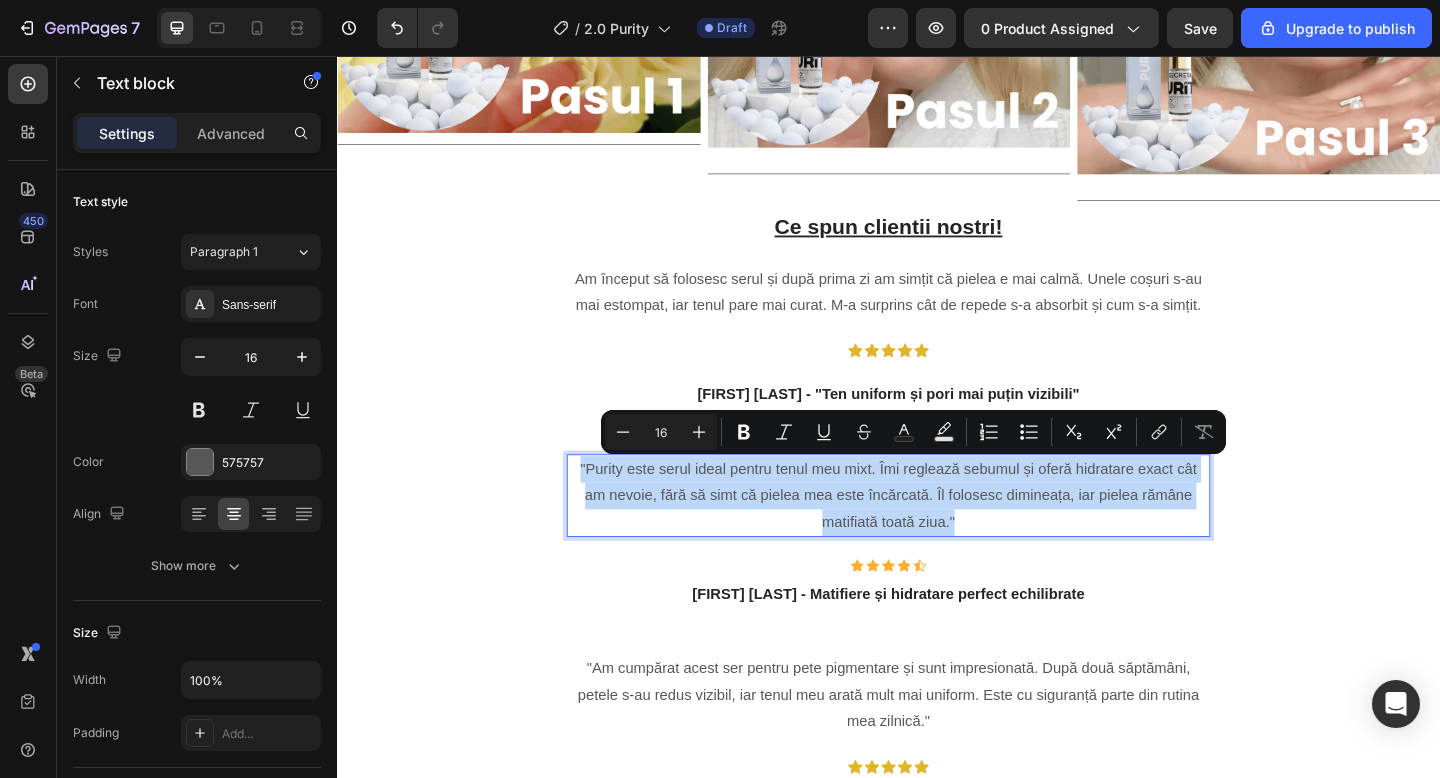 copy on ""Purity este serul ideal pentru tenul meu mixt. Îmi reglează sebumul și oferă hidratare exact cât am nevoie, fără să simt că pielea mea este încărcată. Îl folosesc dimineața, iar pielea rămâne matifiată toată ziua."" 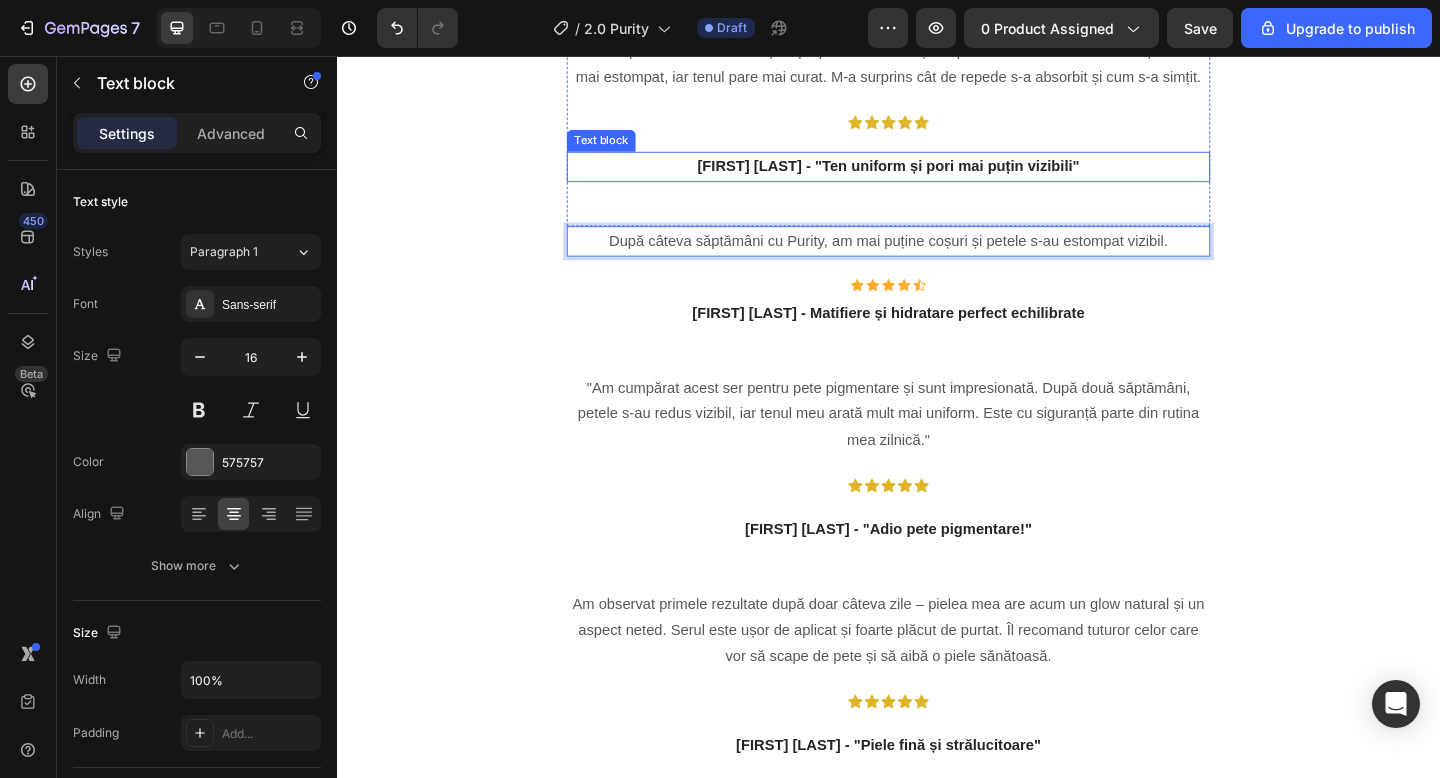 scroll, scrollTop: 4537, scrollLeft: 0, axis: vertical 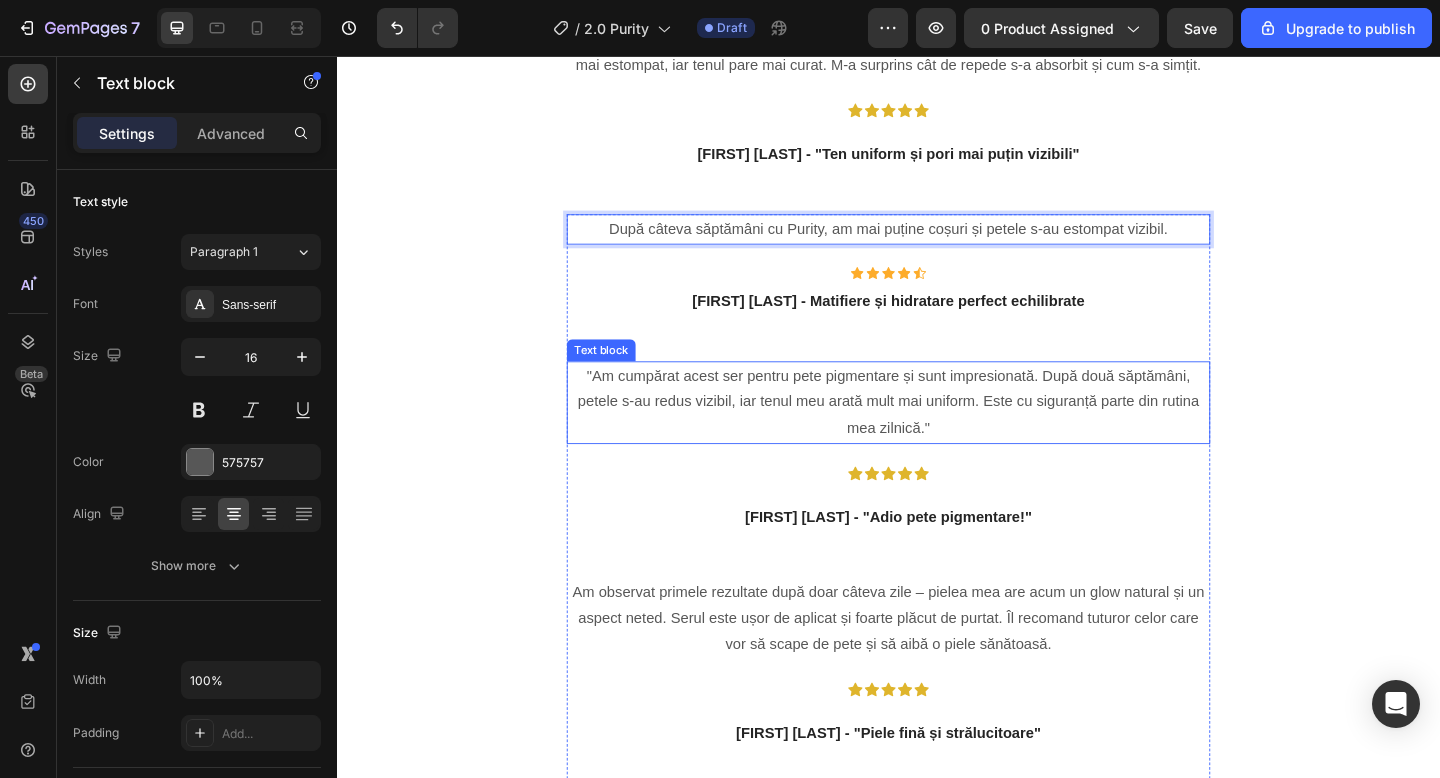 click on ""Am cumpărat acest ser pentru petele pigmentare și sunt impresionată. După două săptămâni, petele s-au redus vizibil, iar tenul meu arată mult mai uniform. Este cu siguranță parte din rutina mea zilnică de acum înainte!"" at bounding box center [937, 434] 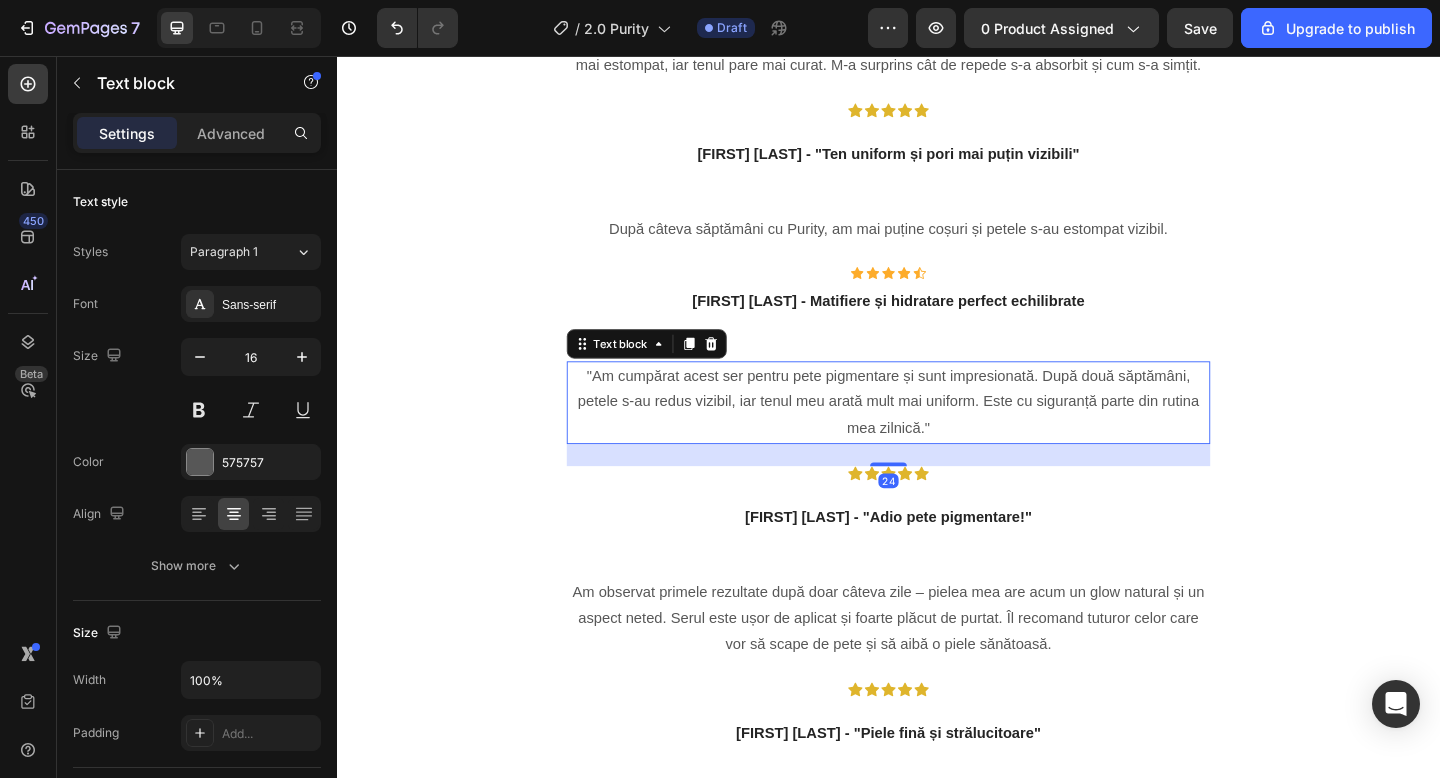 click on ""Am cumpărat acest ser pentru petele pigmentare și sunt impresionată. După două săptămâni, petele s-au redus vizibil, iar tenul meu arată mult mai uniform. Este cu siguranță parte din rutina mea zilnică de acum înainte!"" at bounding box center [937, 434] 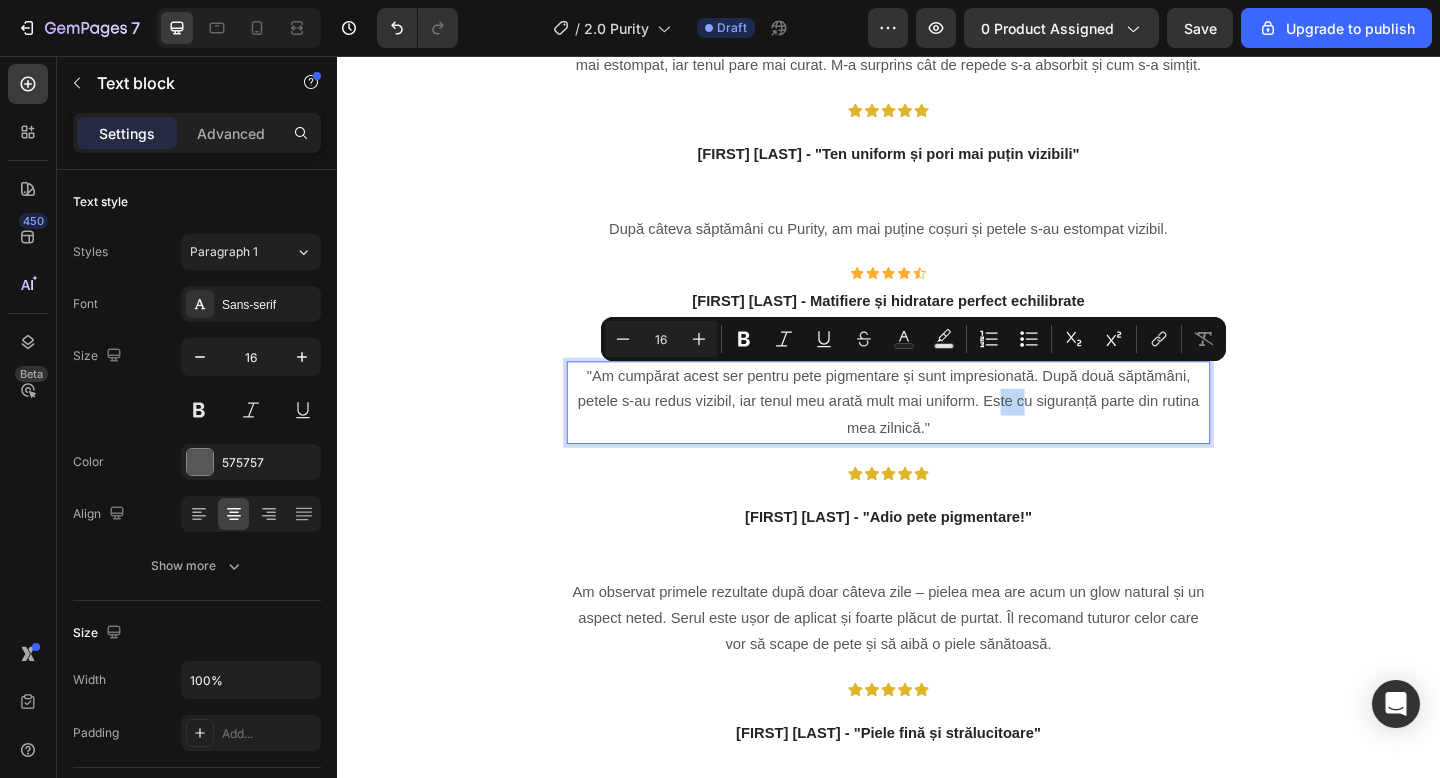 copy on ""Am cumpărat acest ser pentru petele pigmentare și sunt impresionată. După două săptămâni, petele s-au redus vizibil, iar tenul meu arată mult mai uniform. Este cu siguranță parte din rutina mea zilnică de acum înainte!"" 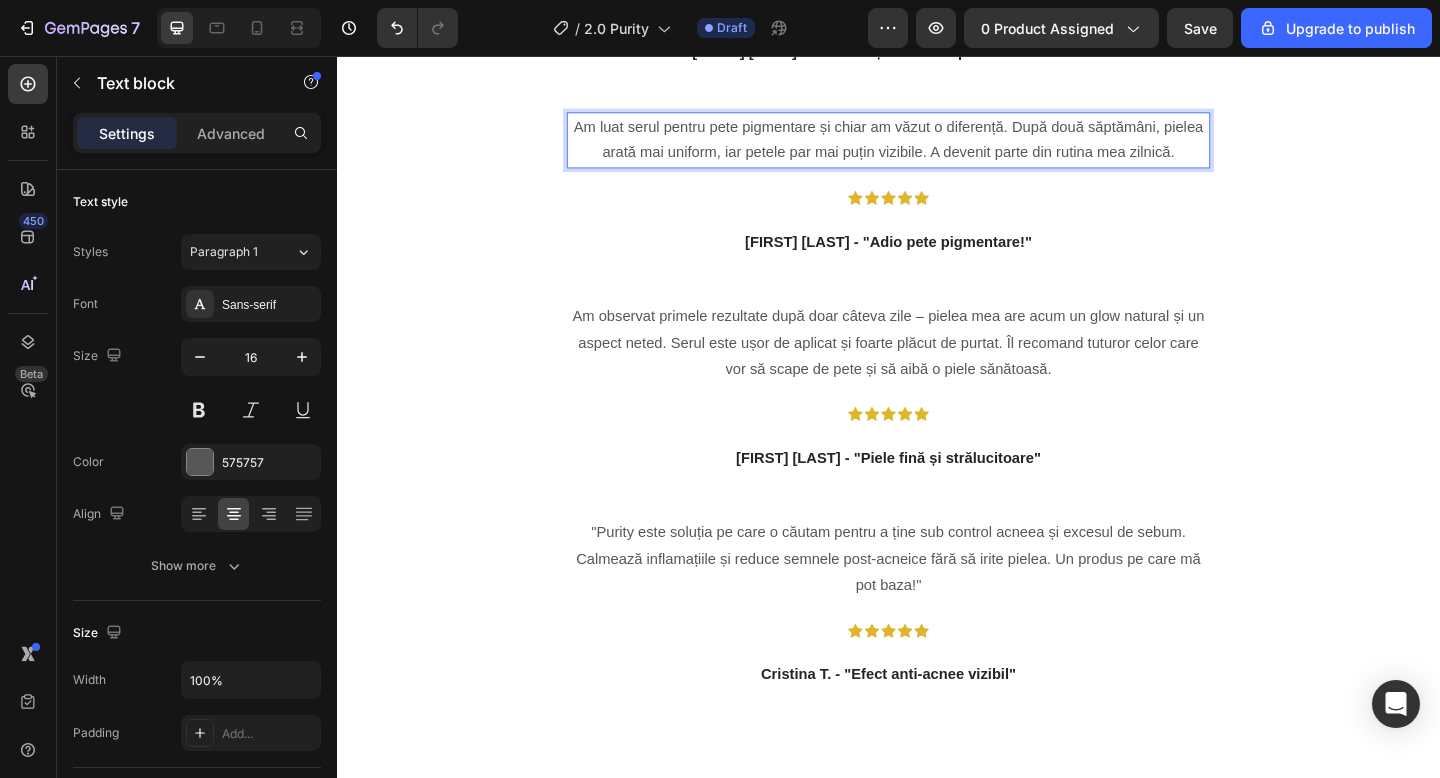 scroll, scrollTop: 4810, scrollLeft: 0, axis: vertical 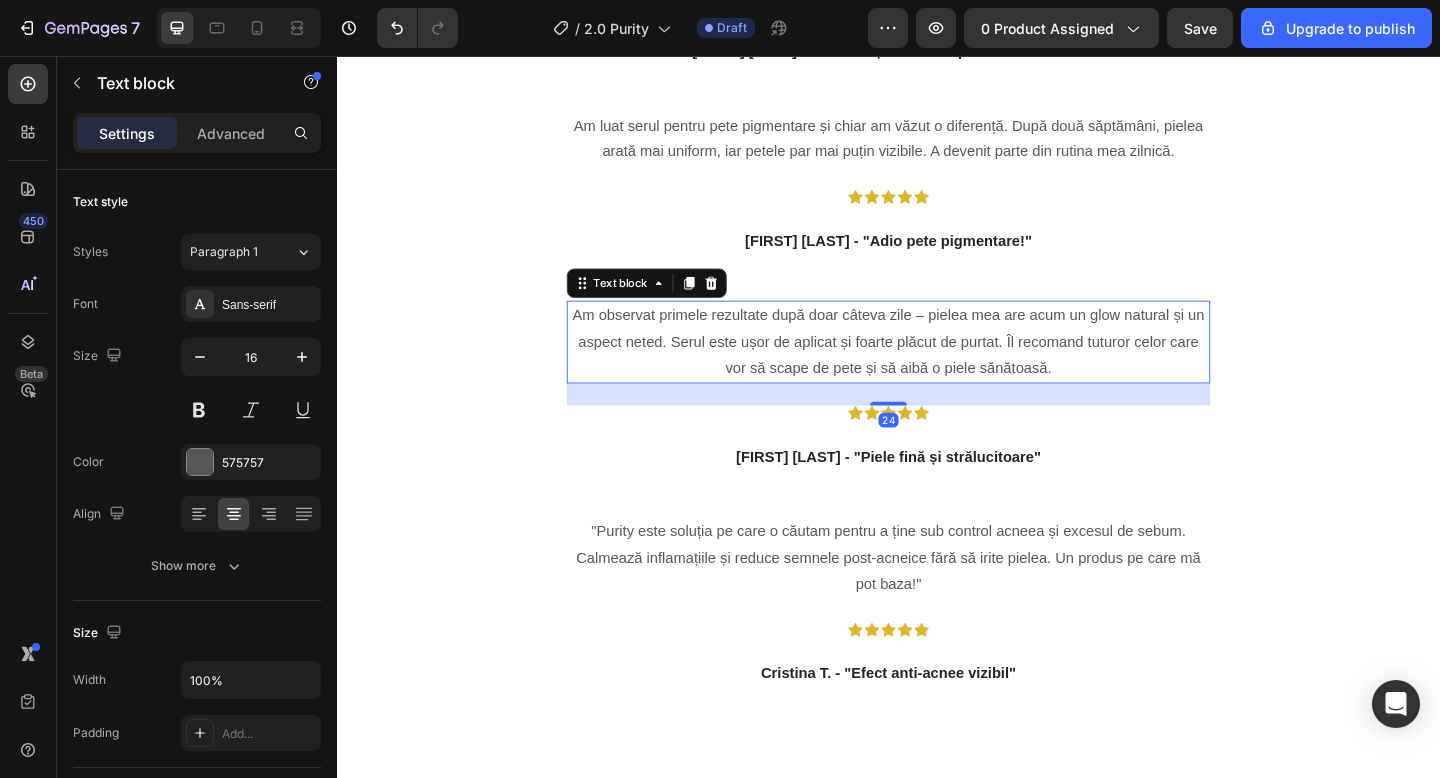 click on ""Am observat primele rezultate după doar câteva zile – pielea mea are acum un glow natural și un aspect neted. Serul este ușor de aplicat și foarte plăcut de purtat. Îl recomand tuturor celor care vor să scape de pete și să aibă o piele sănătoasă."" at bounding box center (937, 367) 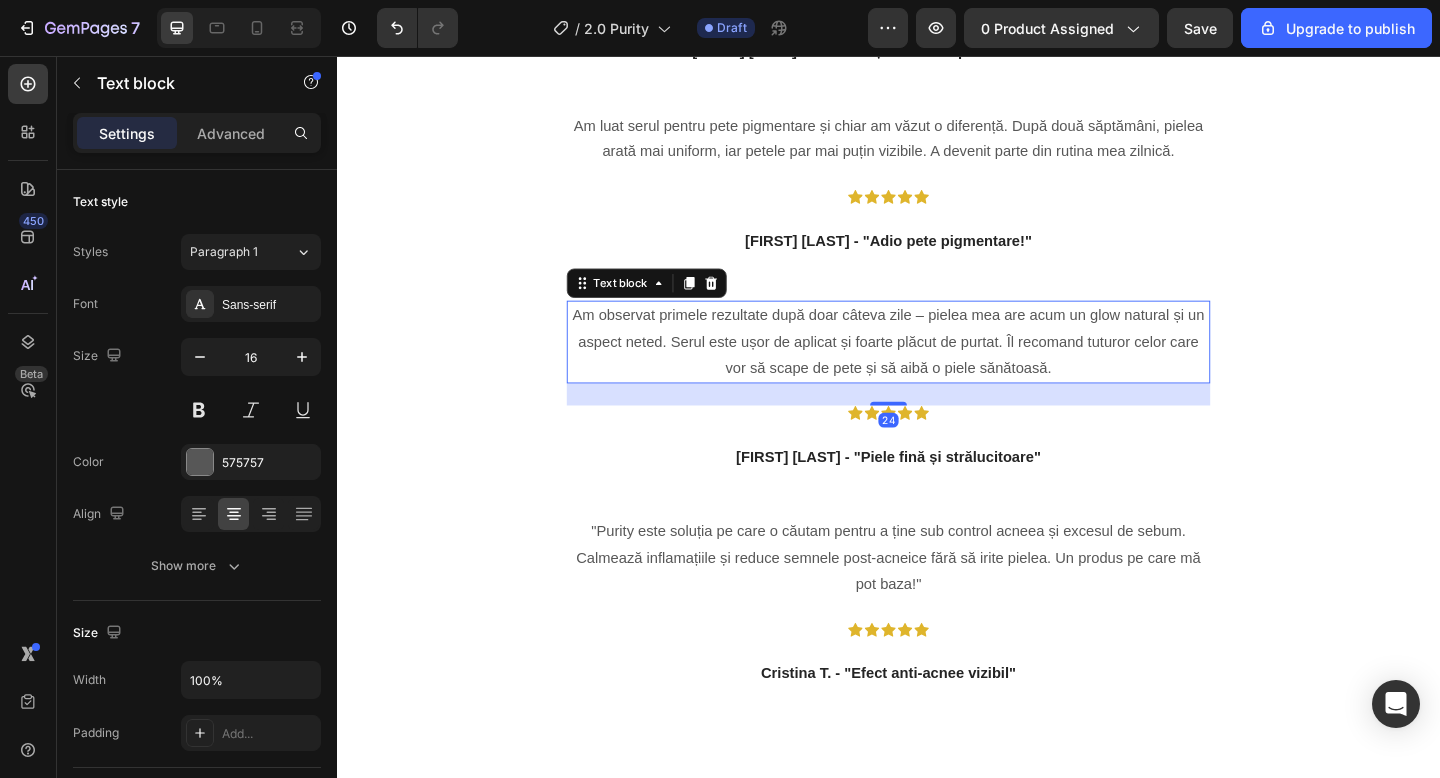 click on ""Am observat primele rezultate după doar câteva zile – pielea mea are acum un glow natural și un aspect neted. Serul este ușor de aplicat și foarte plăcut de purtat. Îl recomand tuturor celor care vor să scape de pete și să aibă o piele sănătoasă."" at bounding box center [937, 367] 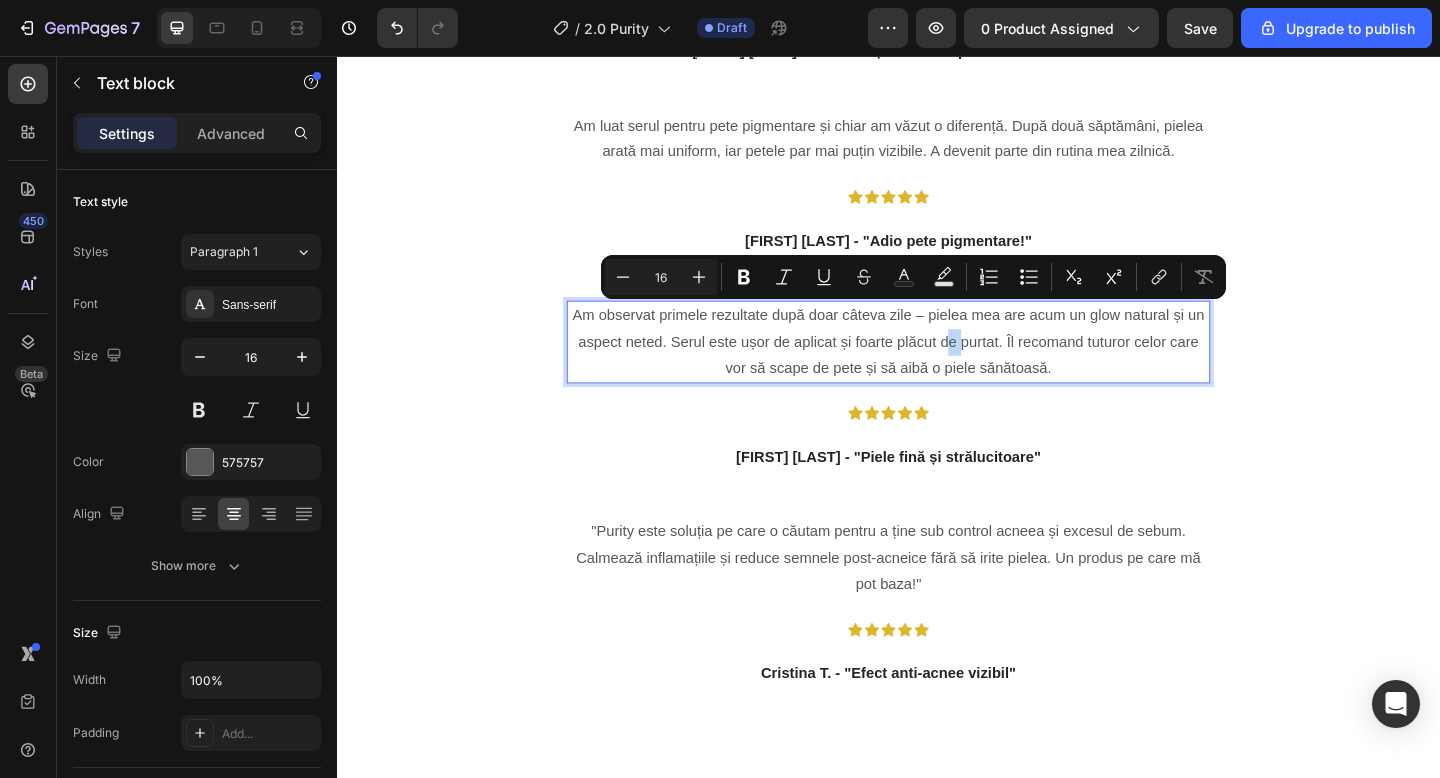 copy on ""Am observat primele rezultate după doar câteva zile – pielea mea are acum un glow natural și un aspect neted. Serul este ușor de aplicat și foarte plăcut de purtat. Îl recomand tuturor celor care vor să scape de pete și să aibă o piele sănătoasă."" 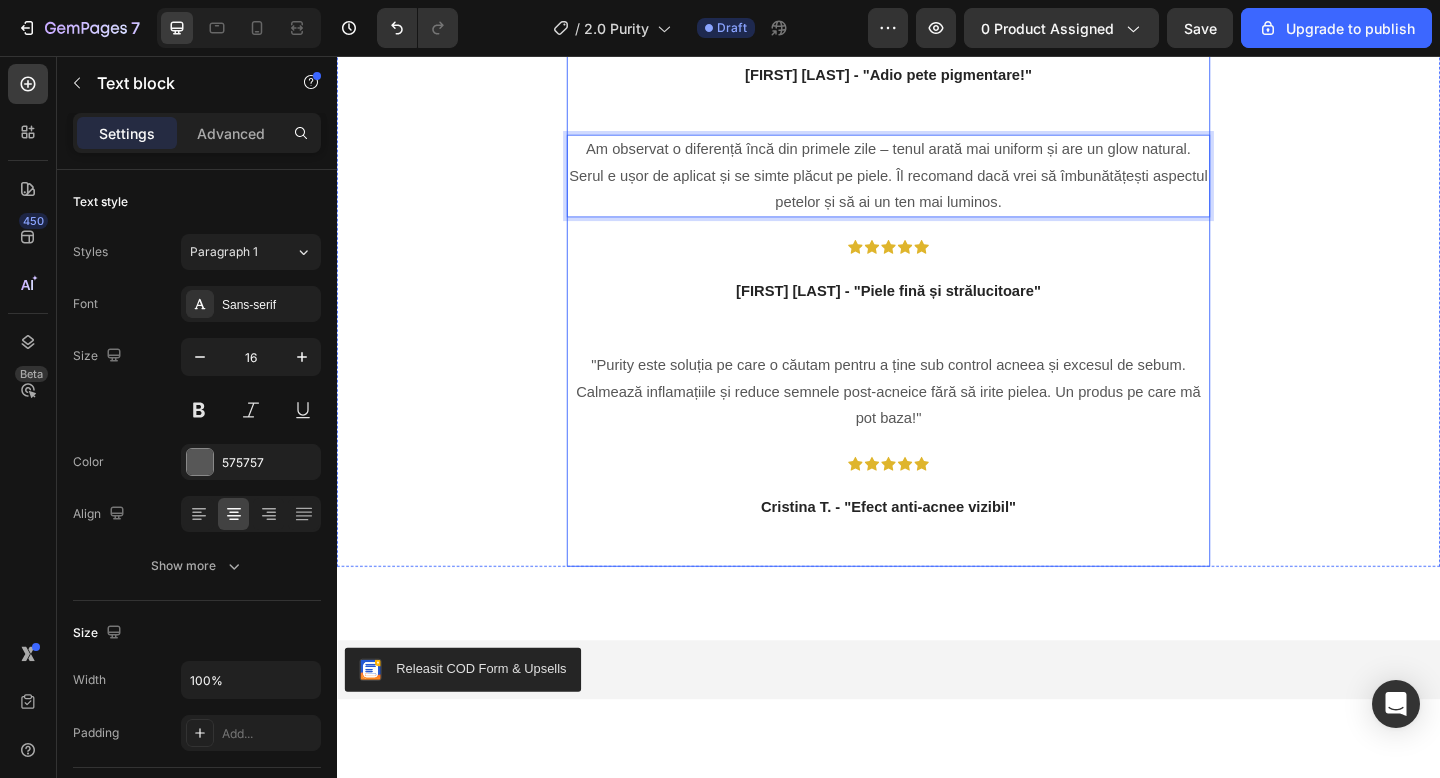 scroll, scrollTop: 5005, scrollLeft: 0, axis: vertical 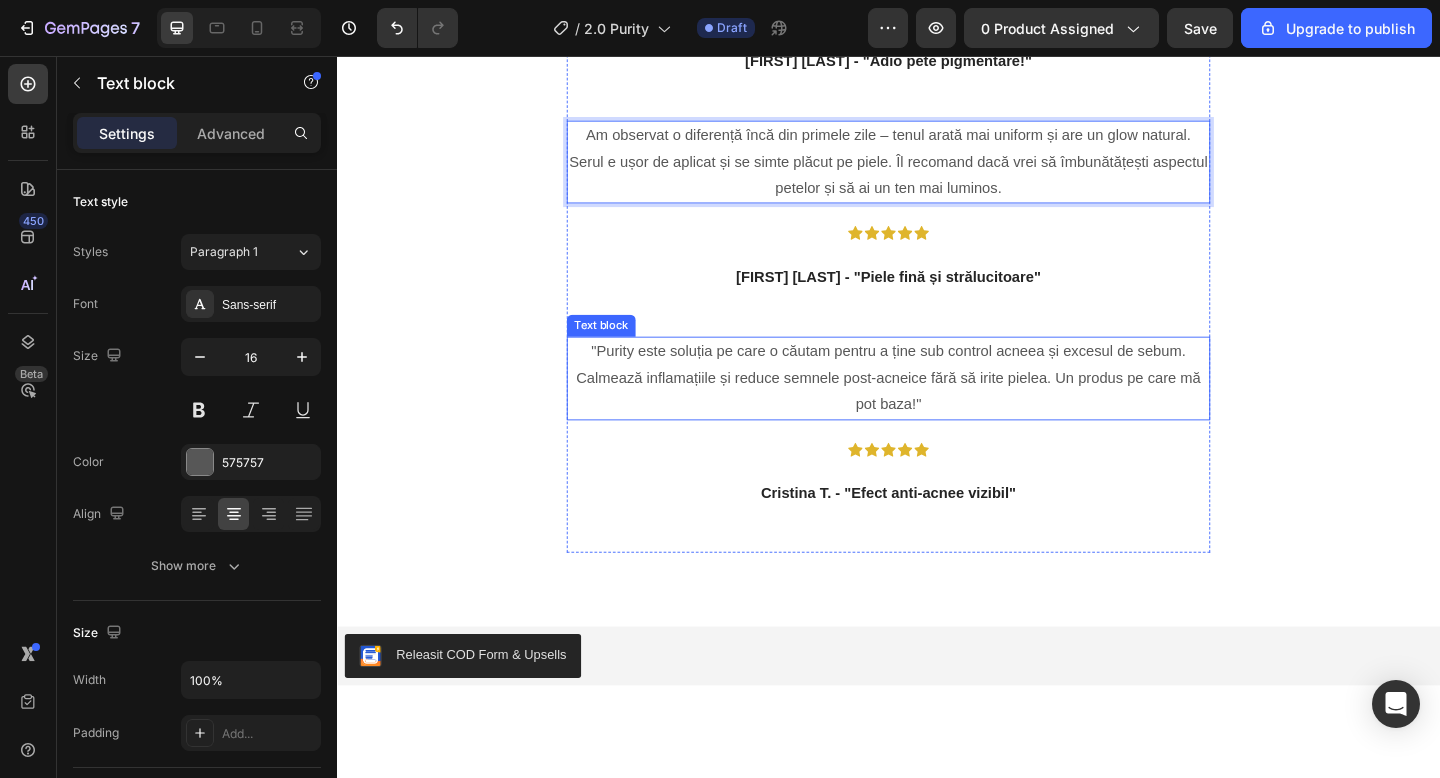 click on ""Purity este soluția pe care o căutam pentru a ține sub control acneea și excesul de sebum. Calmează inflamațiile și reduce semnele post-acneice fără să irite pielea. Un produs pe care mă pot baza!"" at bounding box center (937, 407) 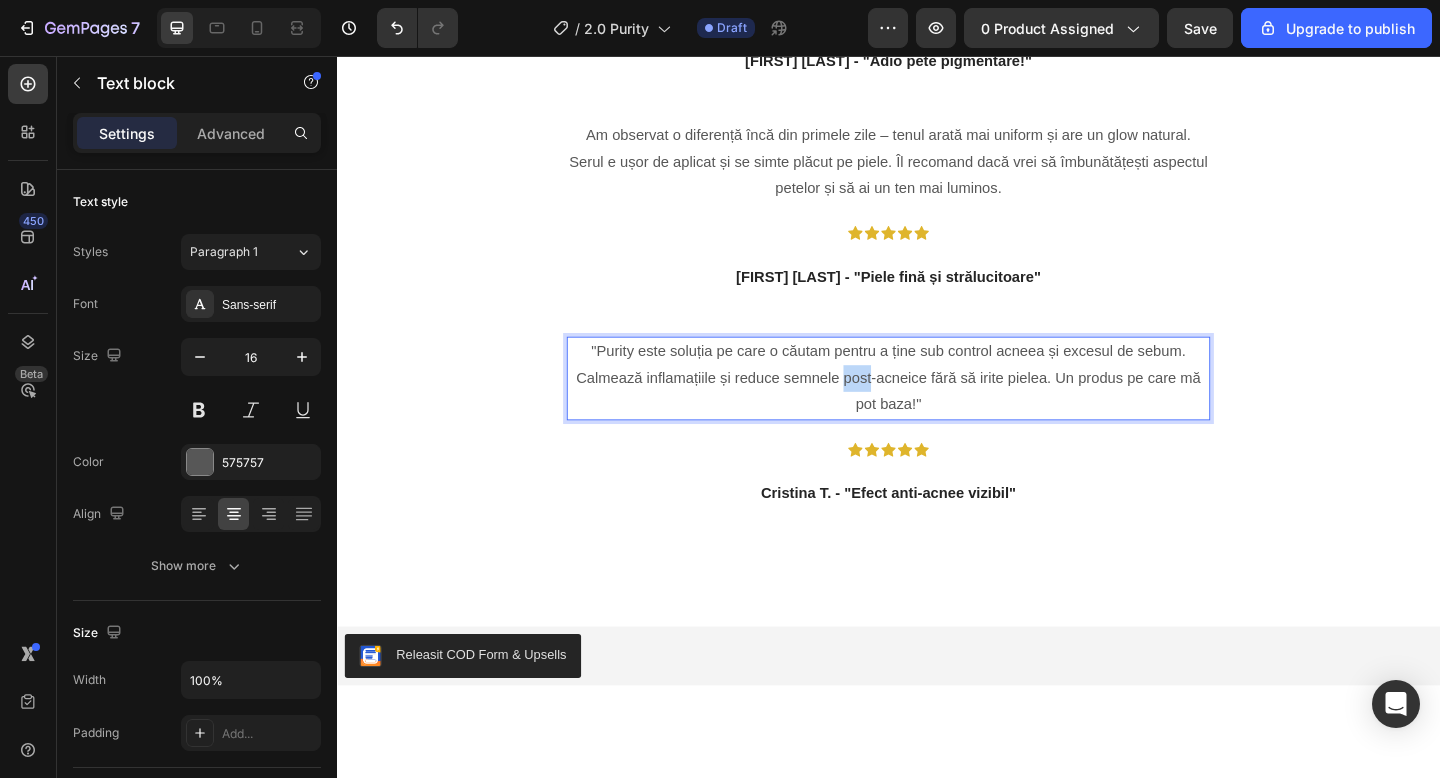 click on ""Purity este soluția pe care o căutam pentru a ține sub control acneea și excesul de sebum. Calmează inflamațiile și reduce semnele post-acneice fără să irite pielea. Un produs pe care mă pot baza!"" at bounding box center [937, 407] 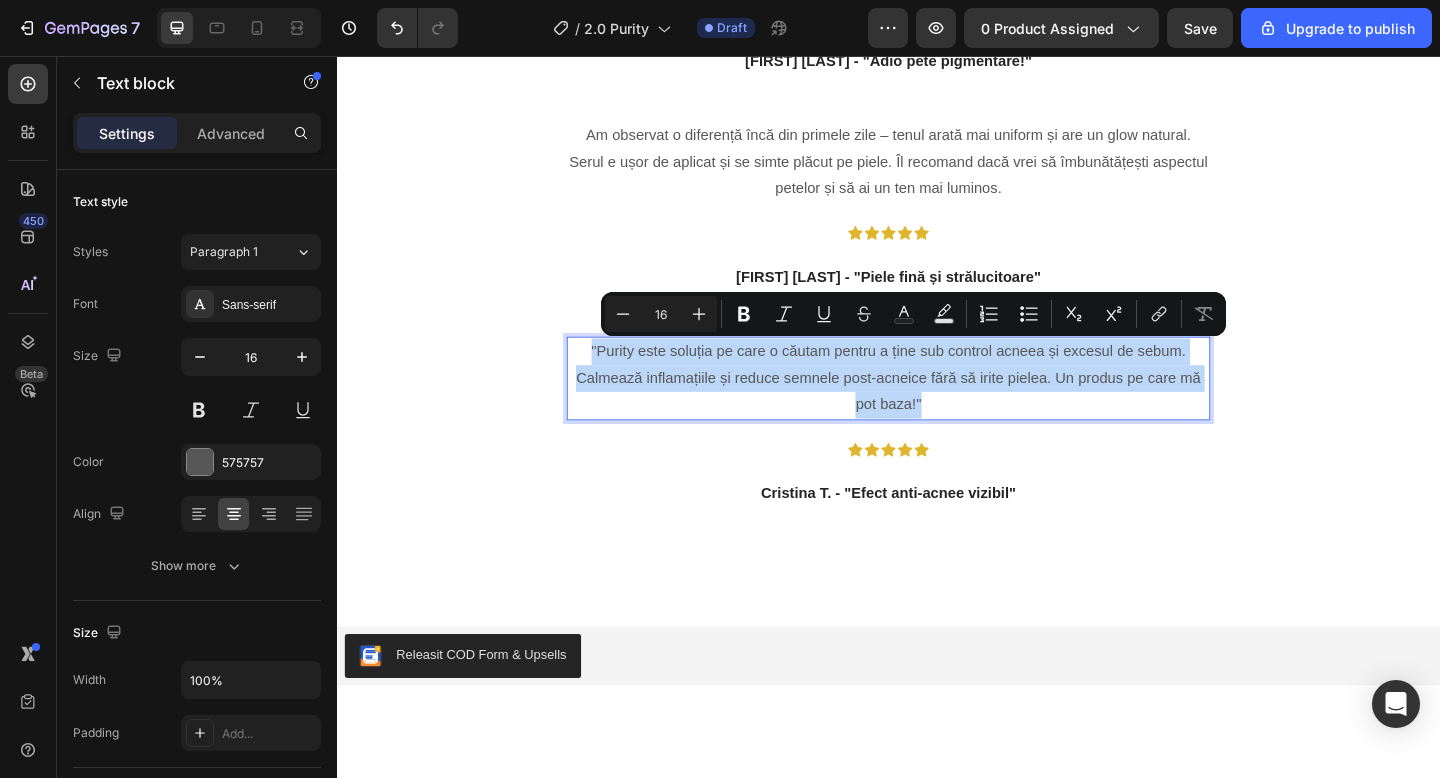 copy on ""Purity este soluția pe care o căutam pentru a ține sub control acneea și excesul de sebum. Calmează inflamațiile și reduce semnele post-acneice fără să irite pielea. Un produs pe care mă pot baza!"" 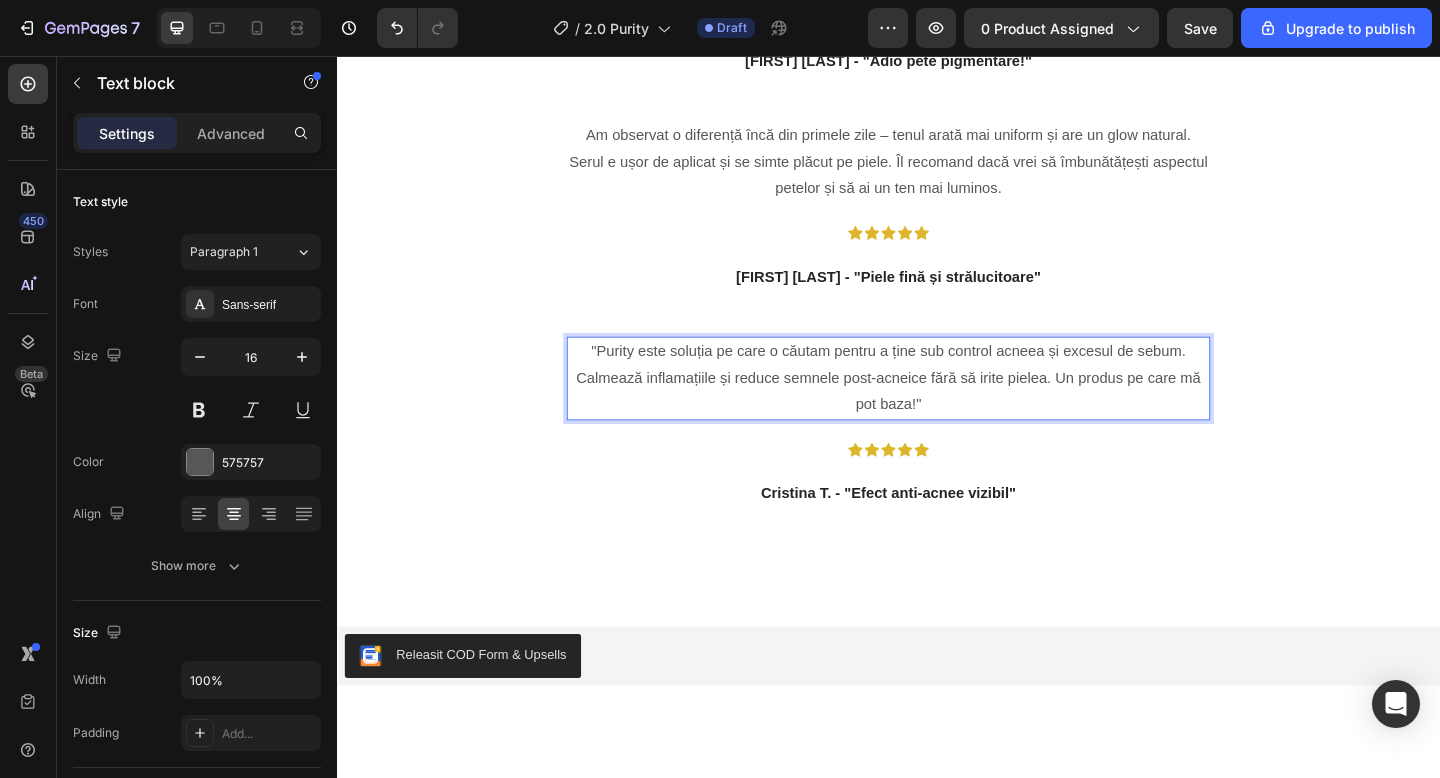 scroll, scrollTop: 4991, scrollLeft: 0, axis: vertical 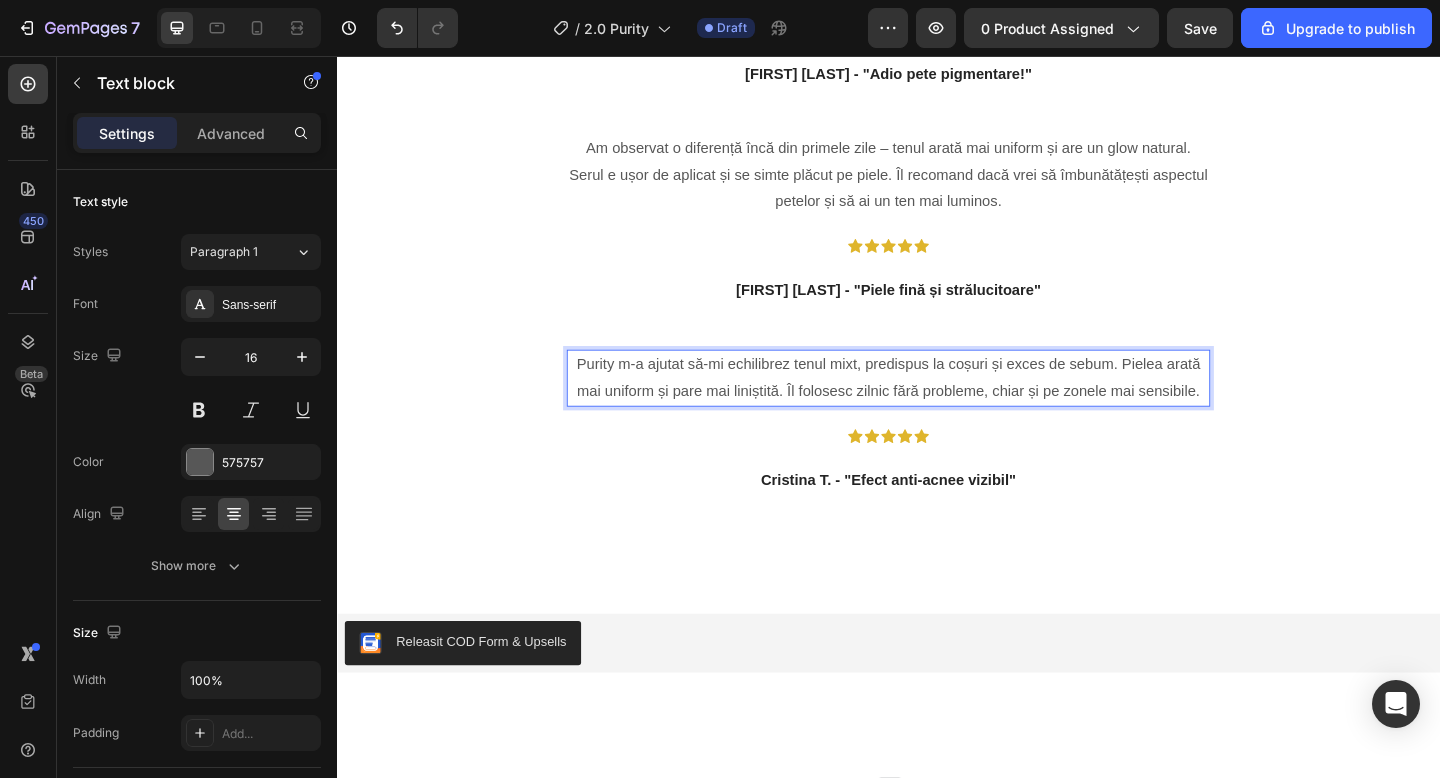 click on "Purity m-a ajutat să-mi echilibrez tenul mixt, predispus la coșuri și exces de sebum. Pielea arată mai uniform și pare mai liniștită. Îl folosesc zilnic fără probleme, chiar și pe zonele mai sensibile." at bounding box center [937, 407] 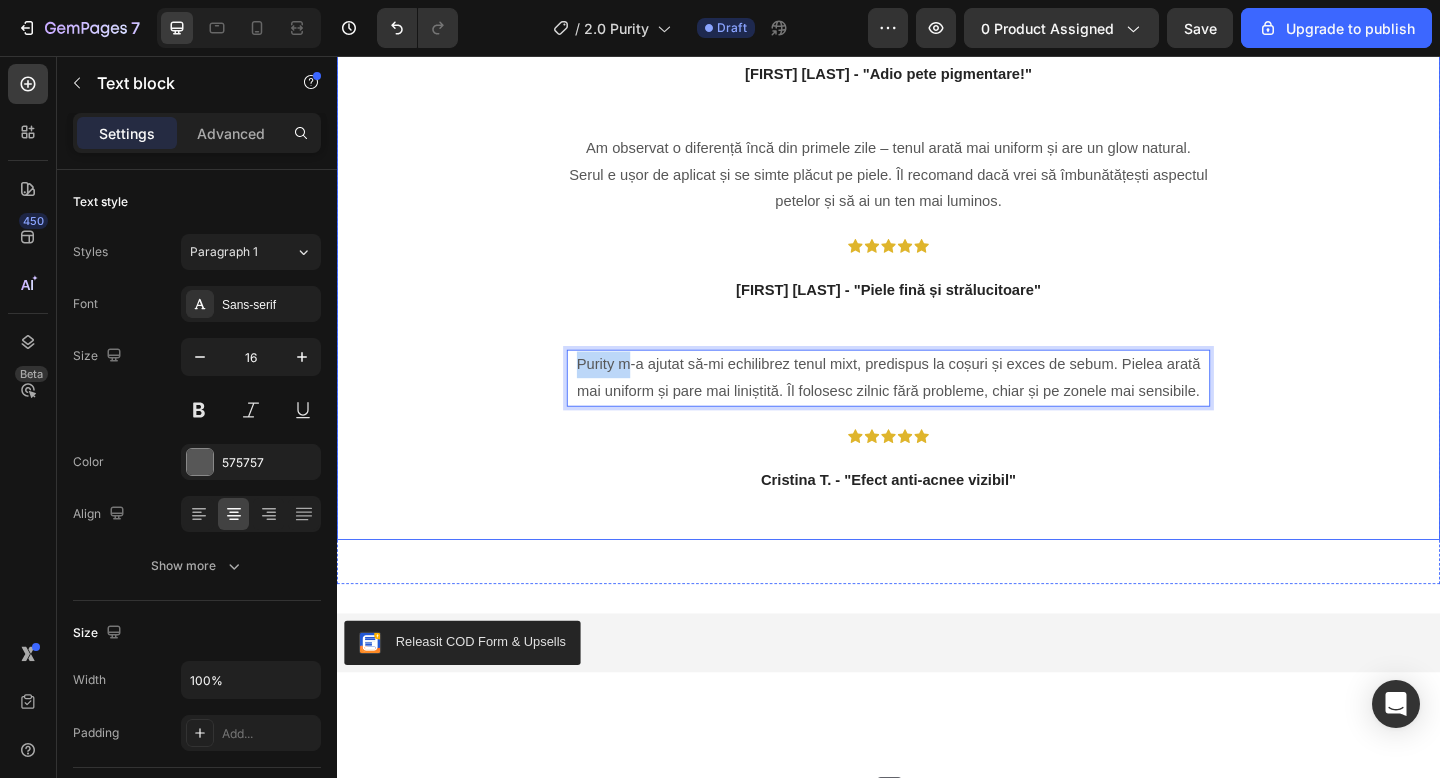 drag, startPoint x: 654, startPoint y: 398, endPoint x: 572, endPoint y: 391, distance: 82.29824 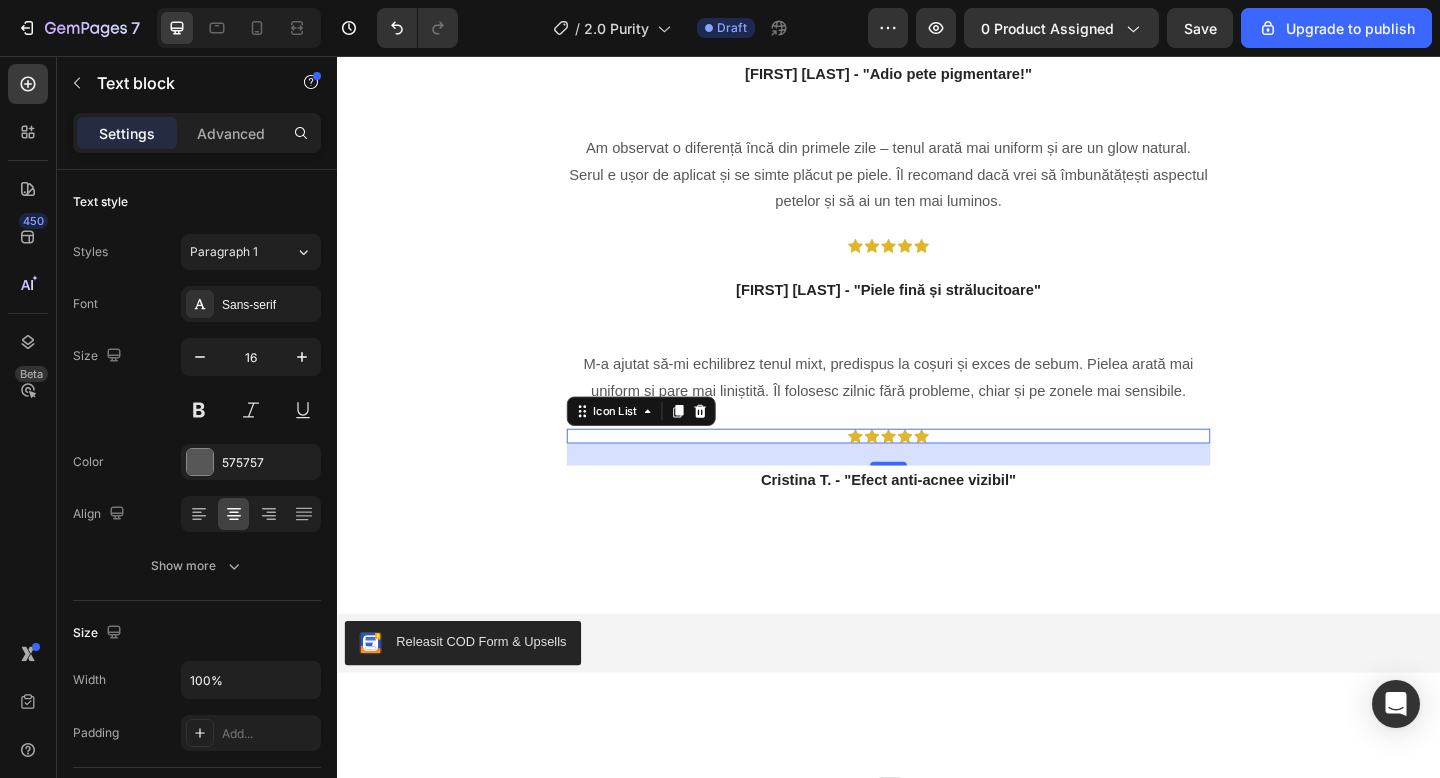 click on "Icon Icon Icon Icon Icon" at bounding box center (937, 470) 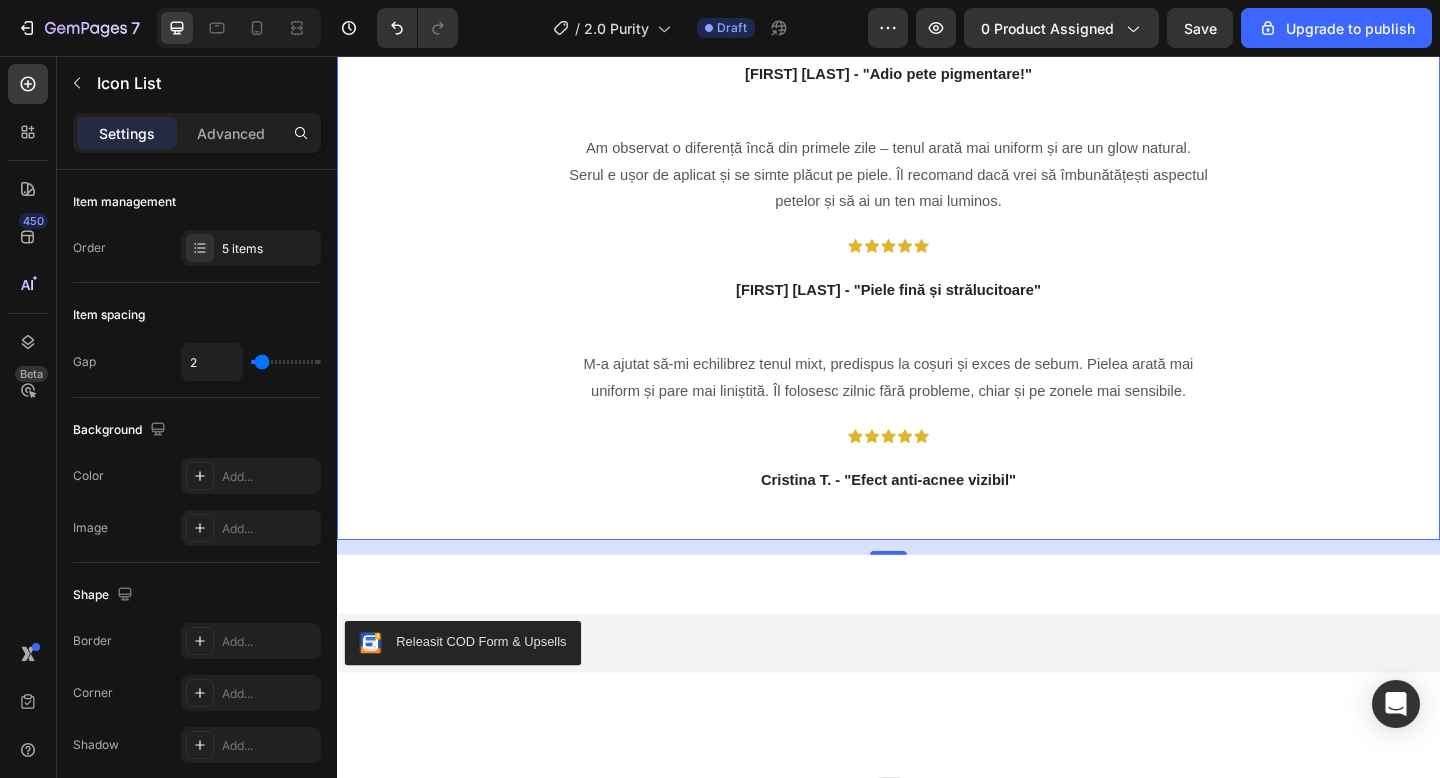 click on "Ce spun clientii nostri! Text block Am început să folosesc serul și după prima zi am simțit că pielea e mai calmă. Unele coșuri s-au mai estompat, iar tenul pare mai curat. M-a surprins cât de repede s-a absorbit și cum s-a simțit. Text block Icon Icon Icon Icon Icon Icon List Ana L. - "Ten uniform și pori mai puțin vizibili" Text block Row După câteva săptămâni cu Purity, am mai puține coșuri și petele s-au estompat vizibil. Text block                Icon                Icon                Icon                Icon
Icon Icon List Hoz Roxana M. - Matifiere și hidratare perfect echilibrate Text block Am luat serul pentru pete pigmentare și chiar am văzut o diferență. După două săptămâni, pielea arată mai uniform, iar petele par mai puțin vizibile. A devenit parte din rutina mea zilnică. Text block Icon Icon Icon Icon Icon Icon List Ioana C. - "Adio pete pigmentare!" Text block Text block Icon Icon Icon Icon Icon Icon List Text block Text block Icon Icon Icon Row" at bounding box center [937, 47] 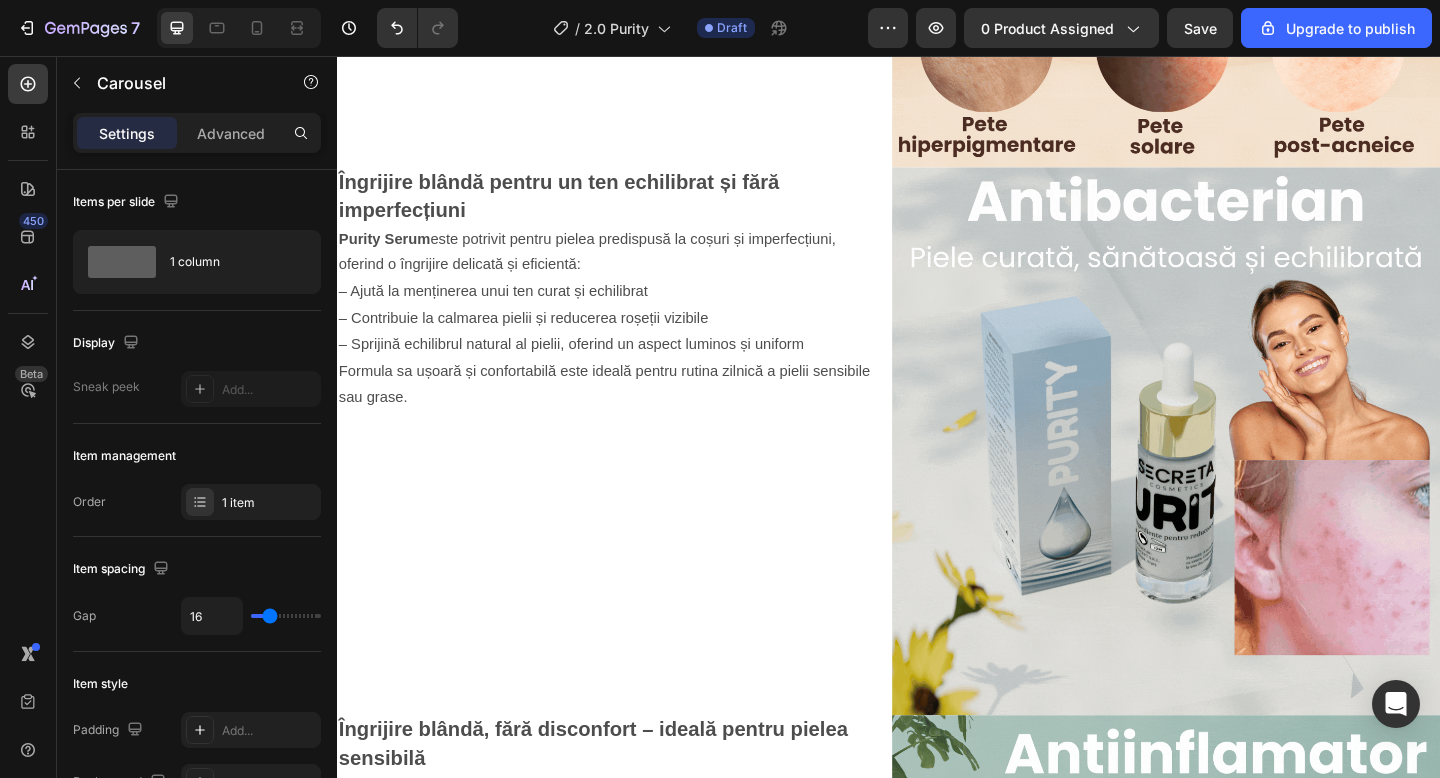 scroll, scrollTop: 0, scrollLeft: 0, axis: both 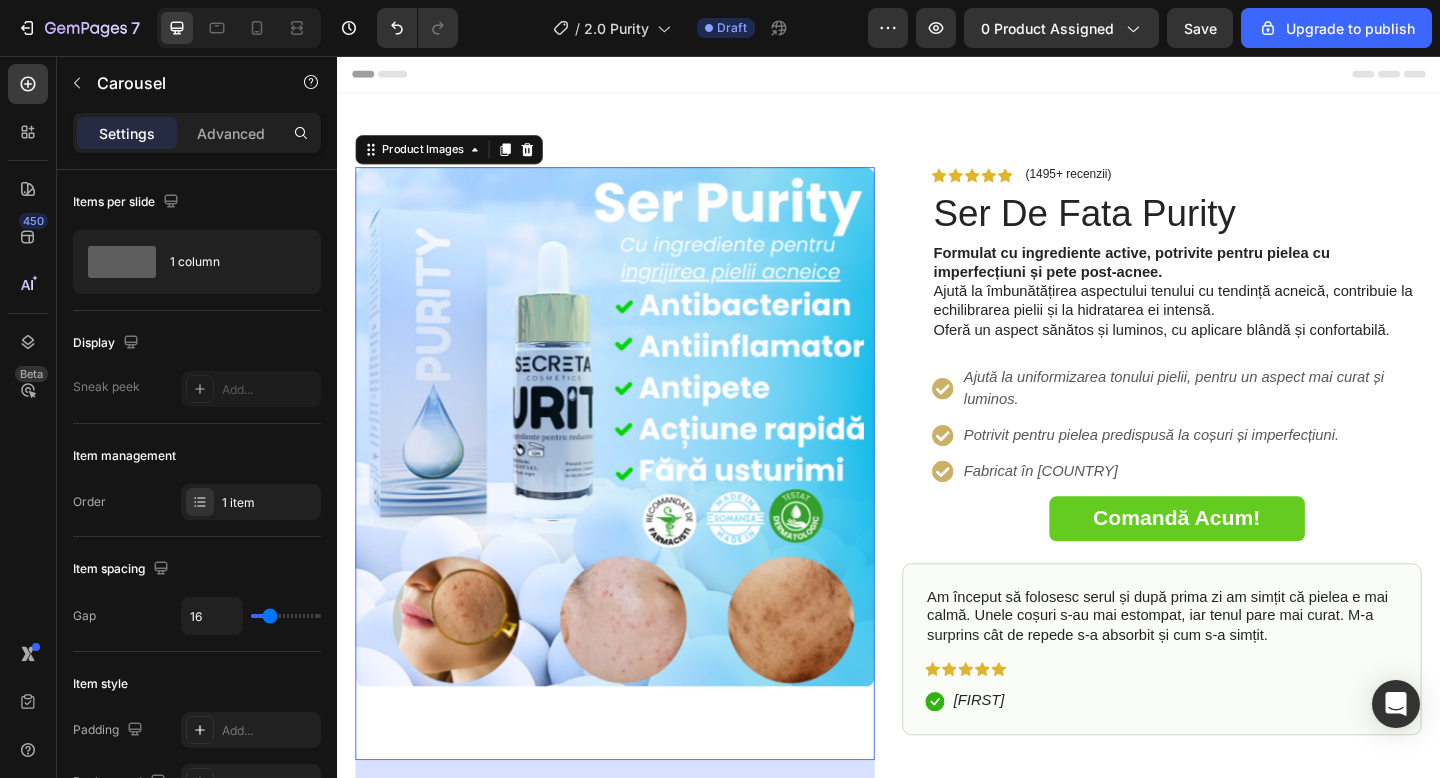 click at bounding box center (639, 459) 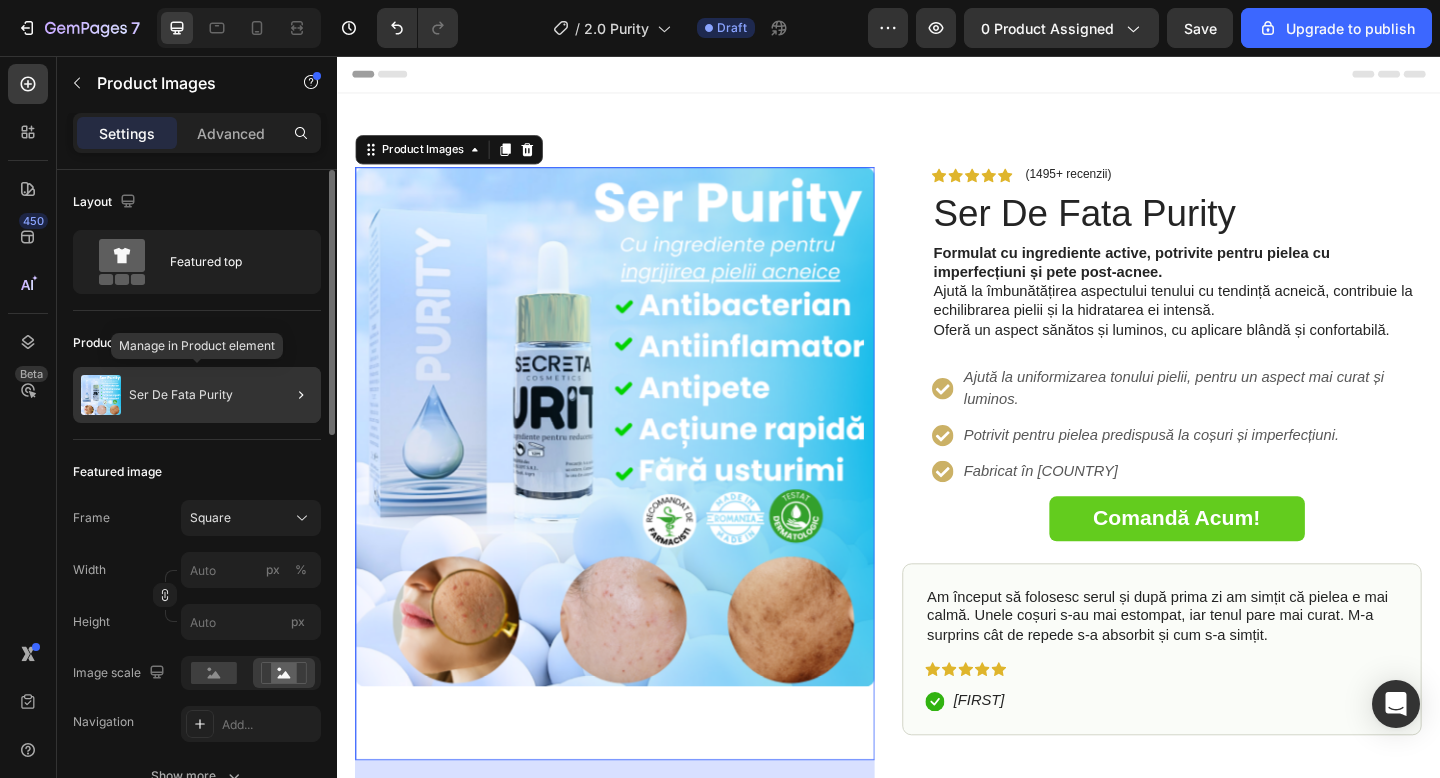 click on "Ser De Fata Purity" at bounding box center [181, 395] 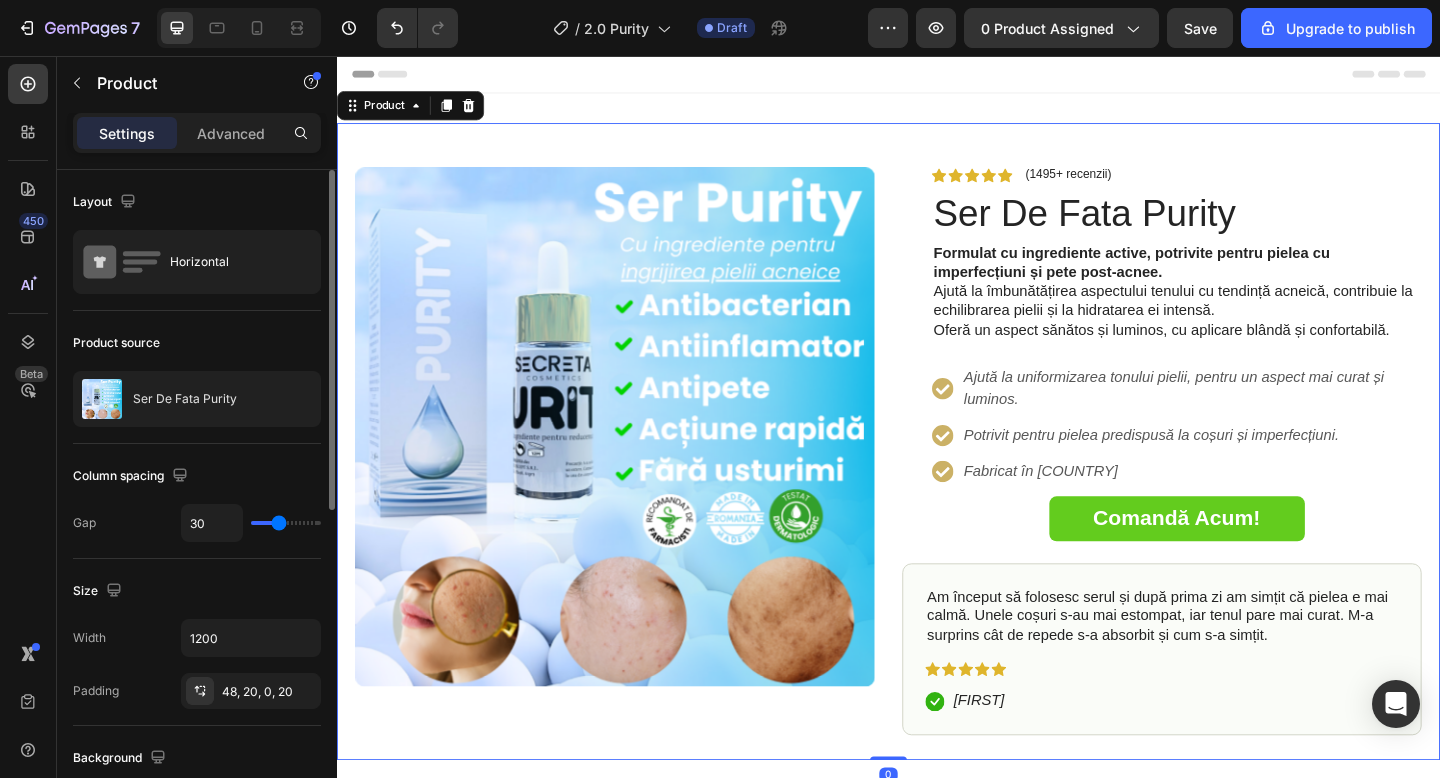 click on "Product source" at bounding box center [197, 343] 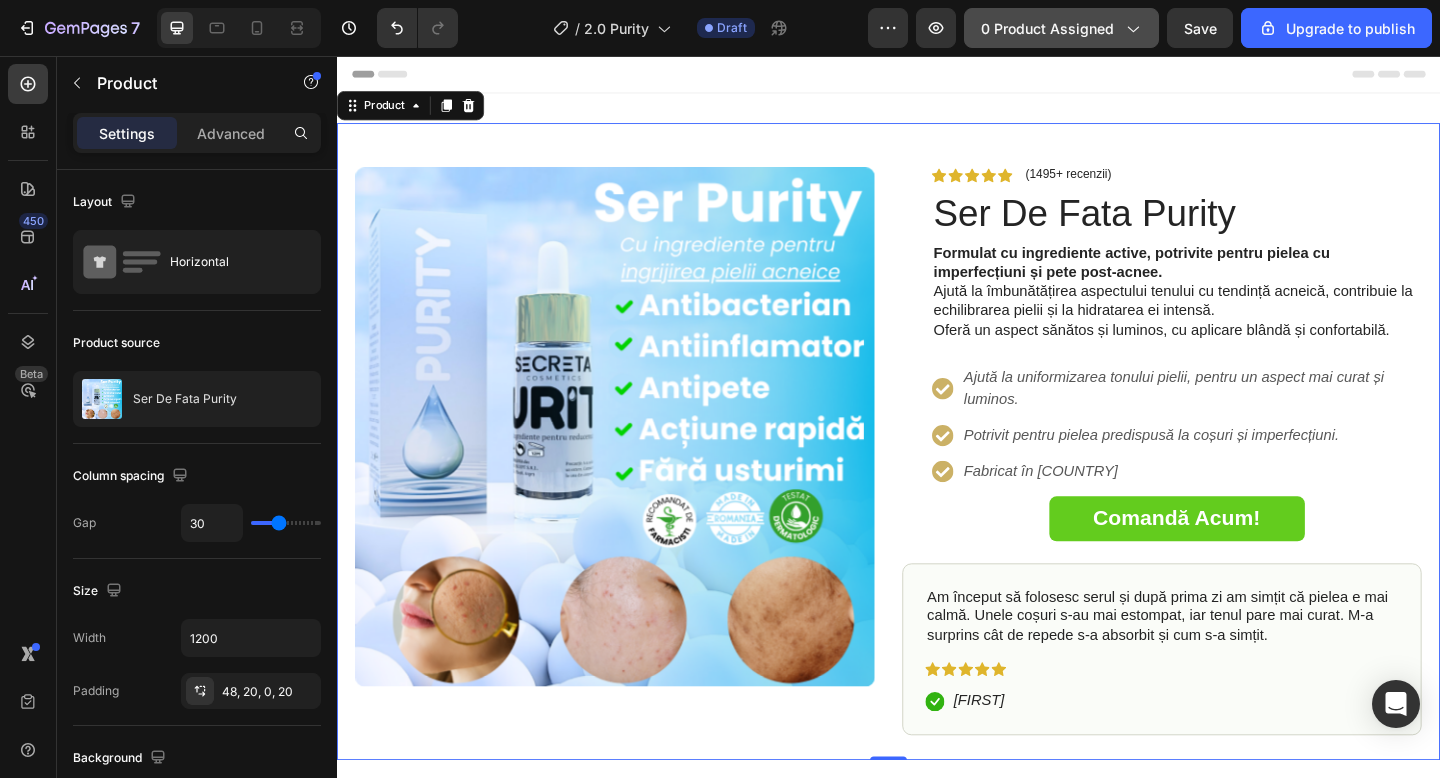 click on "0 product assigned" at bounding box center [1061, 28] 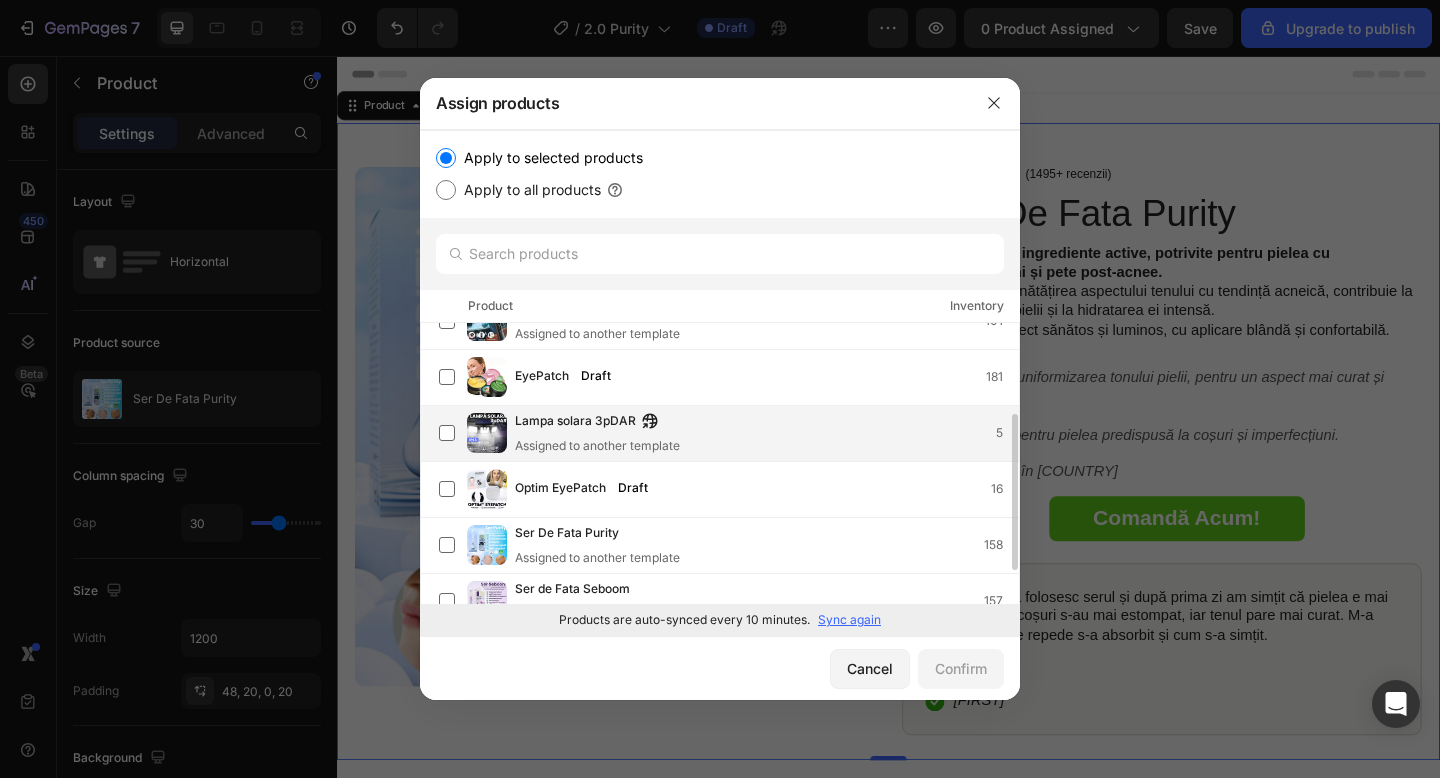 scroll, scrollTop: 0, scrollLeft: 0, axis: both 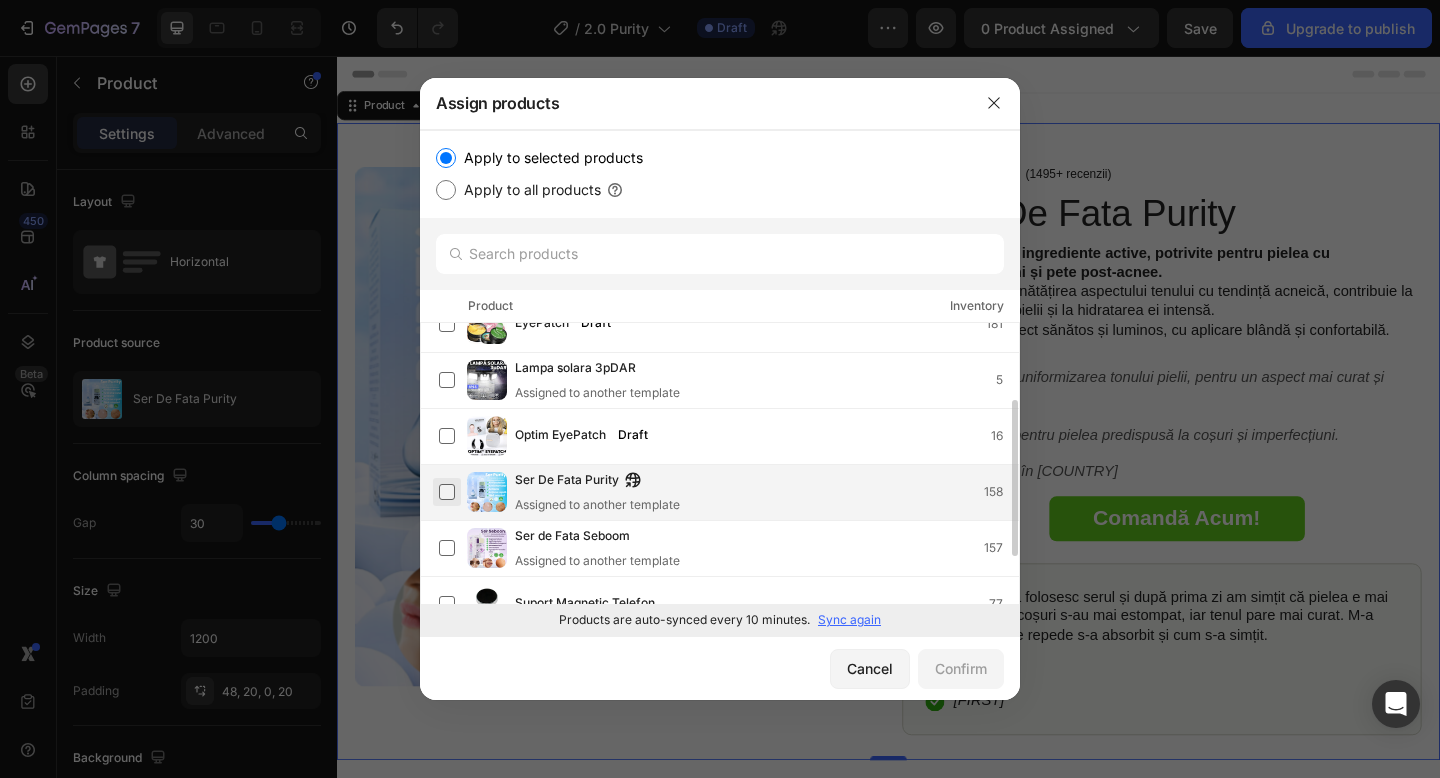click at bounding box center [447, 492] 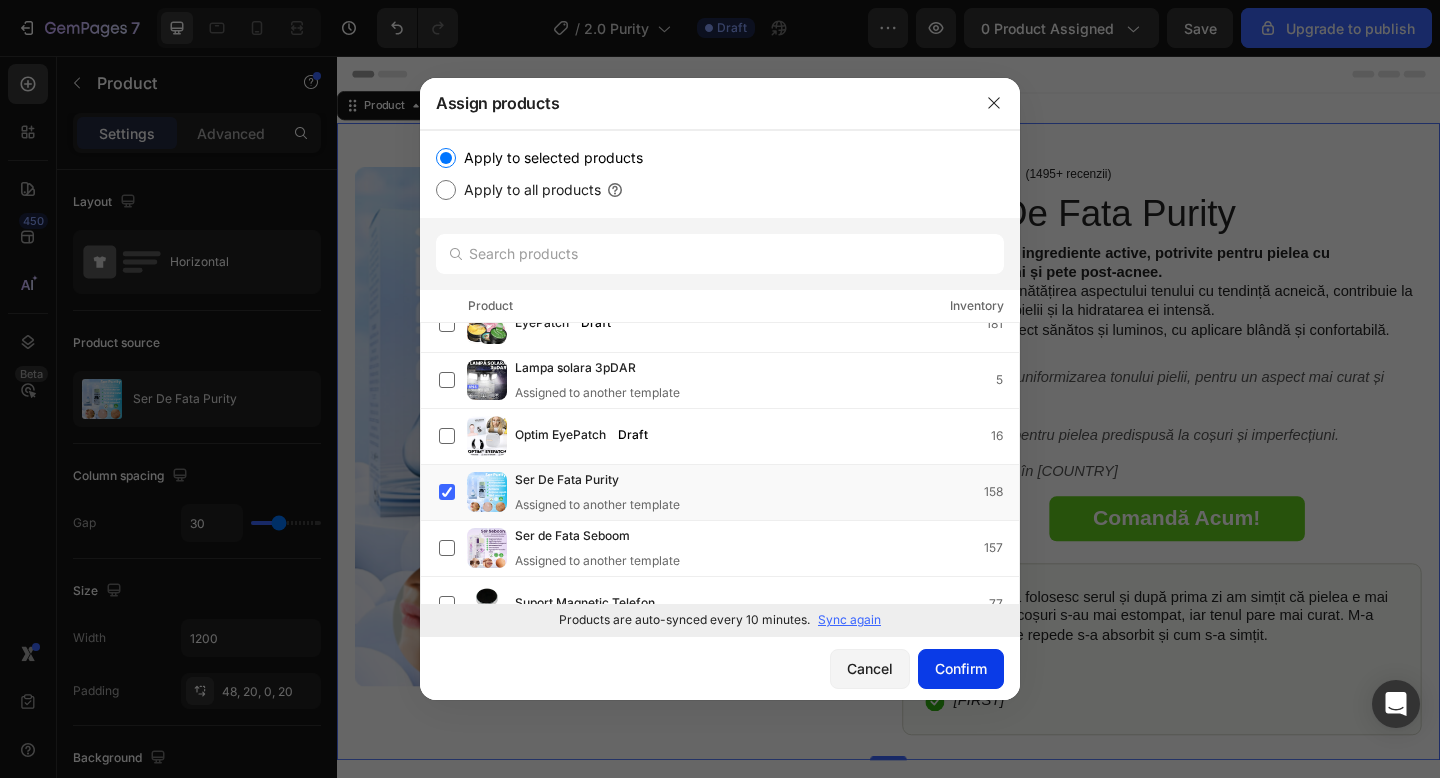 click on "Confirm" at bounding box center [961, 668] 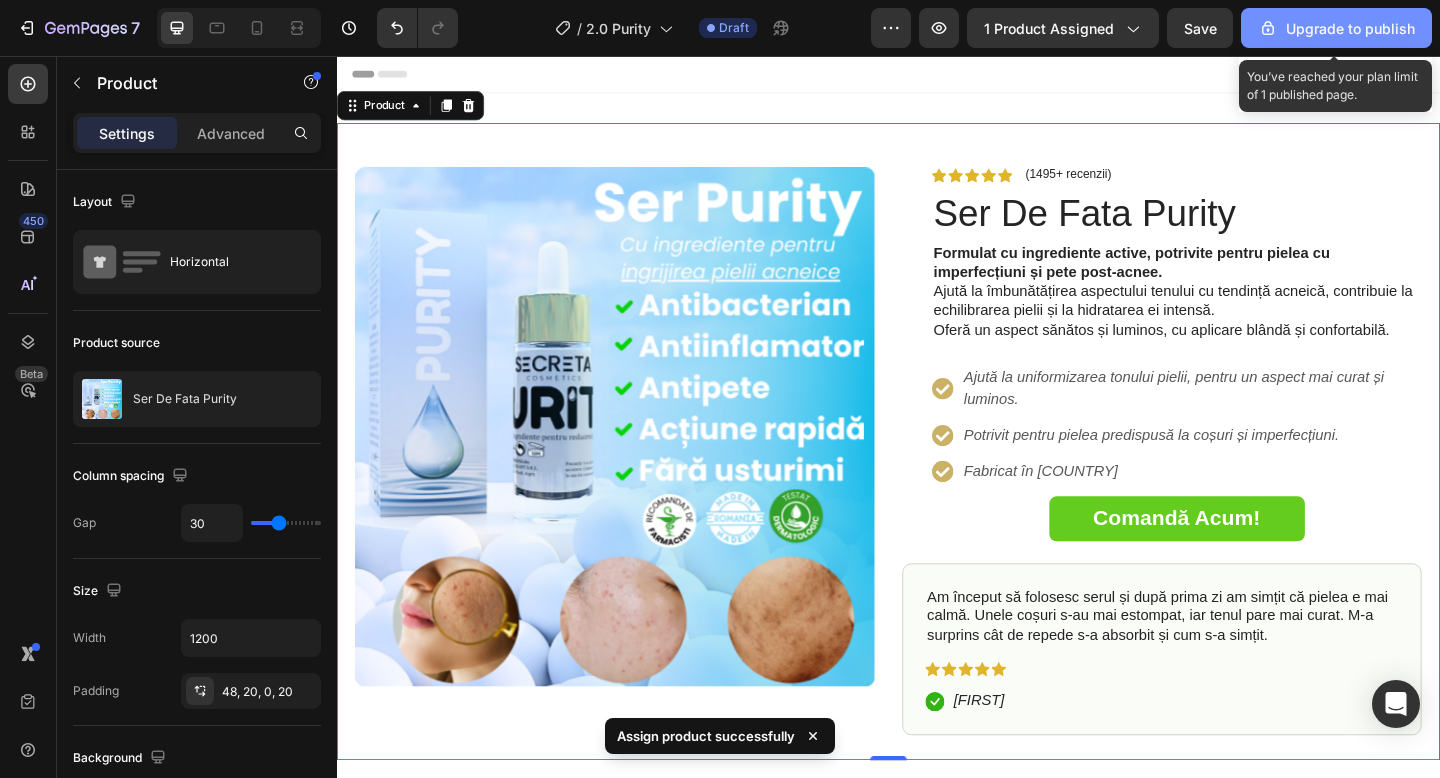 click 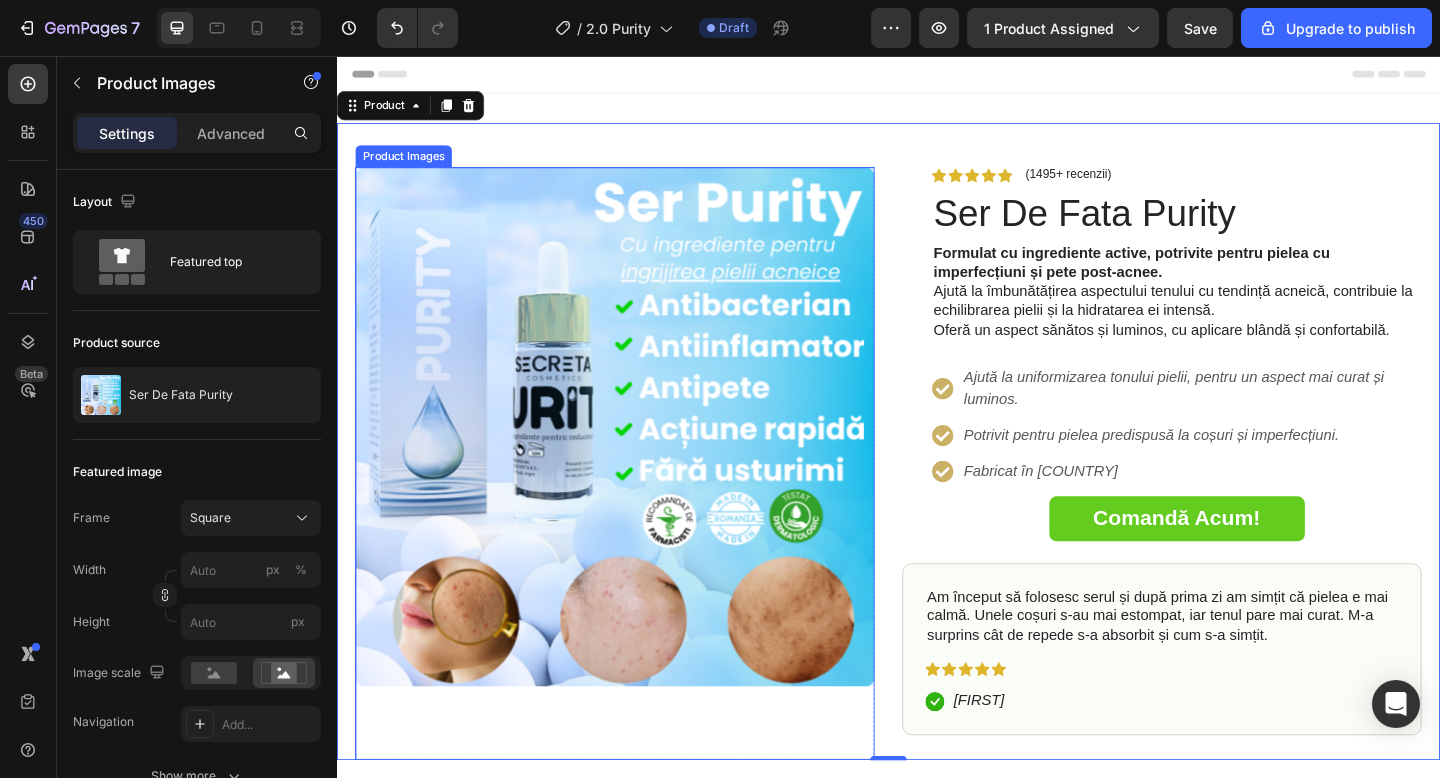 click at bounding box center [639, 459] 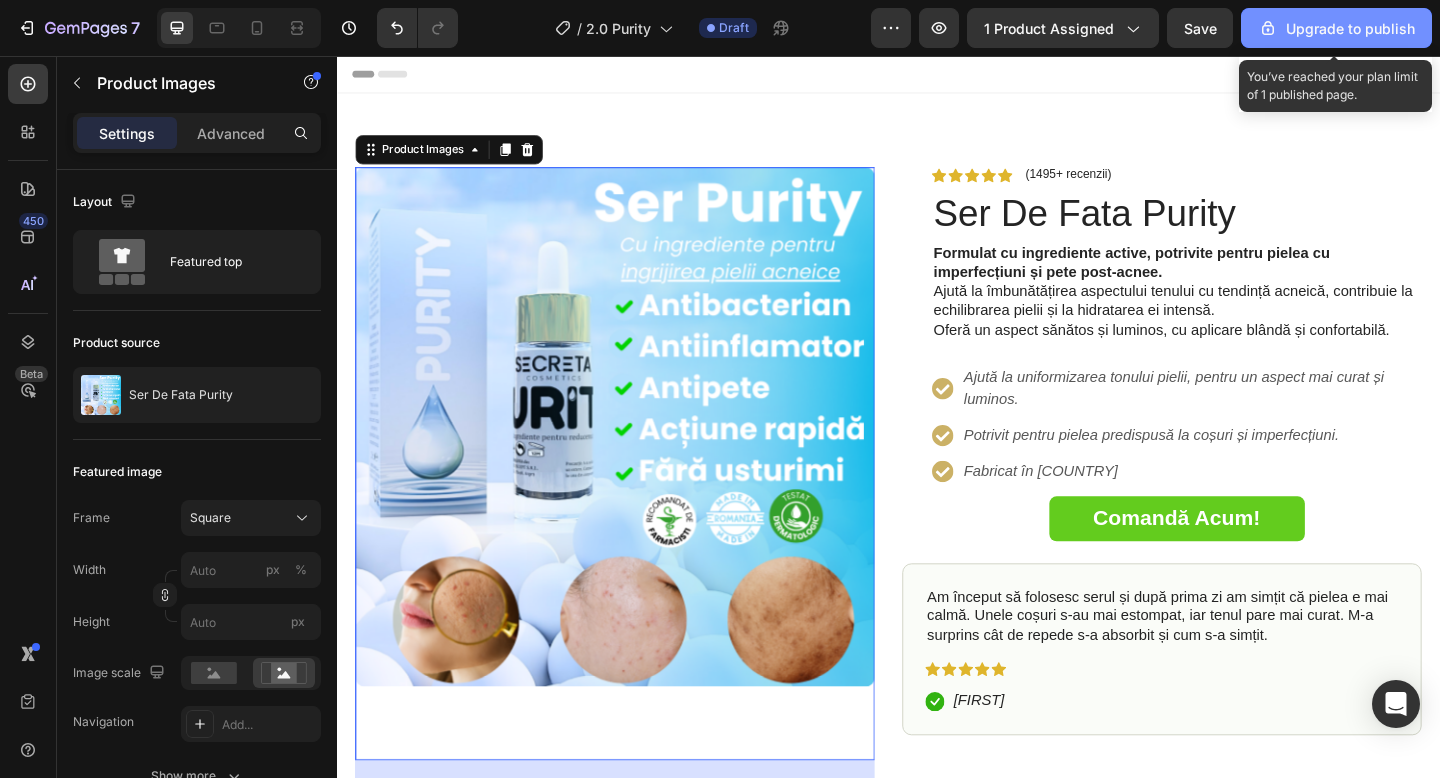click on "Upgrade to publish" at bounding box center [1336, 28] 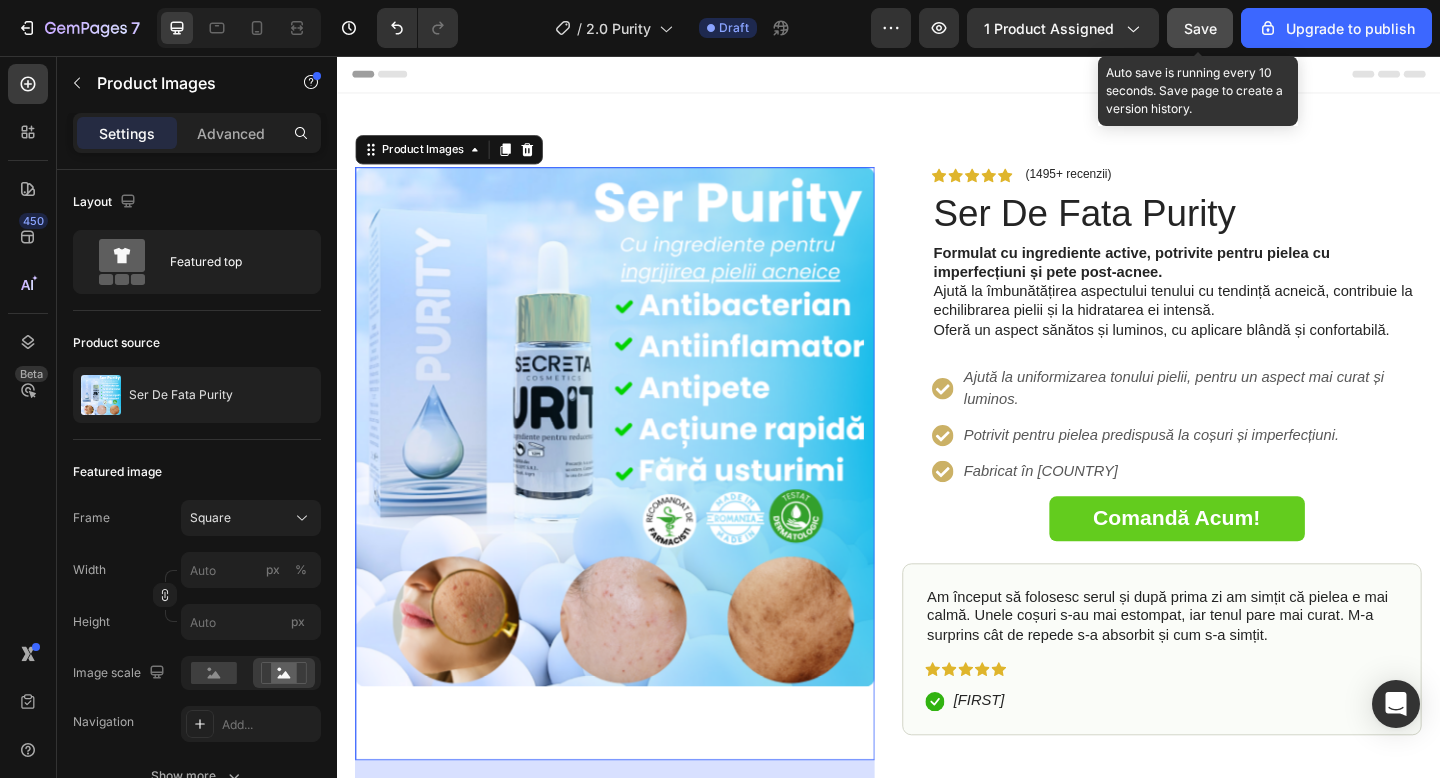 click on "Save" at bounding box center (1200, 28) 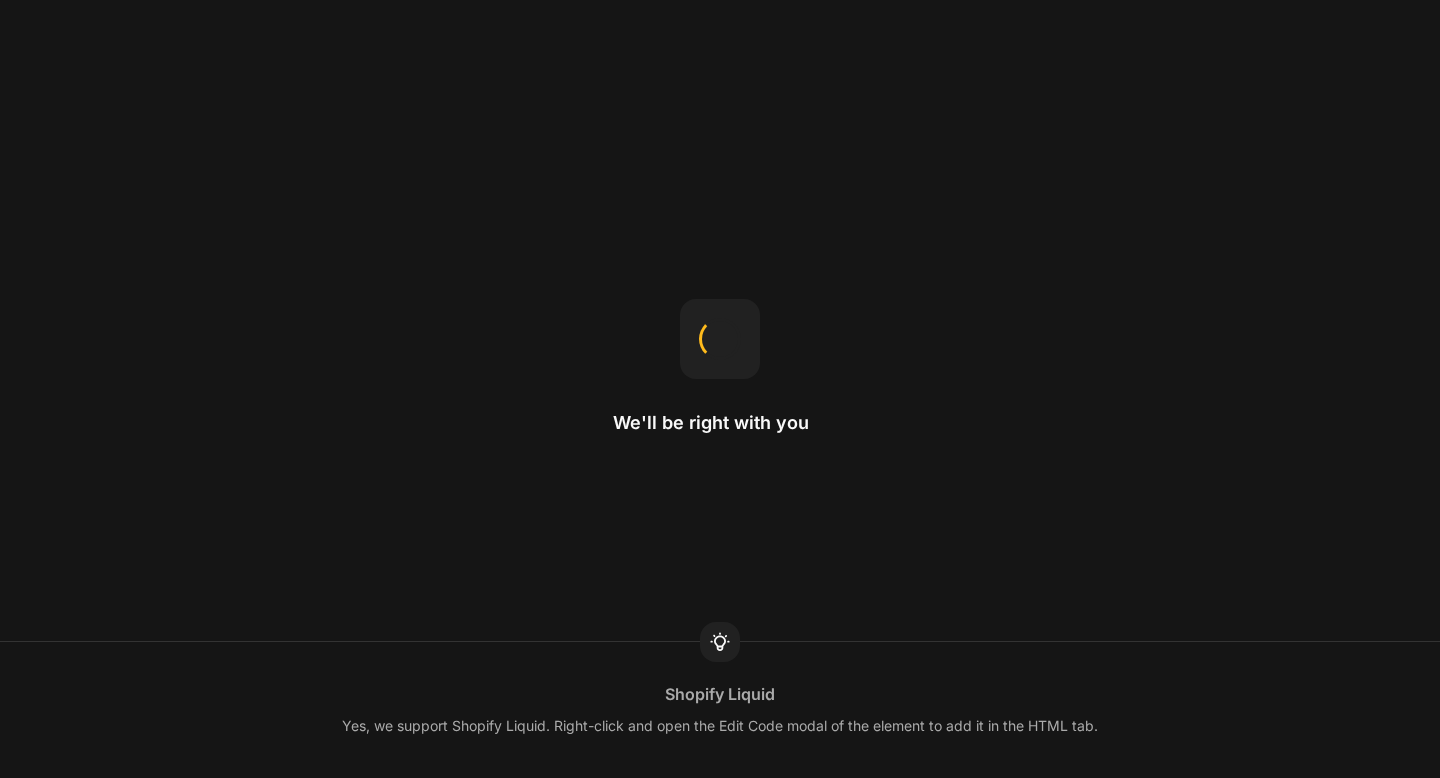 scroll, scrollTop: 0, scrollLeft: 0, axis: both 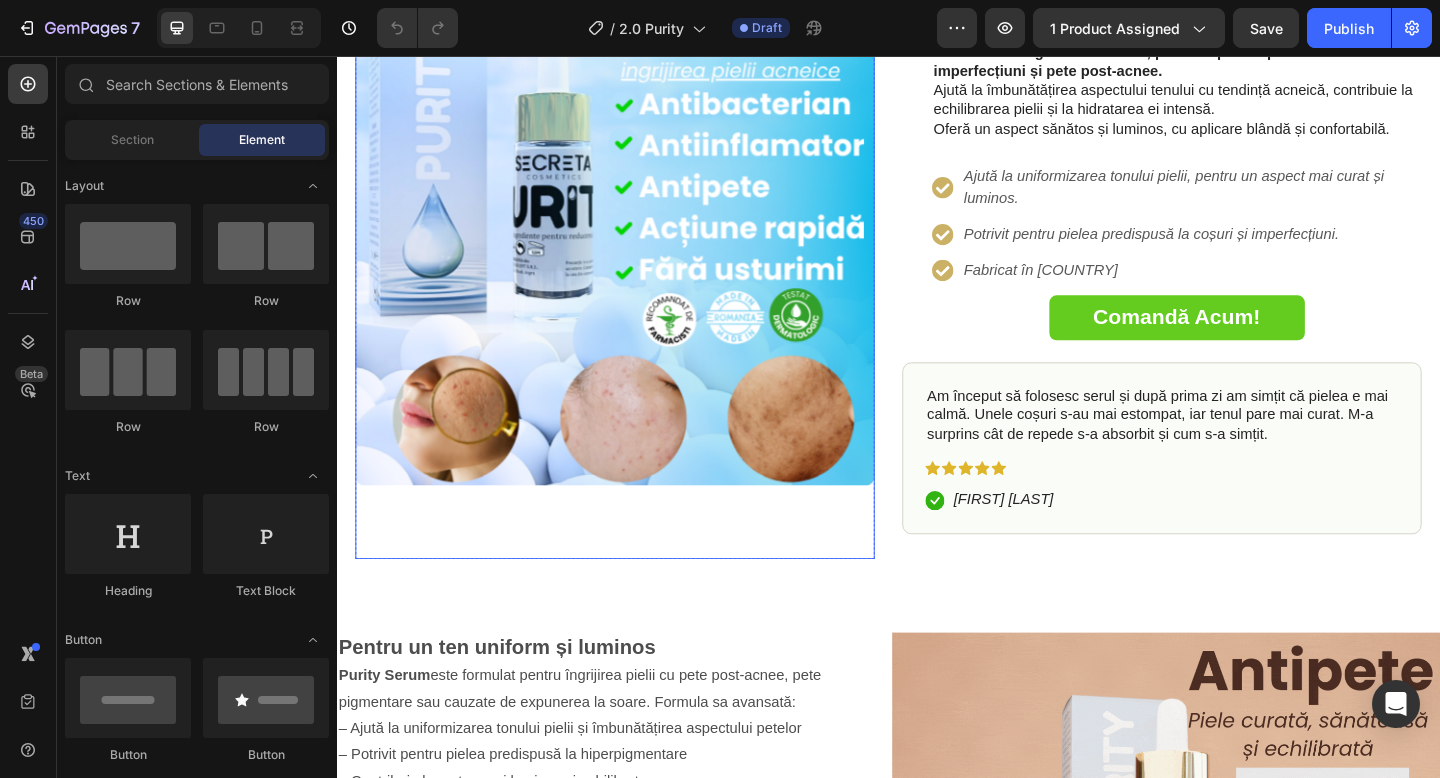 click at bounding box center (639, 241) 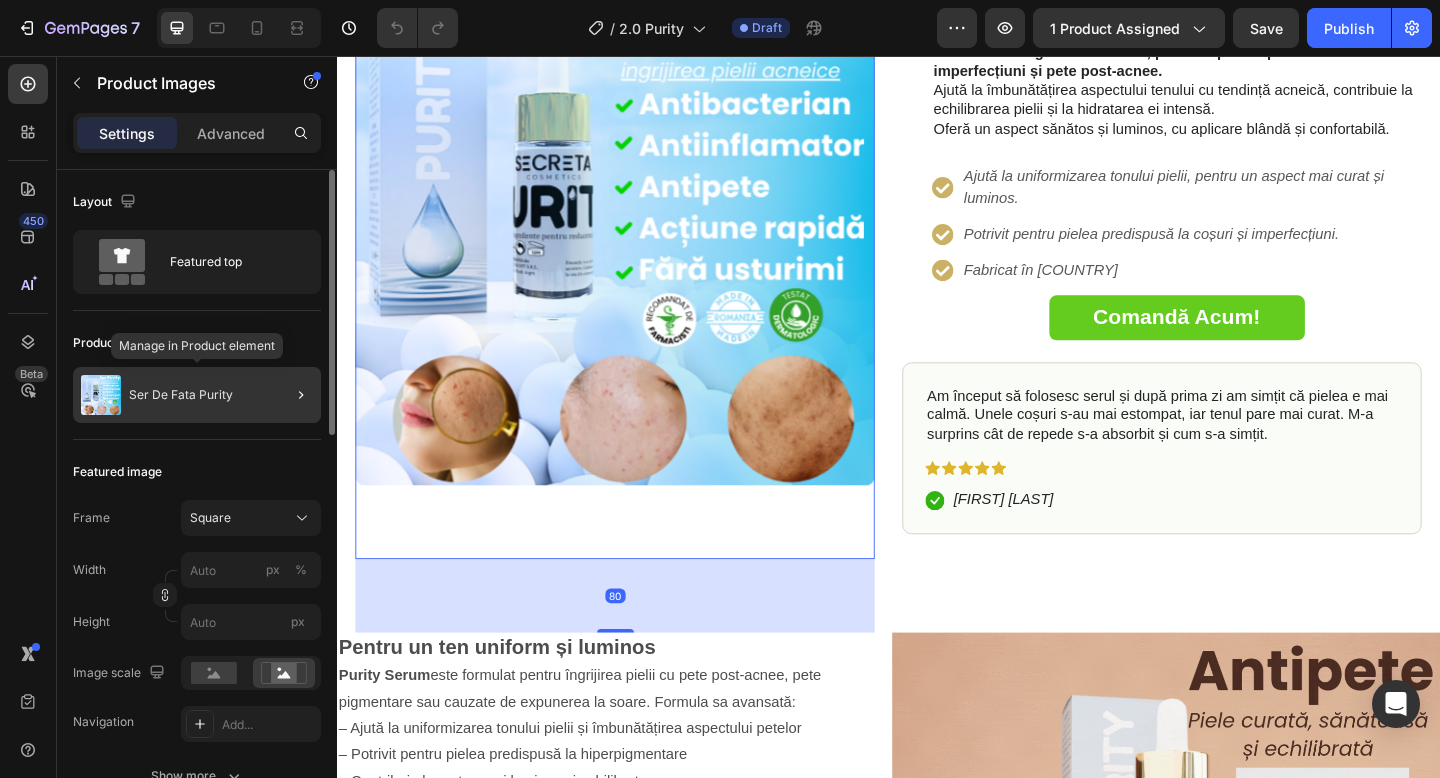 click on "Ser De Fata Purity" at bounding box center (181, 395) 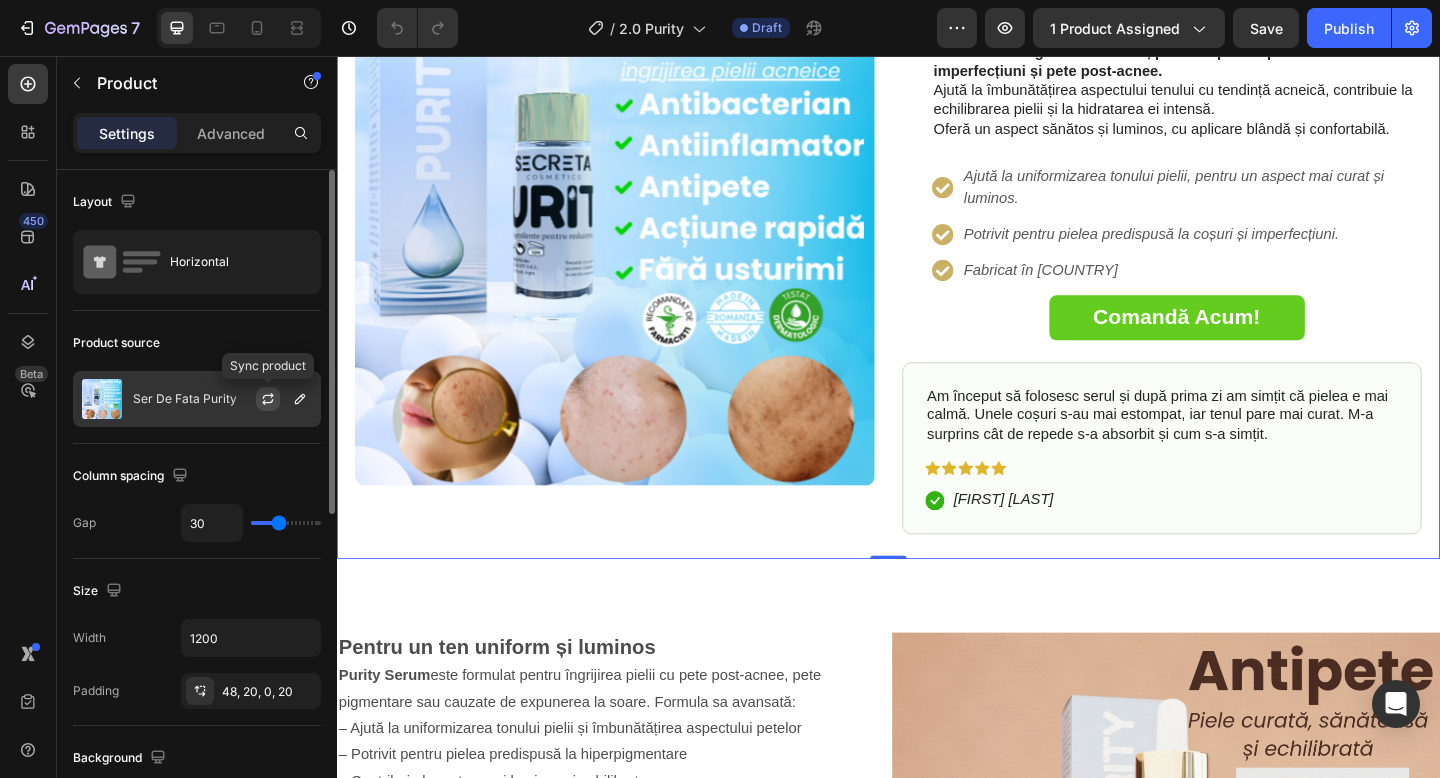 click 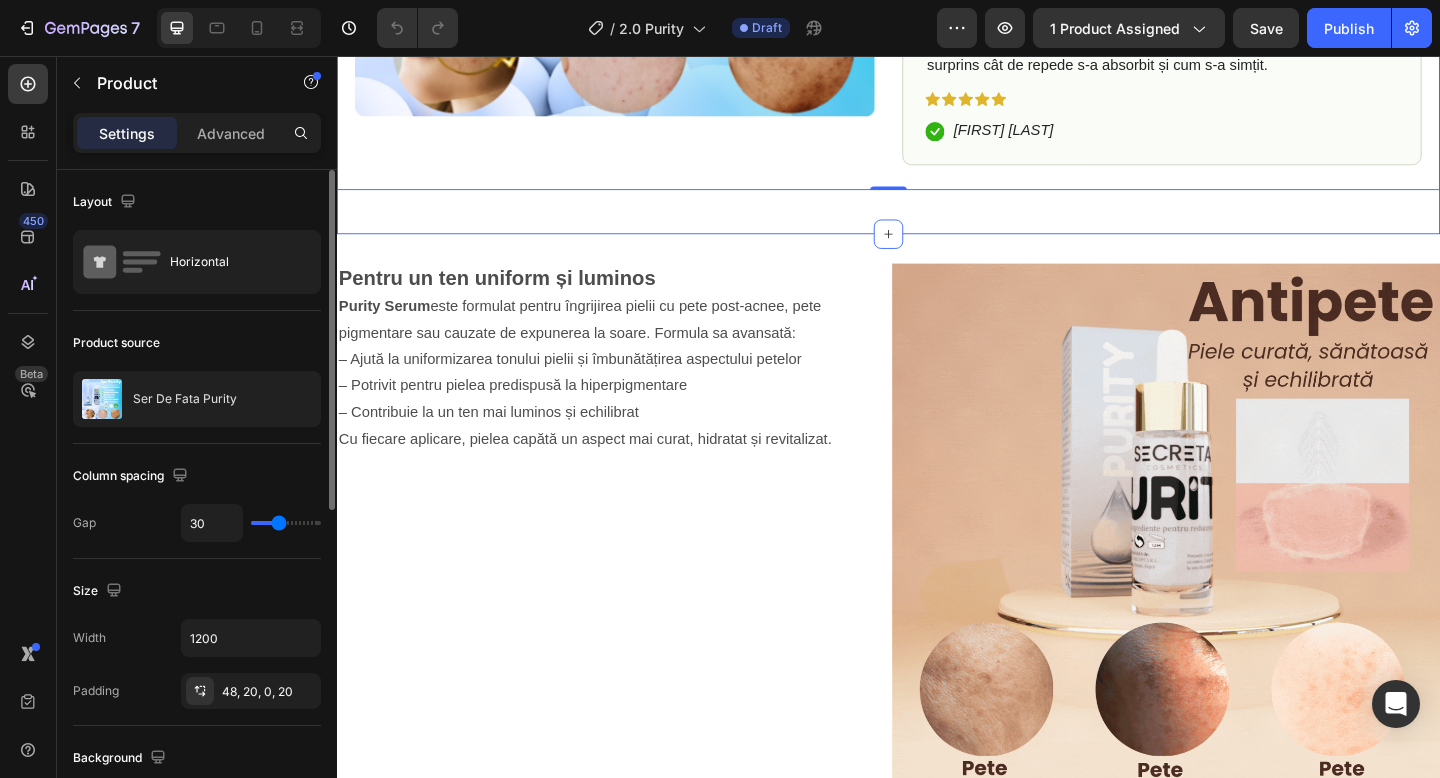 scroll, scrollTop: 628, scrollLeft: 0, axis: vertical 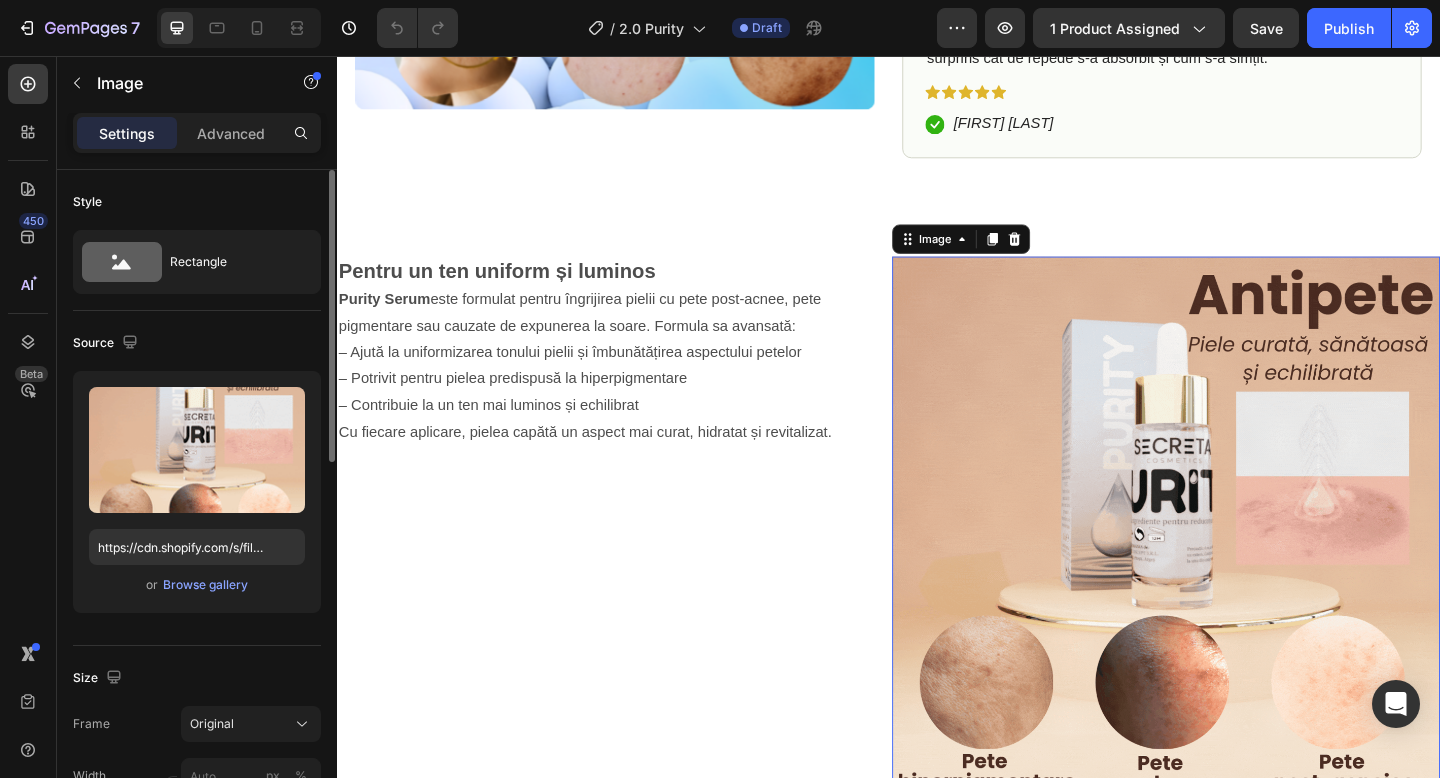 click at bounding box center (1239, 572) 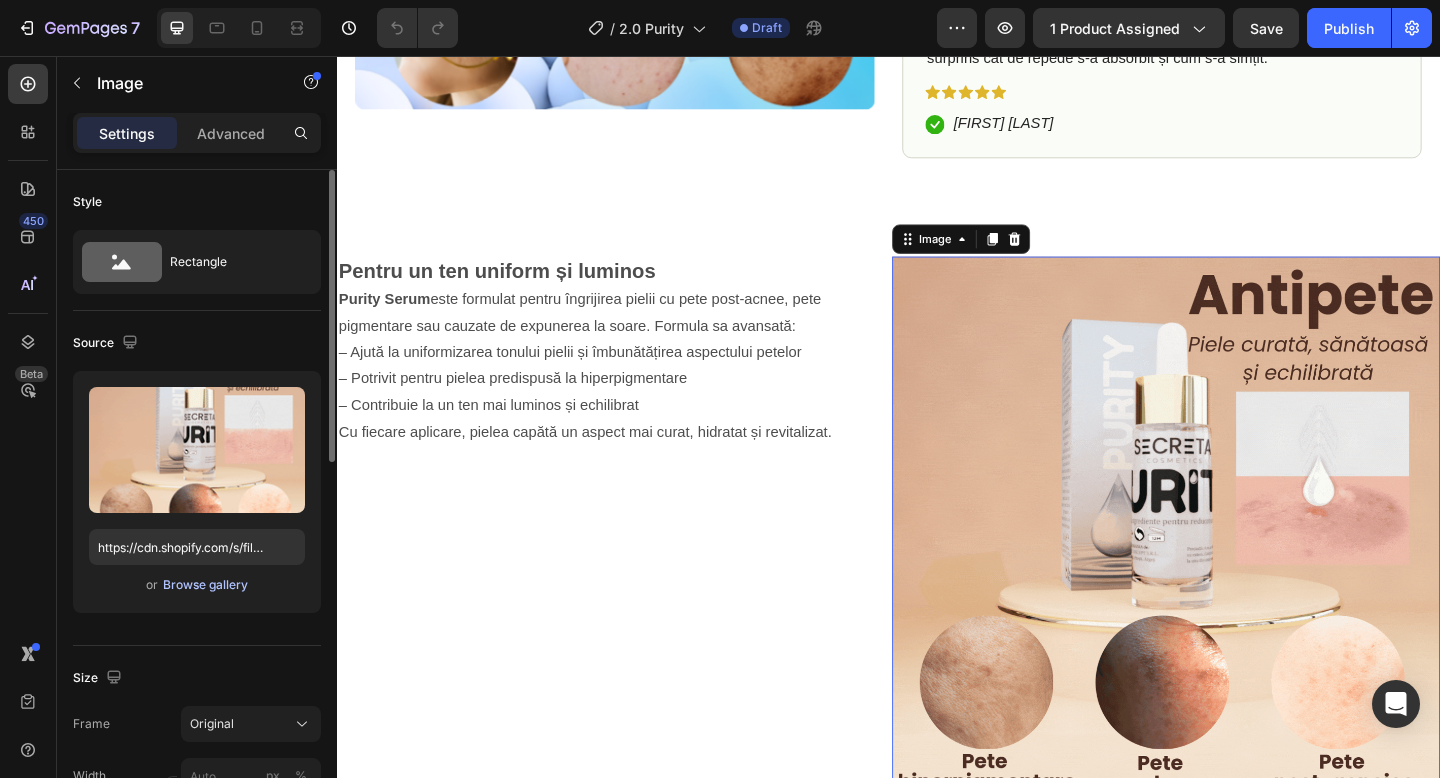 click on "Browse gallery" at bounding box center [205, 585] 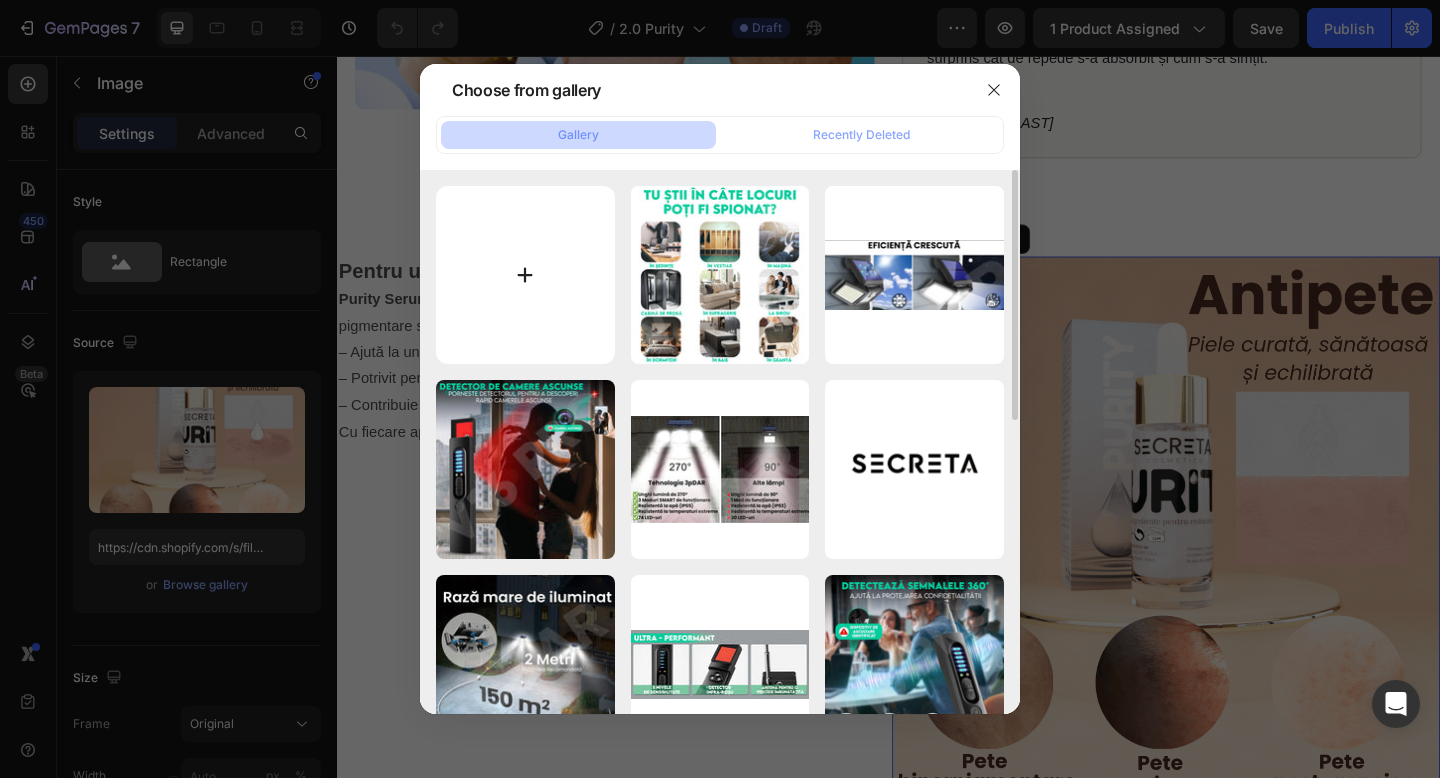 click at bounding box center (525, 275) 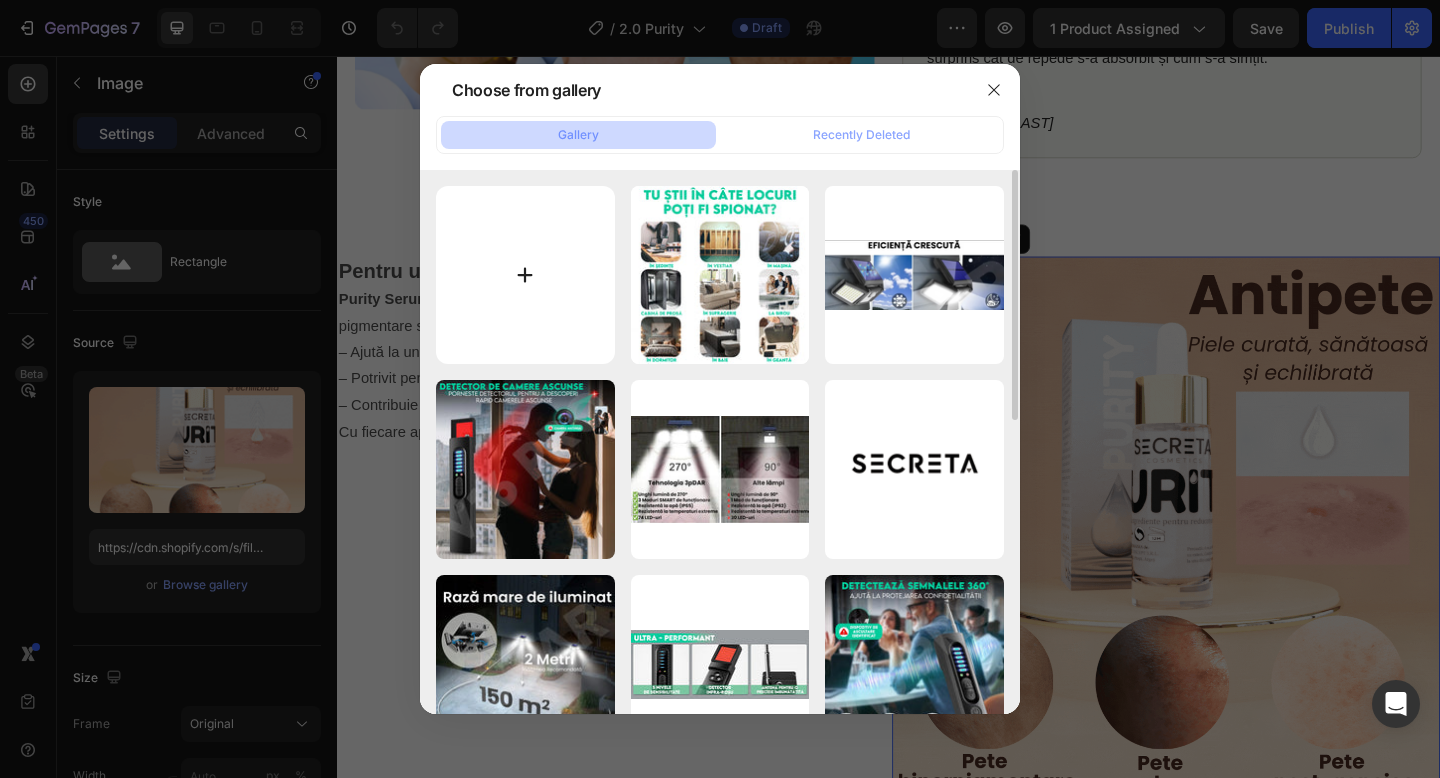 type on "C:\fakepath\2.gif" 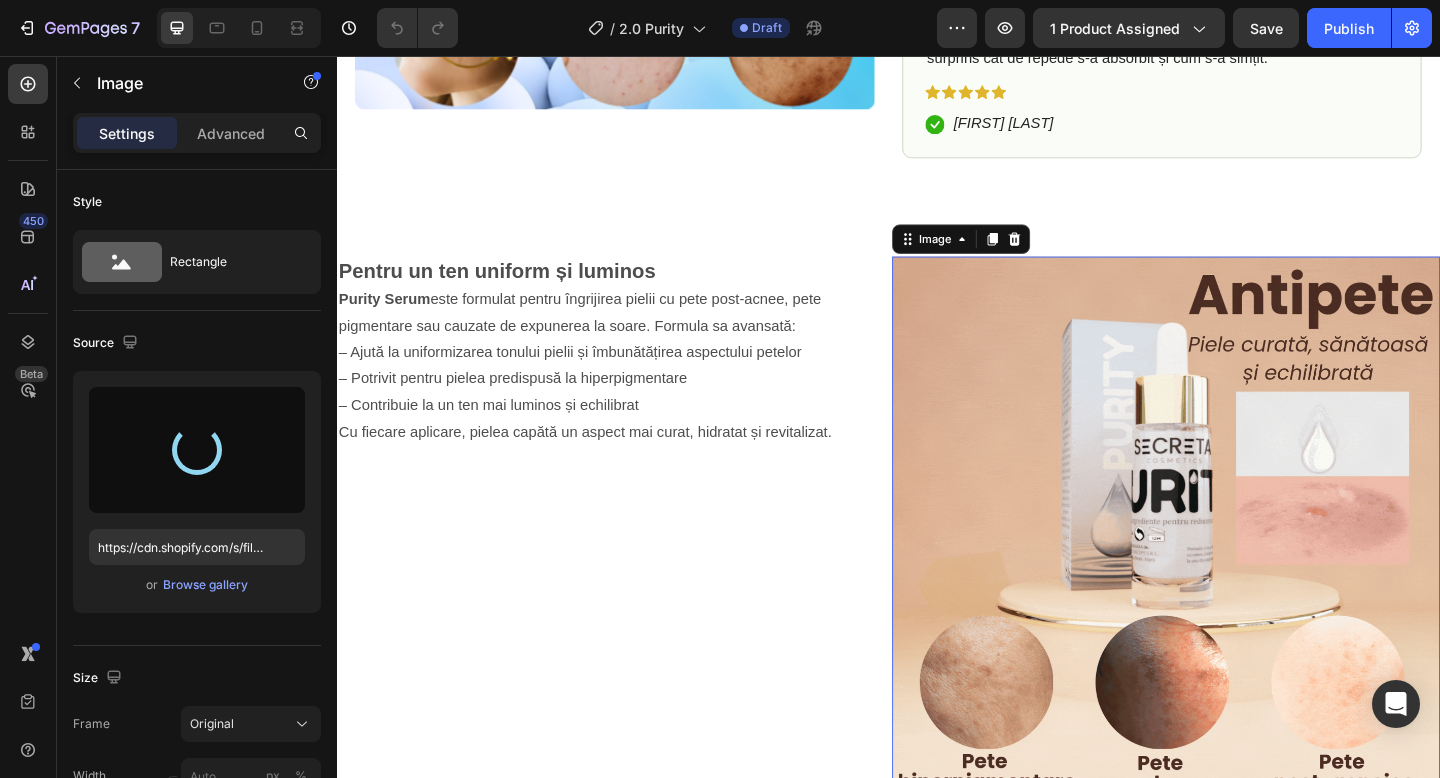 type on "https://cdn.shopify.com/s/files/1/0908/3056/9803/files/gempages_552814137592251520-555d8263-a618-4569-80c1-b764fc9d686f.gif" 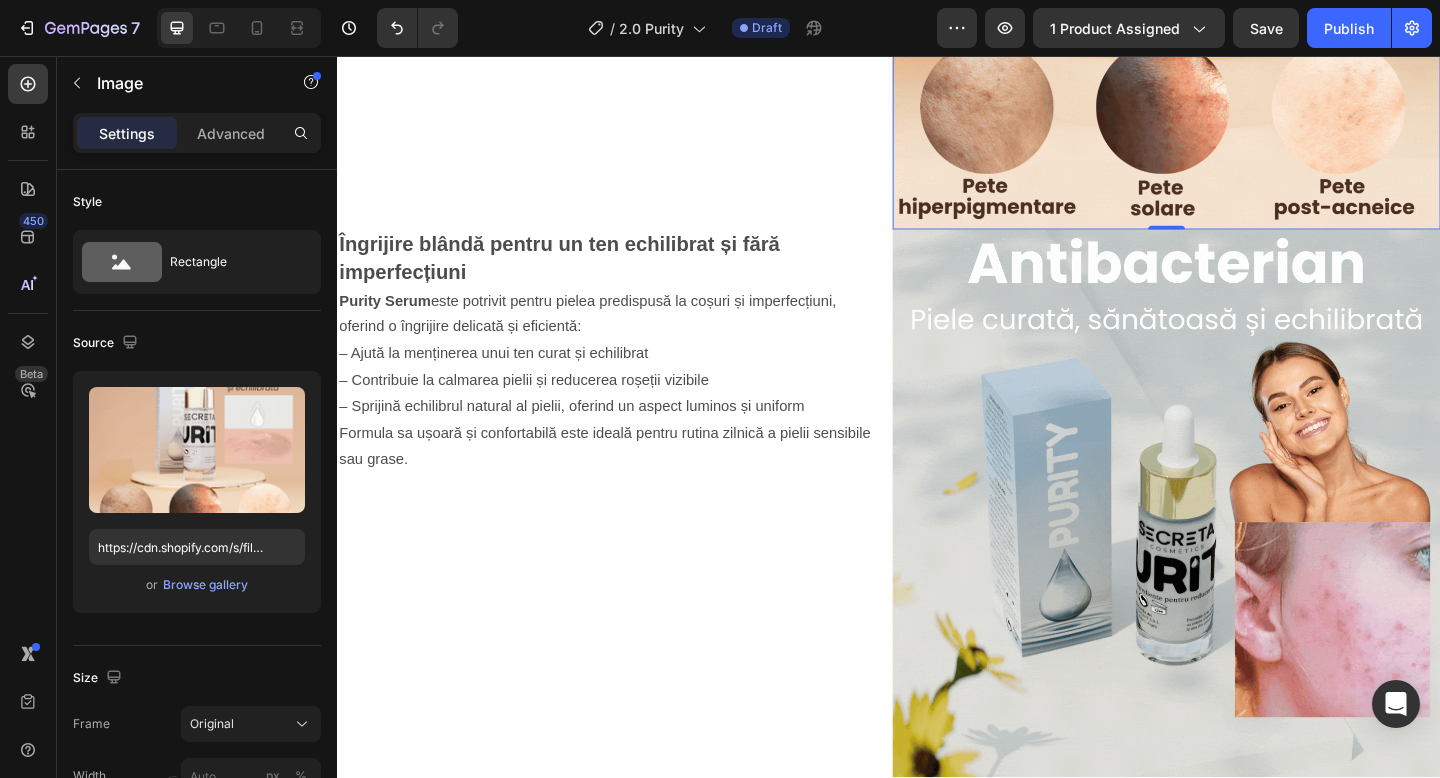 scroll, scrollTop: 1254, scrollLeft: 0, axis: vertical 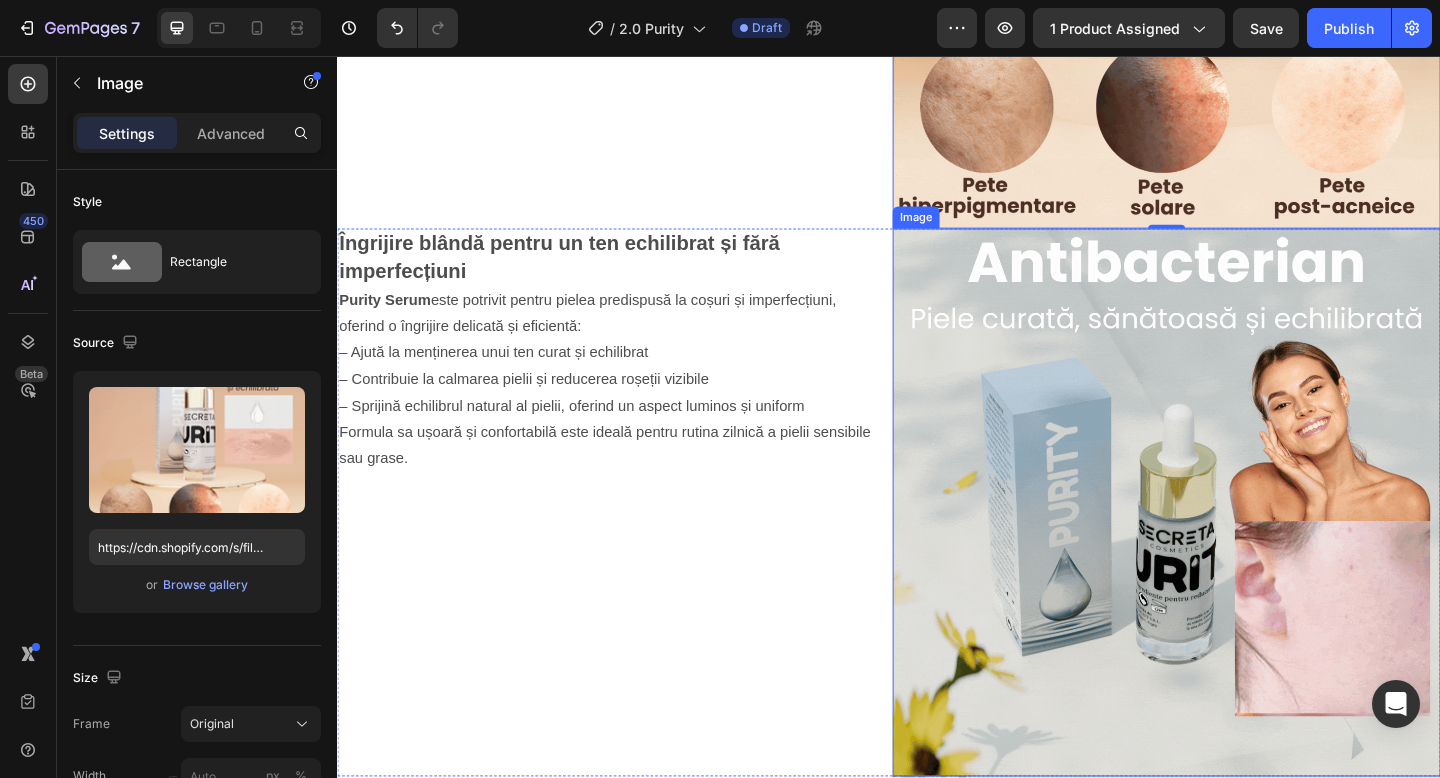 click at bounding box center [1239, 542] 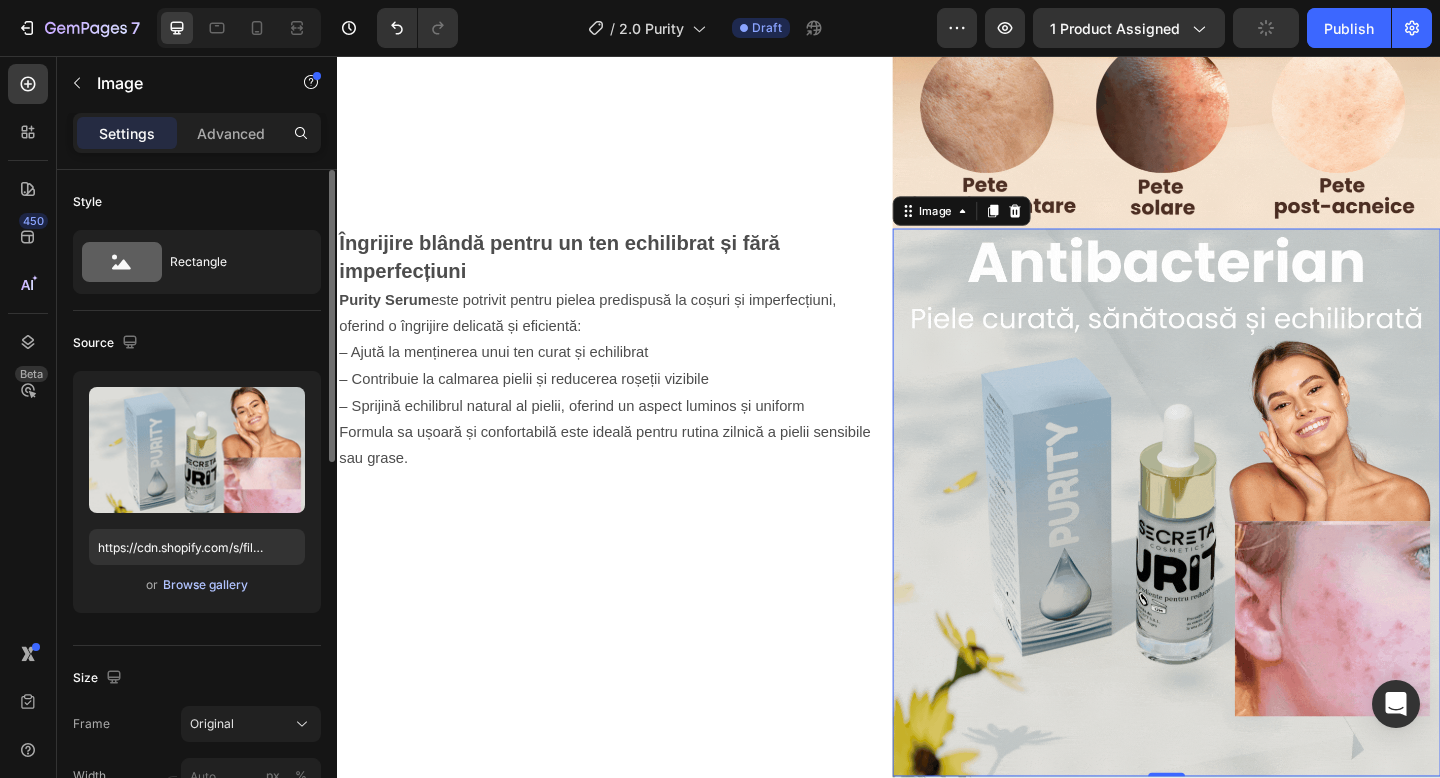 click on "Browse gallery" at bounding box center [205, 585] 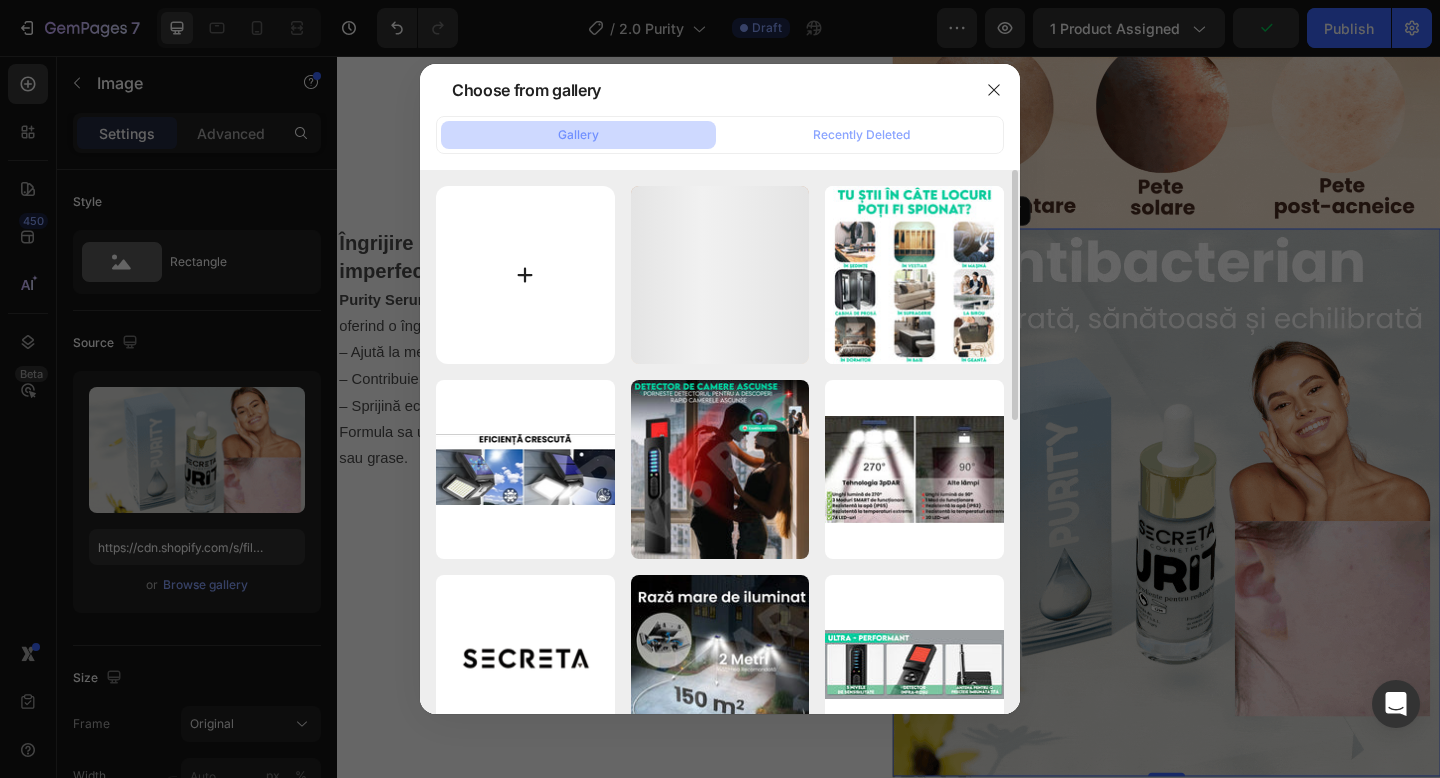 click at bounding box center (525, 275) 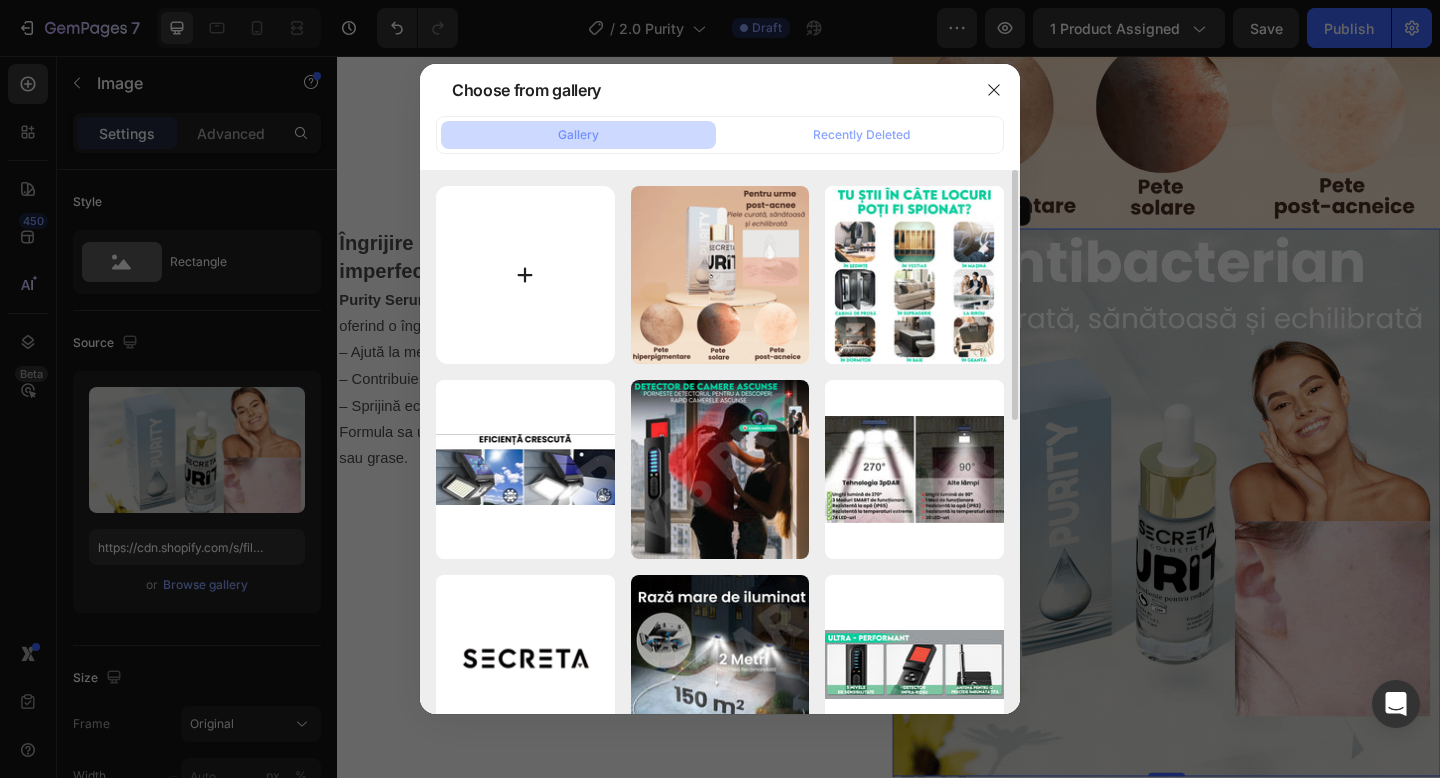 type on "C:\fakepath\3.gif" 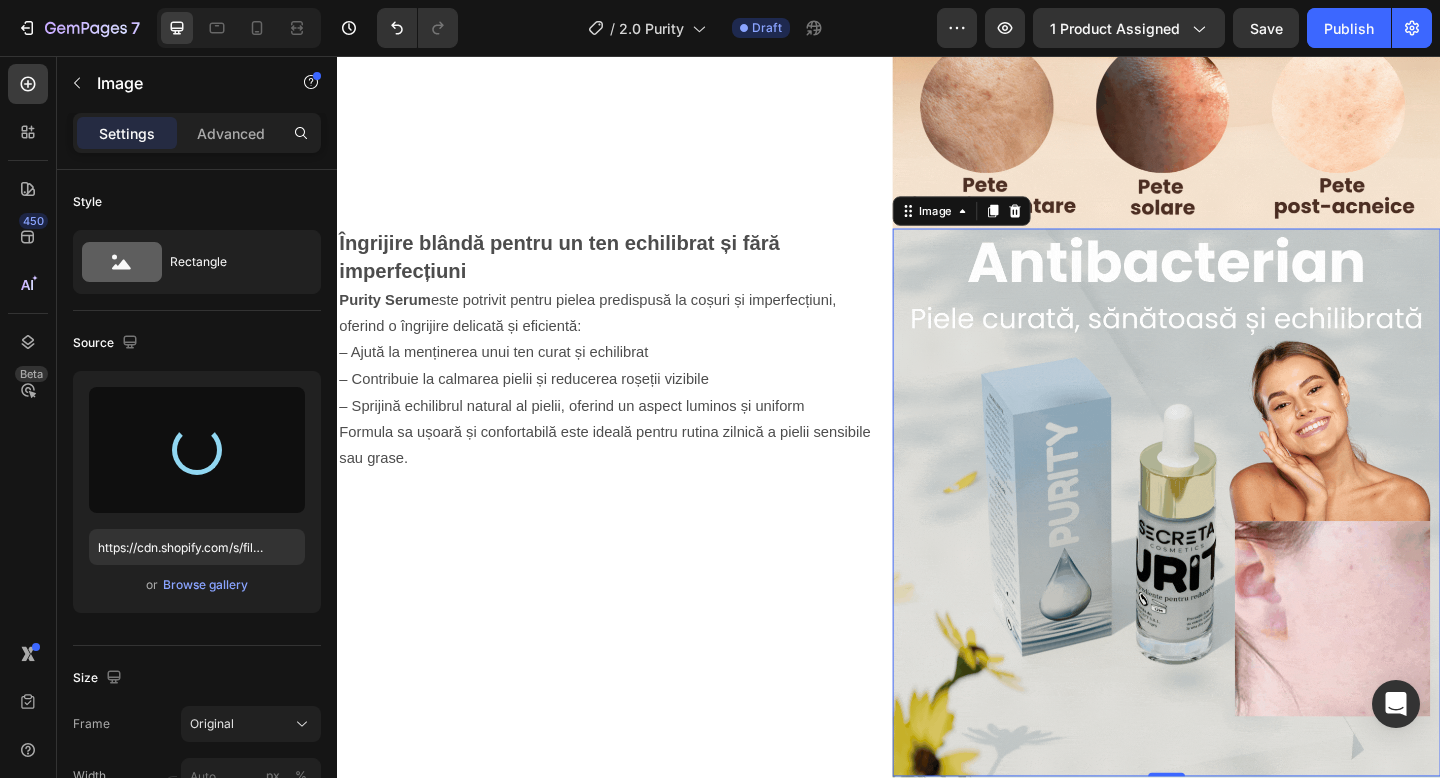 type on "https://cdn.shopify.com/s/files/1/0908/3056/9803/files/gempages_552814137592251520-41d6d897-98cc-4777-bbf9-9b7f446b79bb.gif" 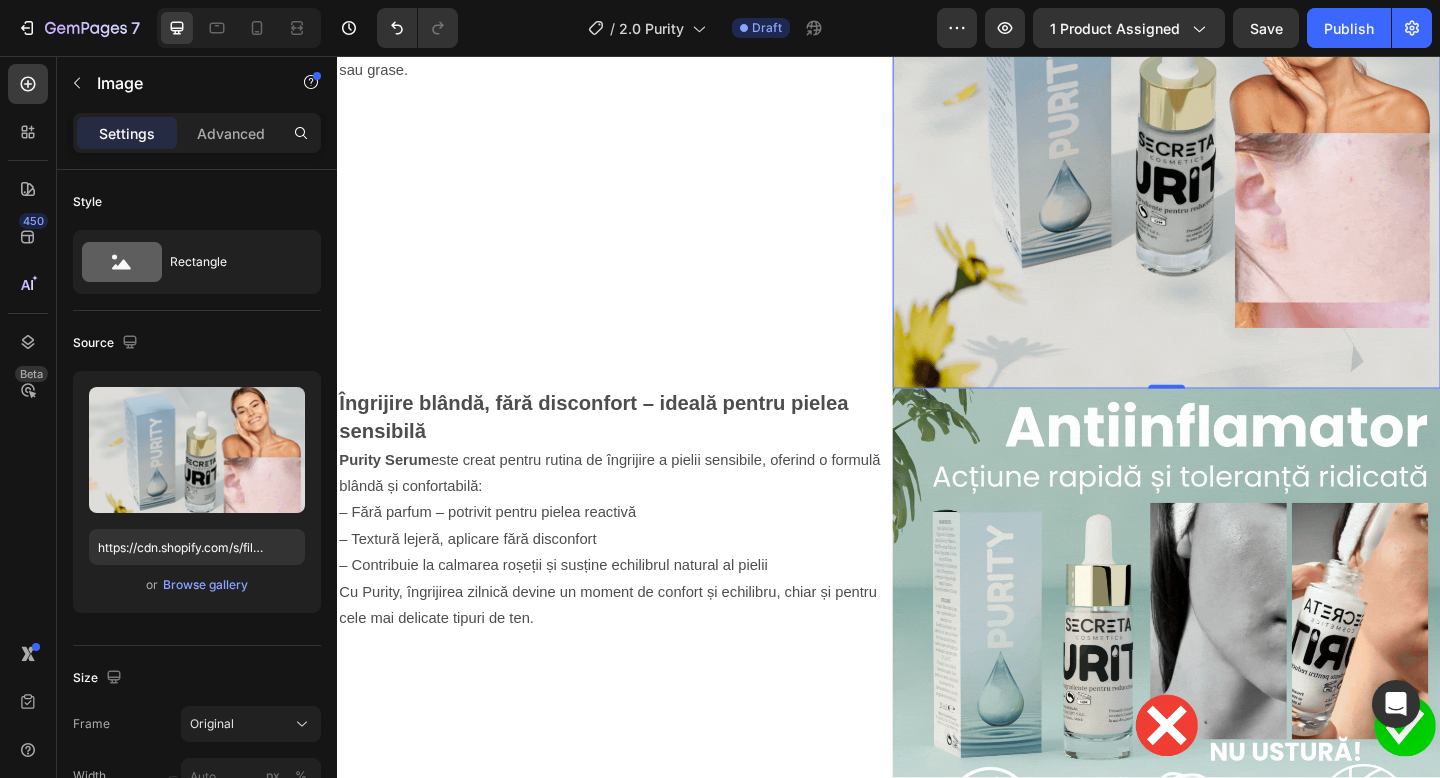 scroll, scrollTop: 1700, scrollLeft: 0, axis: vertical 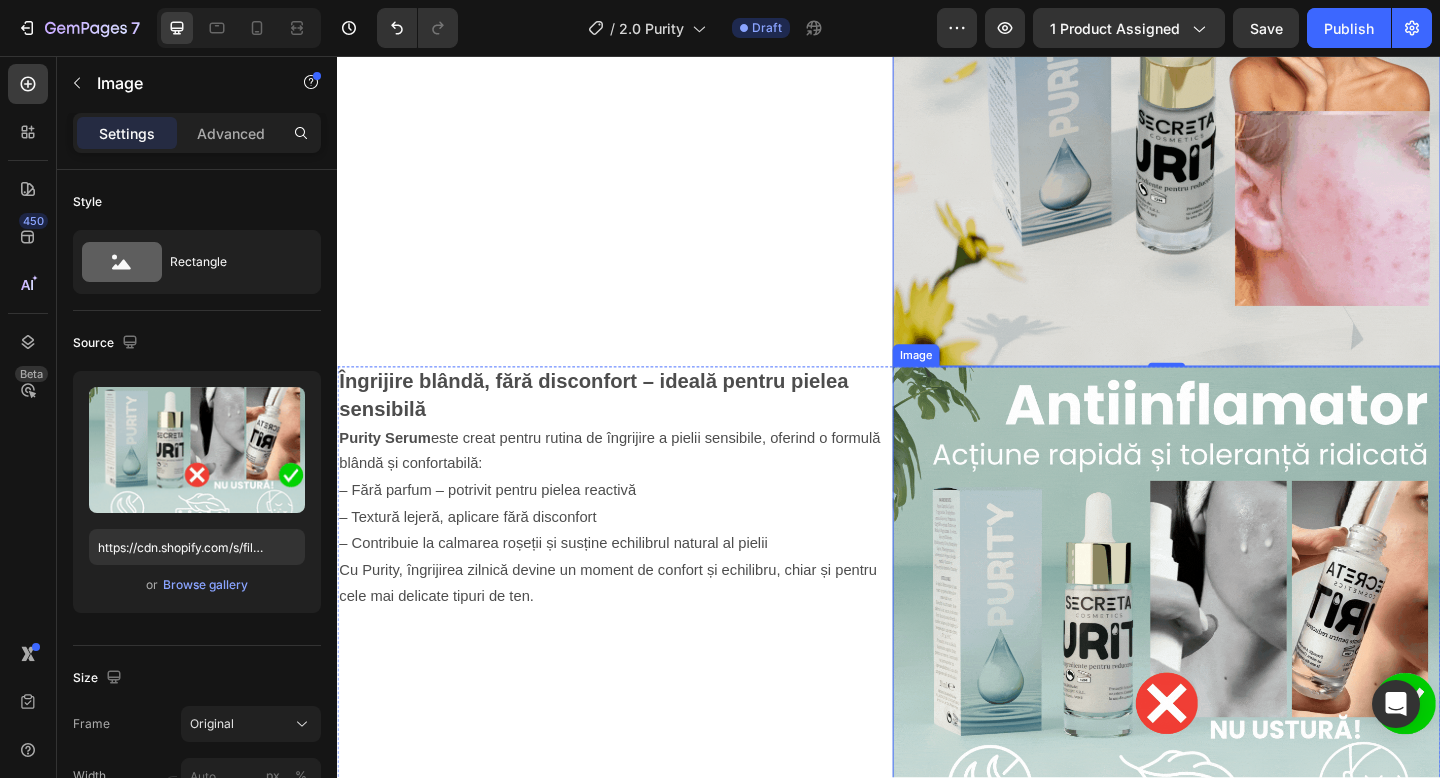 click at bounding box center [1239, 692] 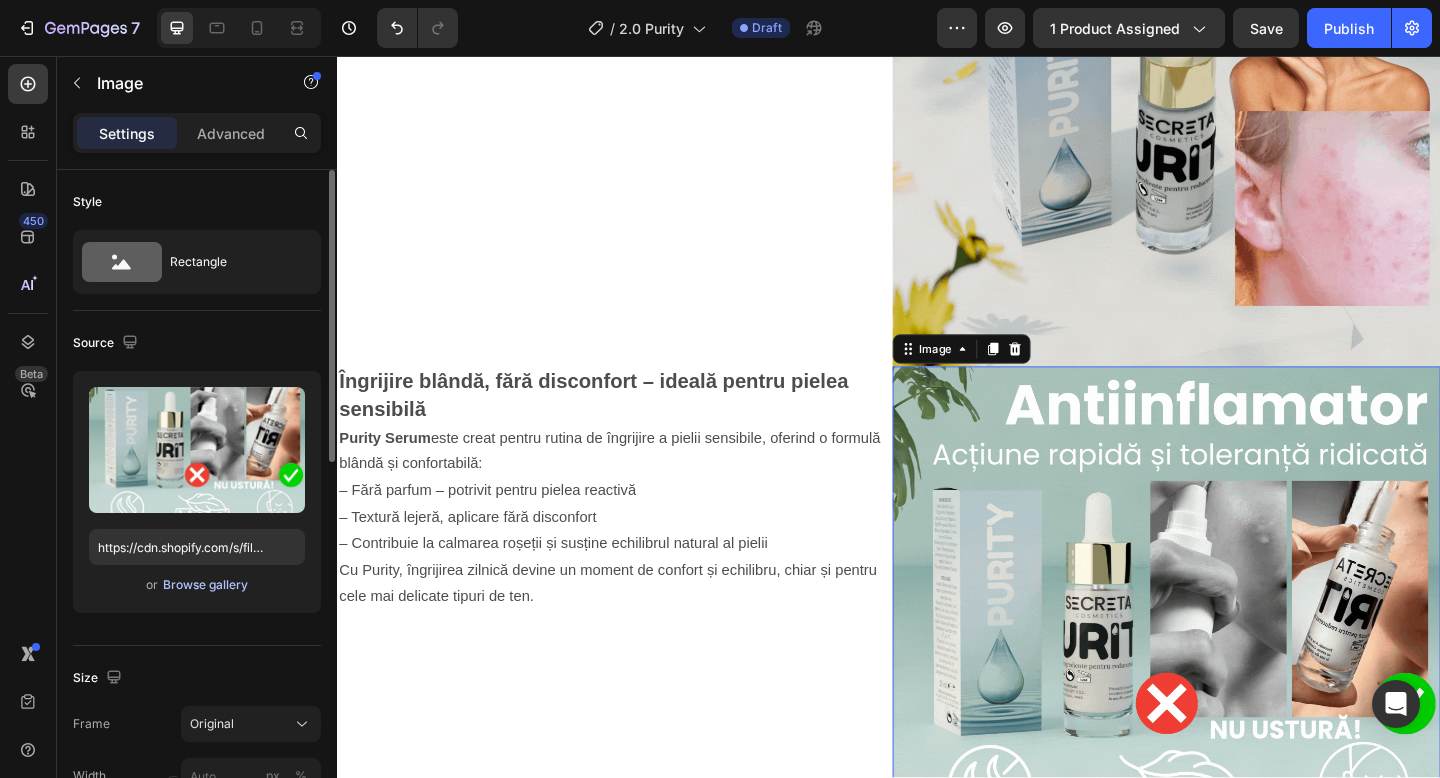 click on "Browse gallery" at bounding box center [205, 585] 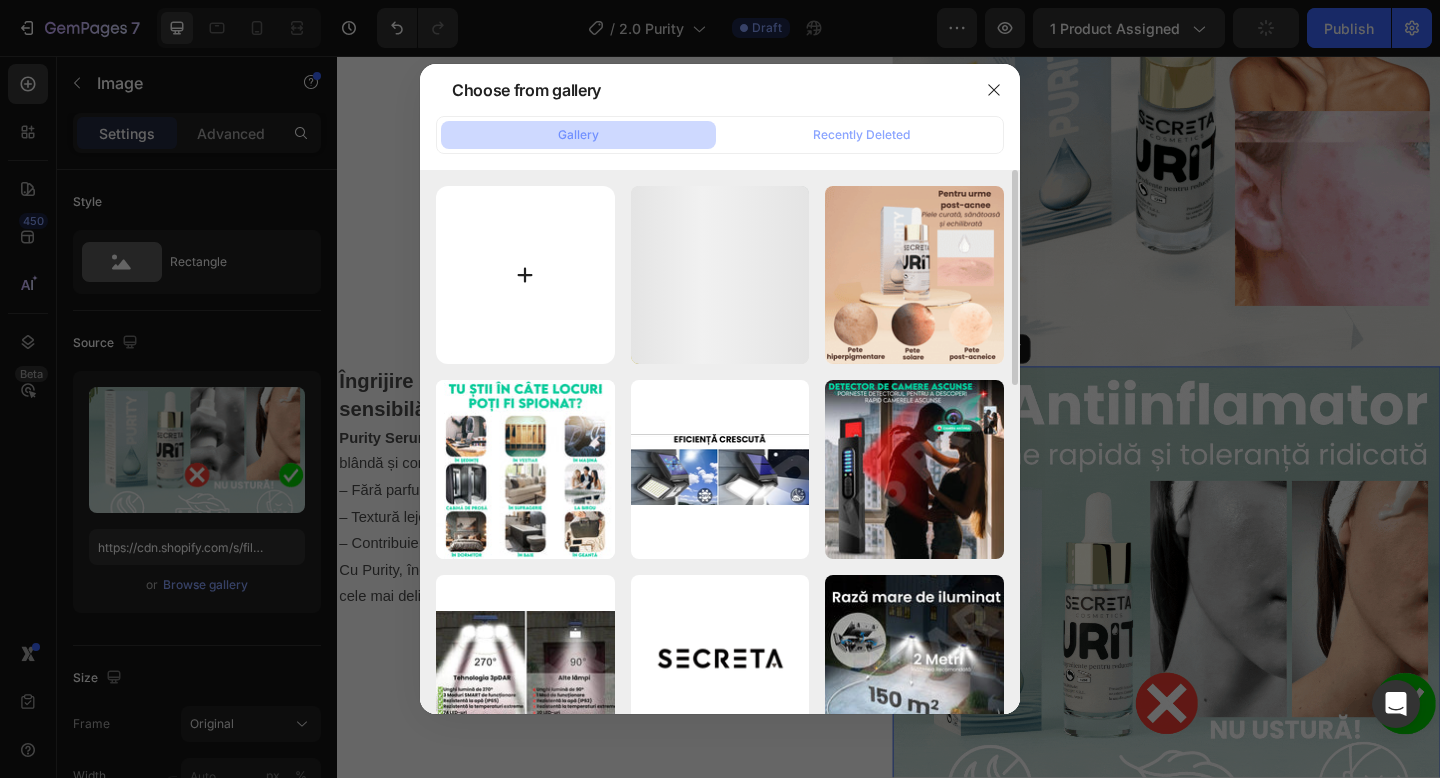 click at bounding box center [525, 275] 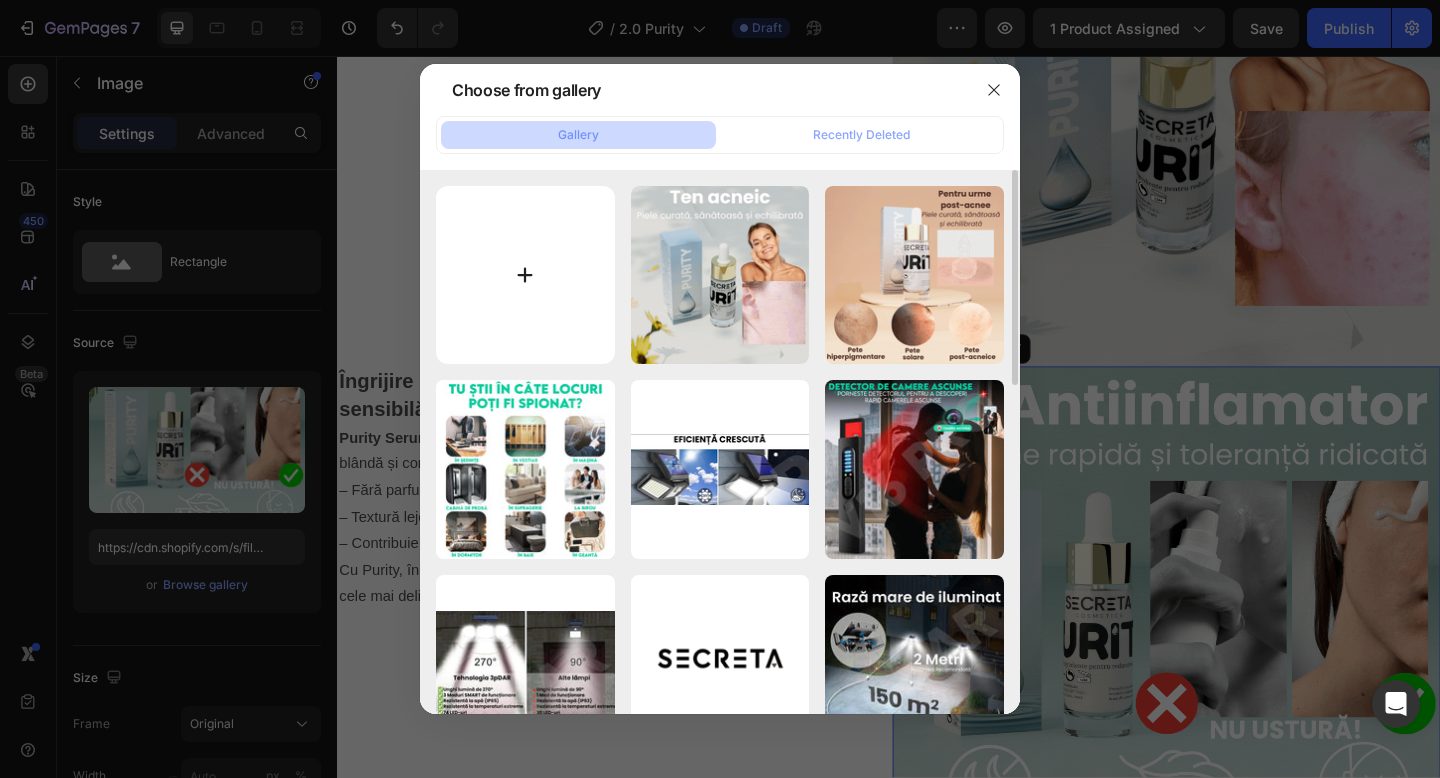 type on "C:\fakepath\4.gif" 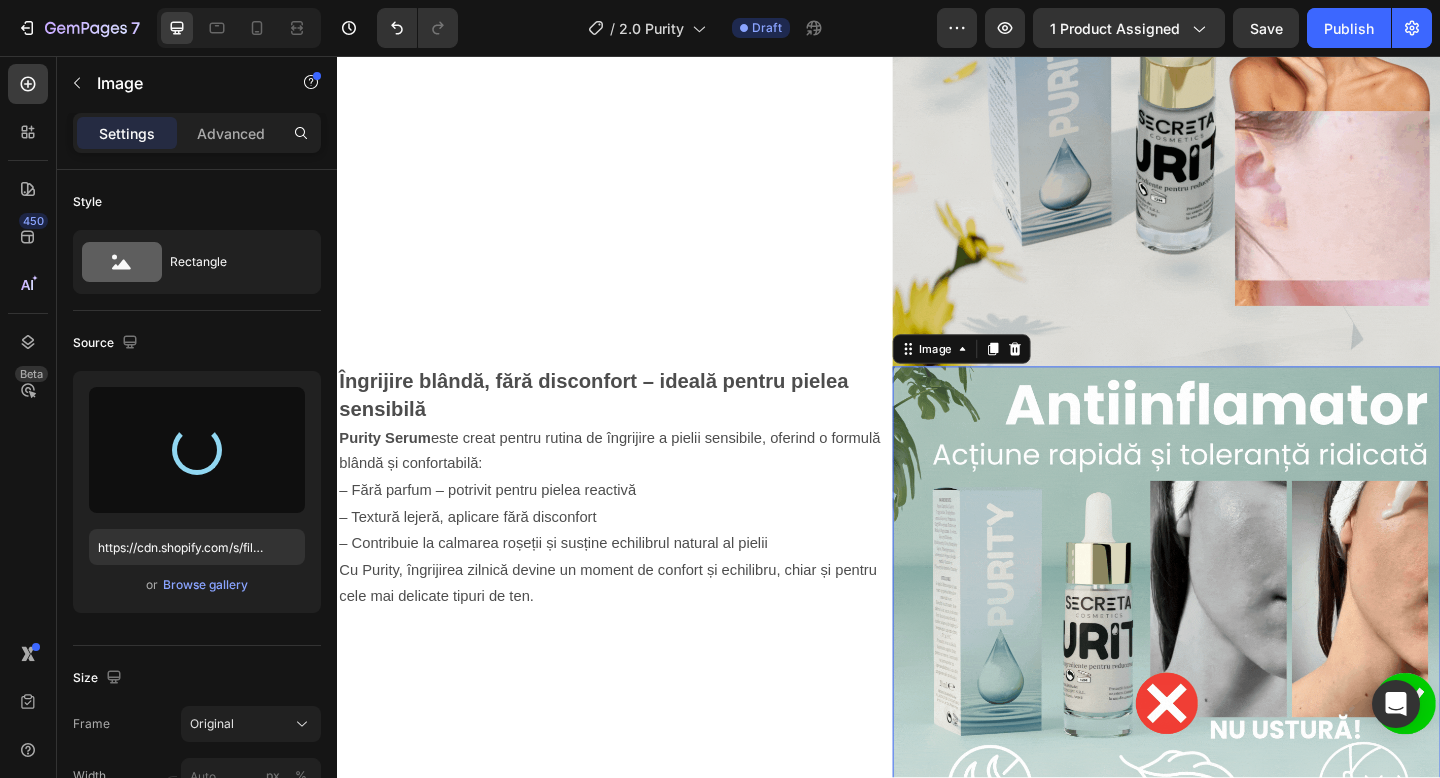 type on "https://cdn.shopify.com/s/files/1/0908/3056/9803/files/gempages_552814137592251520-bc14bf2f-199e-4a40-b5f8-29a9818e0fa2.gif" 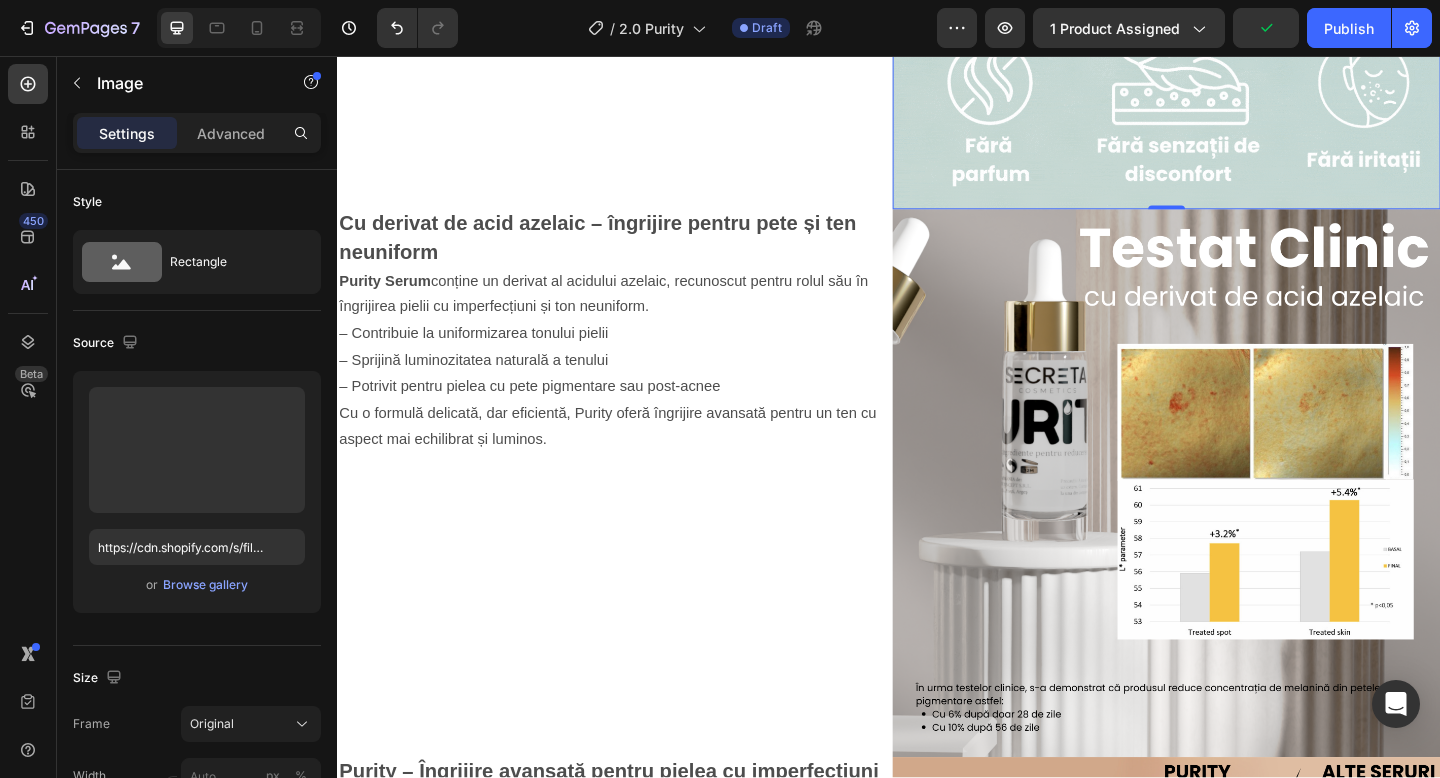 scroll, scrollTop: 2481, scrollLeft: 0, axis: vertical 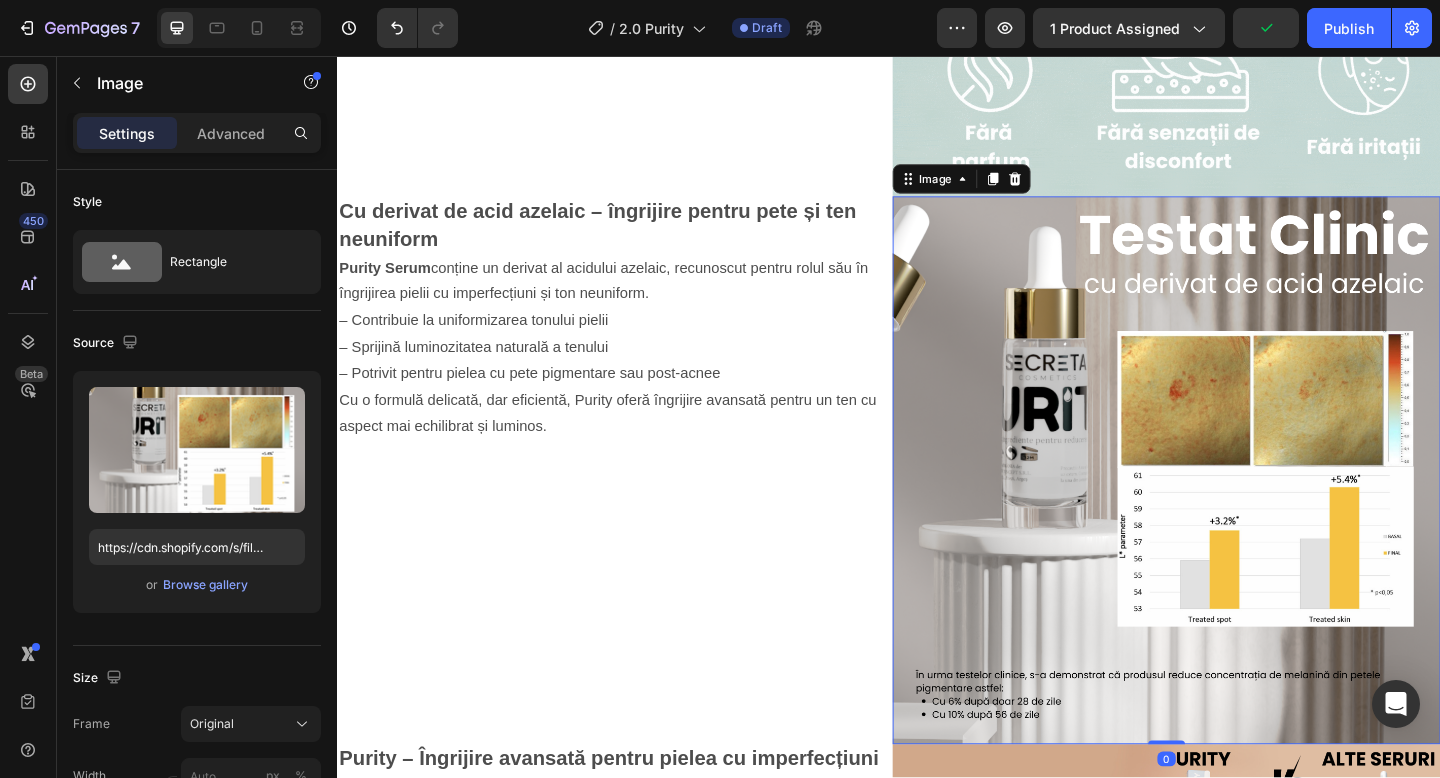 click at bounding box center [1239, 507] 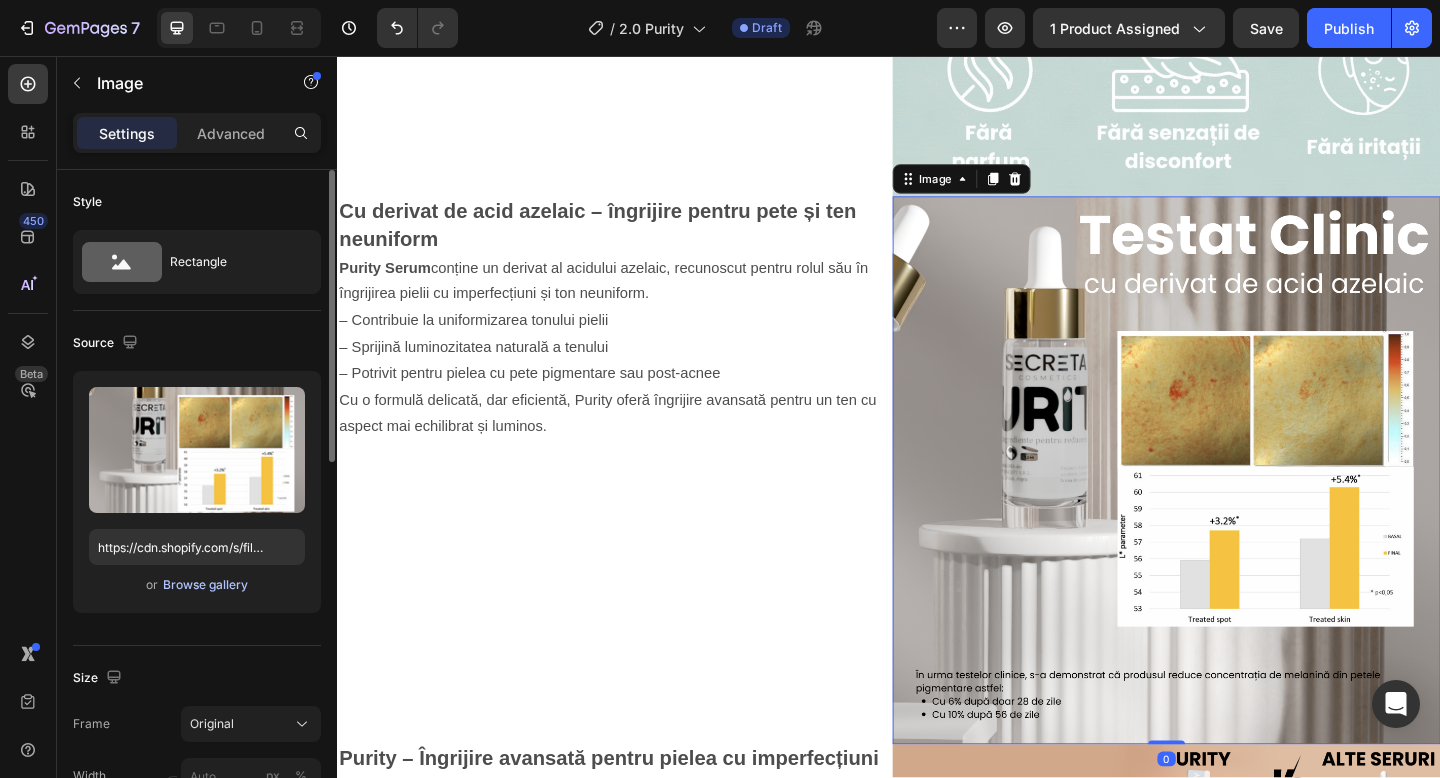click on "Browse gallery" at bounding box center [205, 585] 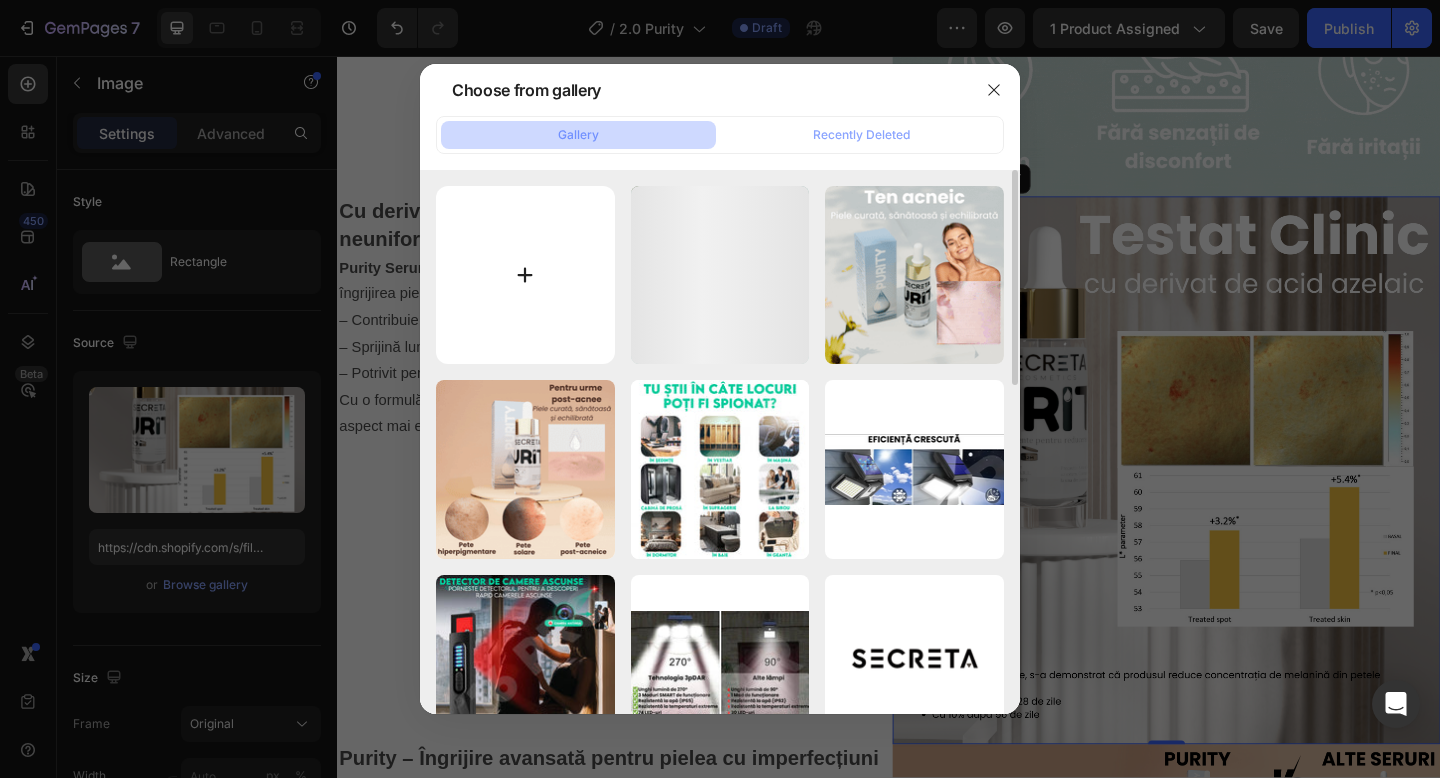 click at bounding box center (525, 275) 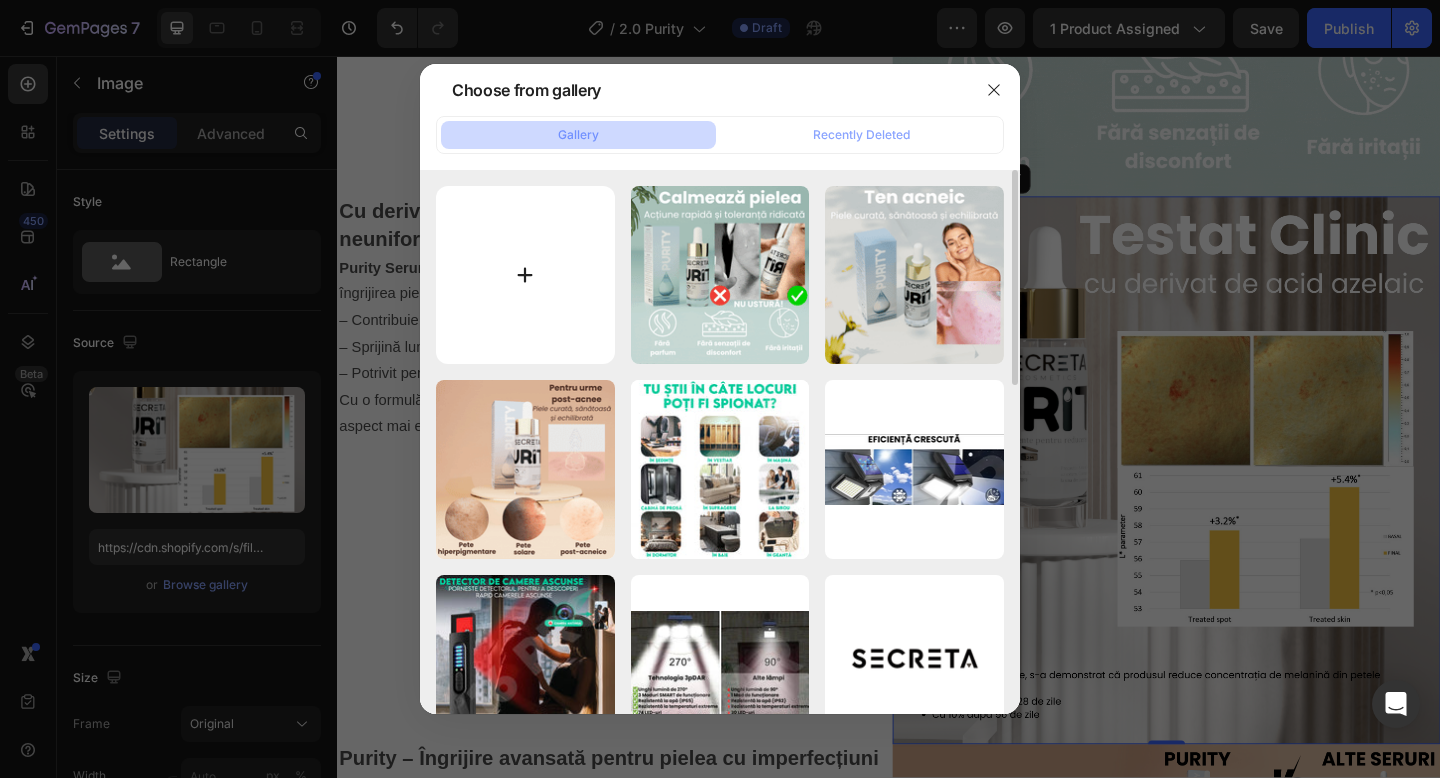 type on "C:\fakepath\5.png" 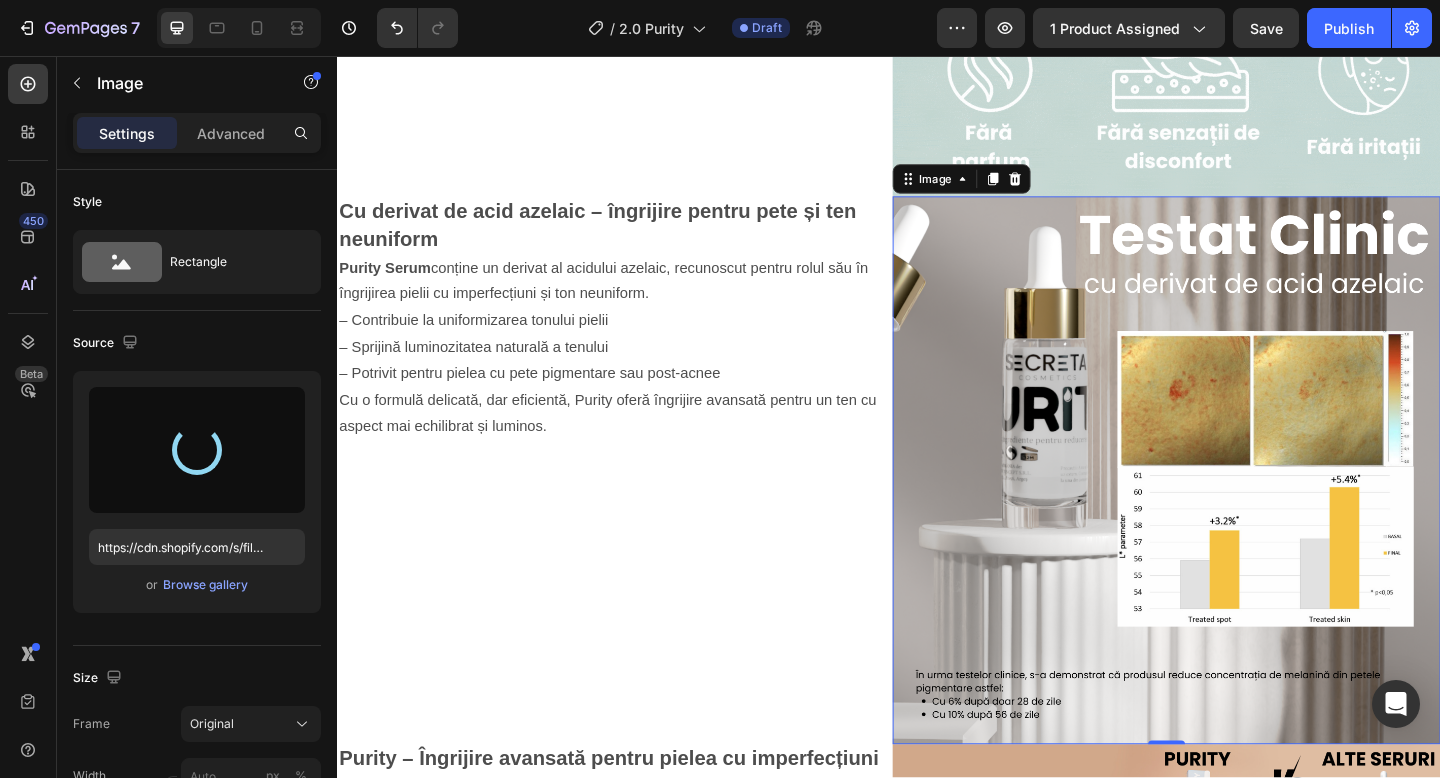 type on "https://cdn.shopify.com/s/files/1/0908/3056/9803/files/gempages_552814137592251520-340536a4-3578-415d-9910-7d1b0aa5f54c.png" 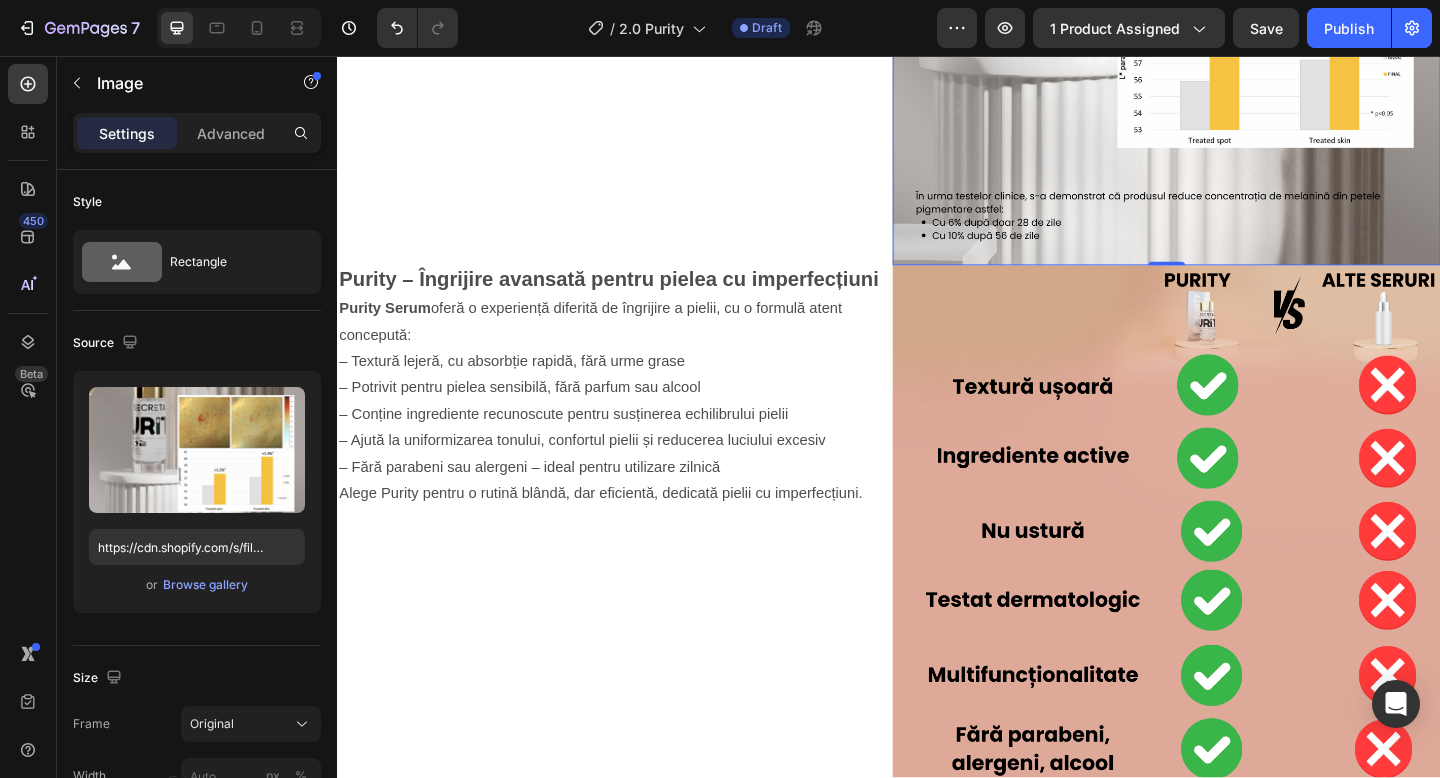 scroll, scrollTop: 3005, scrollLeft: 0, axis: vertical 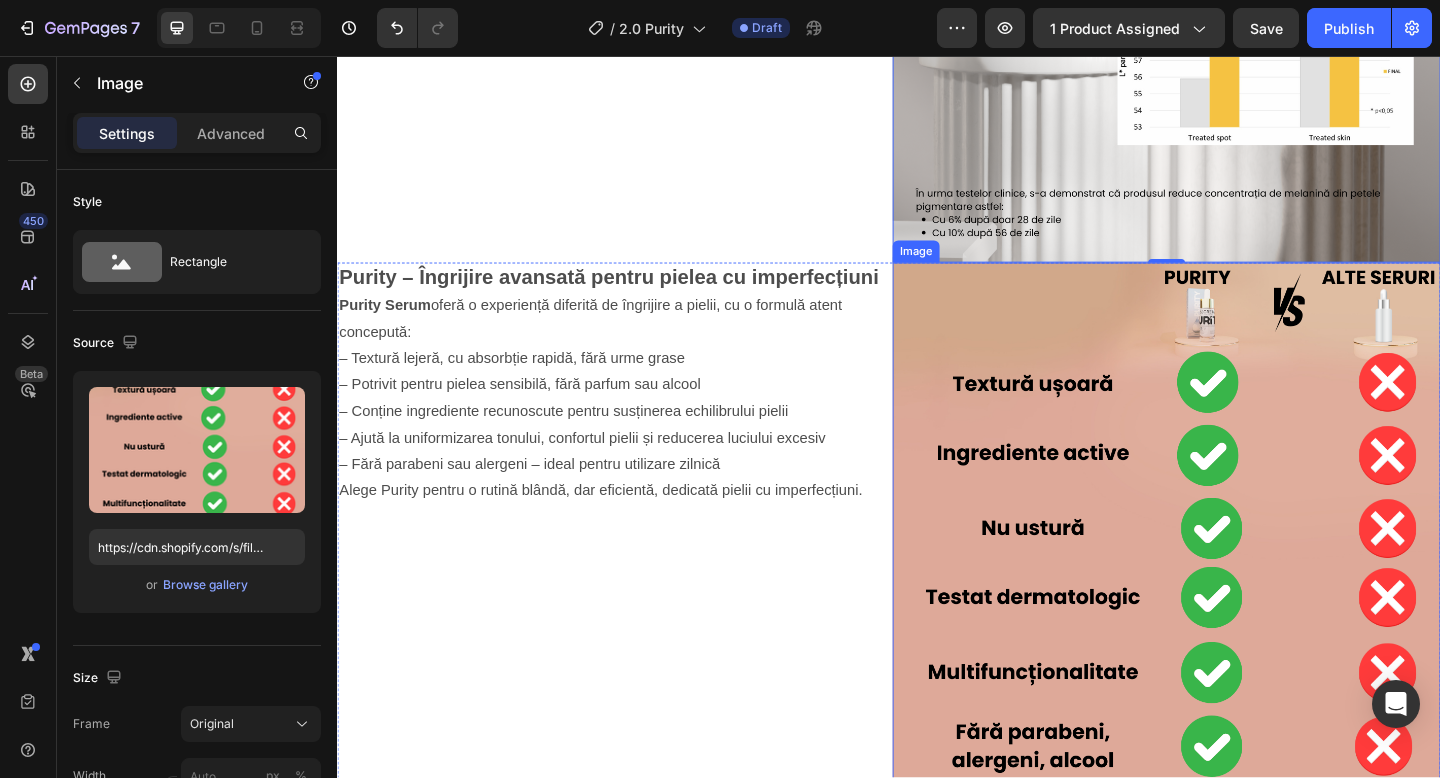 click at bounding box center (1239, 579) 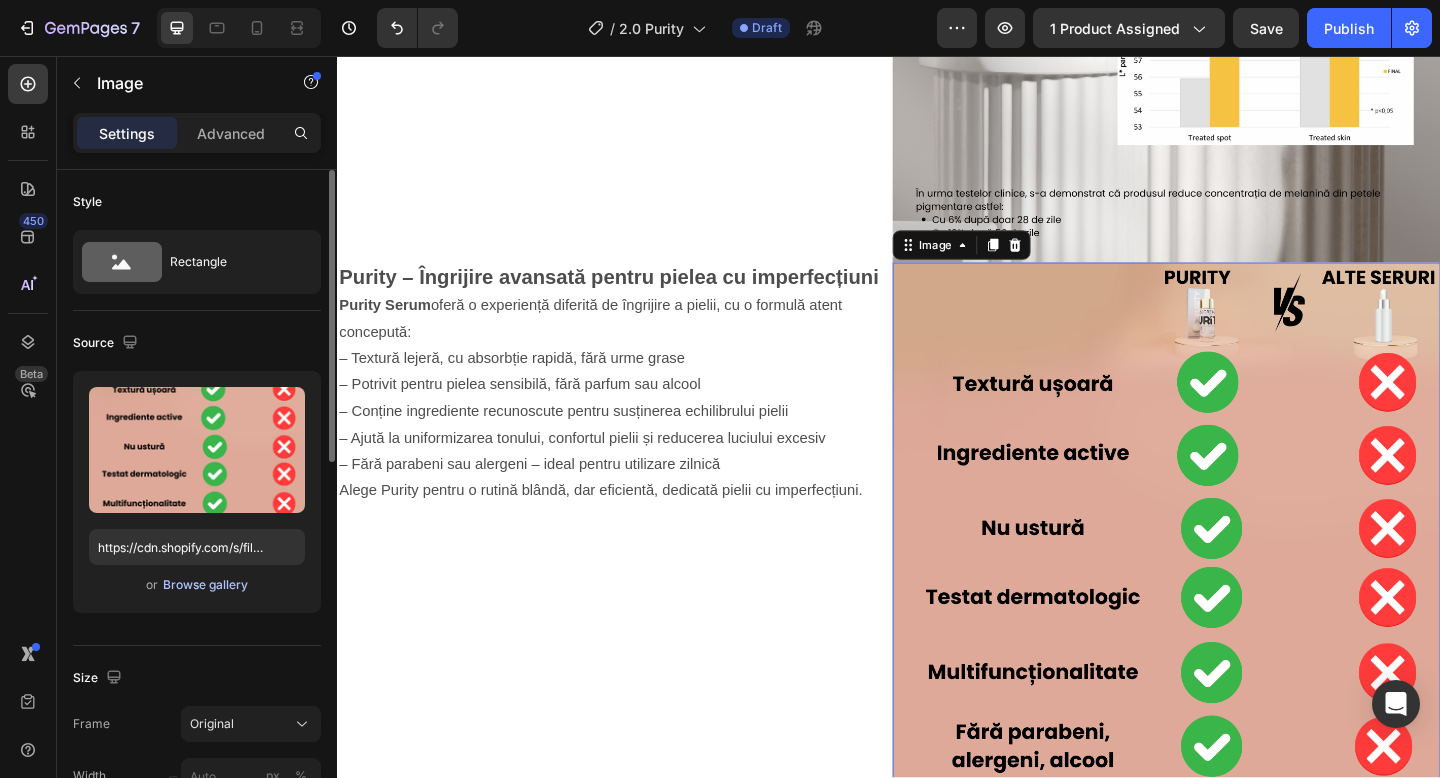 click on "Browse gallery" at bounding box center (205, 585) 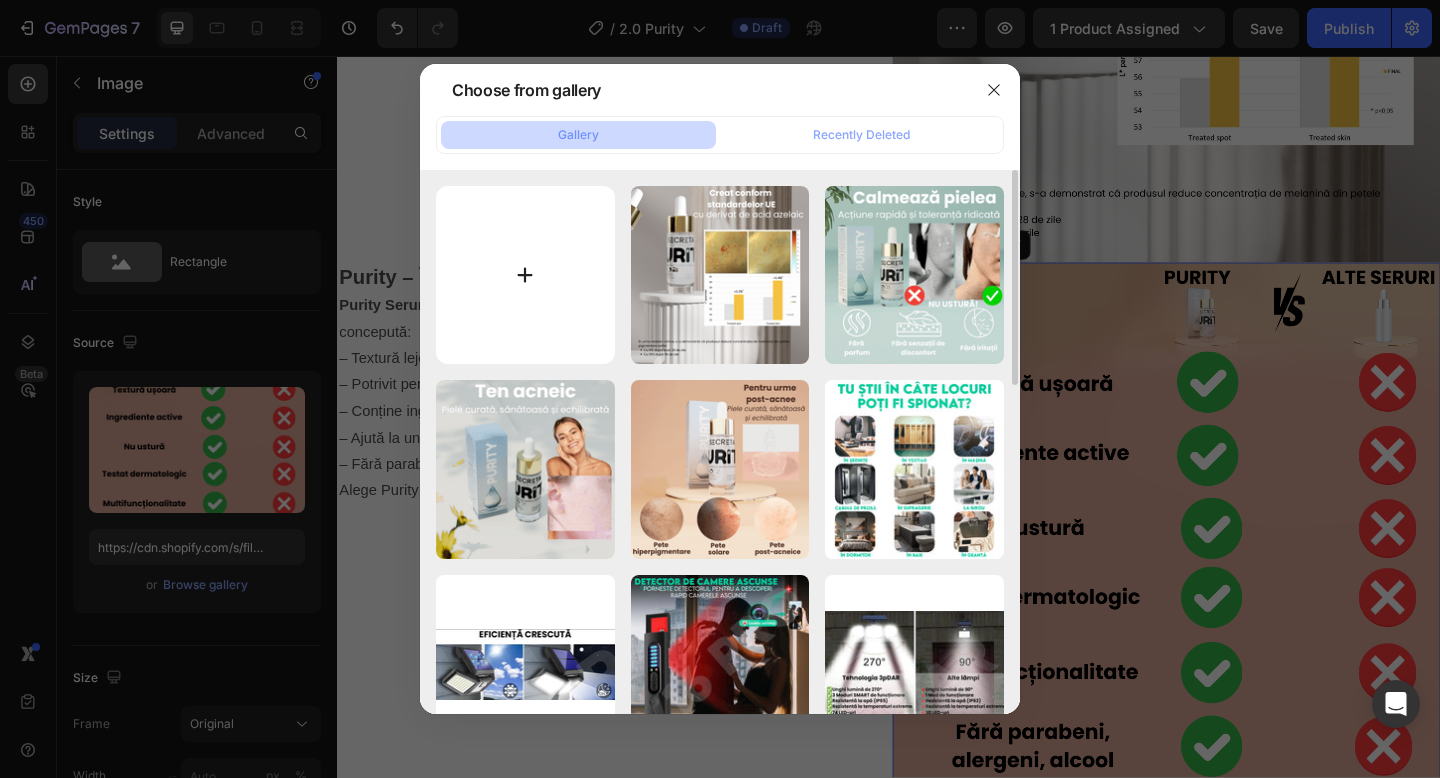 click at bounding box center (525, 275) 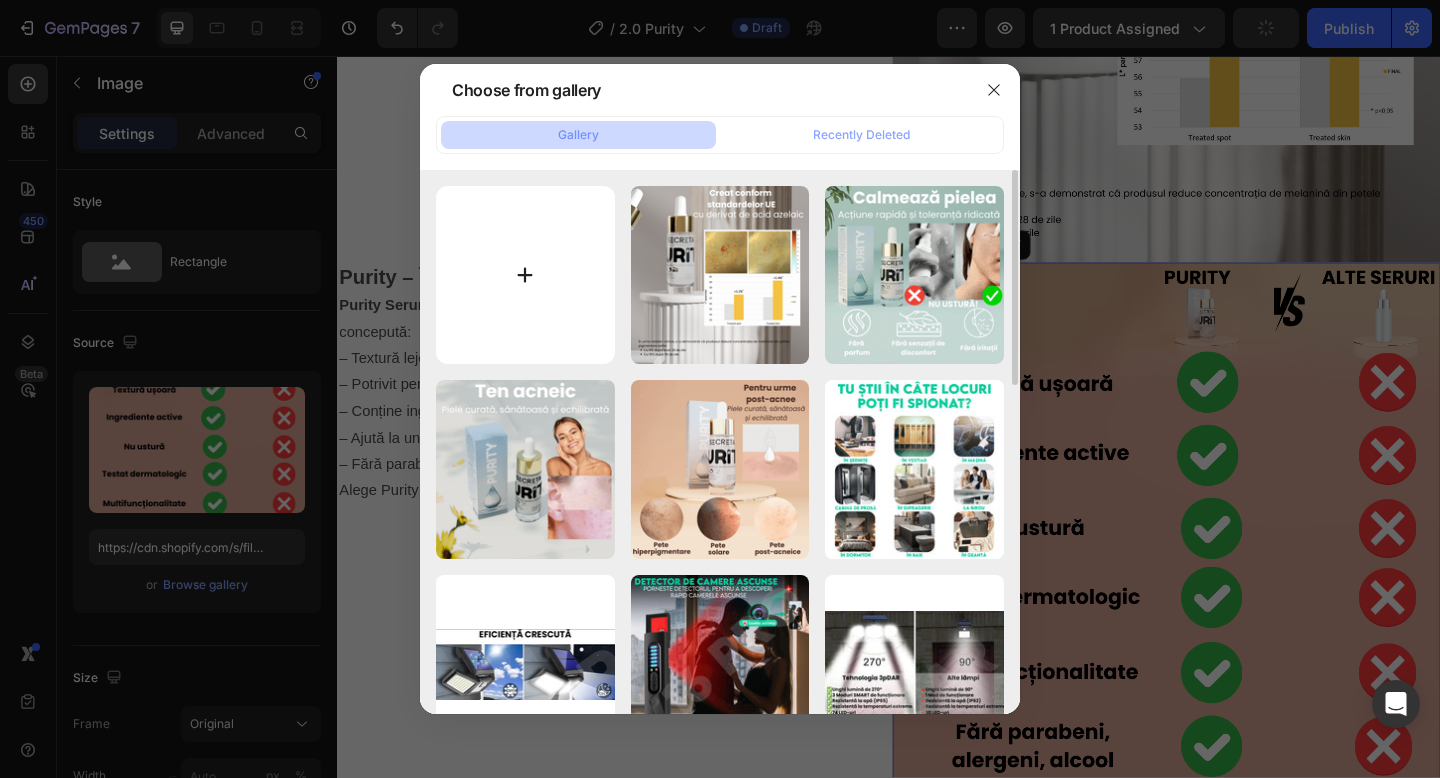 type on "C:\fakepath\6.png" 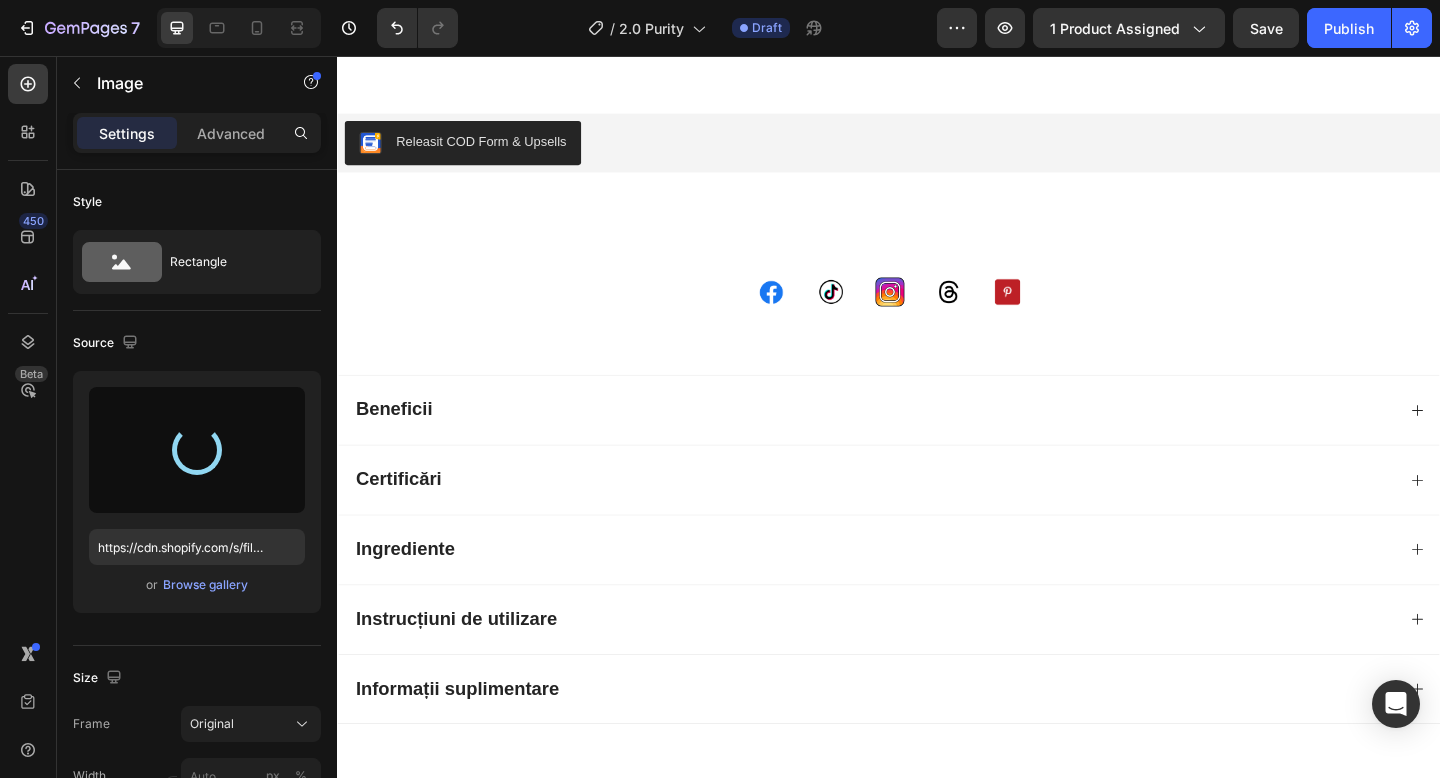 type on "https://cdn.shopify.com/s/files/1/0908/3056/9803/files/gempages_552814137592251520-ce86c628-8206-4c4e-a8d0-342edd6a16e2.png" 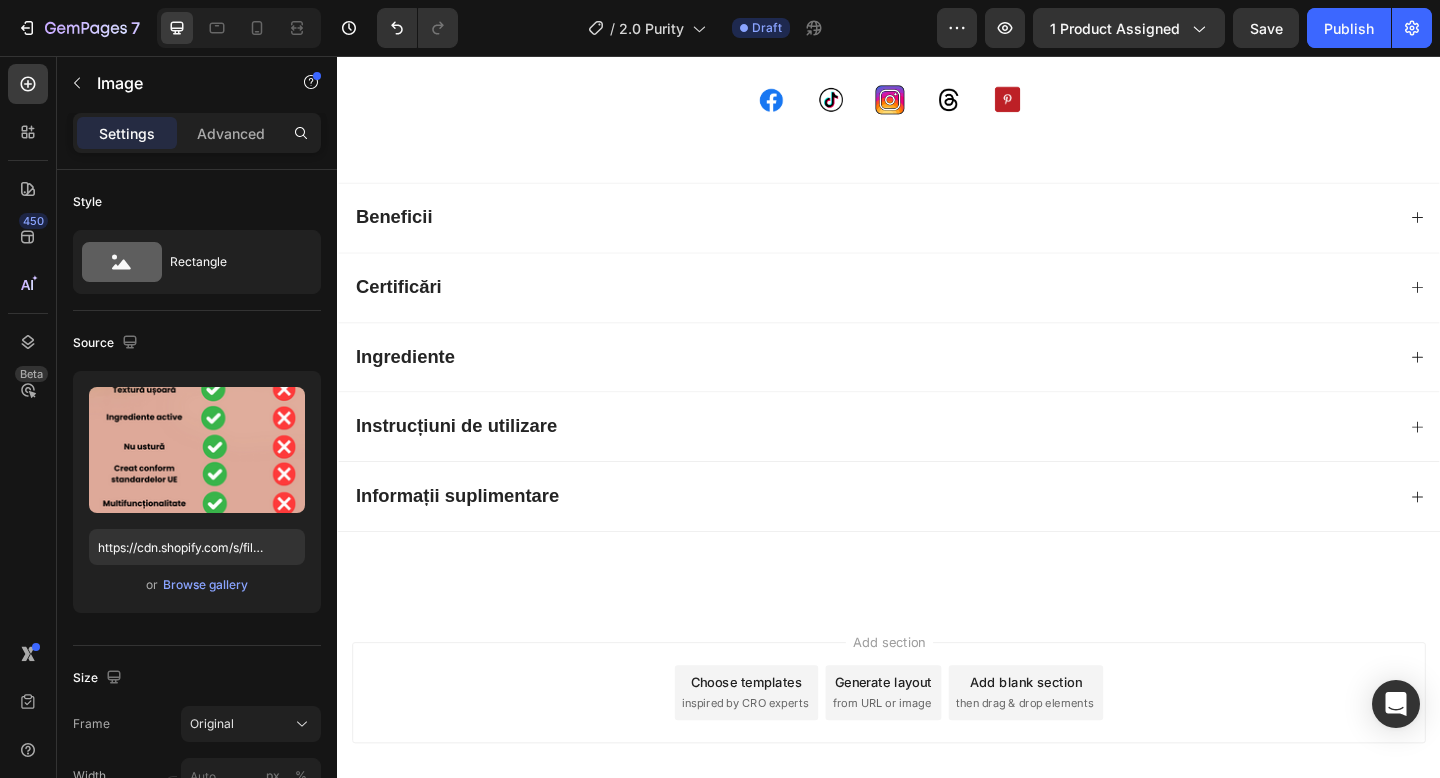 scroll, scrollTop: 5753, scrollLeft: 0, axis: vertical 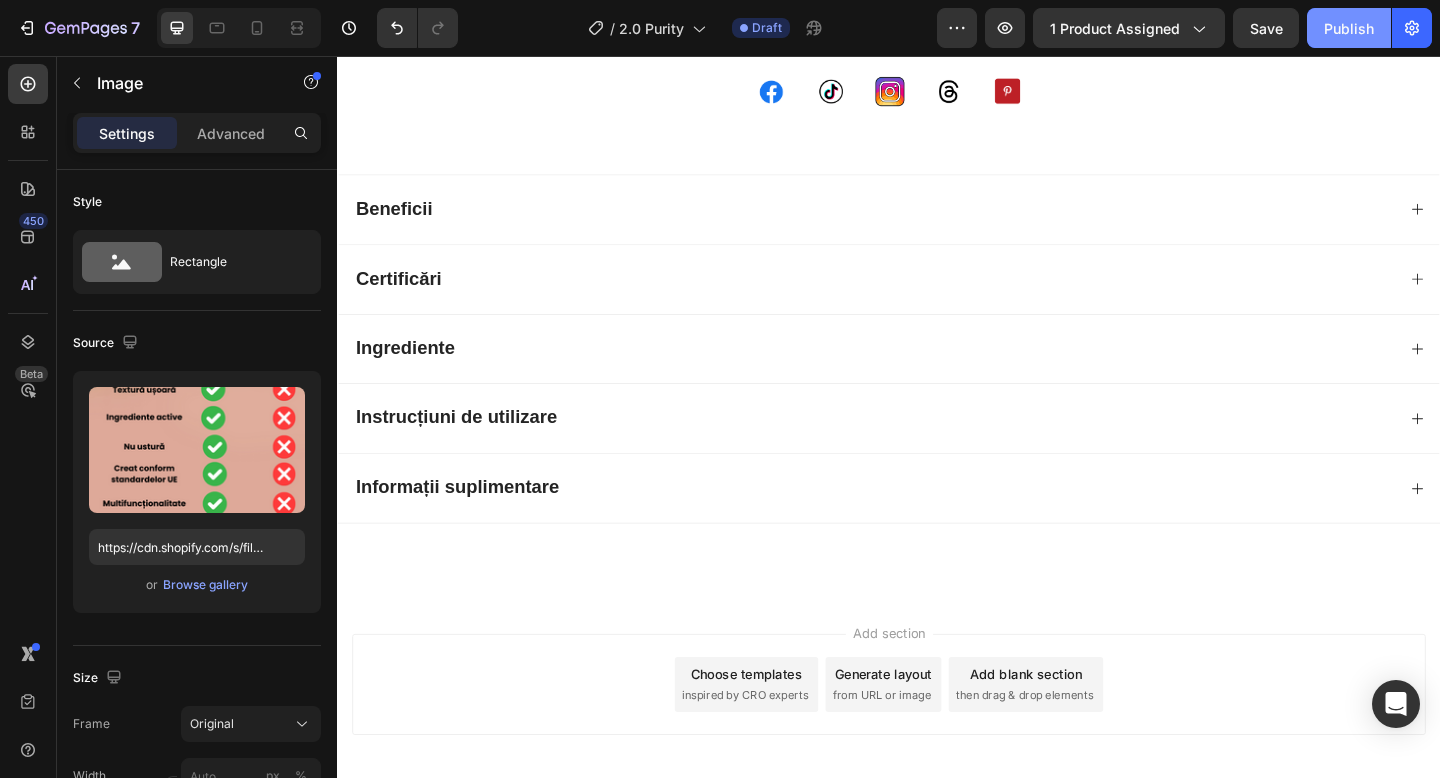 click on "Publish" at bounding box center [1349, 28] 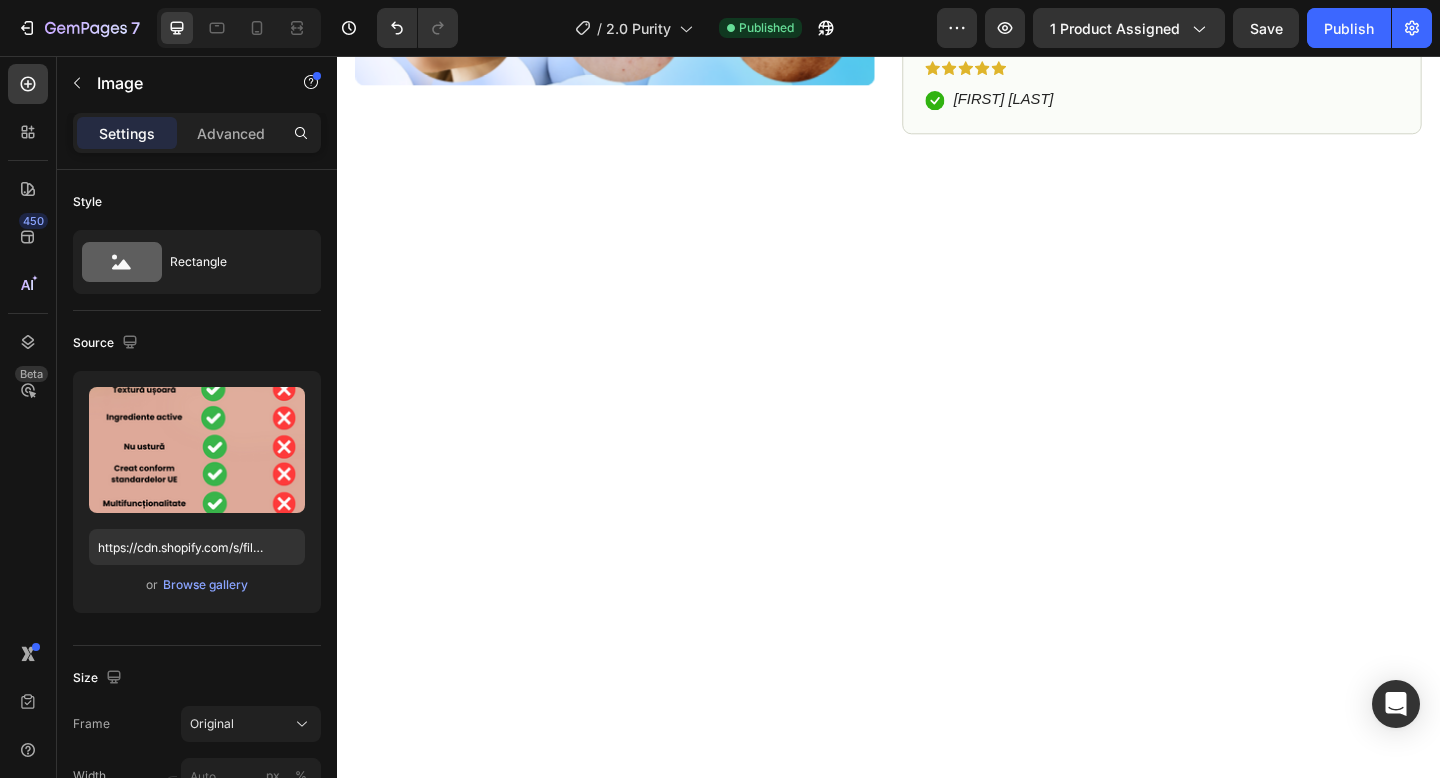 scroll, scrollTop: 0, scrollLeft: 0, axis: both 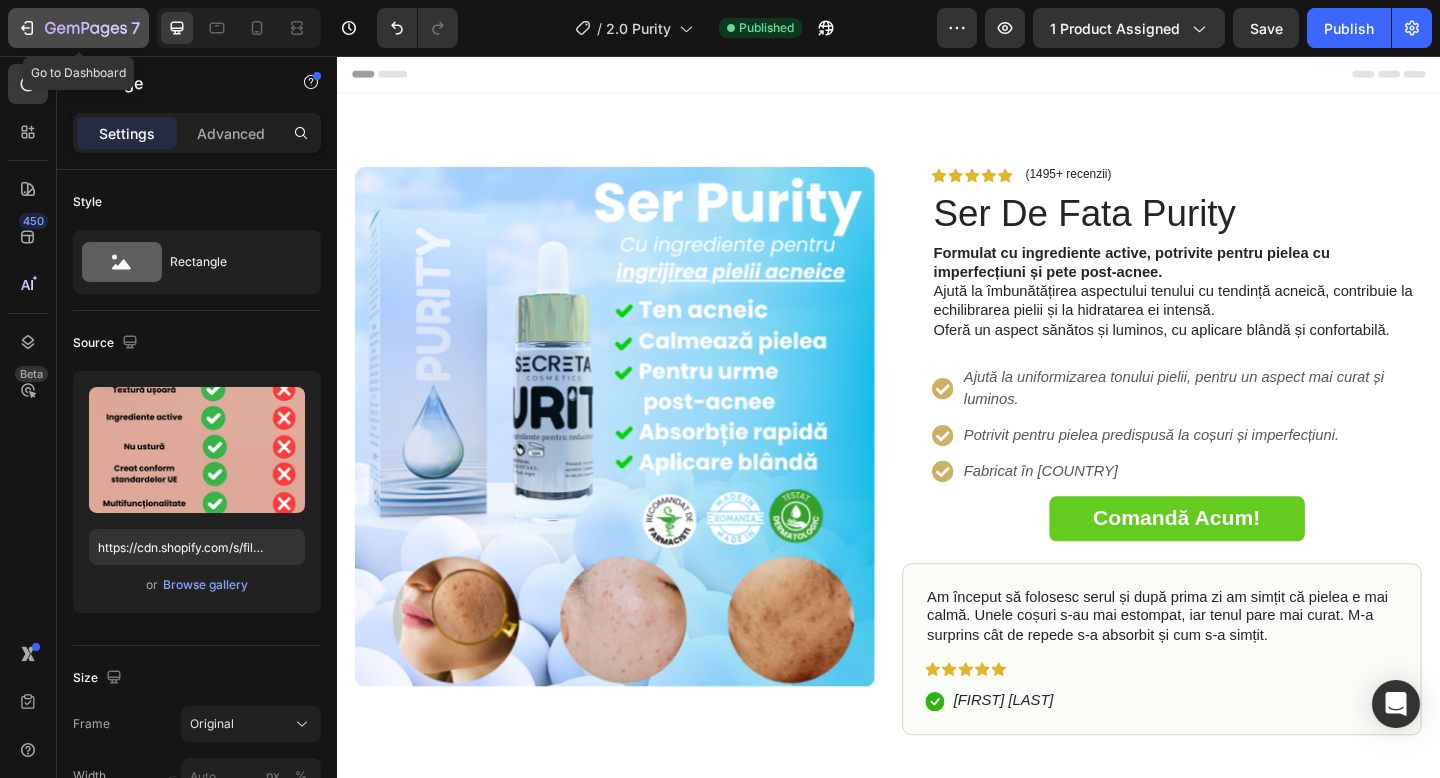 click 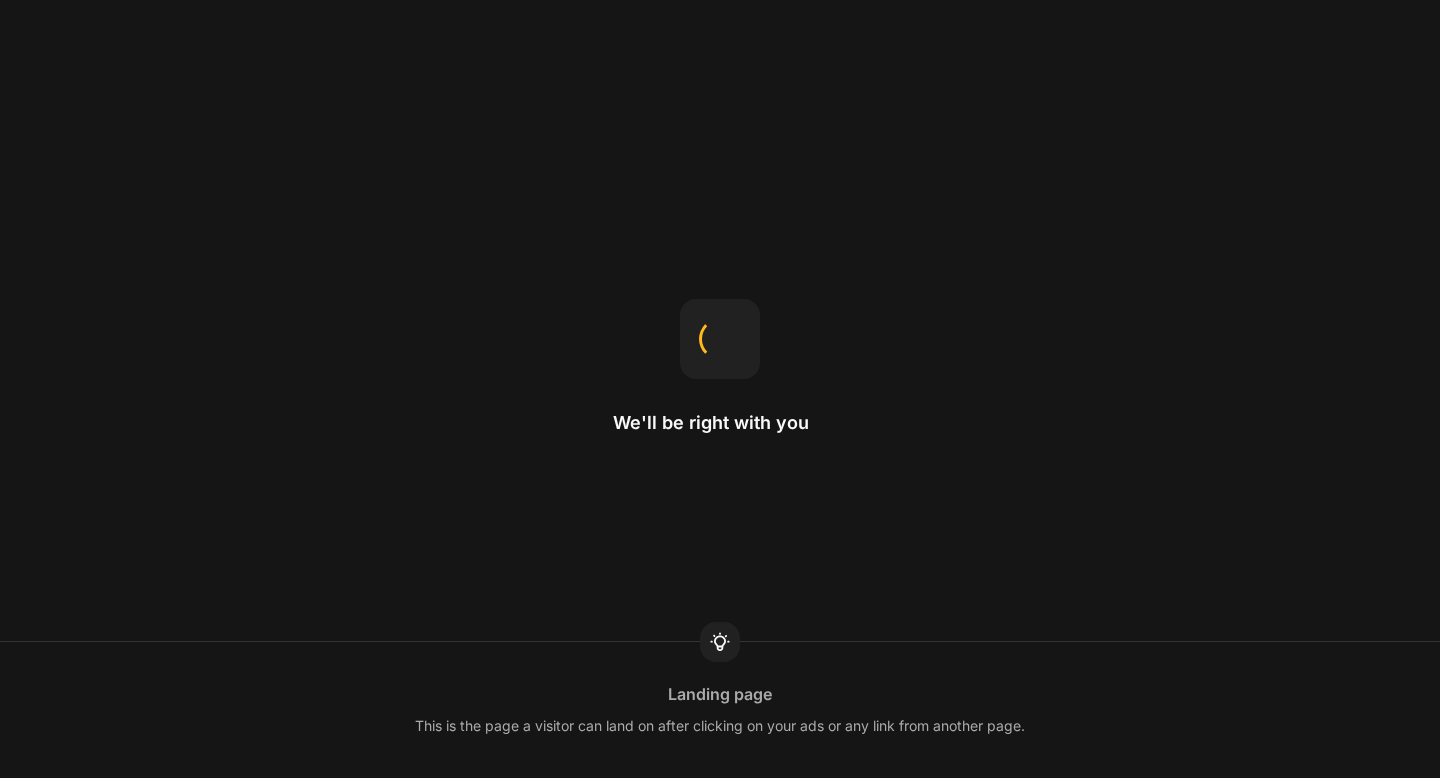 scroll, scrollTop: 0, scrollLeft: 0, axis: both 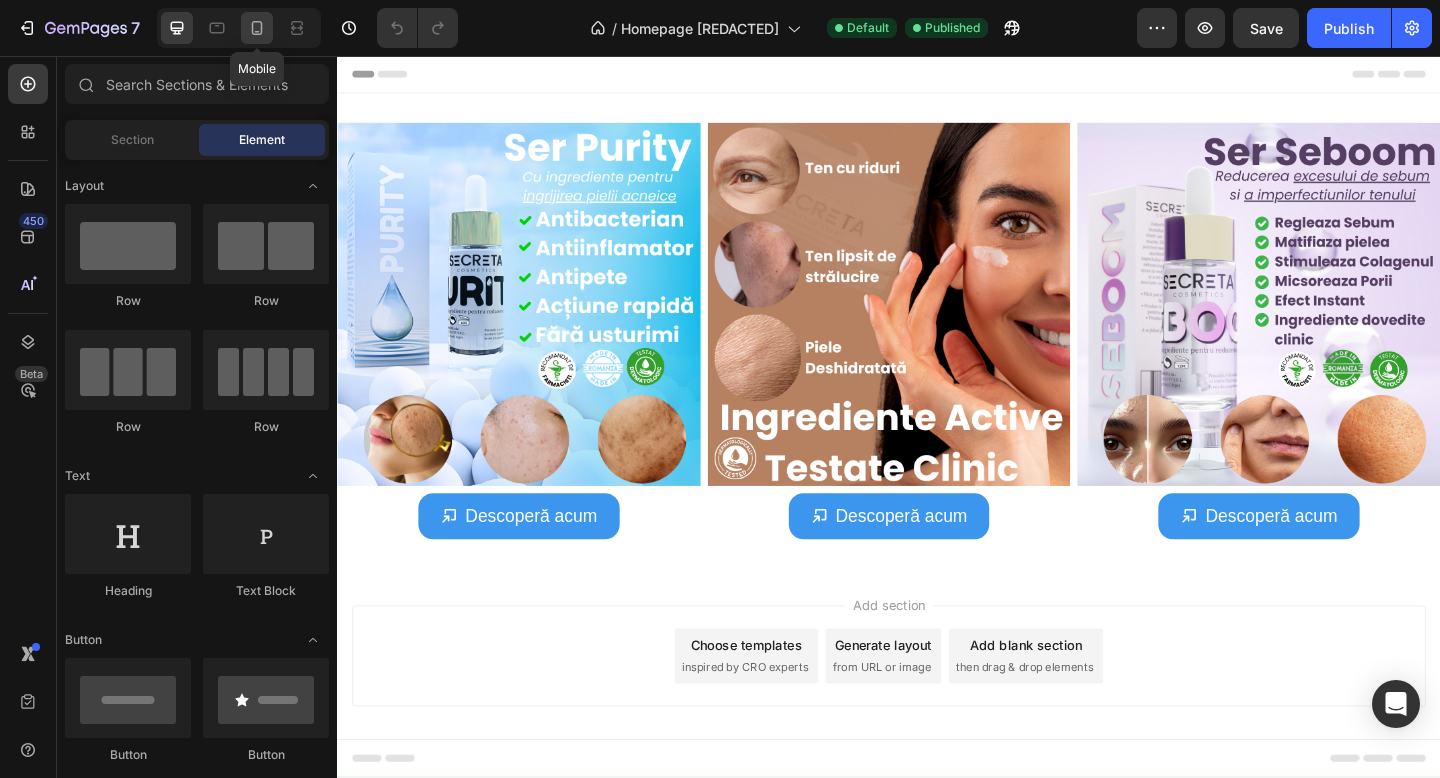 click 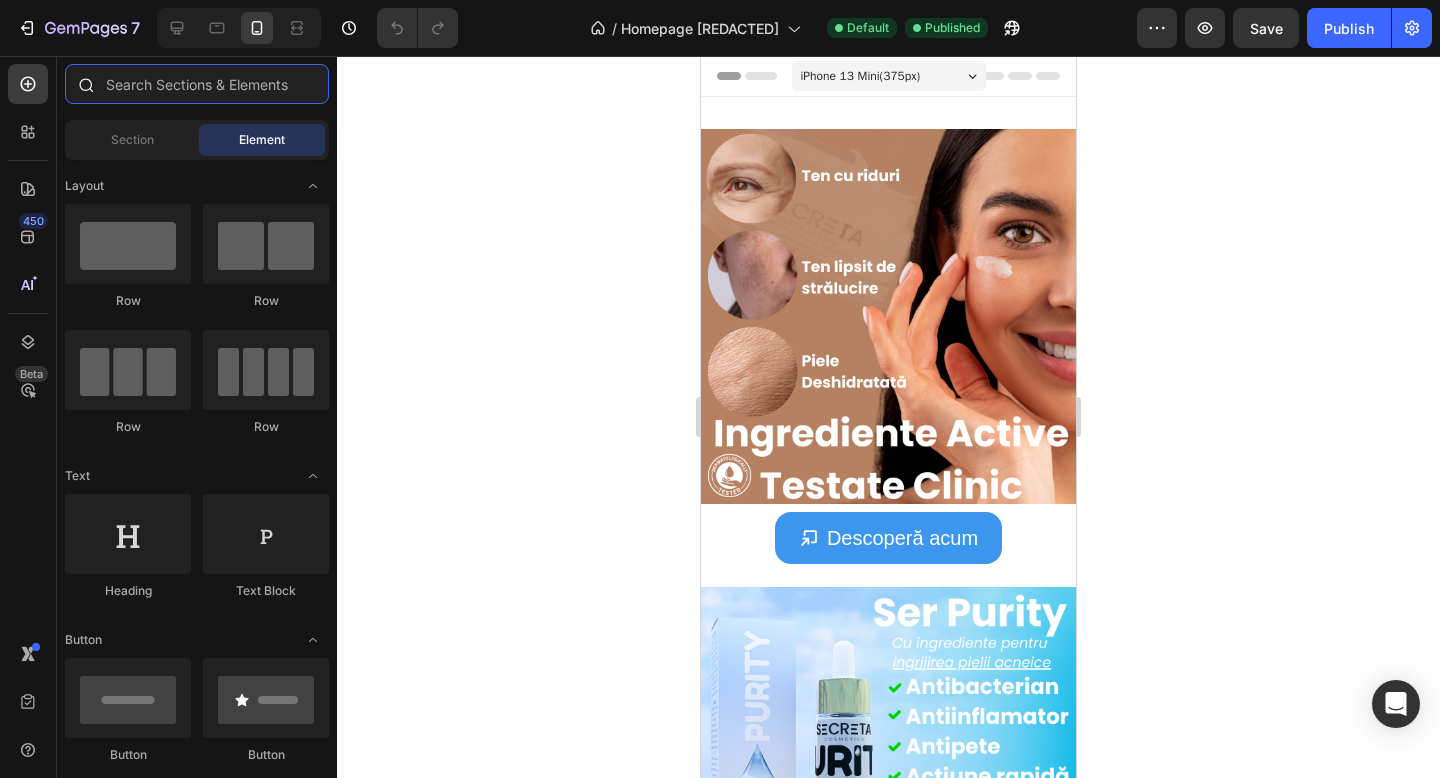 click at bounding box center [197, 84] 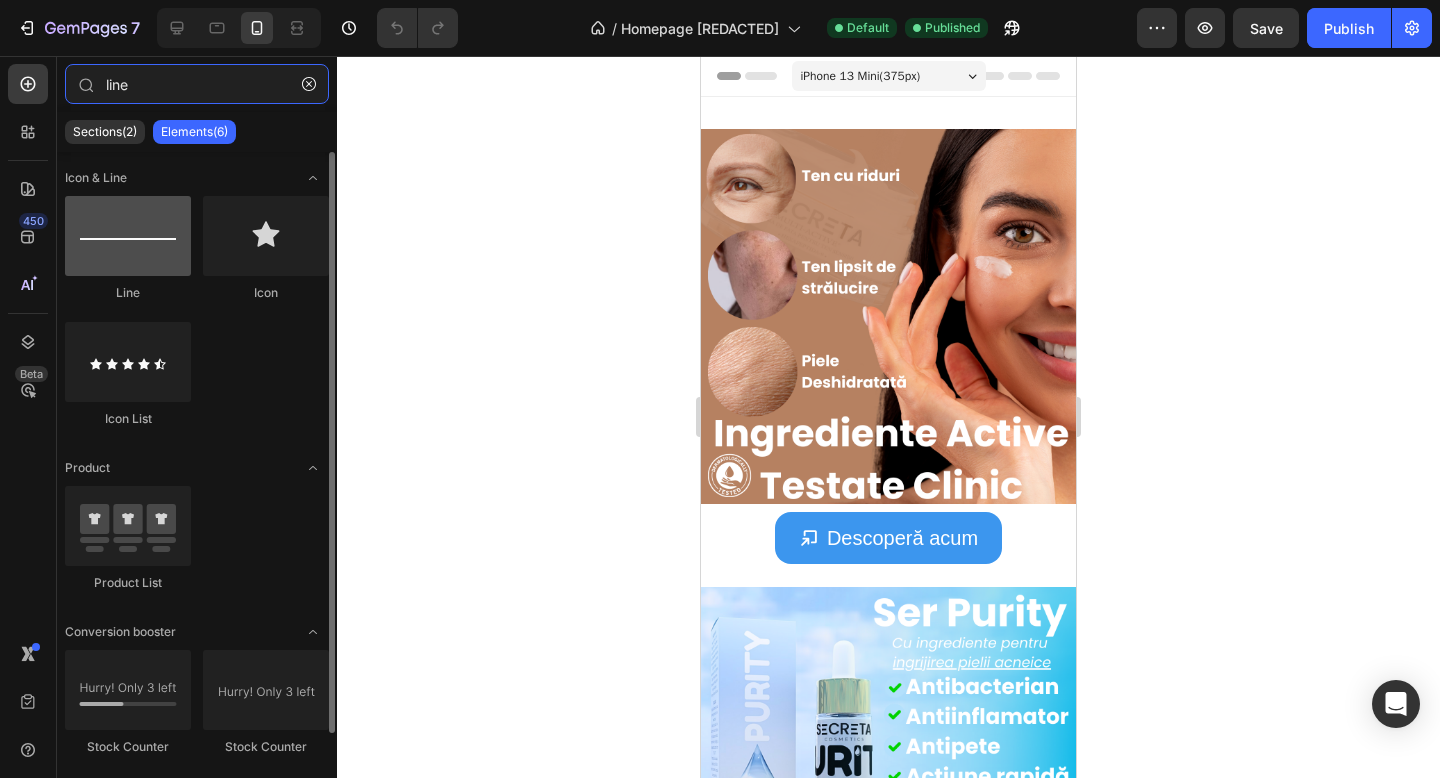 type on "line" 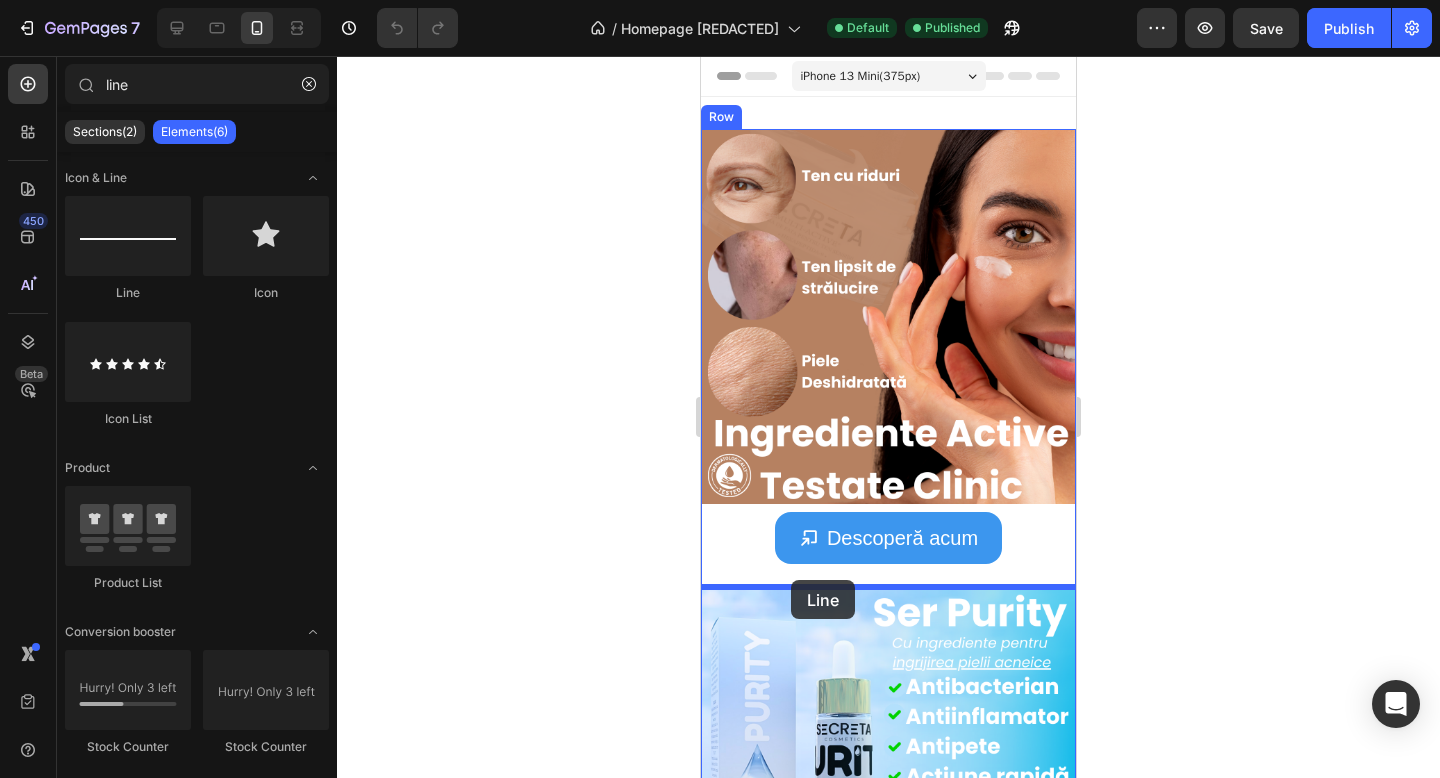 drag, startPoint x: 835, startPoint y: 296, endPoint x: 791, endPoint y: 580, distance: 287.38824 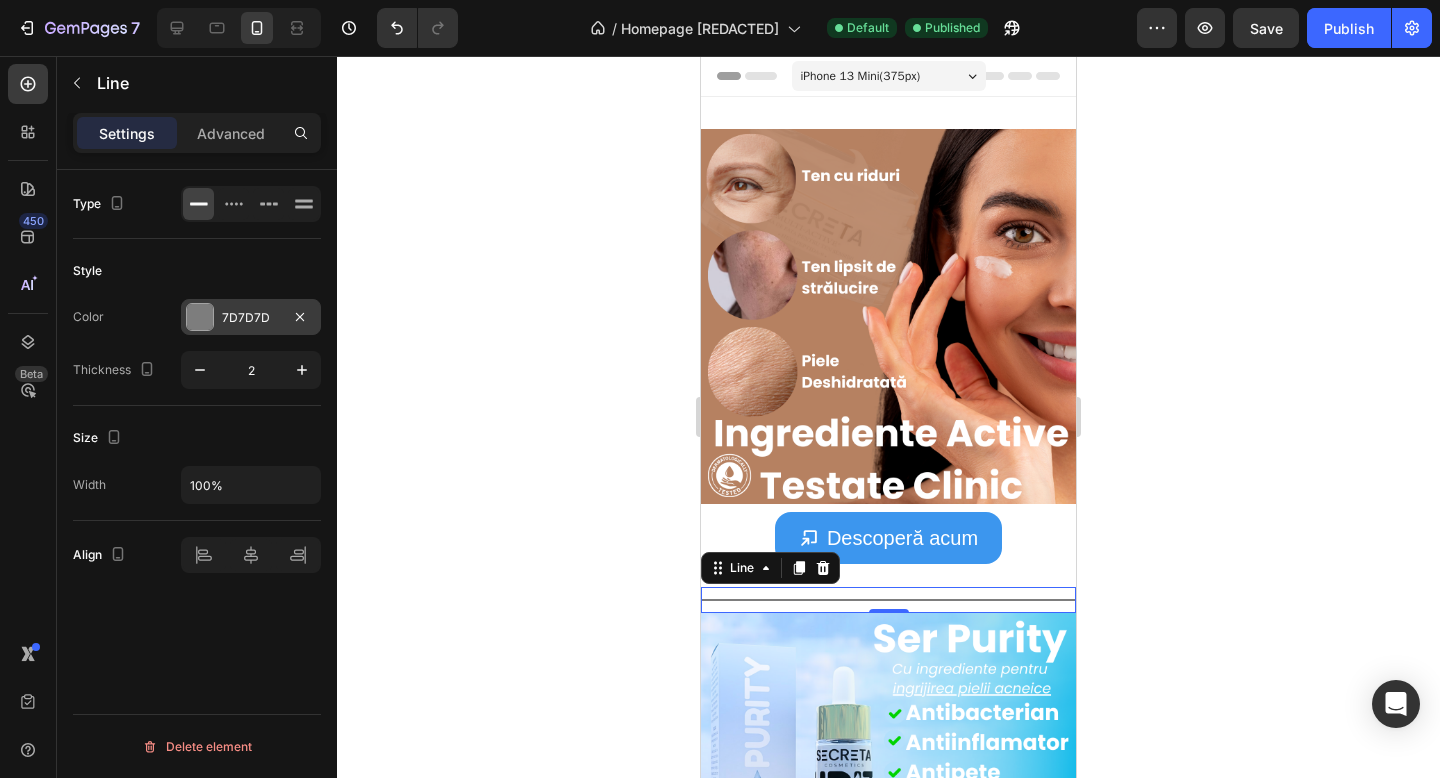 click at bounding box center (200, 317) 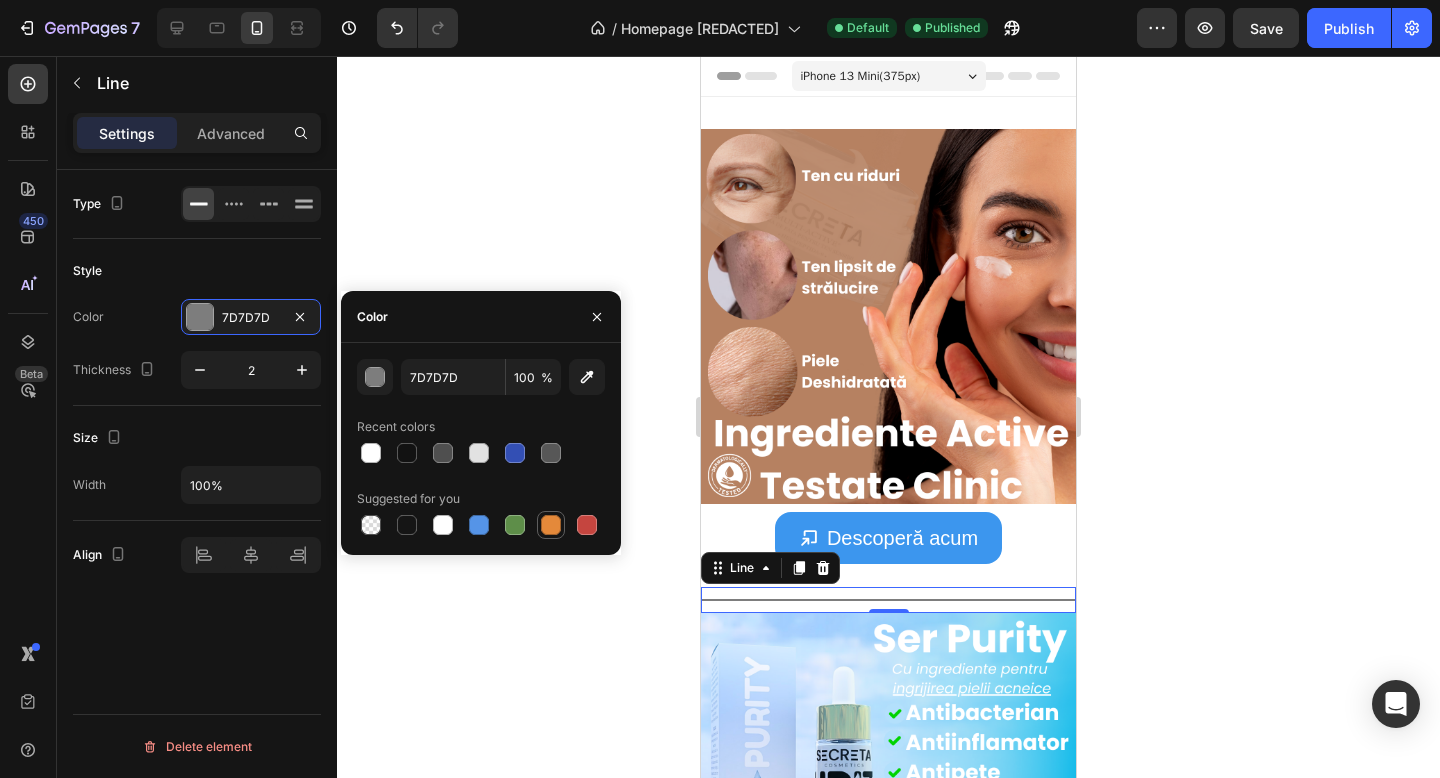click at bounding box center (551, 525) 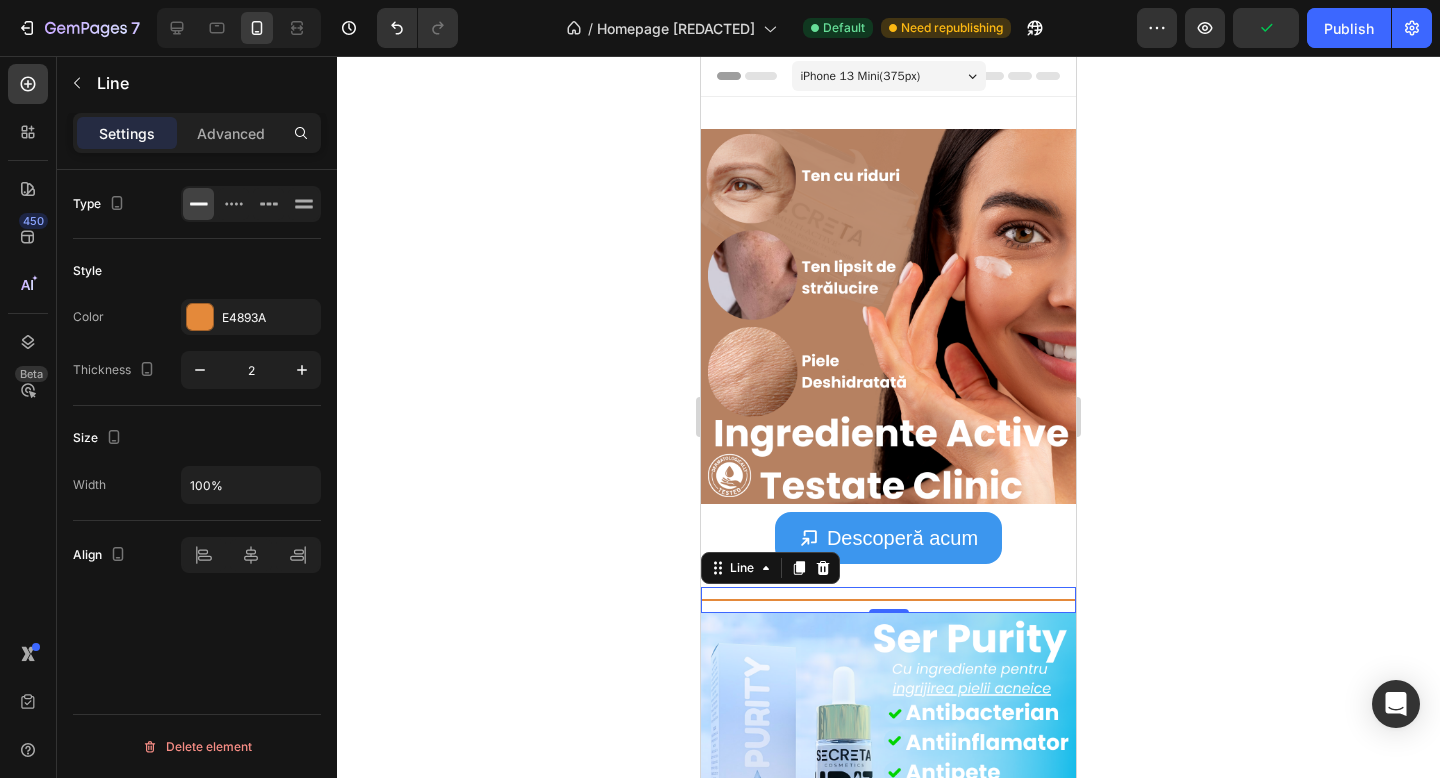 click 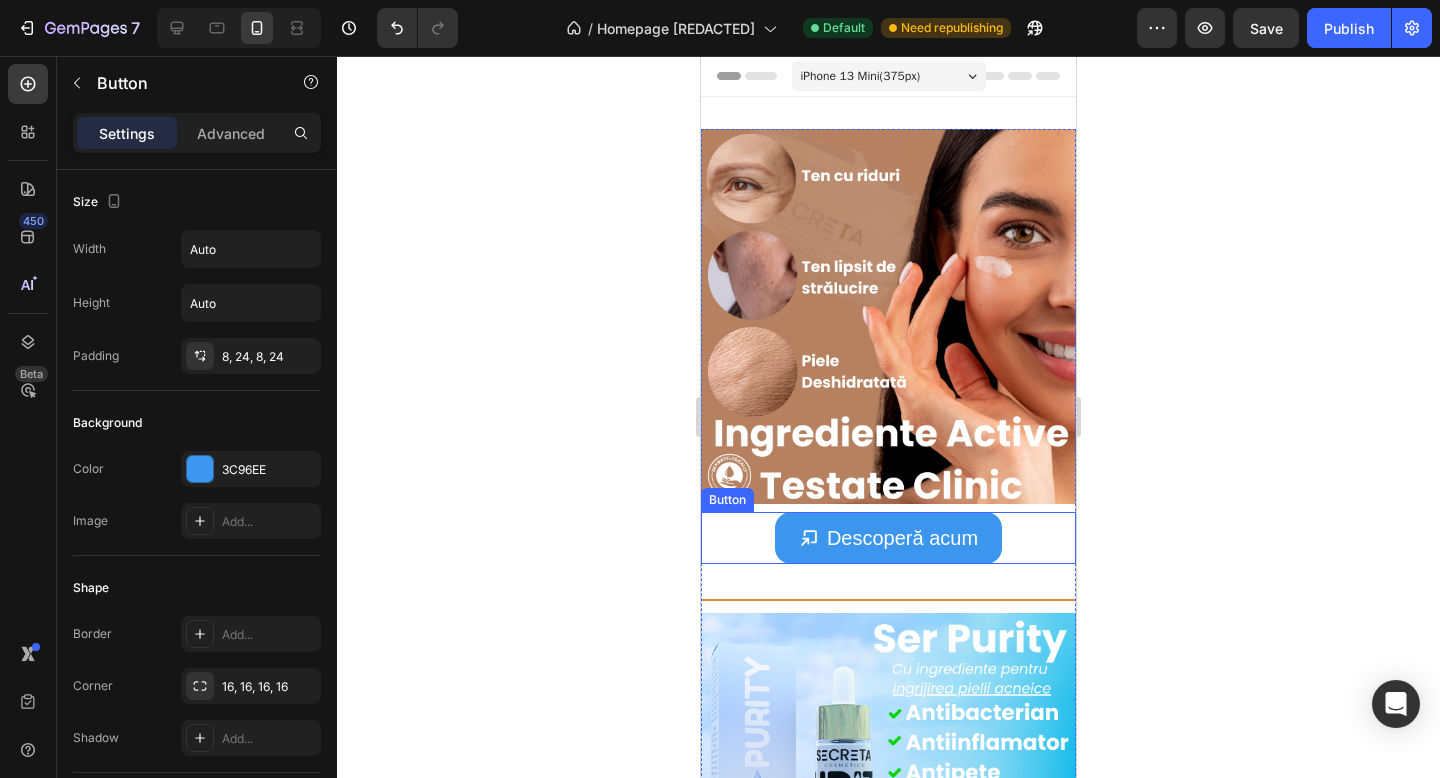 click 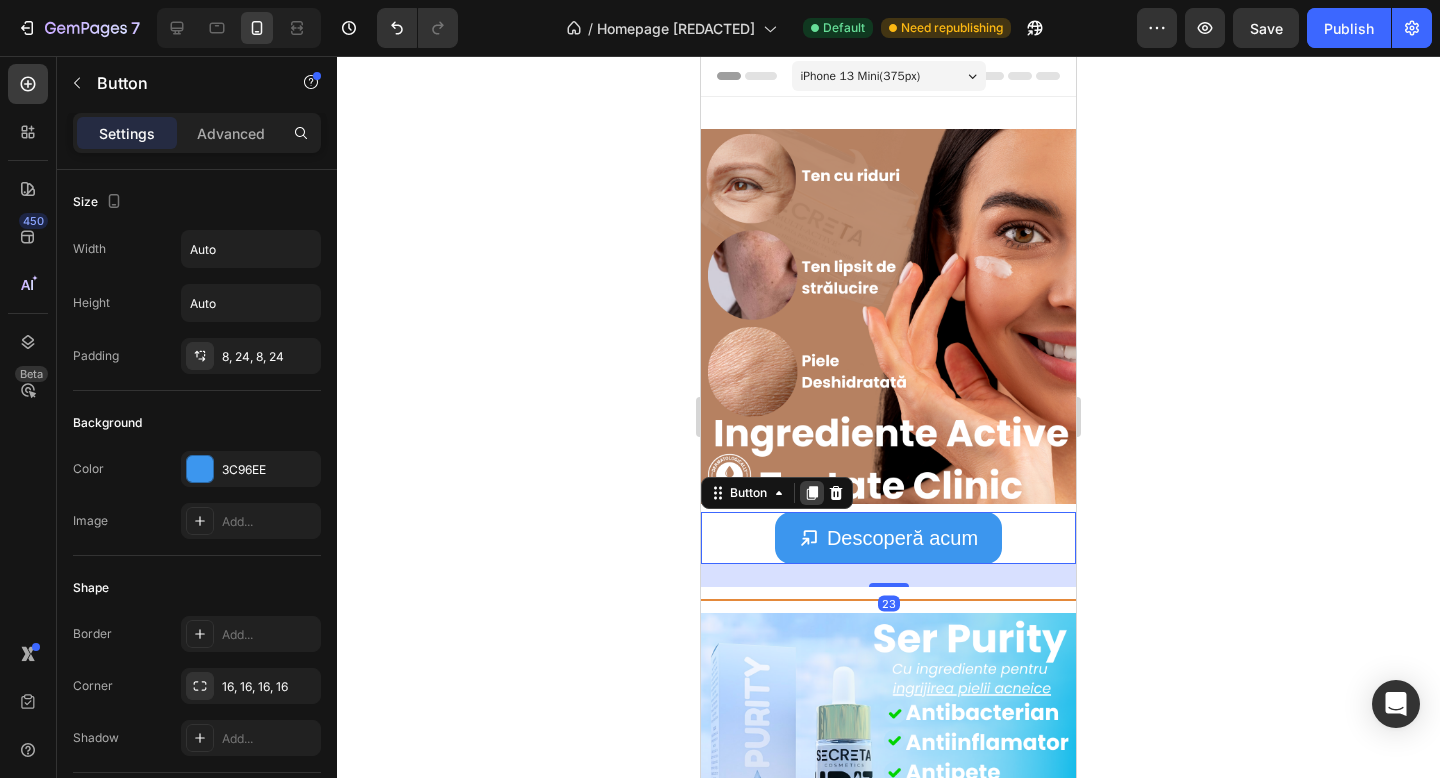 click 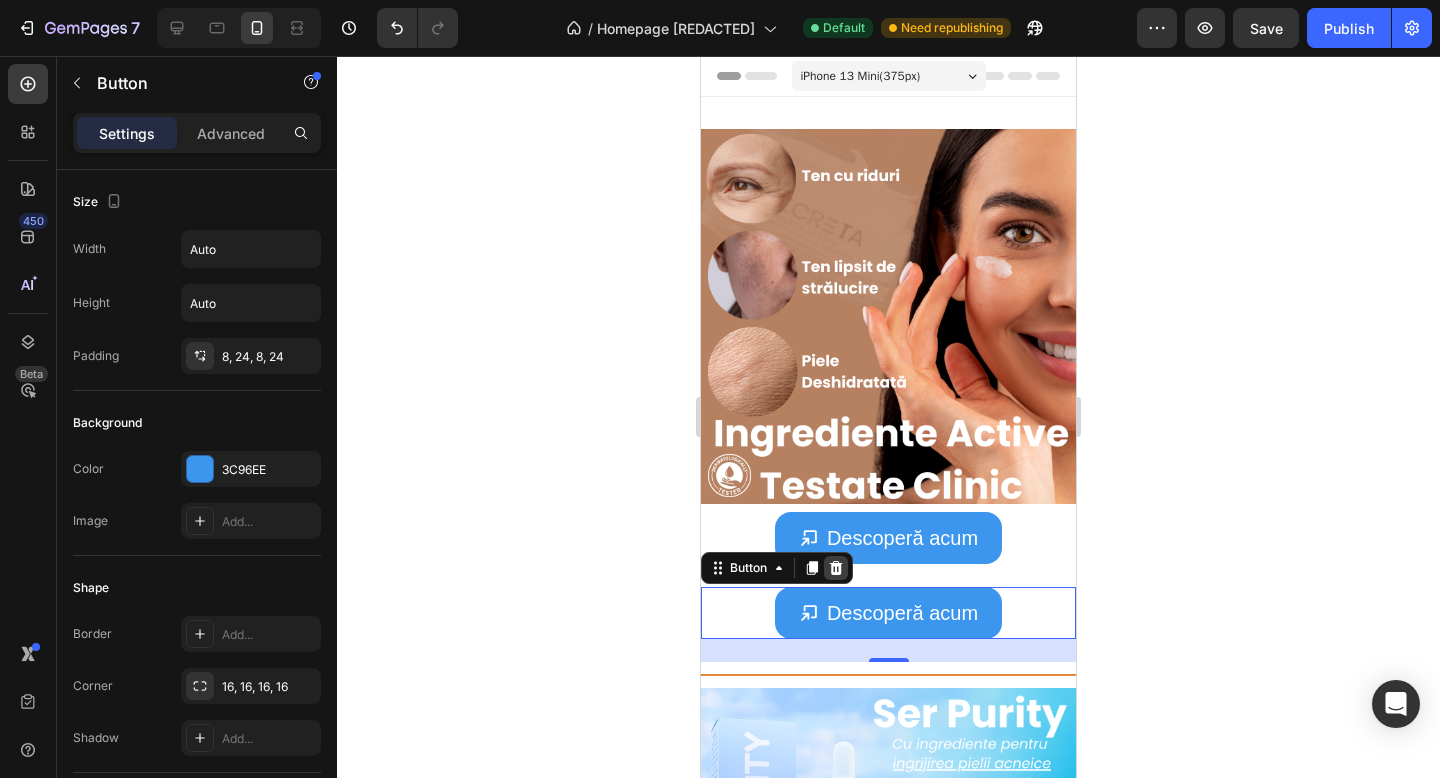 click at bounding box center (836, 568) 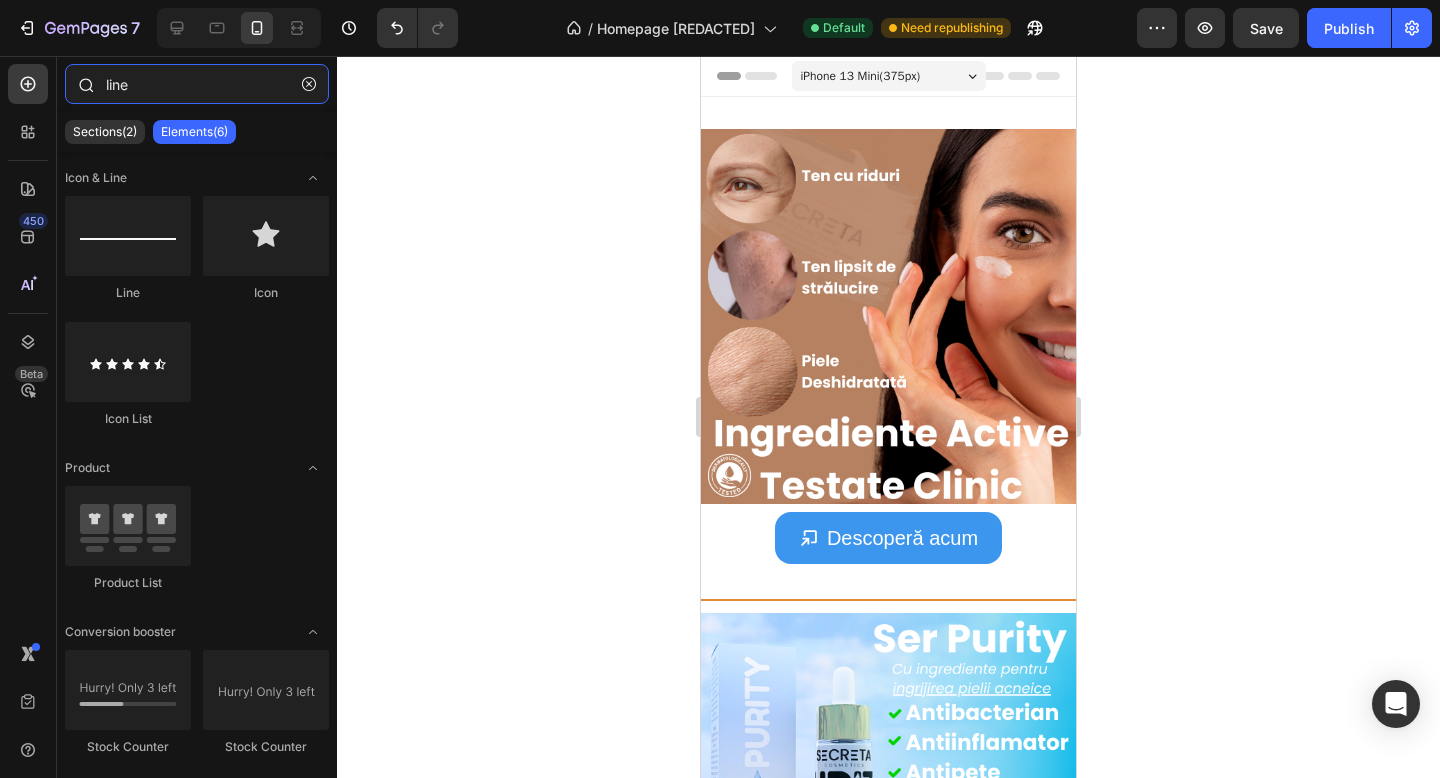 drag, startPoint x: 135, startPoint y: 86, endPoint x: 63, endPoint y: 82, distance: 72.11102 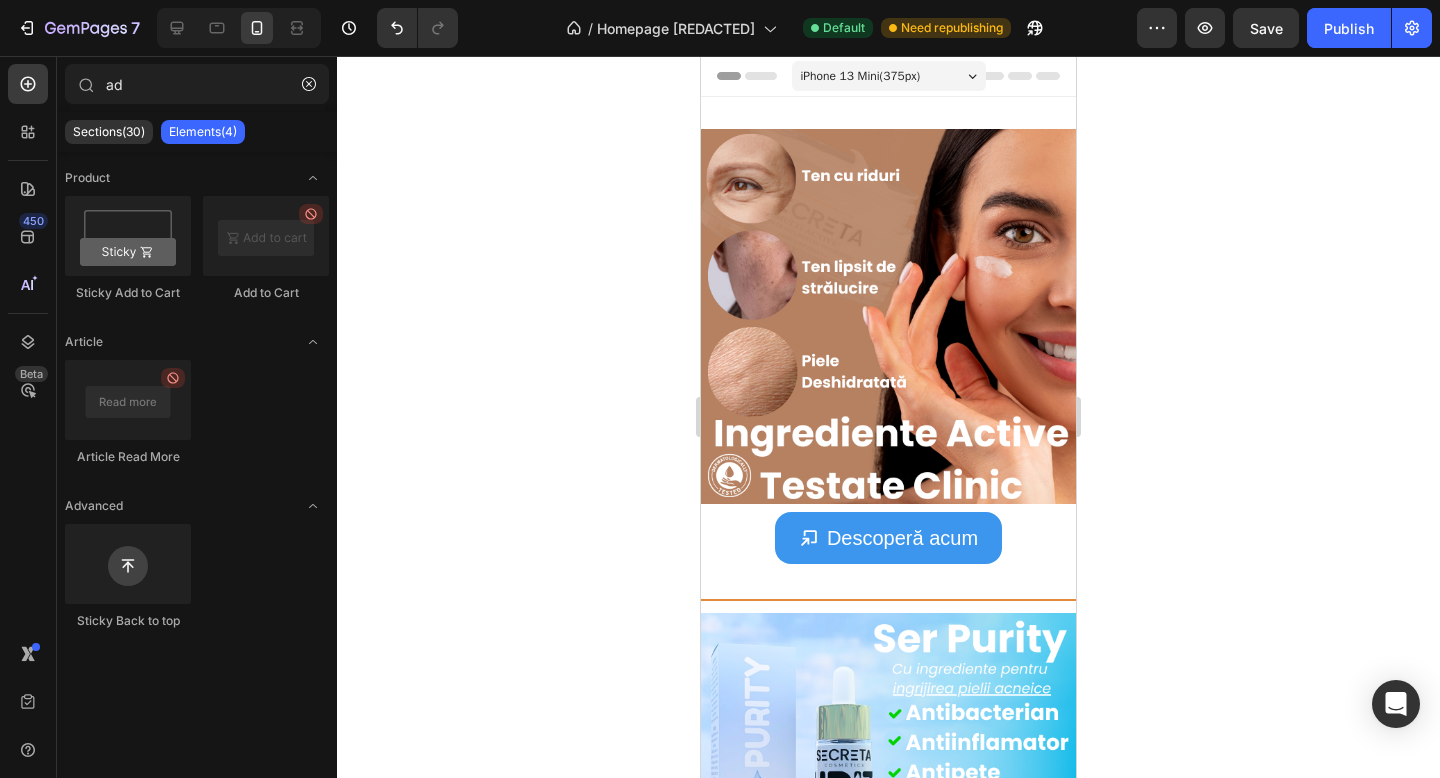 drag, startPoint x: 249, startPoint y: 253, endPoint x: 629, endPoint y: 270, distance: 380.38007 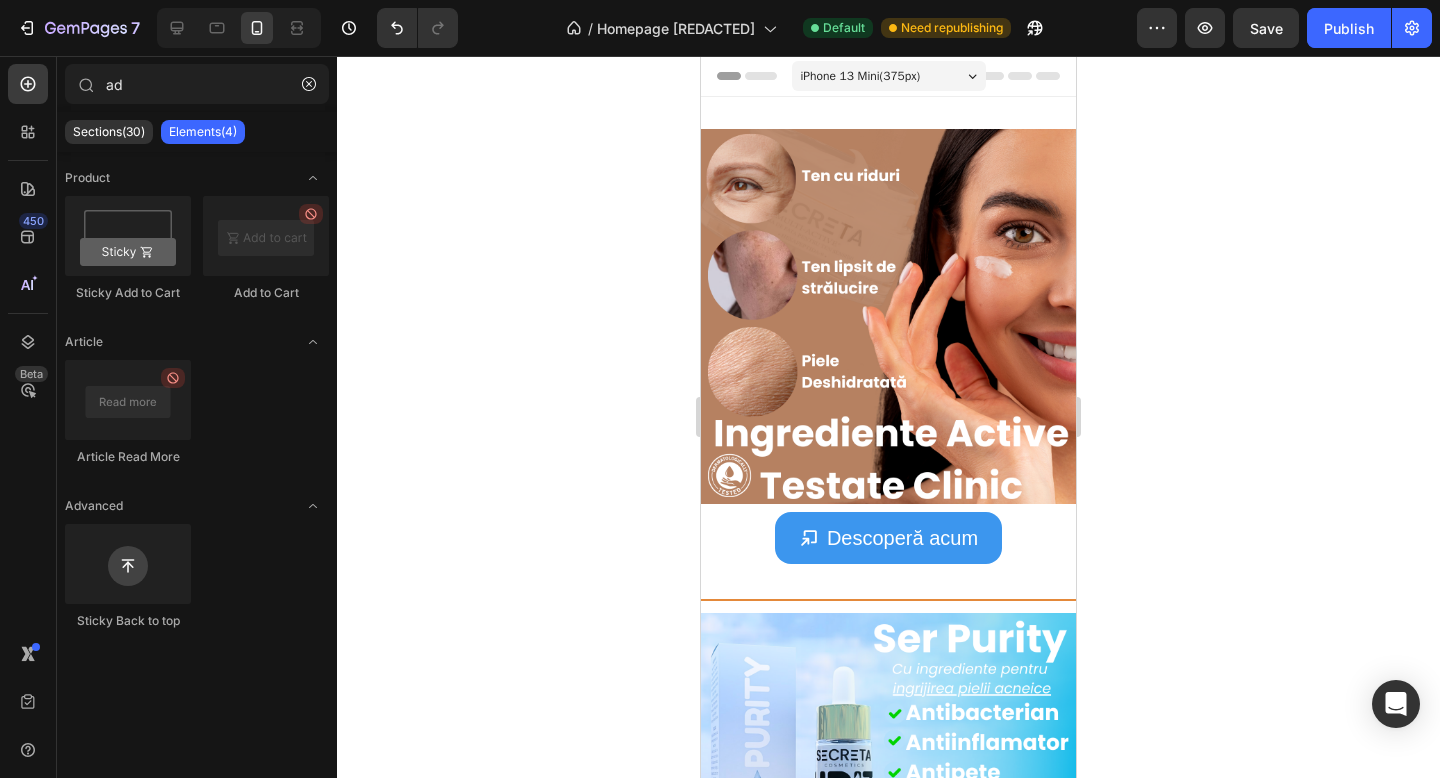 drag, startPoint x: 269, startPoint y: 225, endPoint x: 686, endPoint y: 311, distance: 425.77576 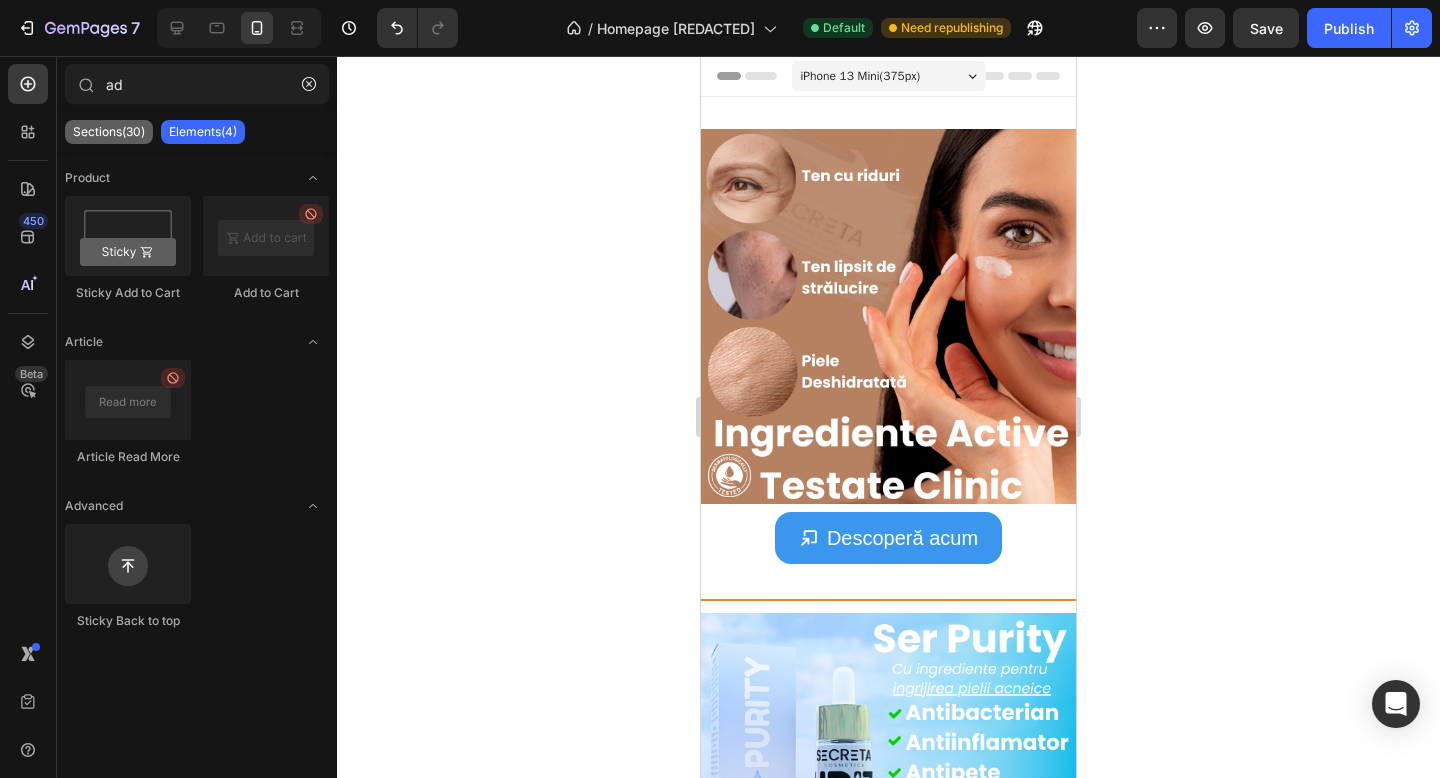 click on "Sections(30)" at bounding box center [109, 132] 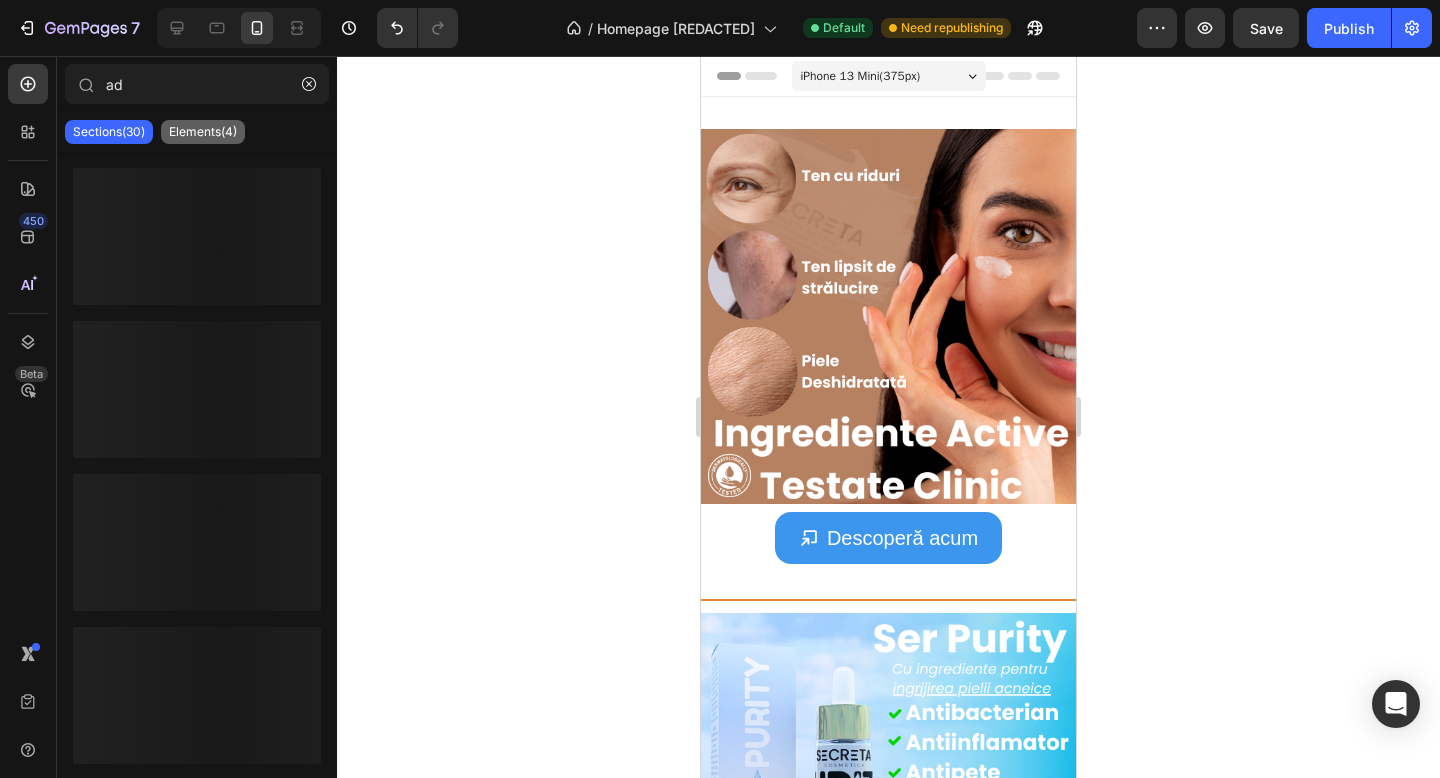 click on "Elements(4)" at bounding box center [203, 132] 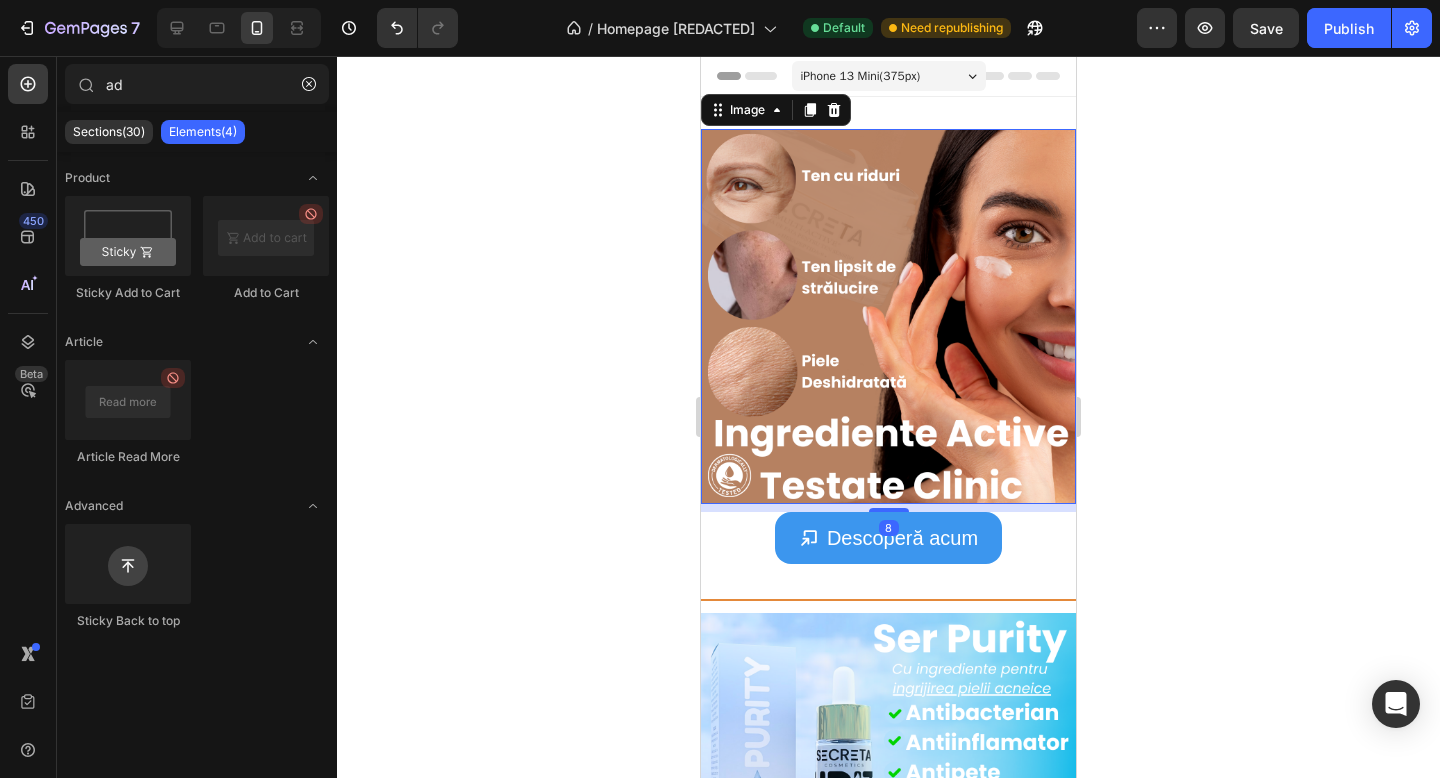 click at bounding box center (888, 316) 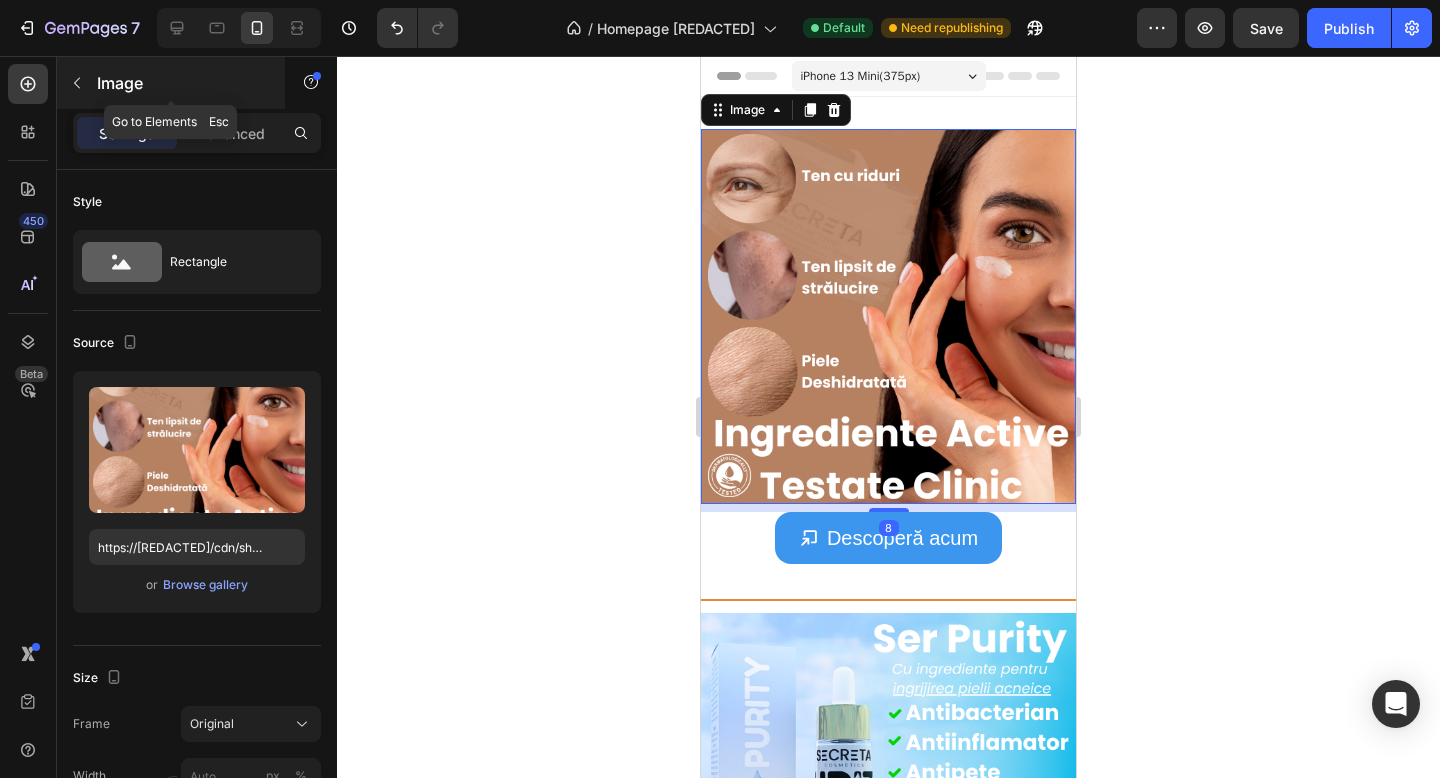 click 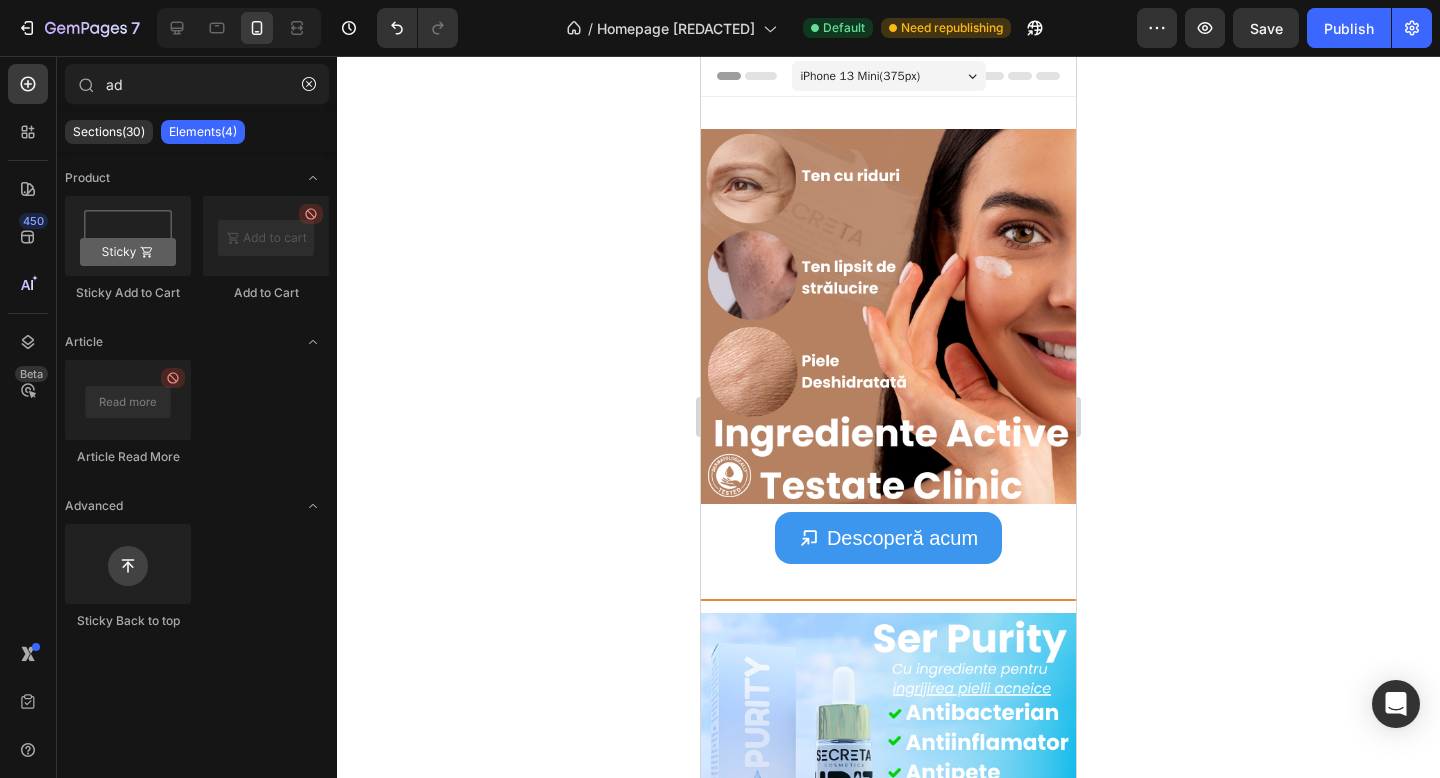 drag, startPoint x: 250, startPoint y: 247, endPoint x: 607, endPoint y: 255, distance: 357.08963 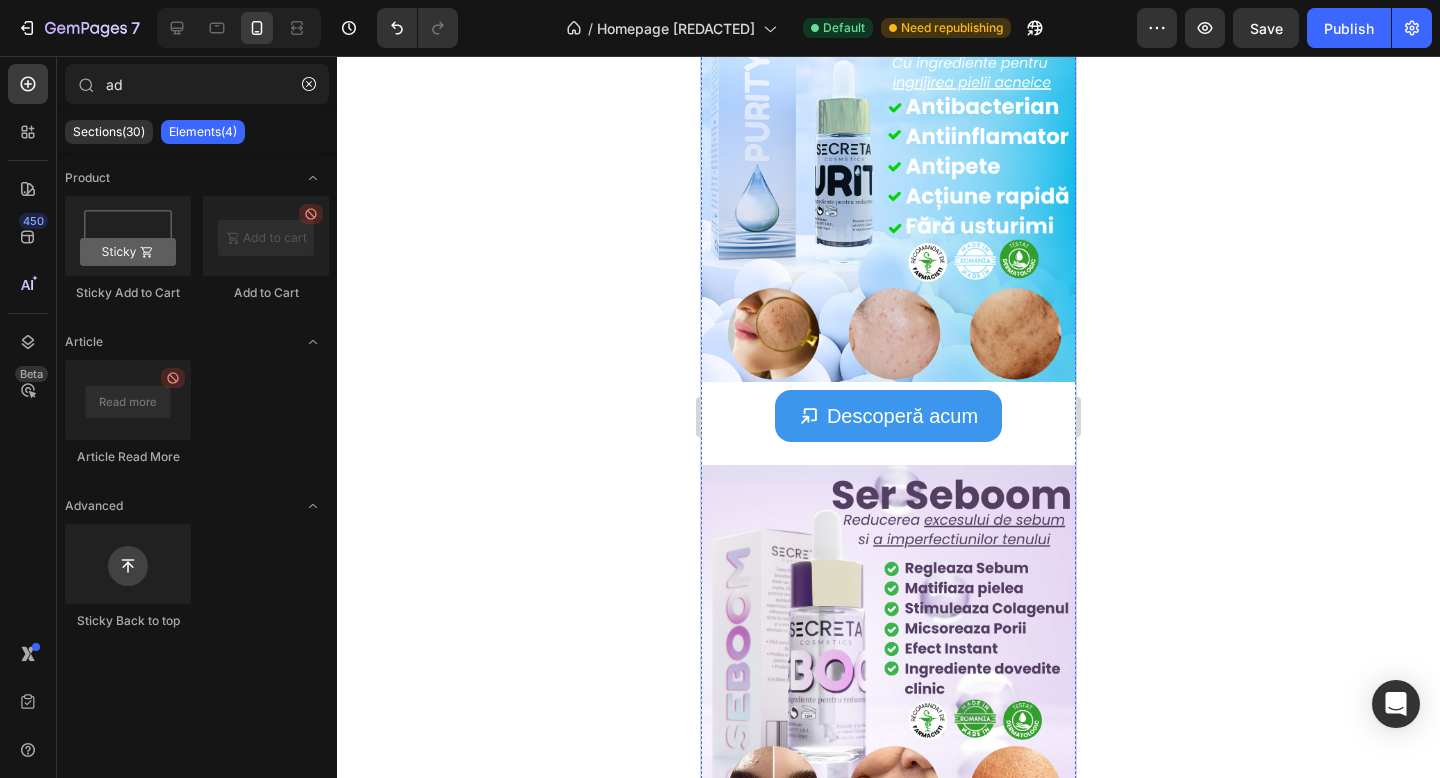 scroll, scrollTop: 607, scrollLeft: 0, axis: vertical 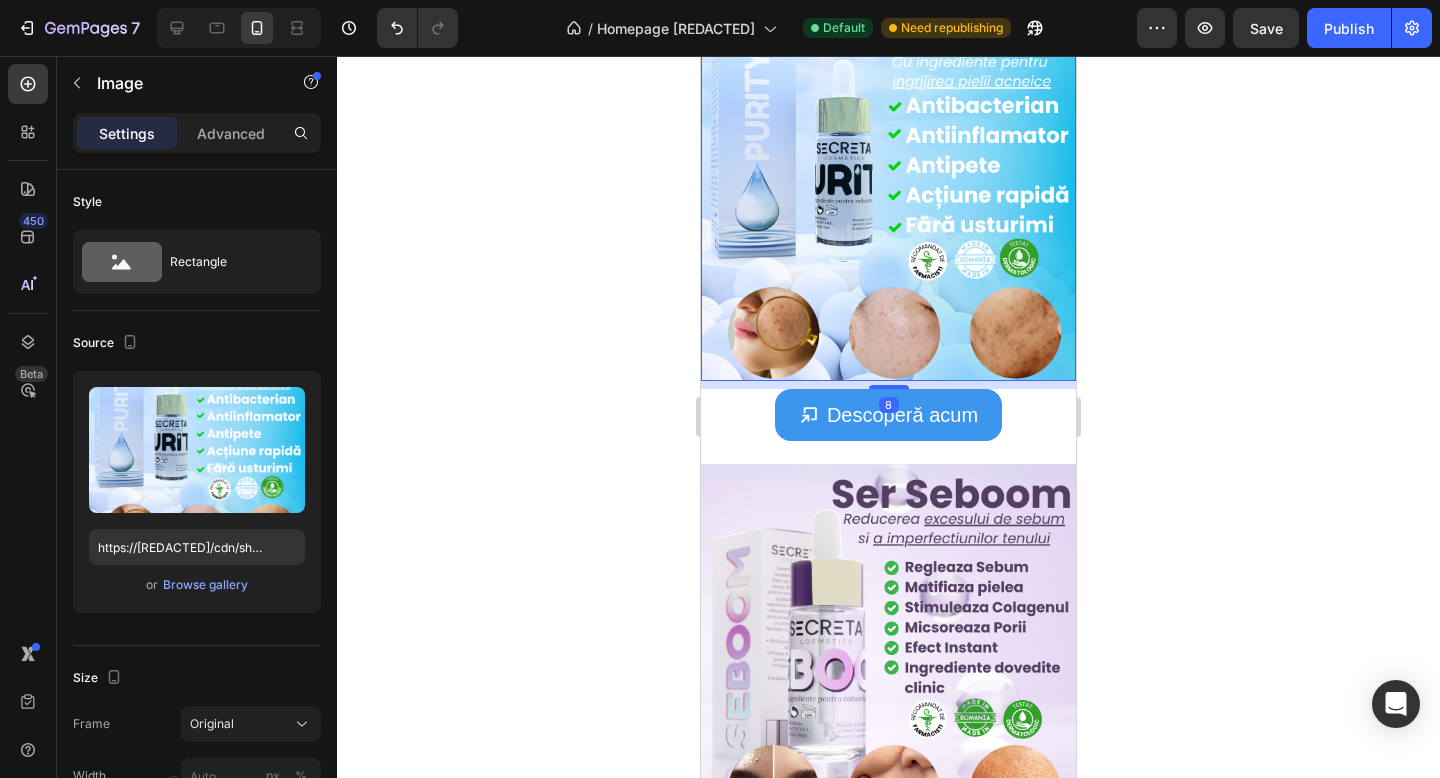 click at bounding box center (888, 193) 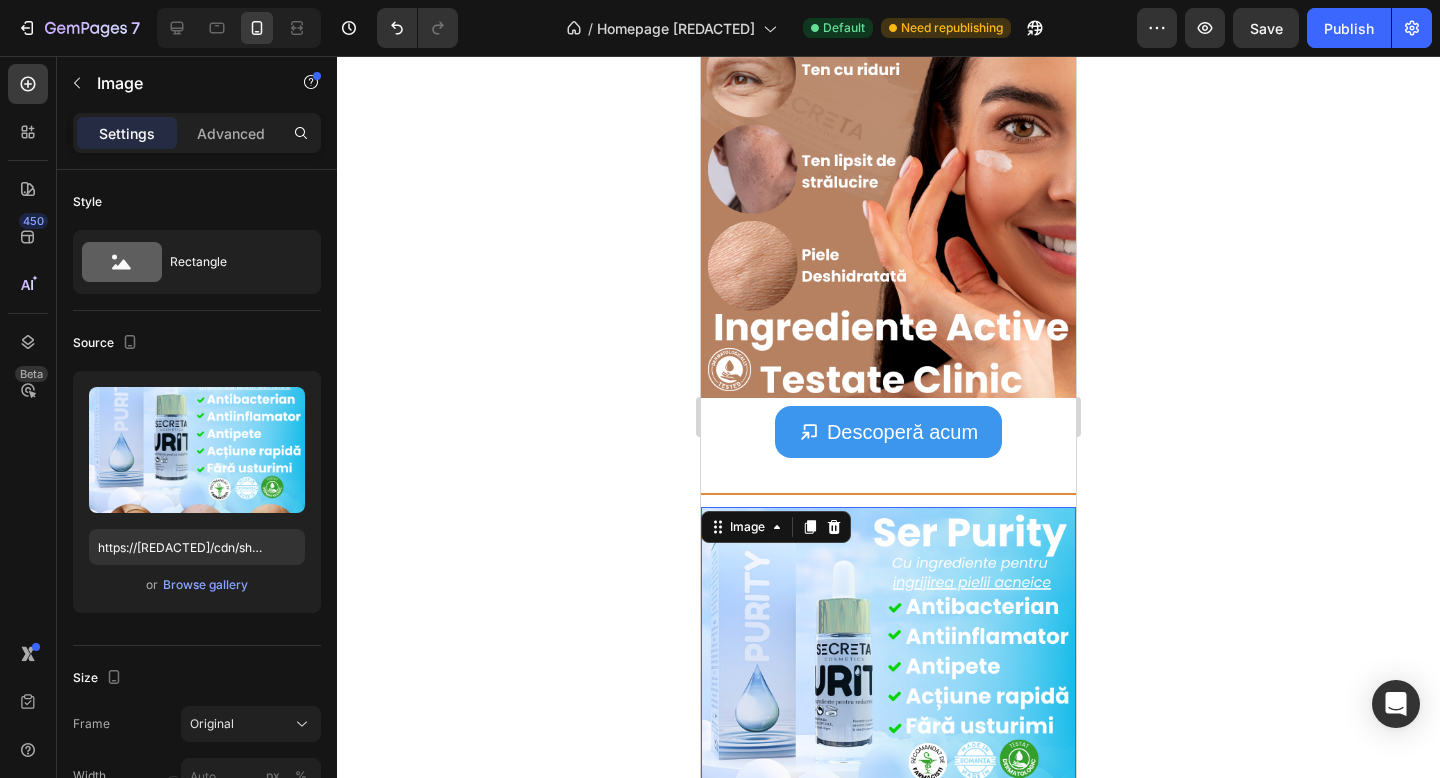 scroll, scrollTop: 0, scrollLeft: 0, axis: both 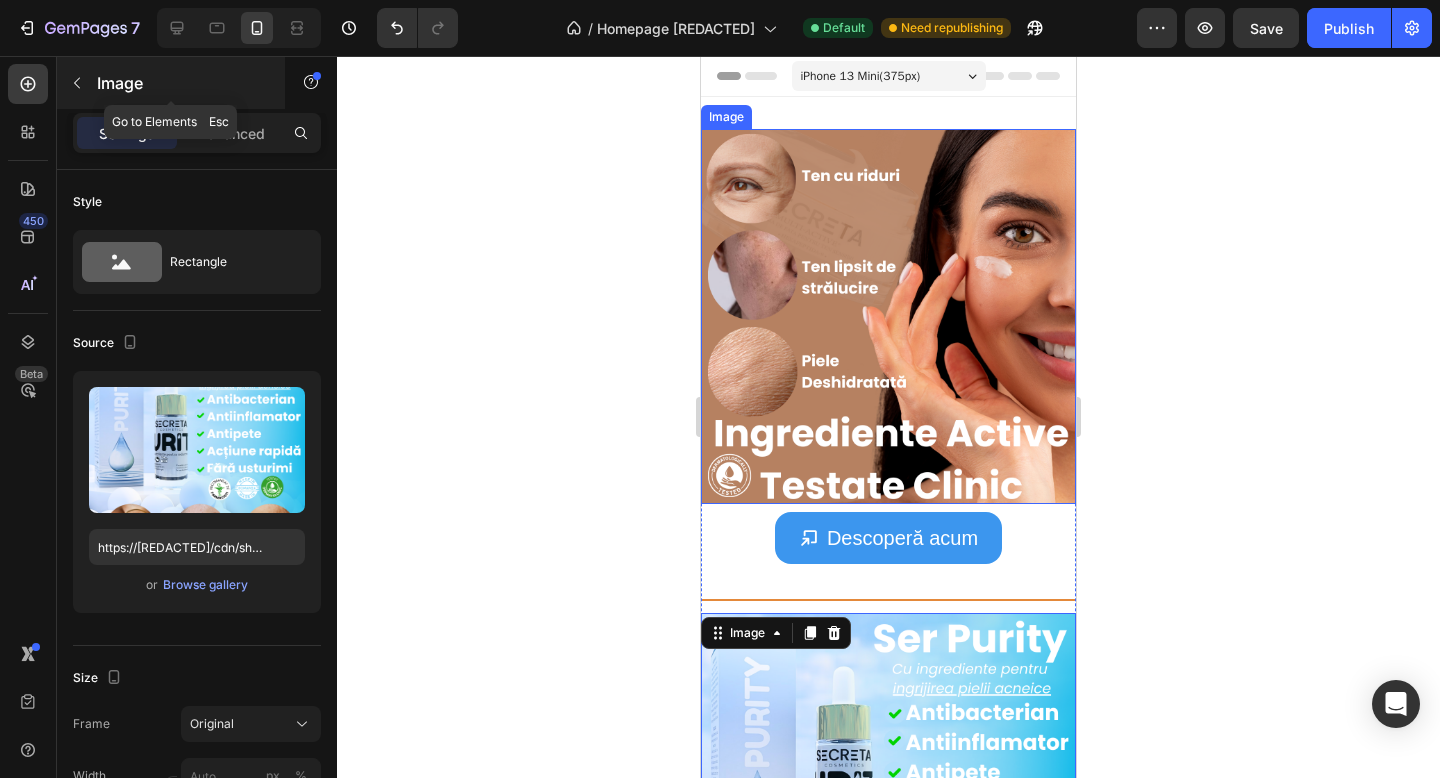 click 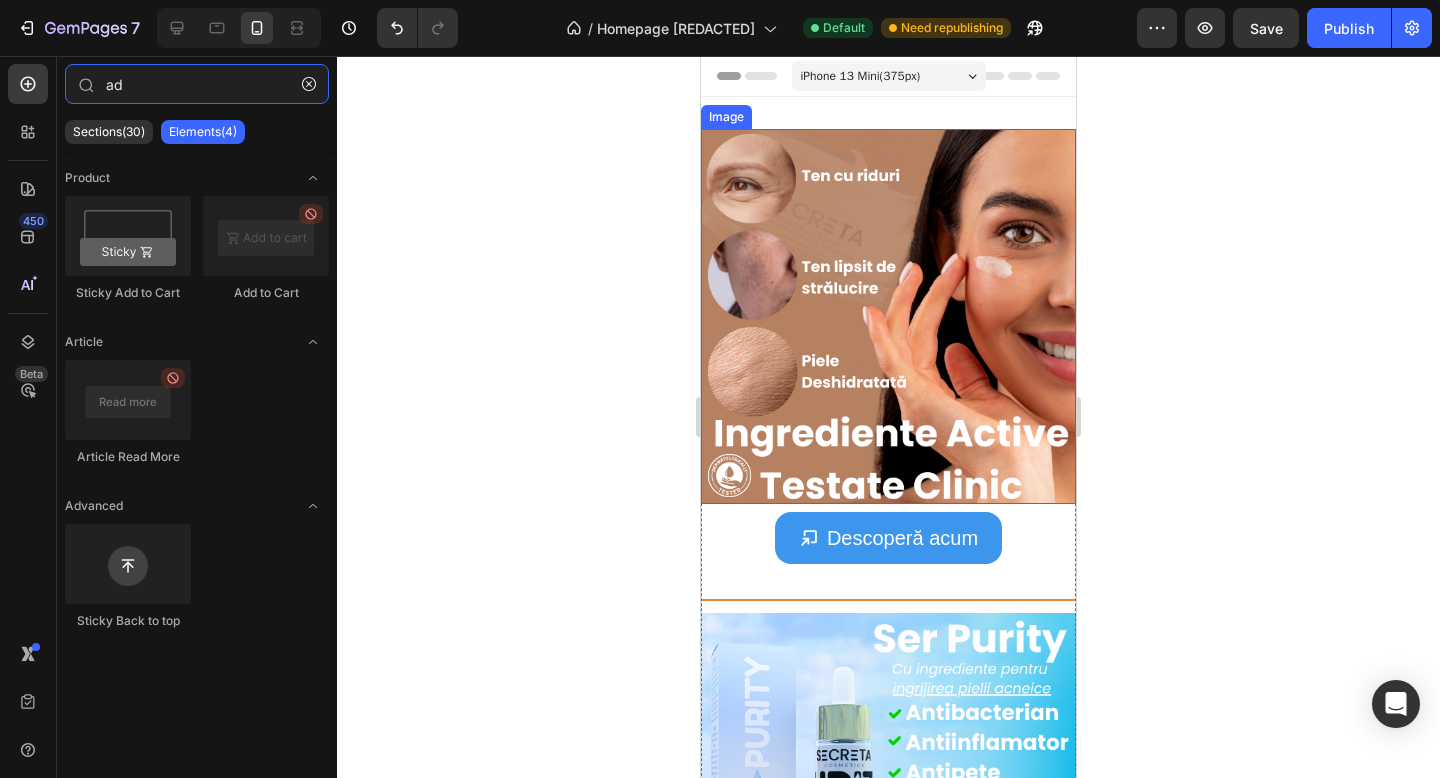 drag, startPoint x: 176, startPoint y: 95, endPoint x: 51, endPoint y: 79, distance: 126.01984 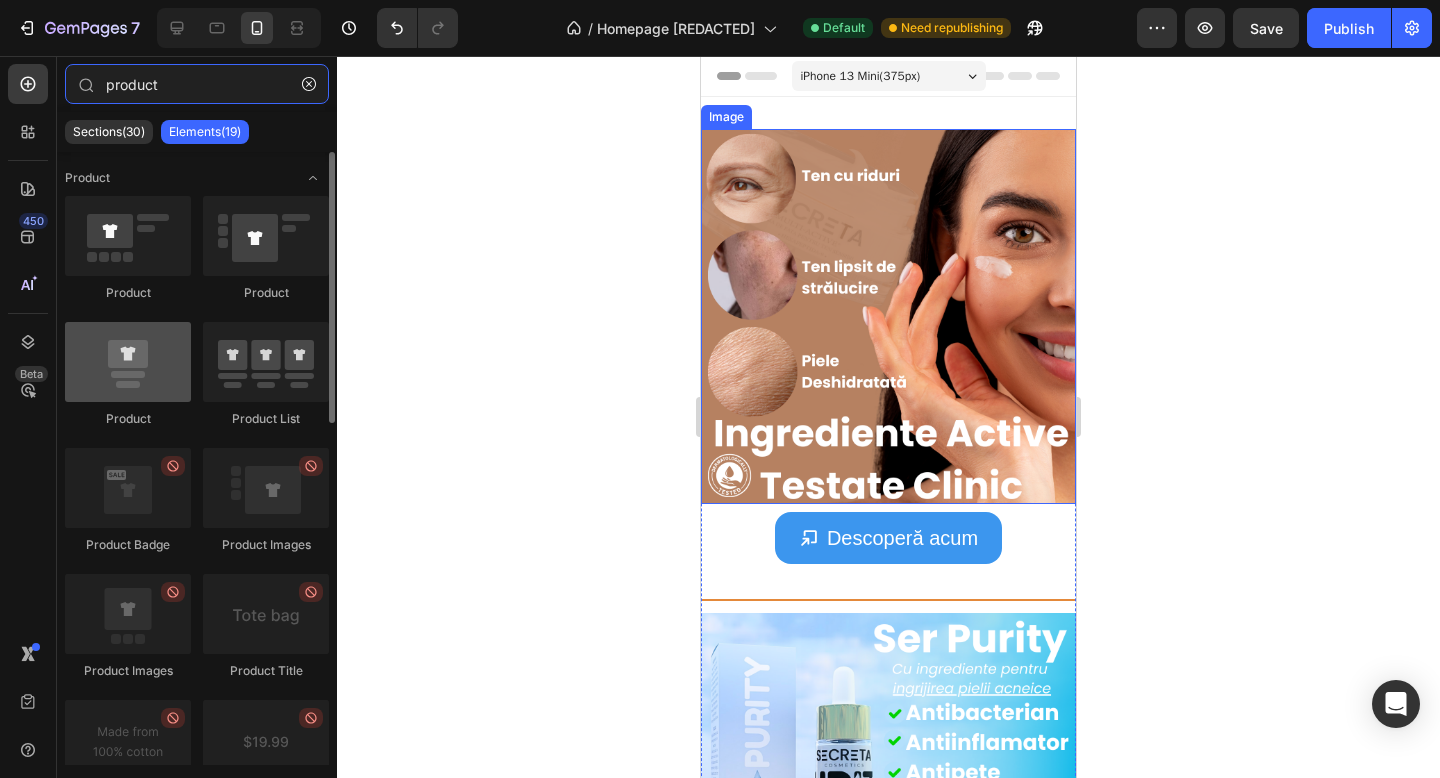 type on "product" 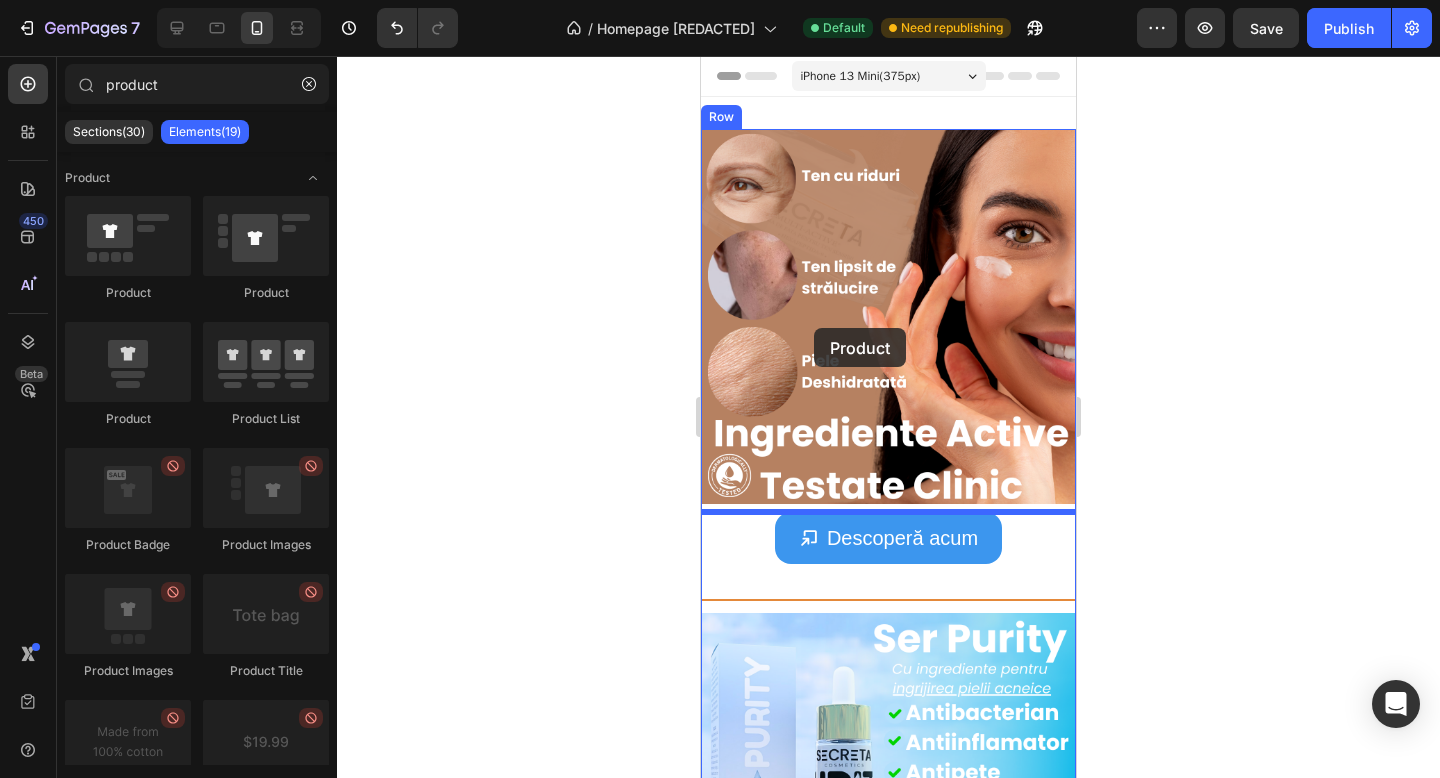 drag, startPoint x: 873, startPoint y: 429, endPoint x: 814, endPoint y: 334, distance: 111.83023 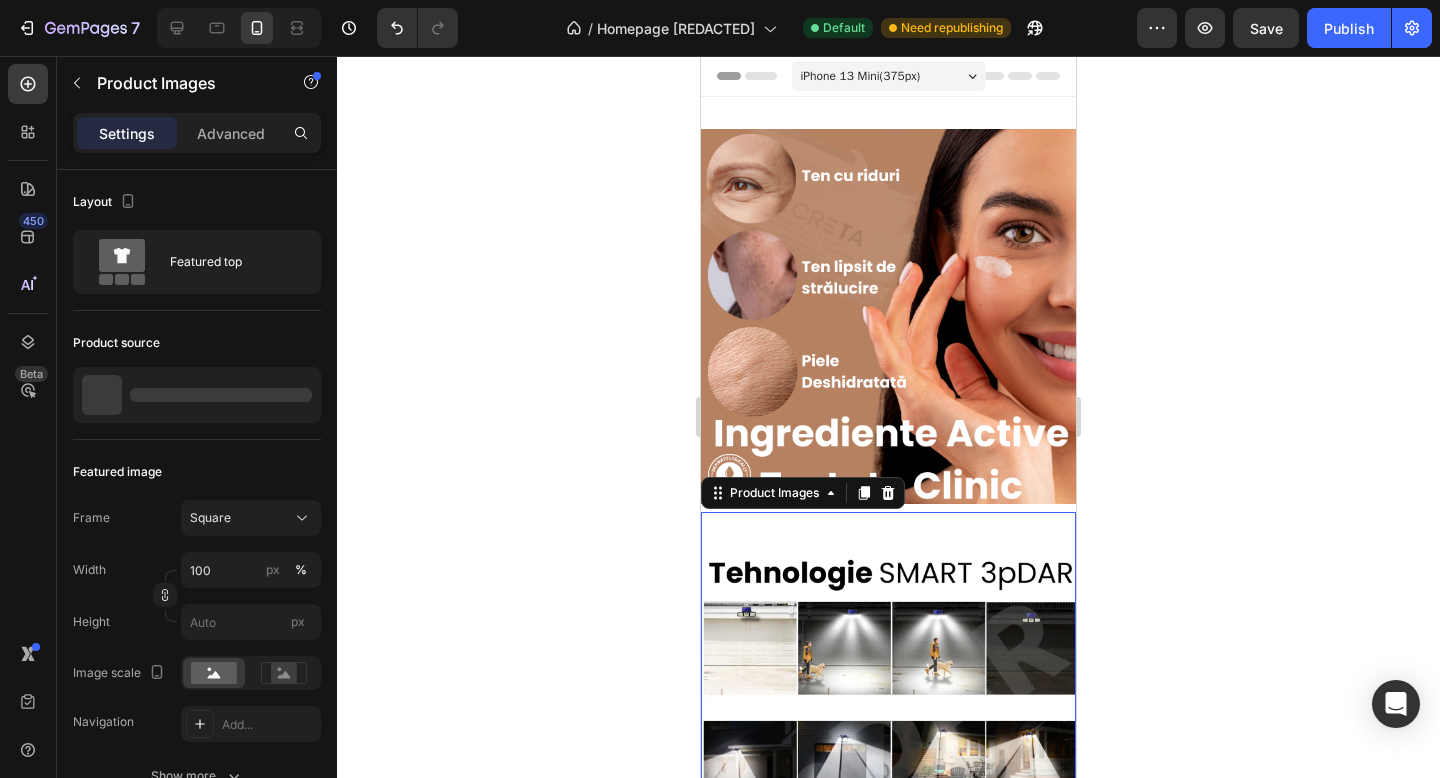 click at bounding box center (888, 699) 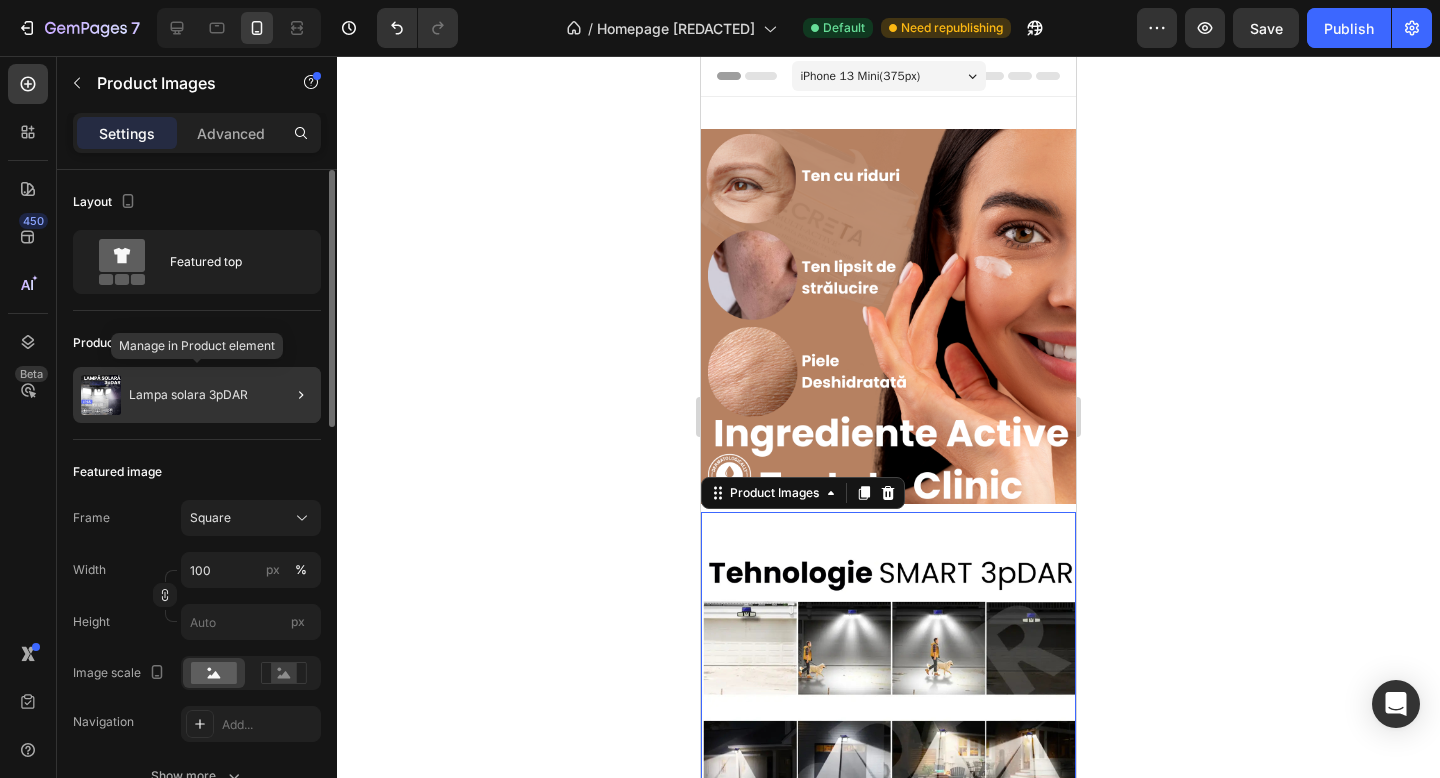 click on "Lampa solara 3pDAR" 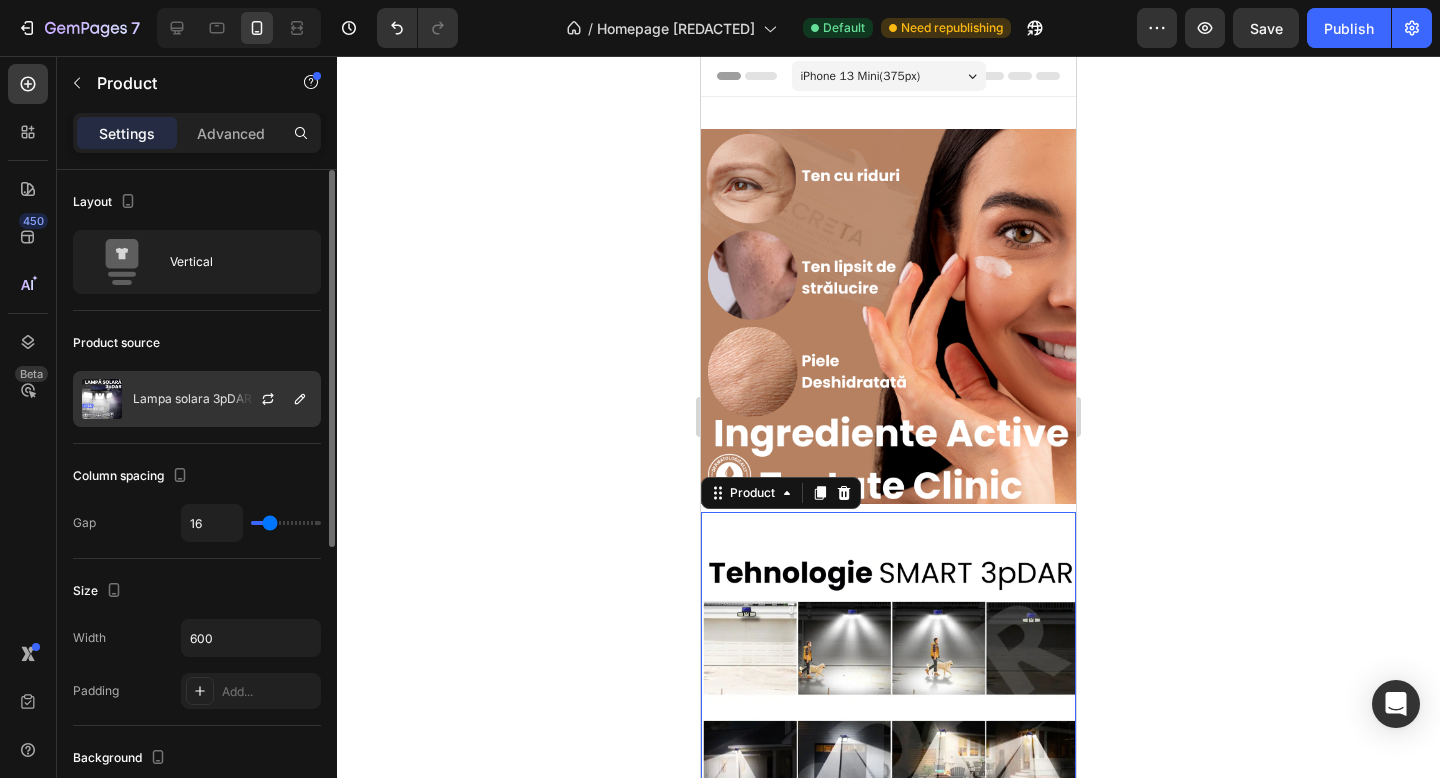click on "Lampa solara 3pDAR" at bounding box center [192, 399] 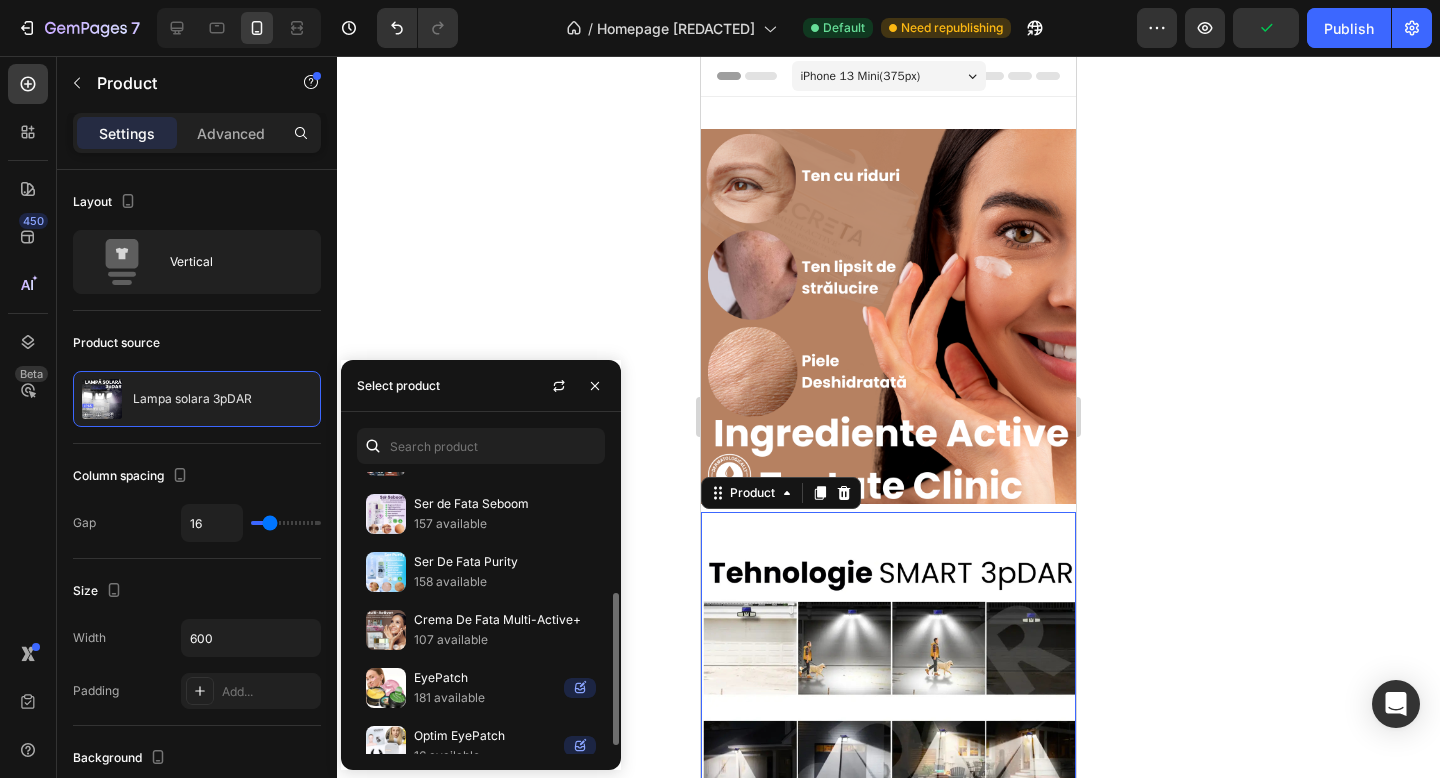 scroll, scrollTop: 226, scrollLeft: 0, axis: vertical 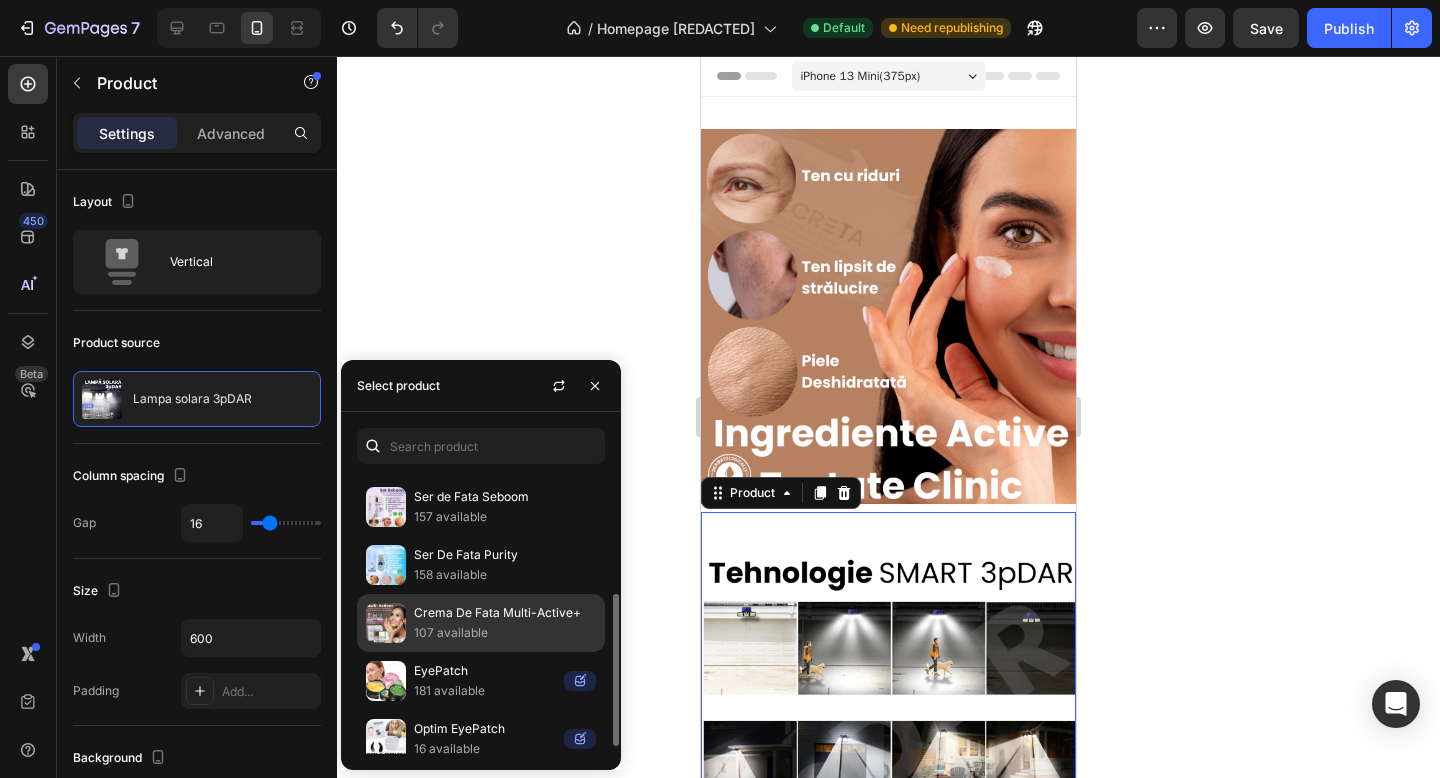 click on "Crema De Fata Multi-Active+" at bounding box center [505, 613] 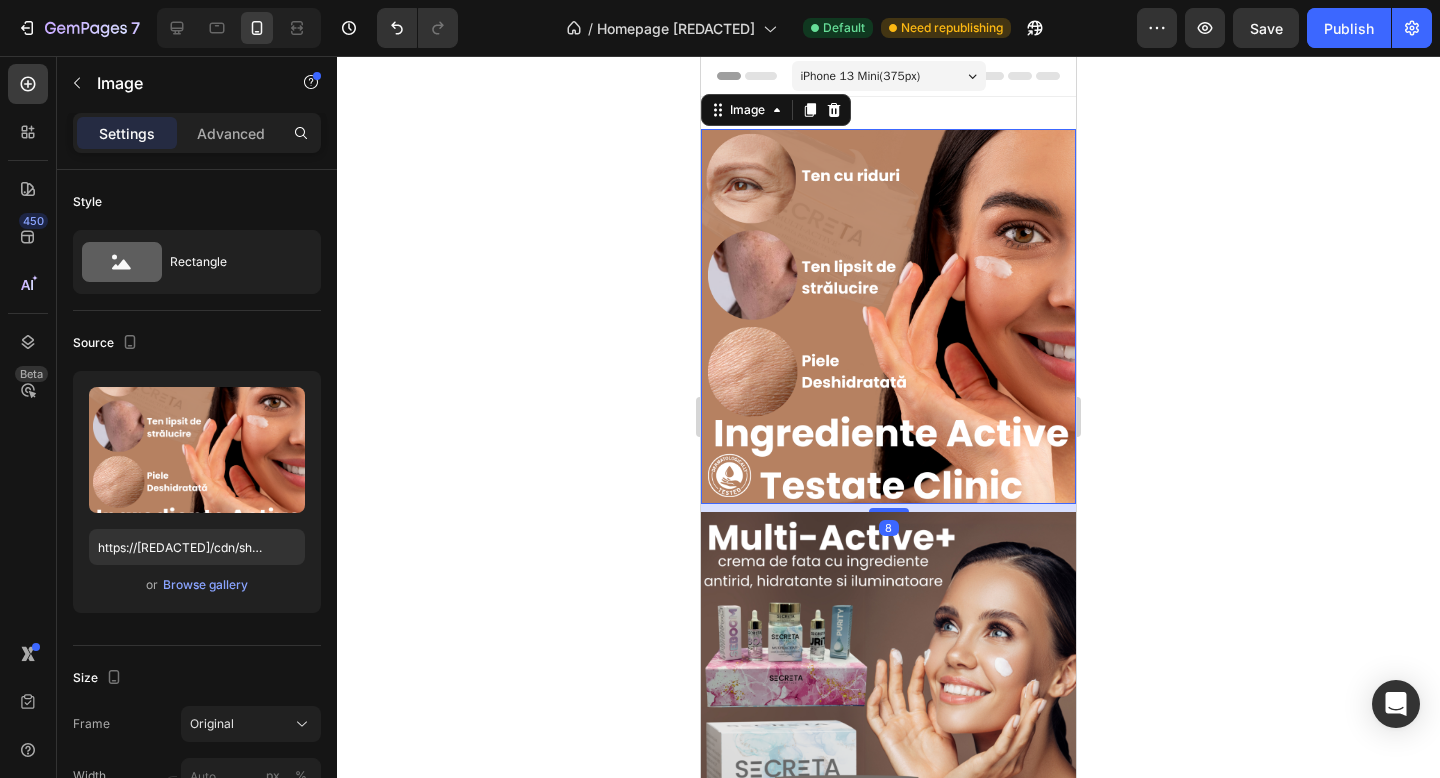 click at bounding box center [888, 316] 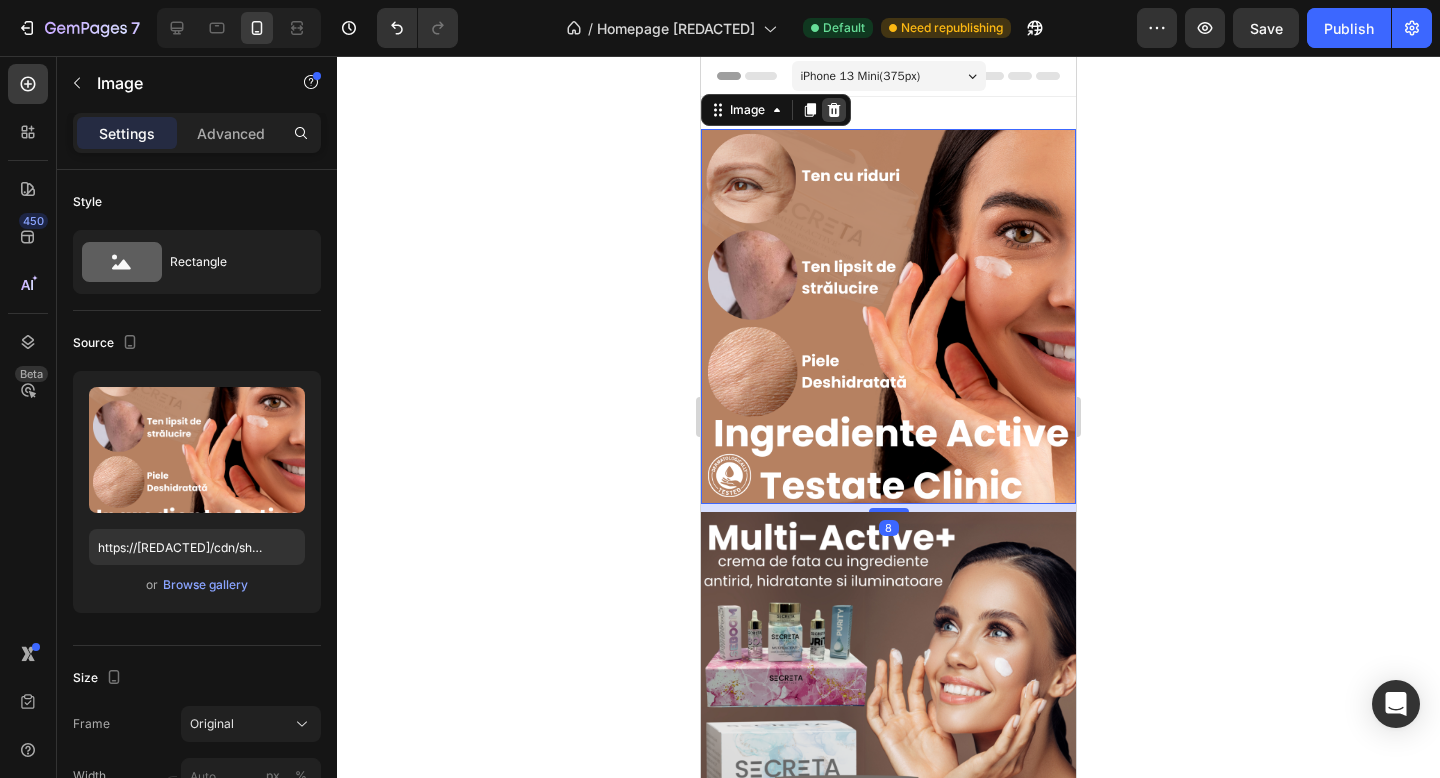 click 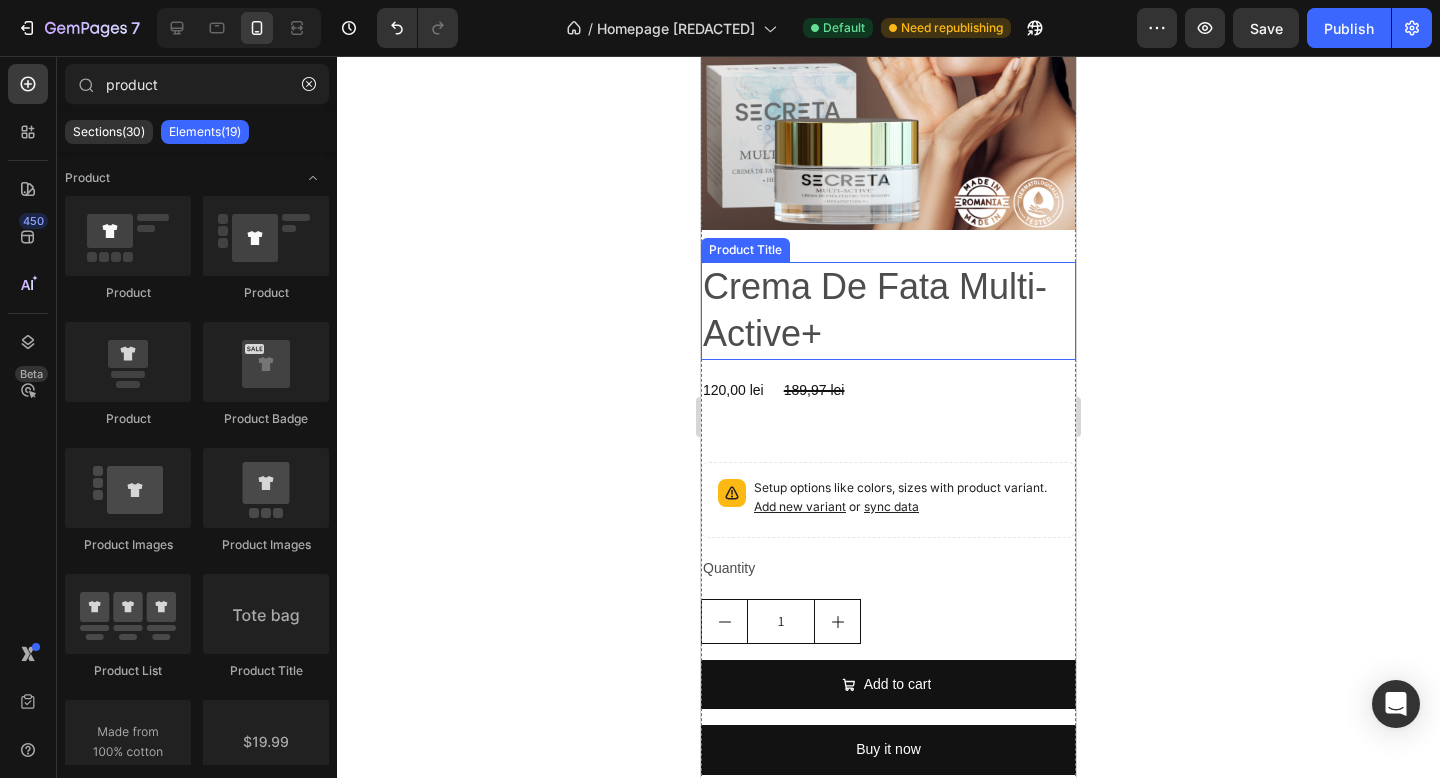scroll, scrollTop: 281, scrollLeft: 0, axis: vertical 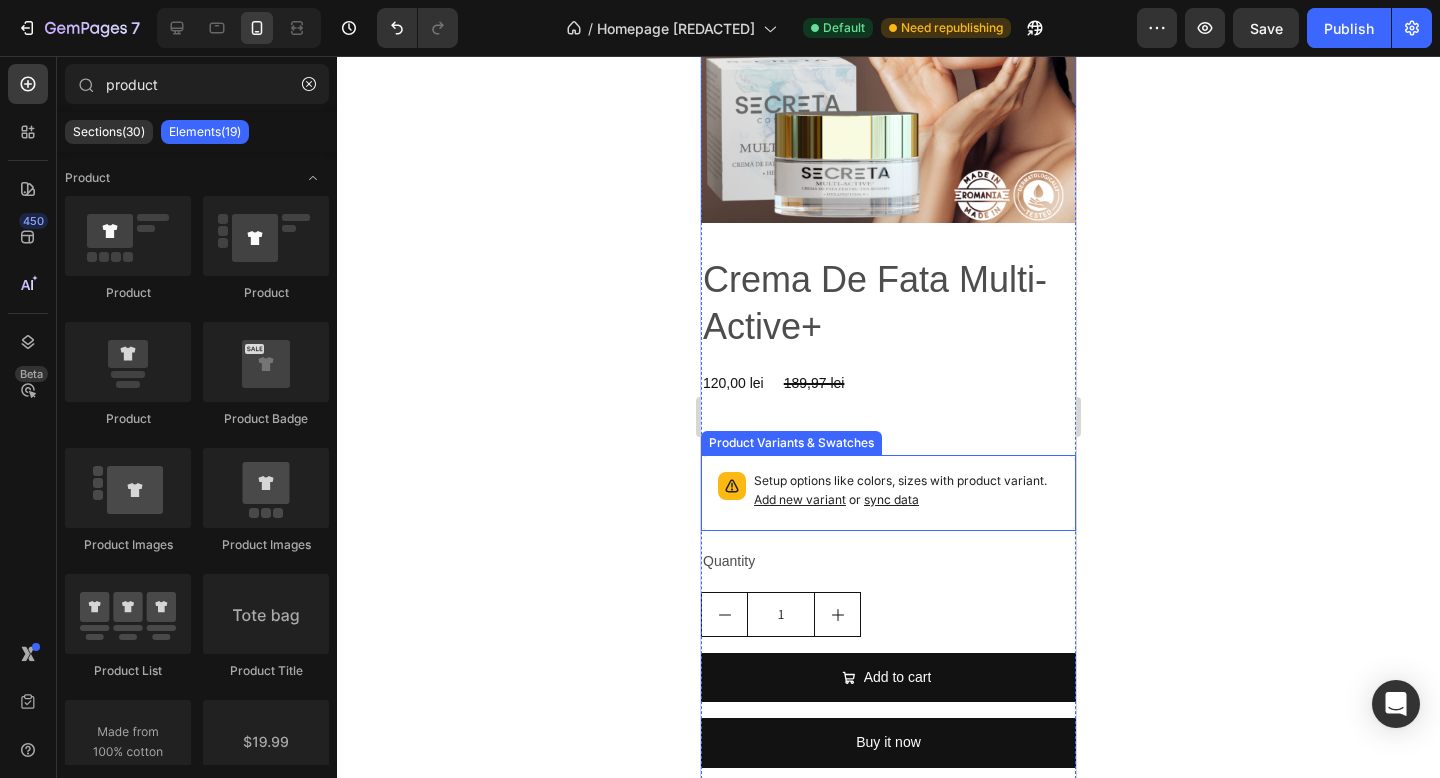 click on "sync data" at bounding box center (891, 499) 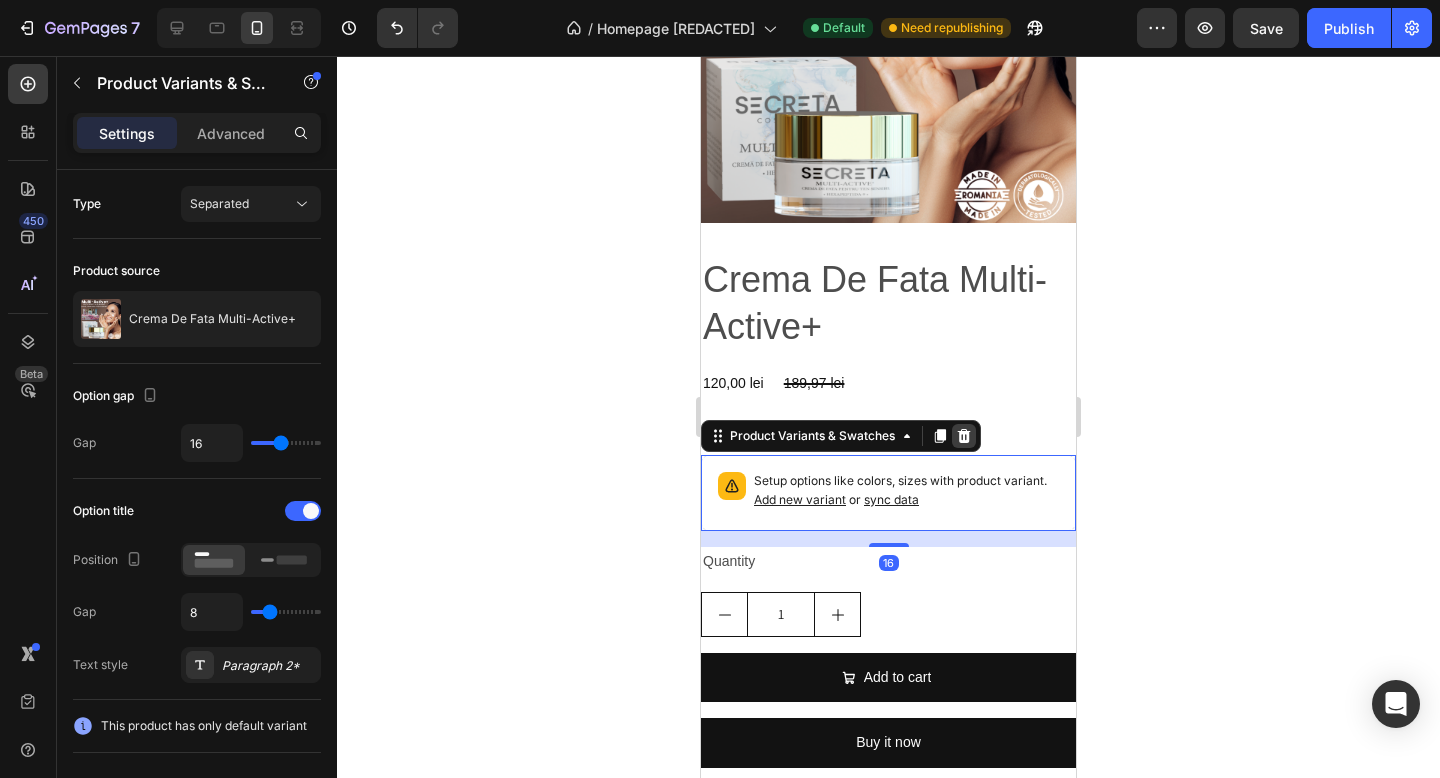 click 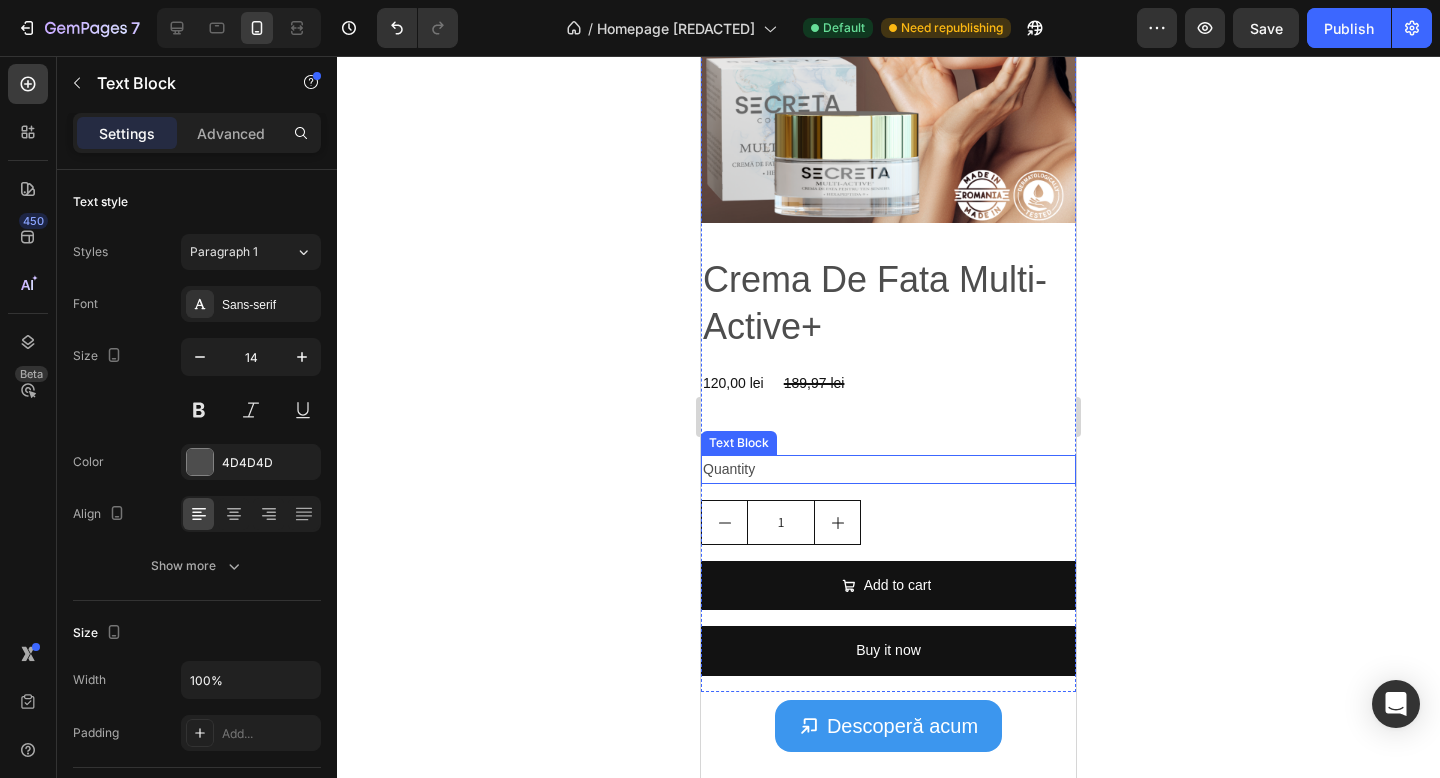 click on "Quantity" at bounding box center (888, 469) 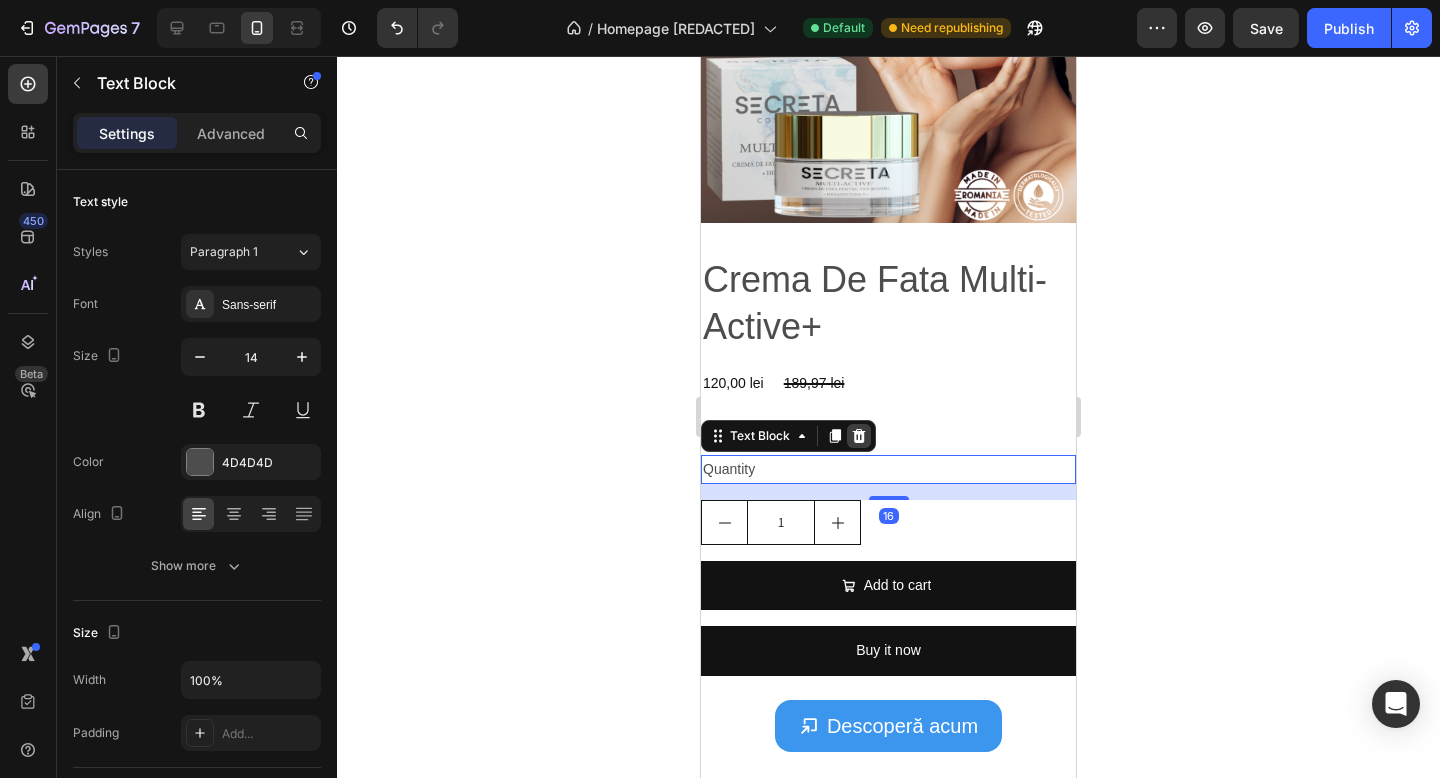 click 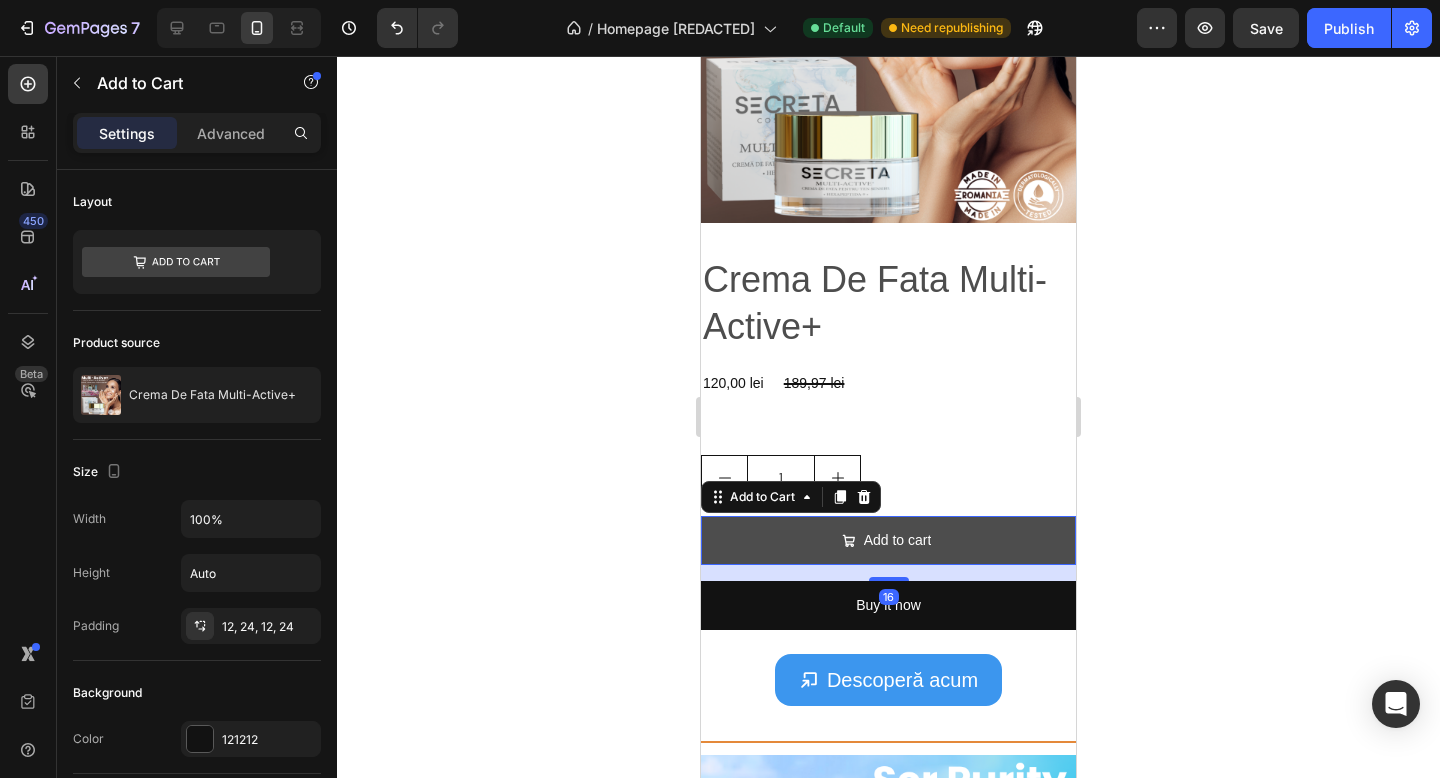click on "Add to cart" at bounding box center (888, 540) 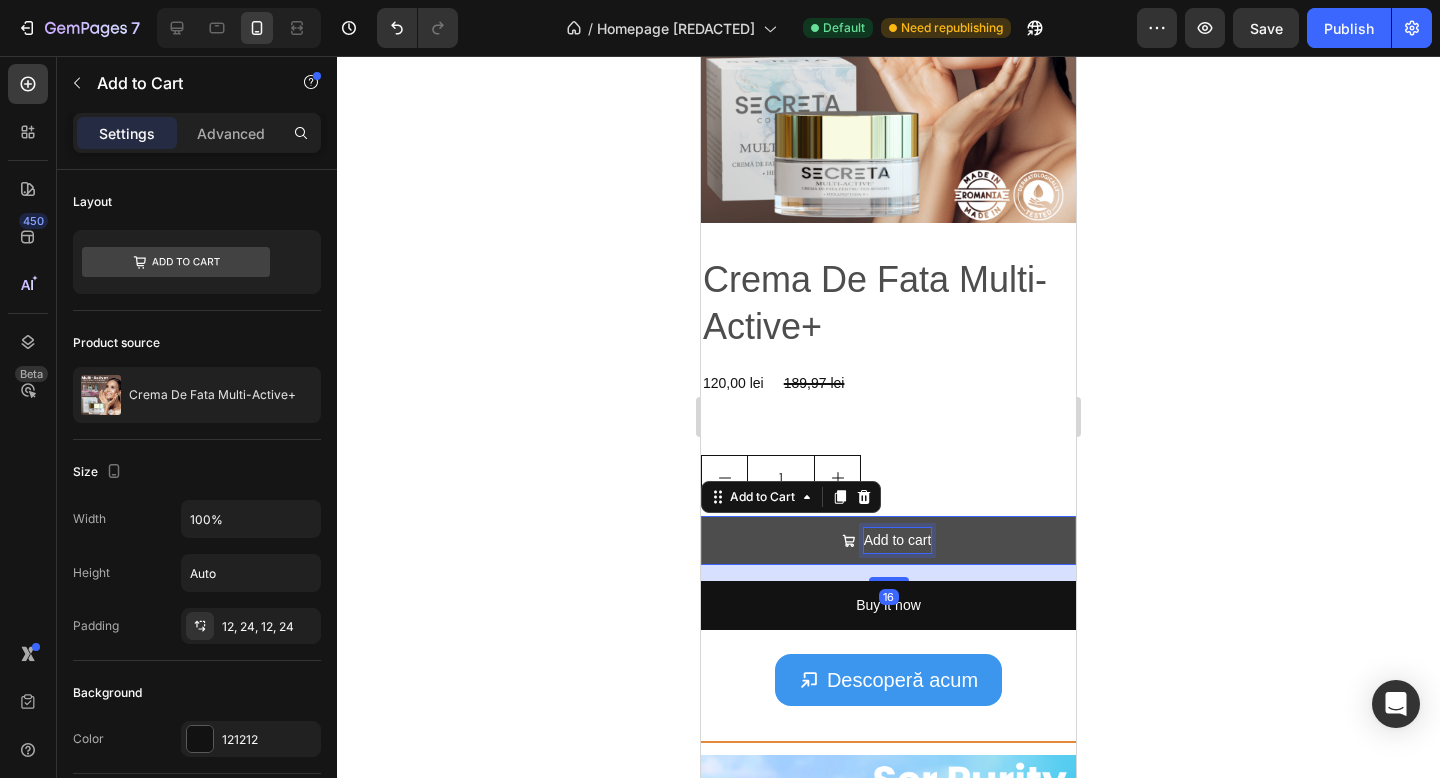 click on "Add to cart" at bounding box center [898, 540] 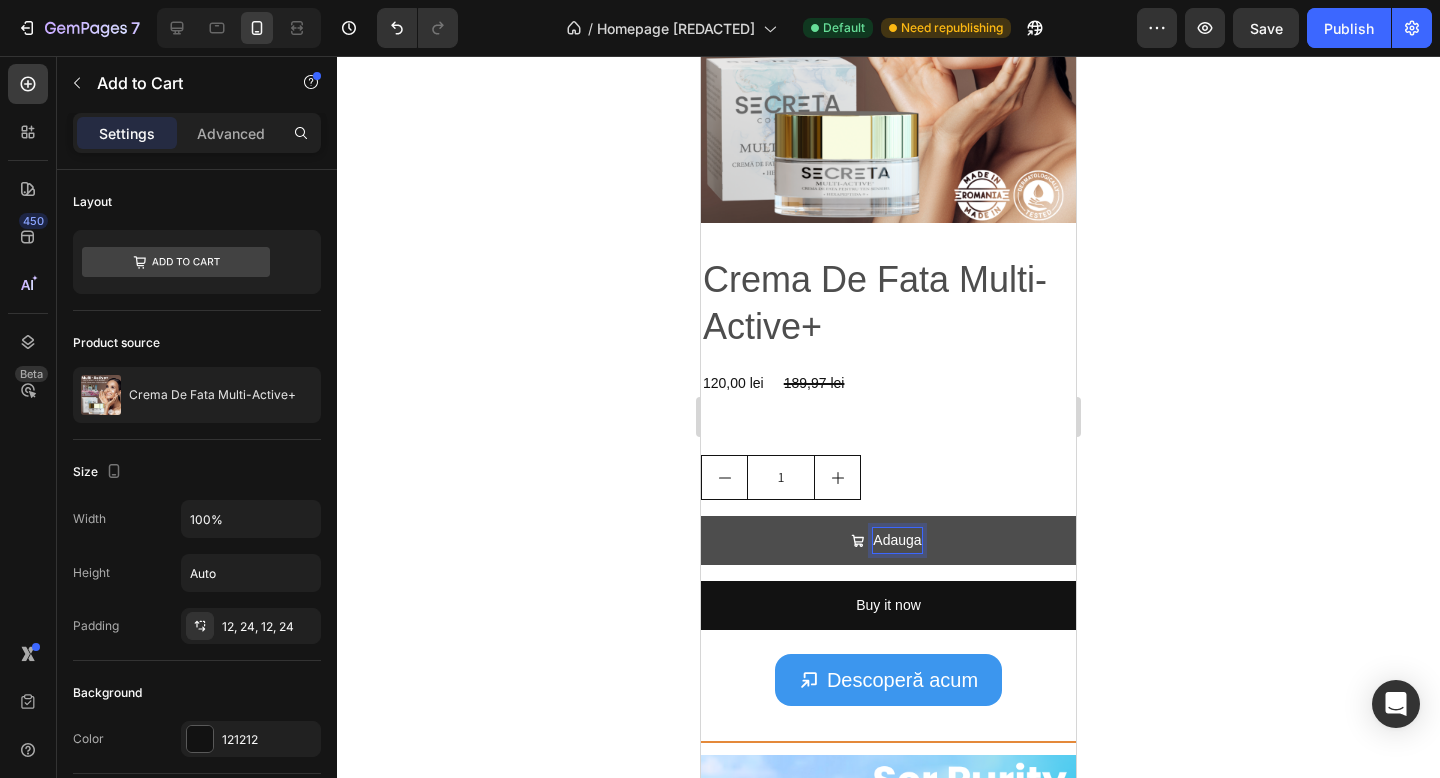 click on "Adauga" at bounding box center [888, 540] 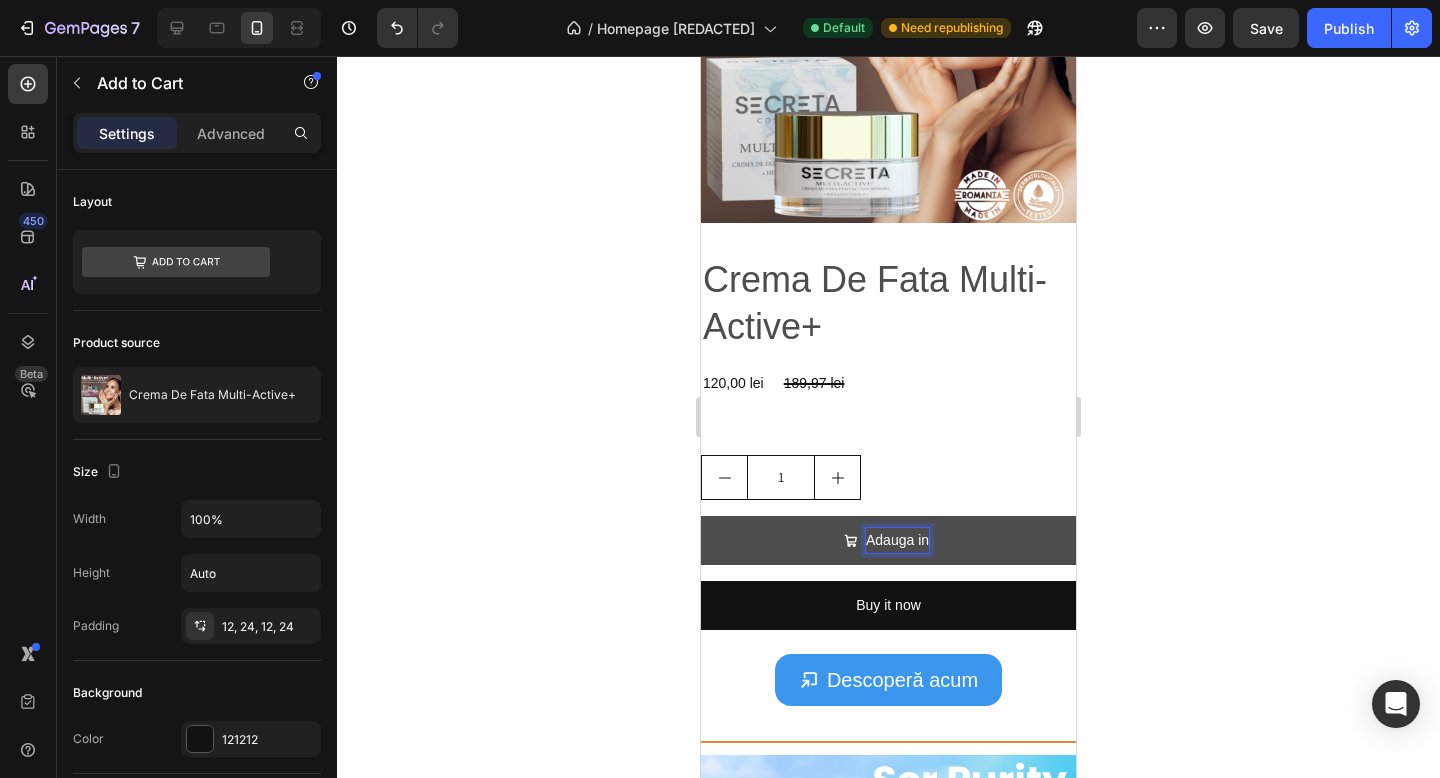 click on "Adauga in" at bounding box center [888, 540] 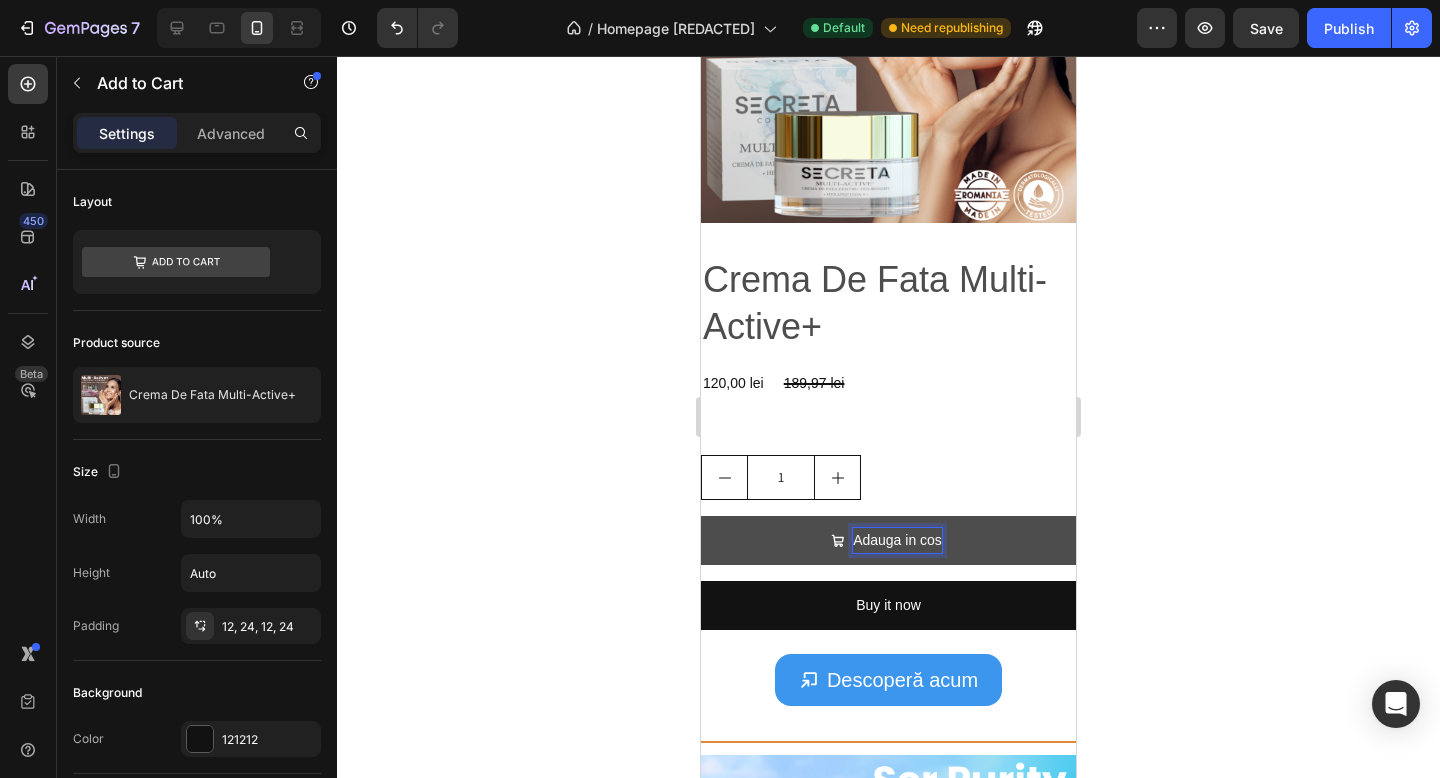 click on "Adauga in cos" at bounding box center (888, 540) 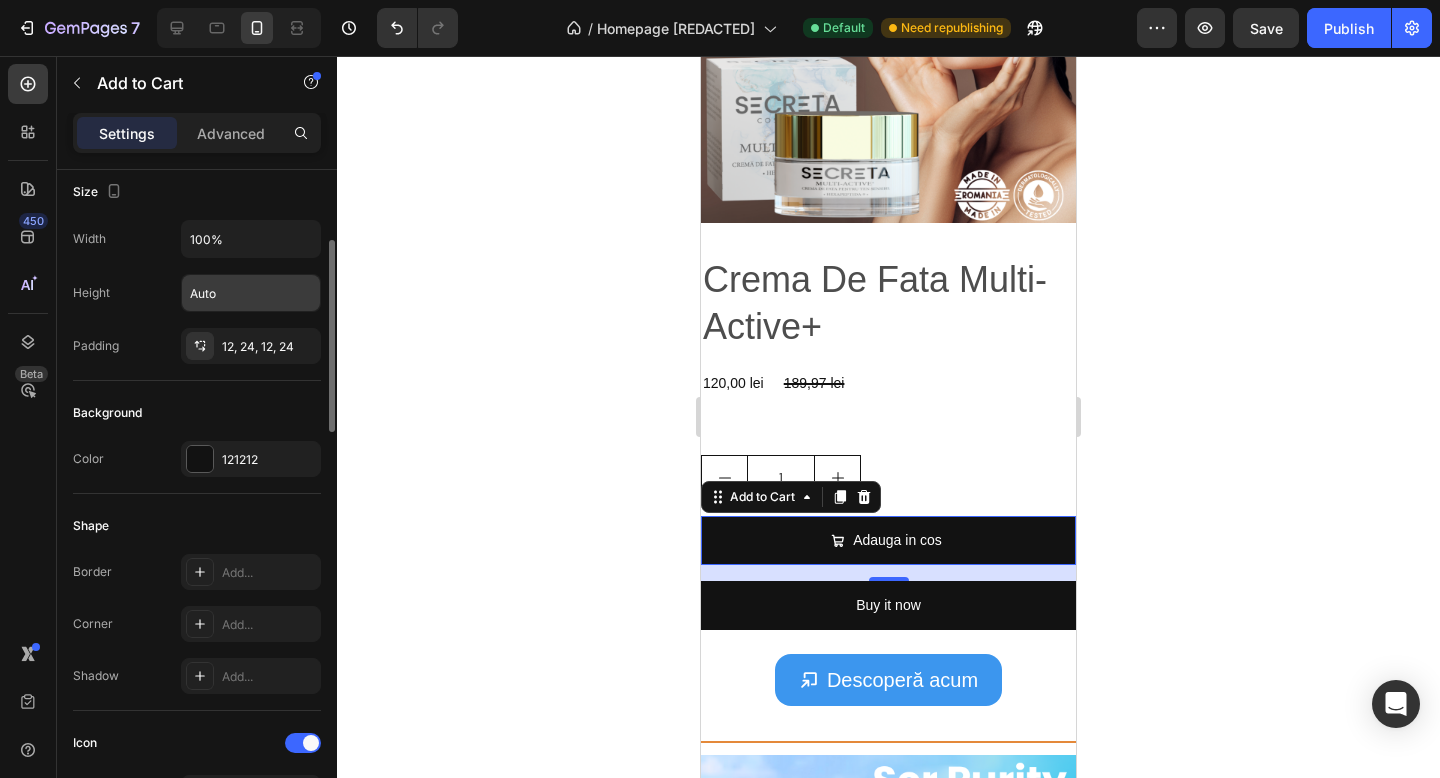 scroll, scrollTop: 299, scrollLeft: 0, axis: vertical 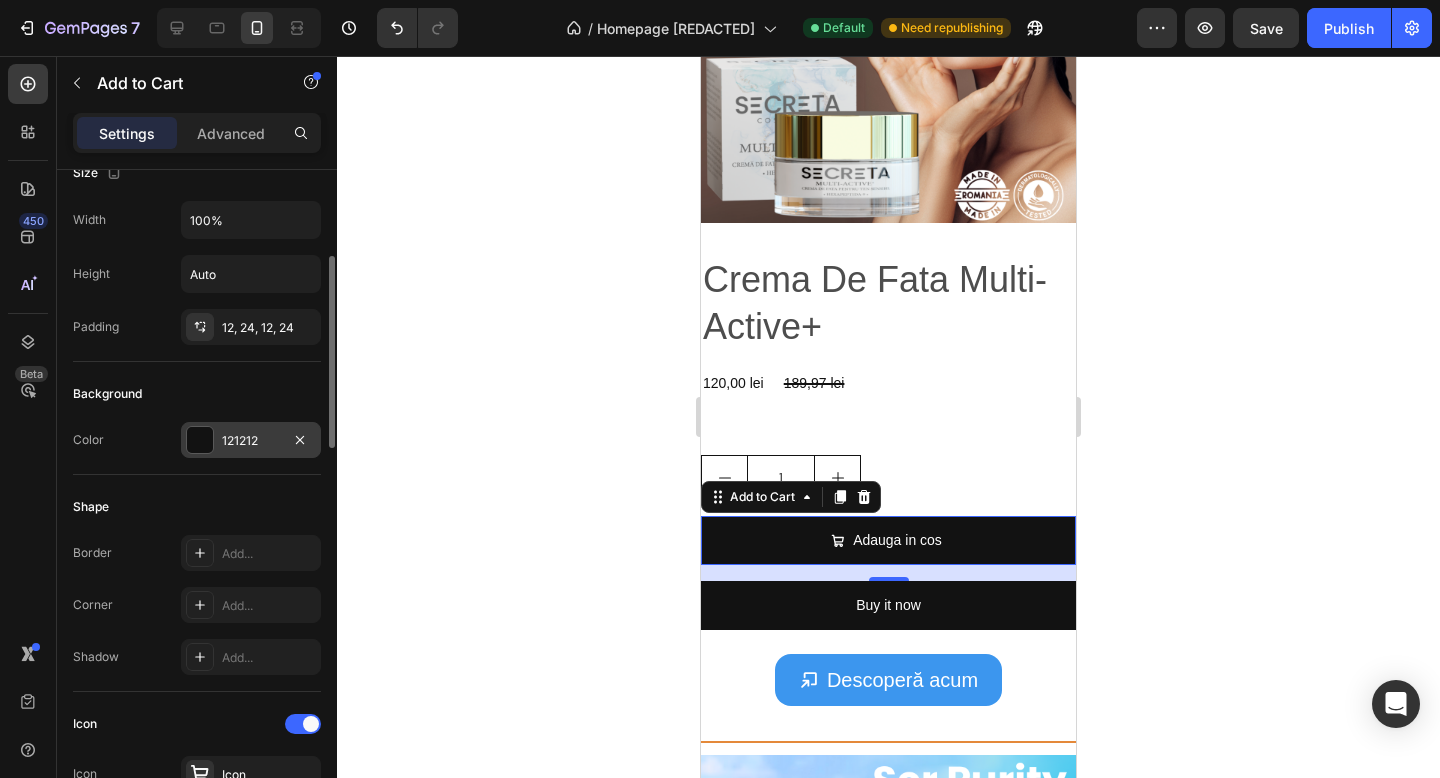 click at bounding box center [200, 440] 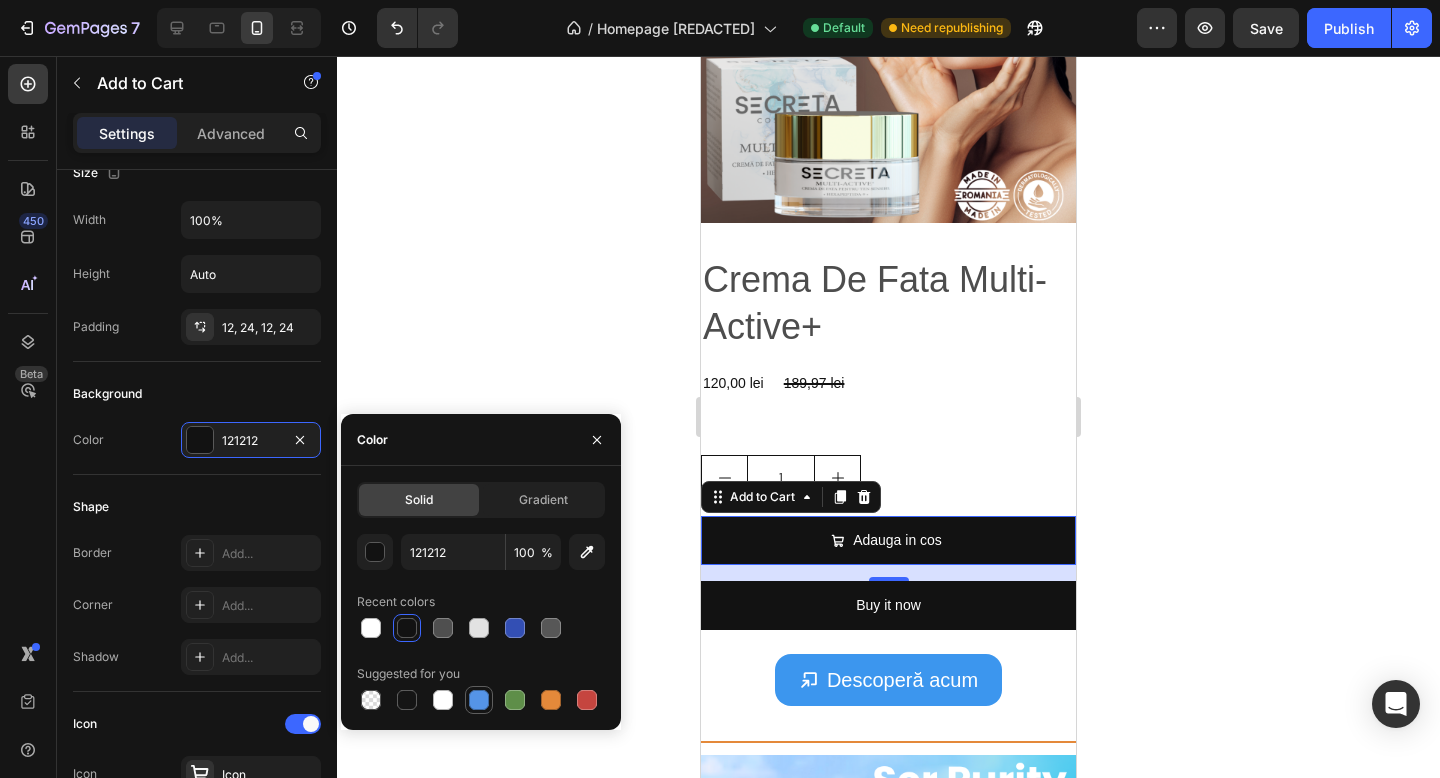 click at bounding box center (479, 700) 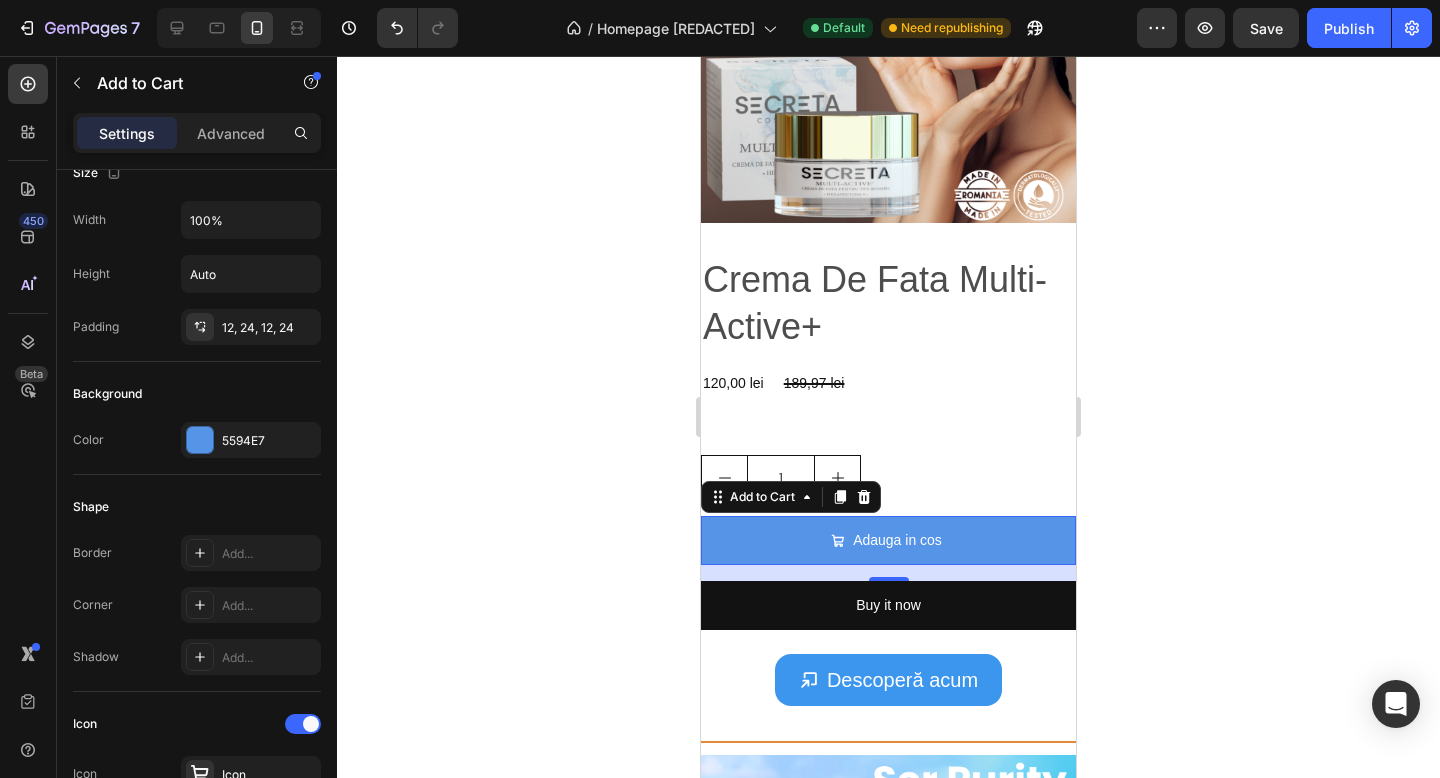 click 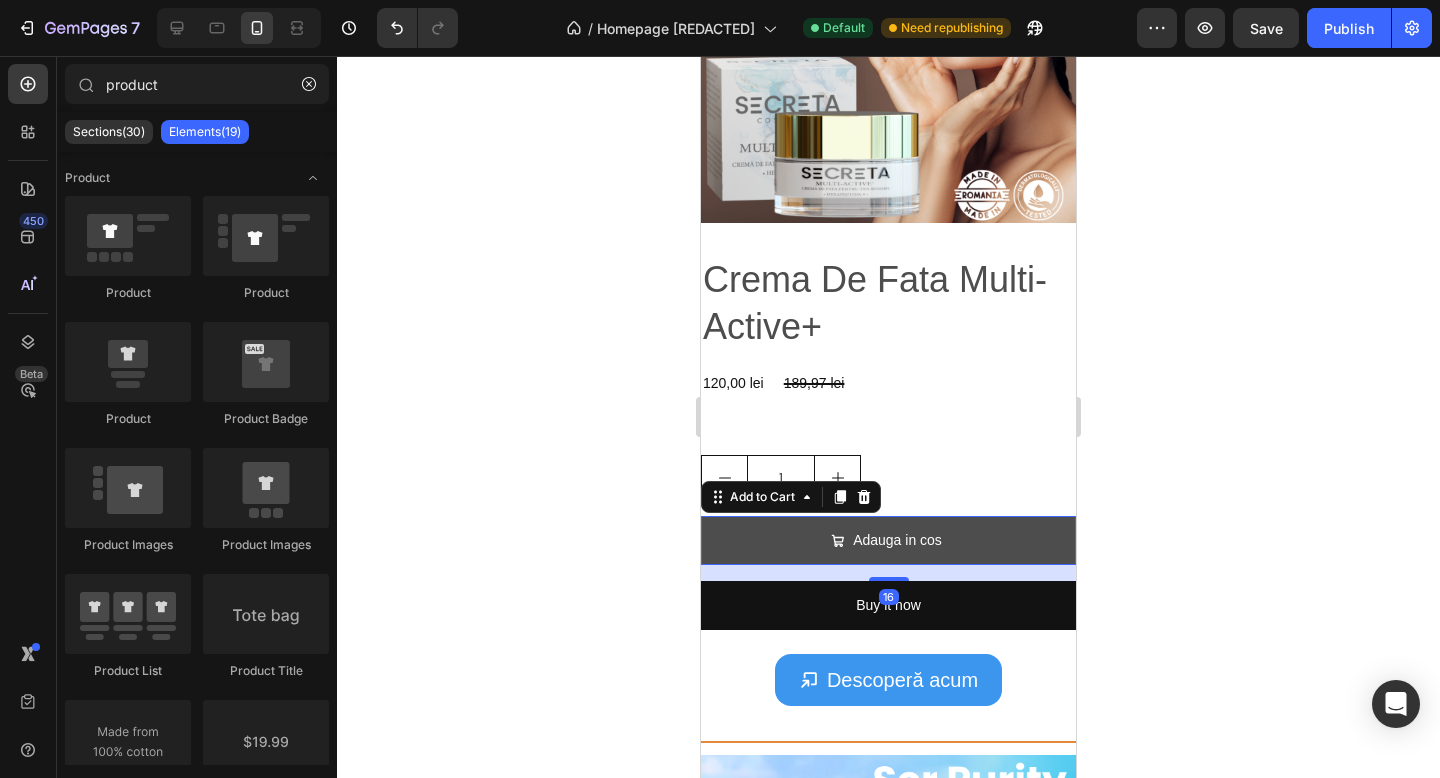 click on "Adauga in cos" at bounding box center [888, 540] 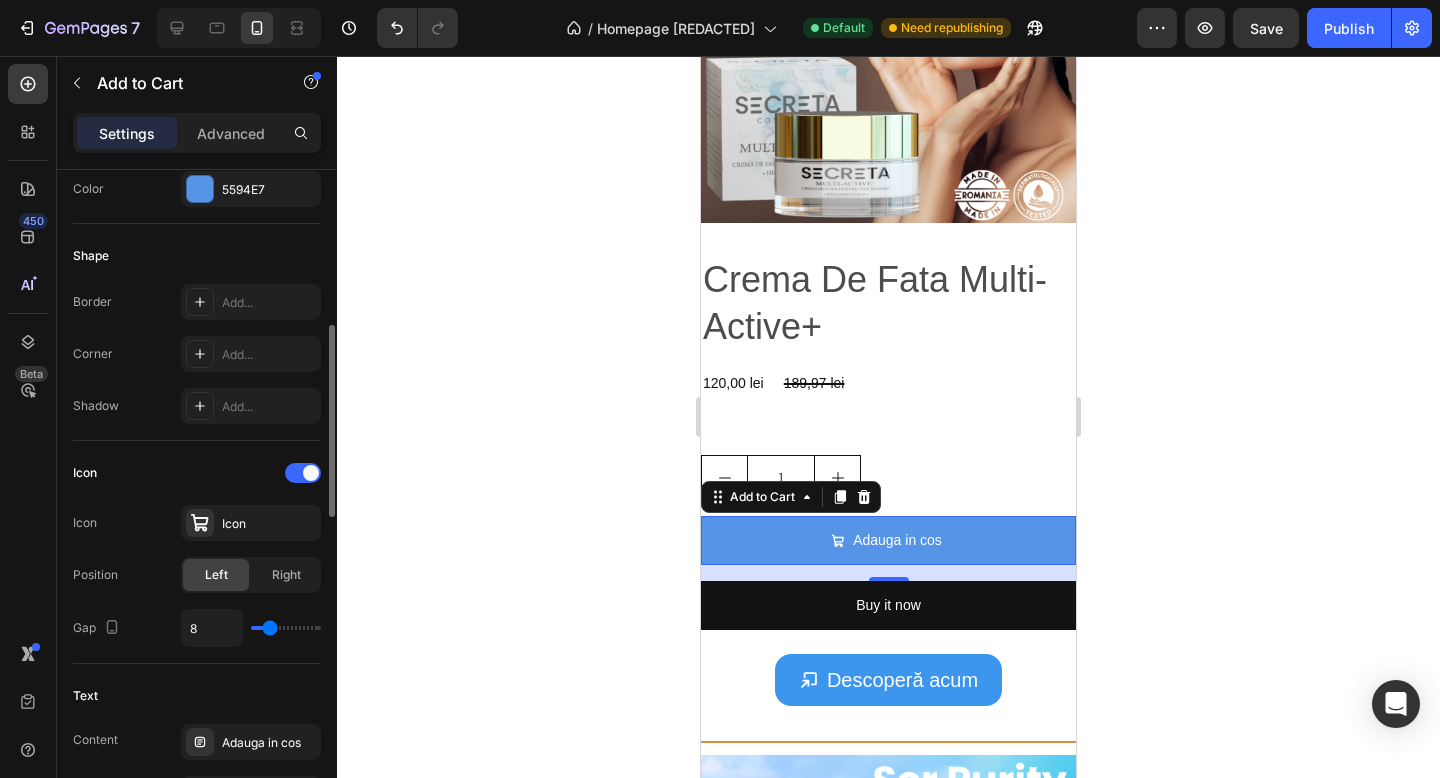 scroll, scrollTop: 552, scrollLeft: 0, axis: vertical 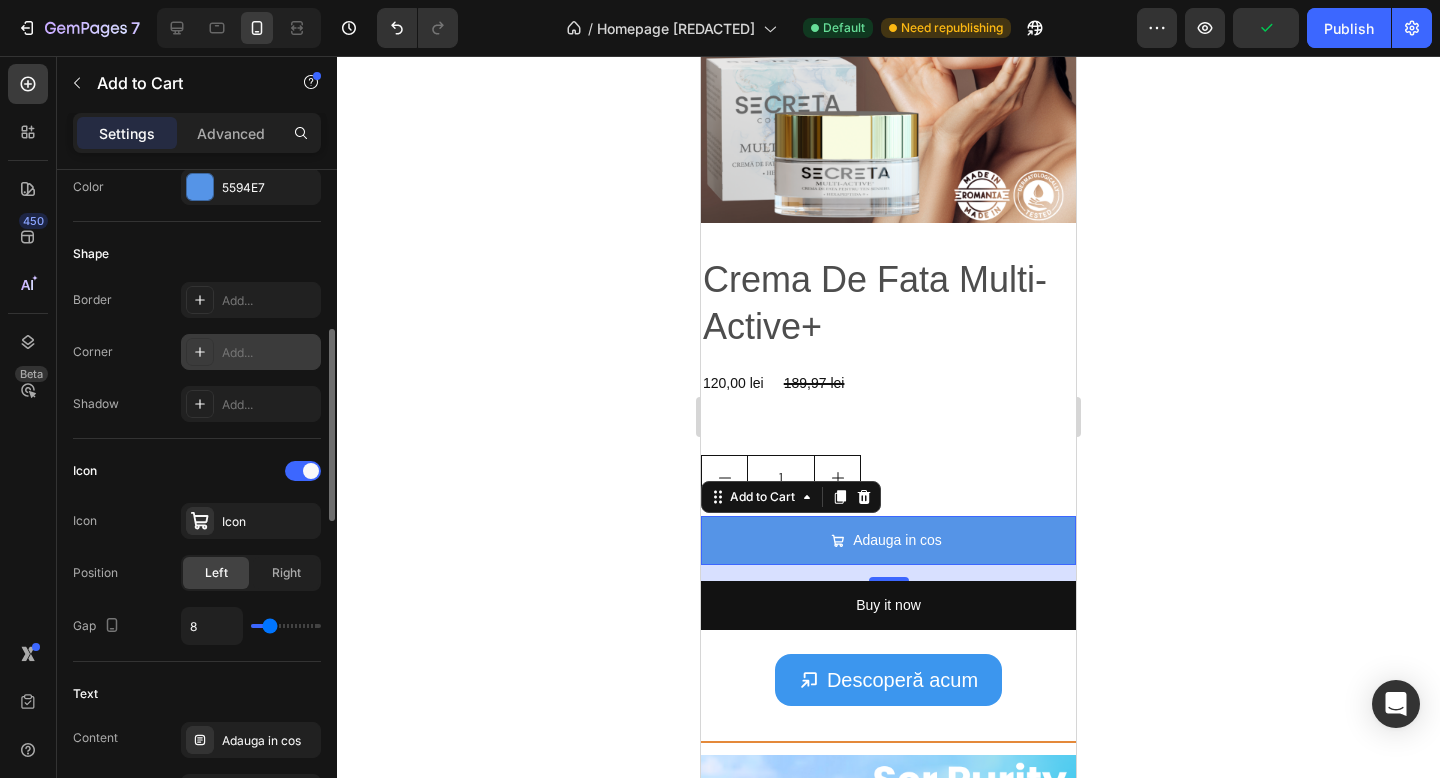 click 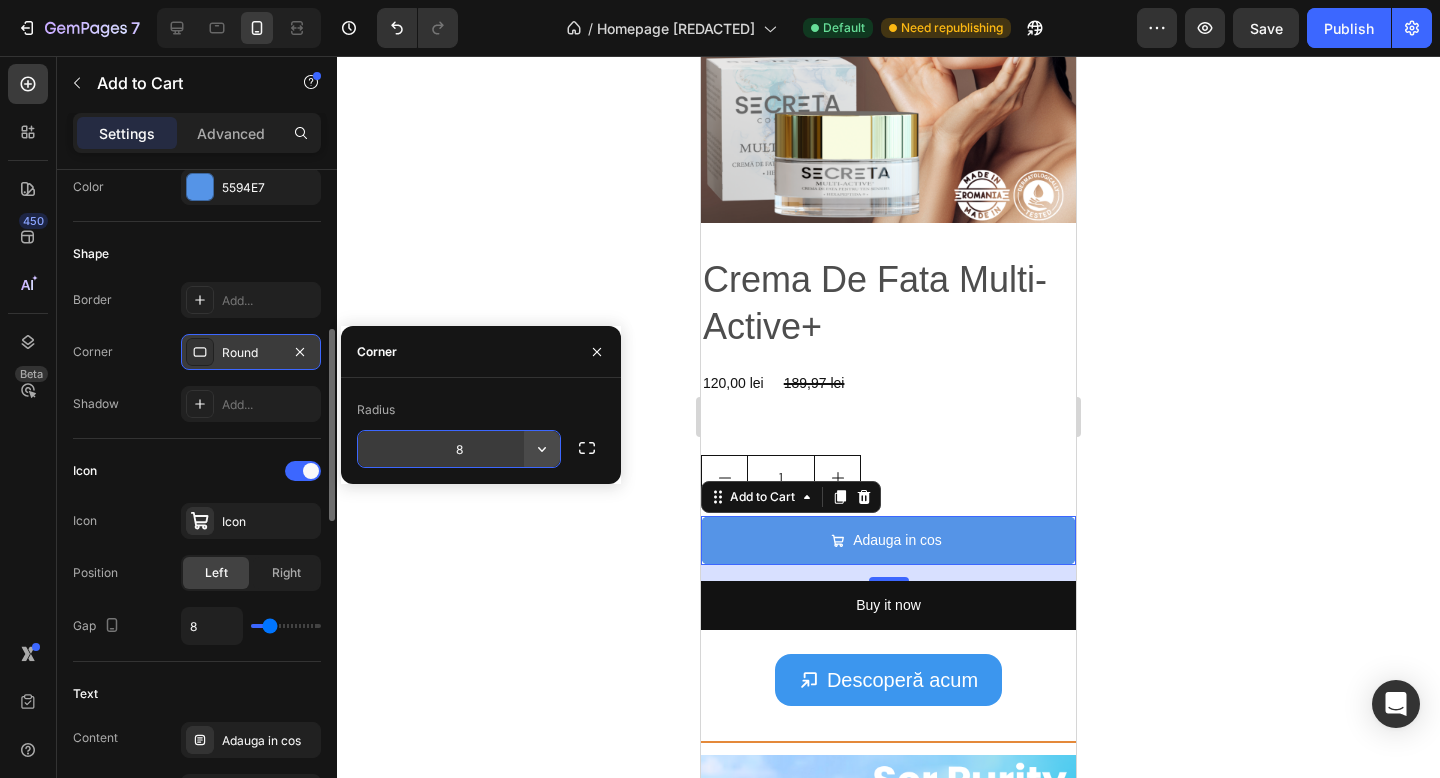 click 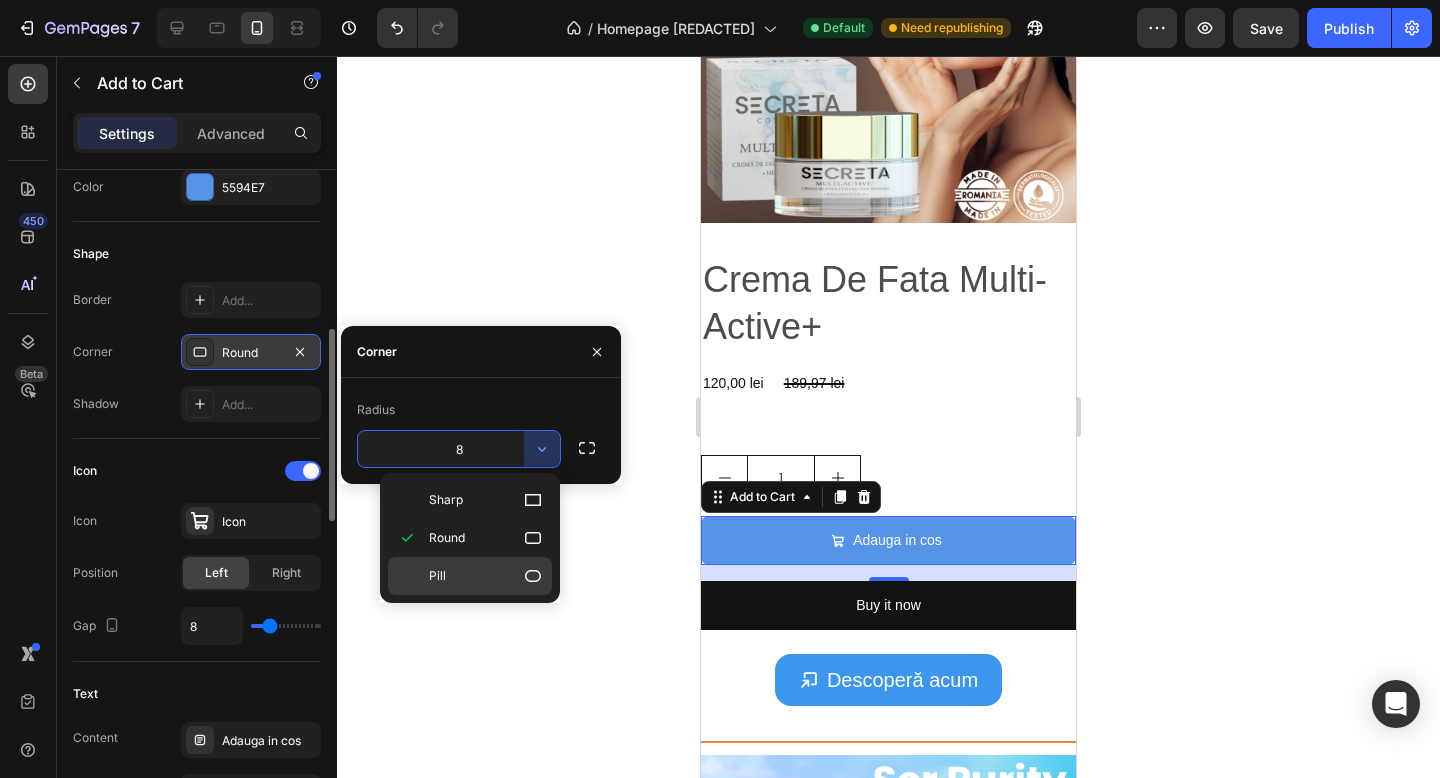 click on "Pill" at bounding box center [486, 576] 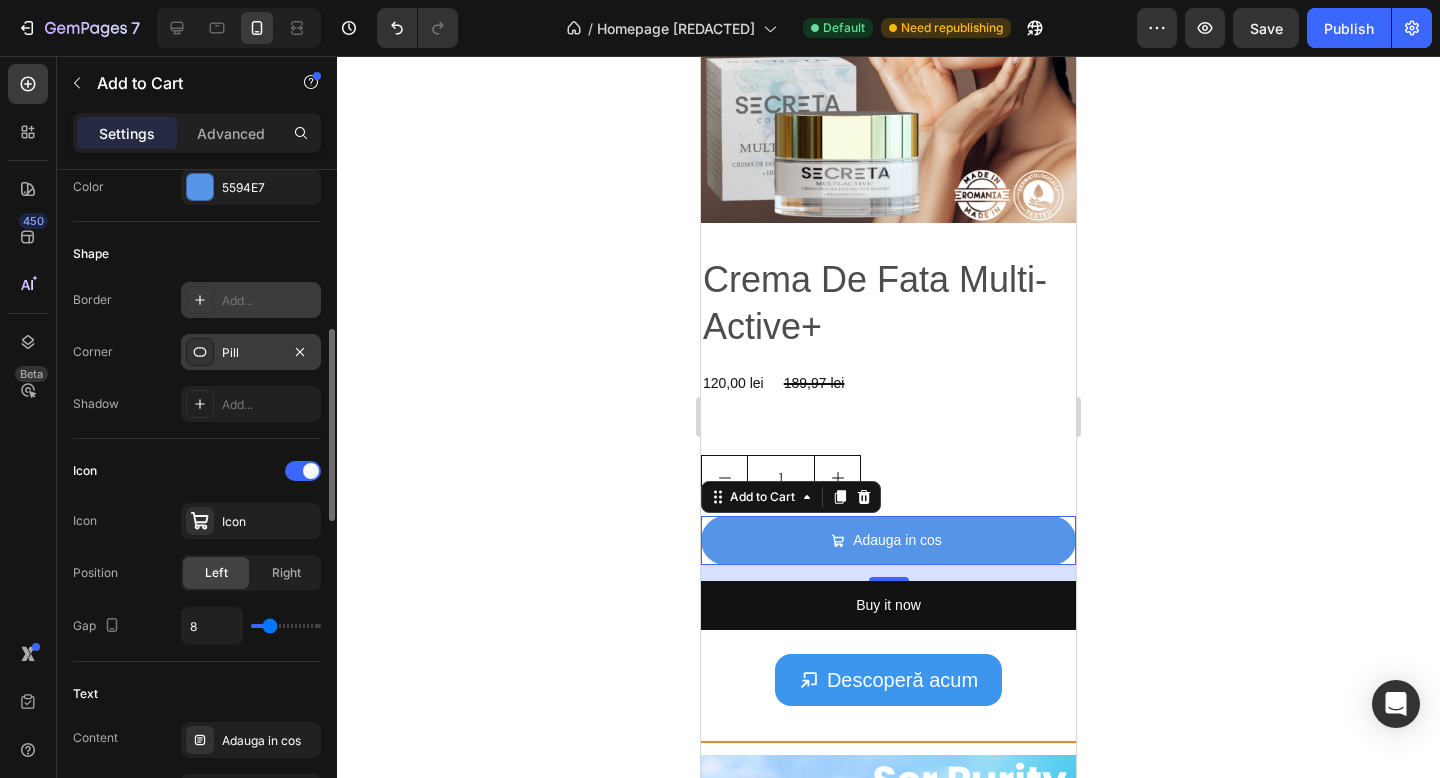 click on "Add..." at bounding box center [251, 300] 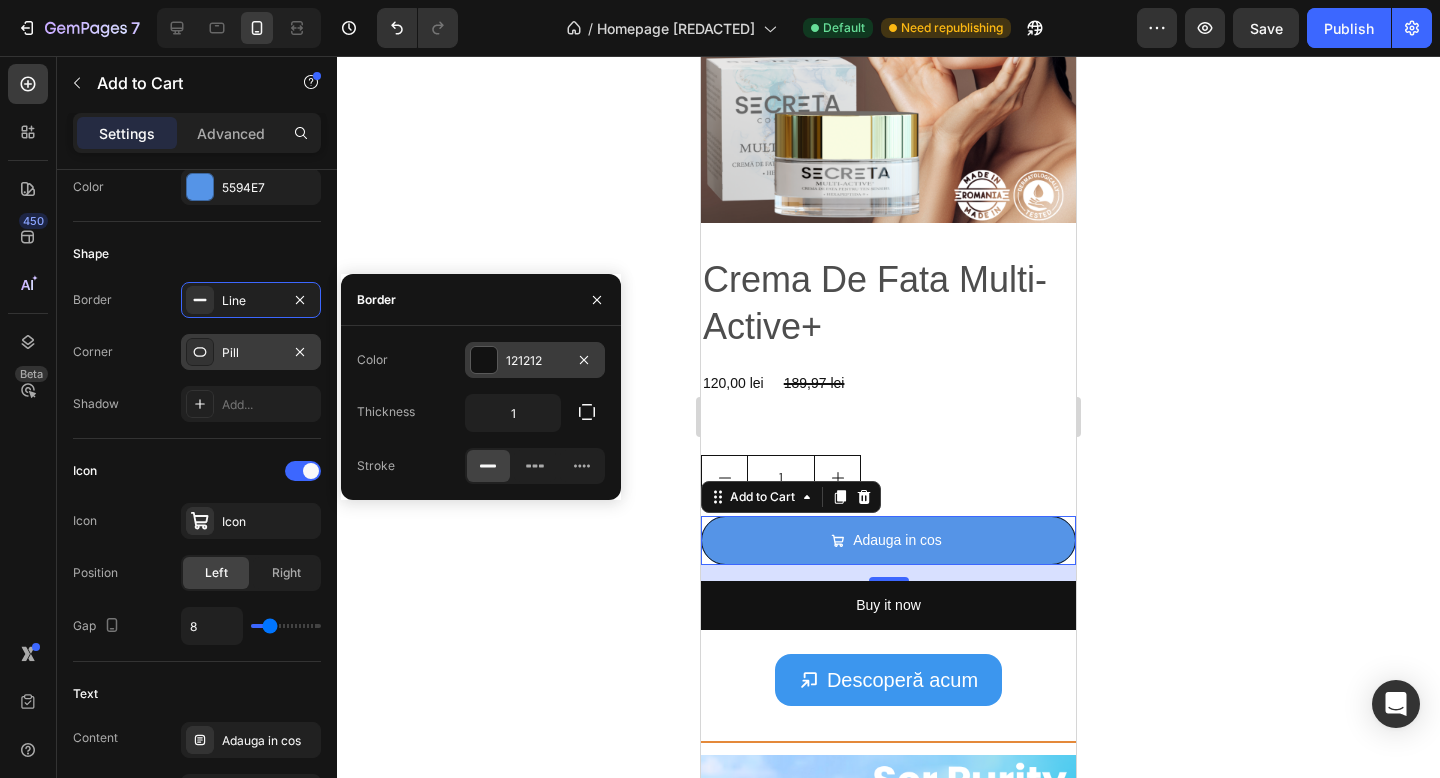 click at bounding box center (484, 360) 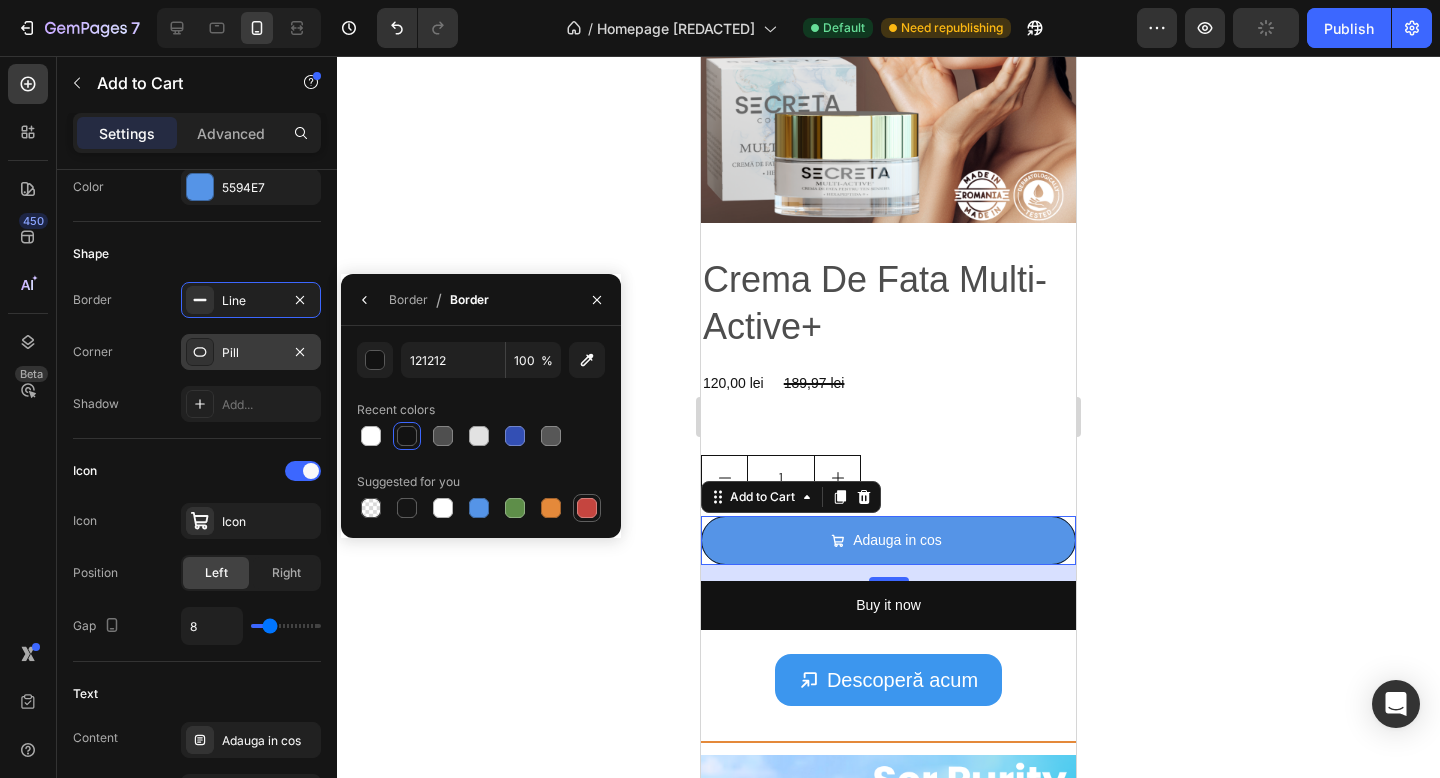 click at bounding box center (587, 508) 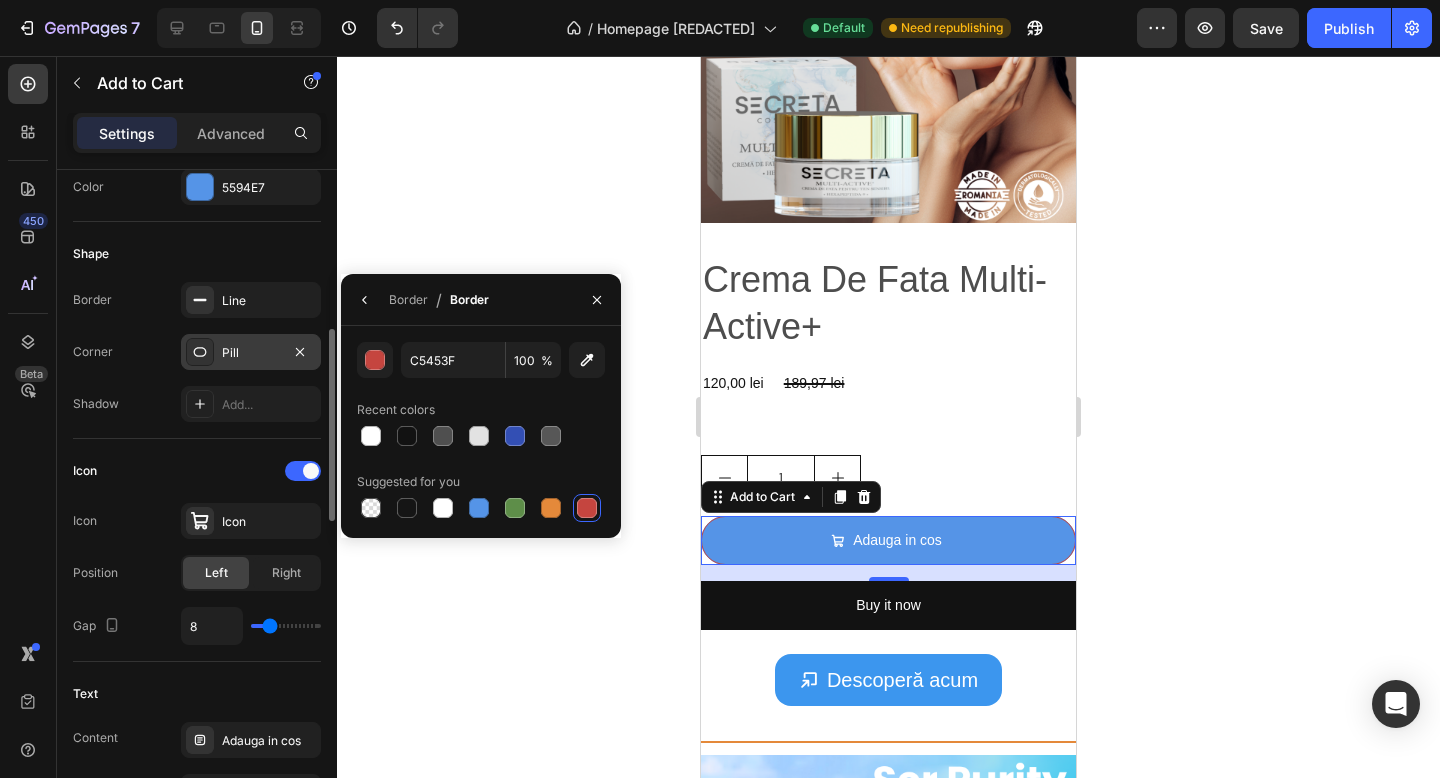 click on "Shape" at bounding box center (197, 254) 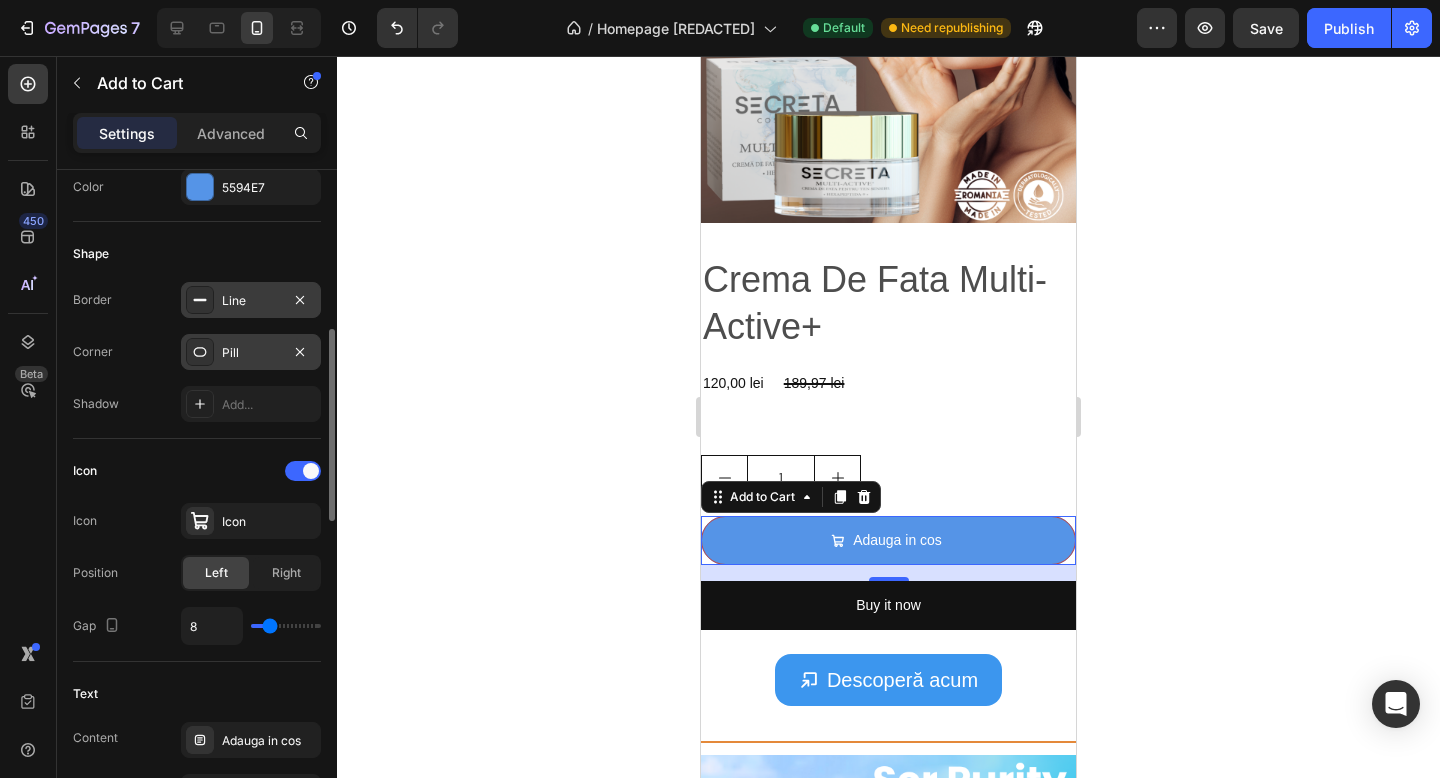 click on "Line" at bounding box center (251, 301) 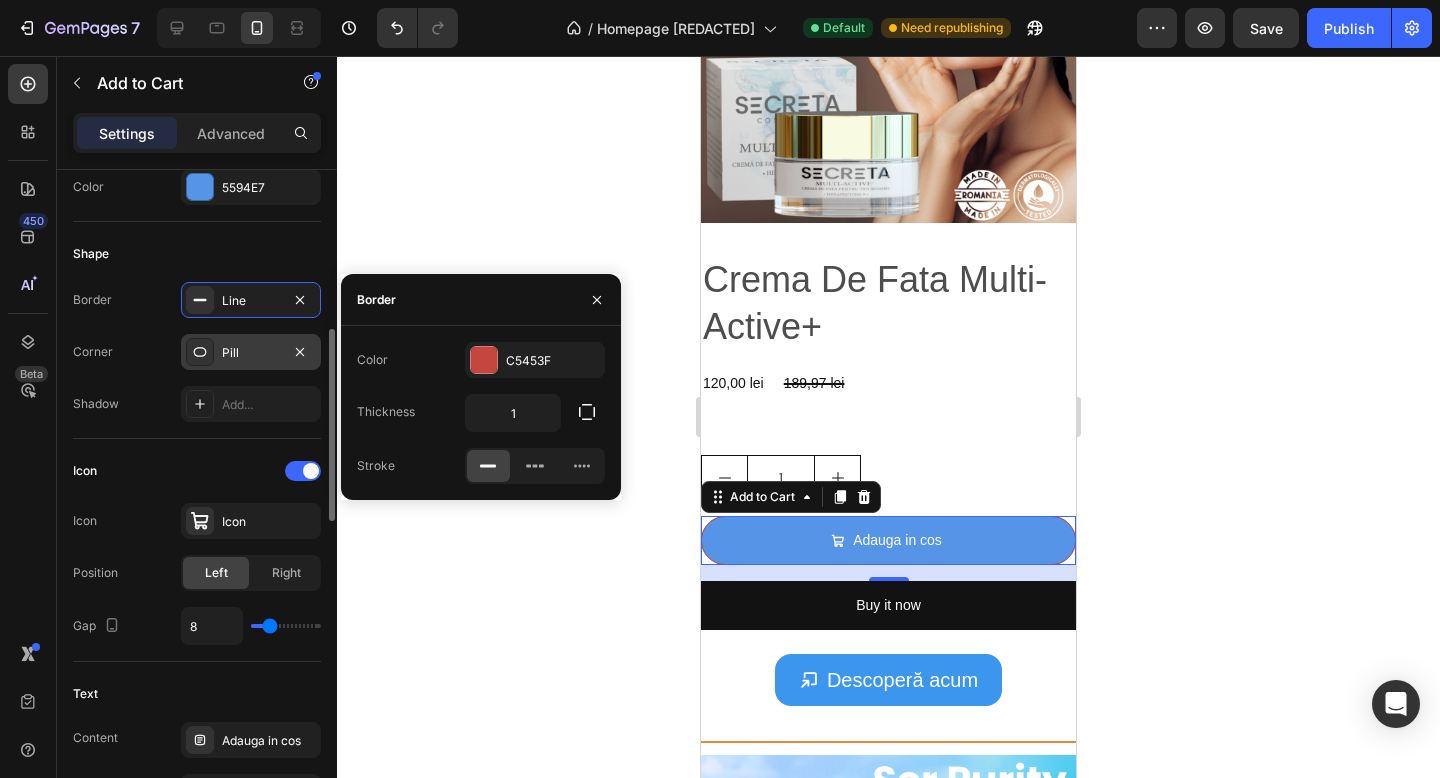 click on "Shape" at bounding box center (197, 254) 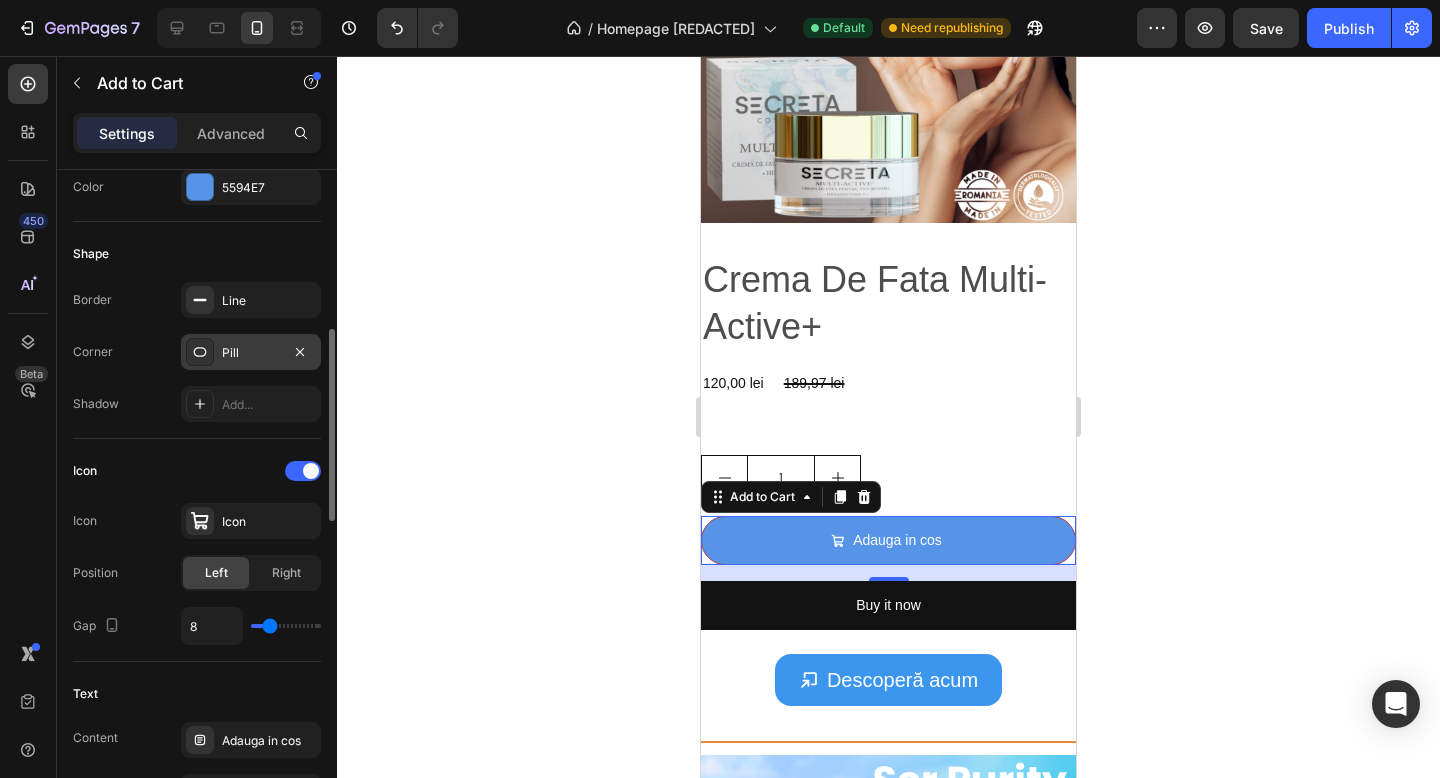 click on "Icon" at bounding box center [197, 471] 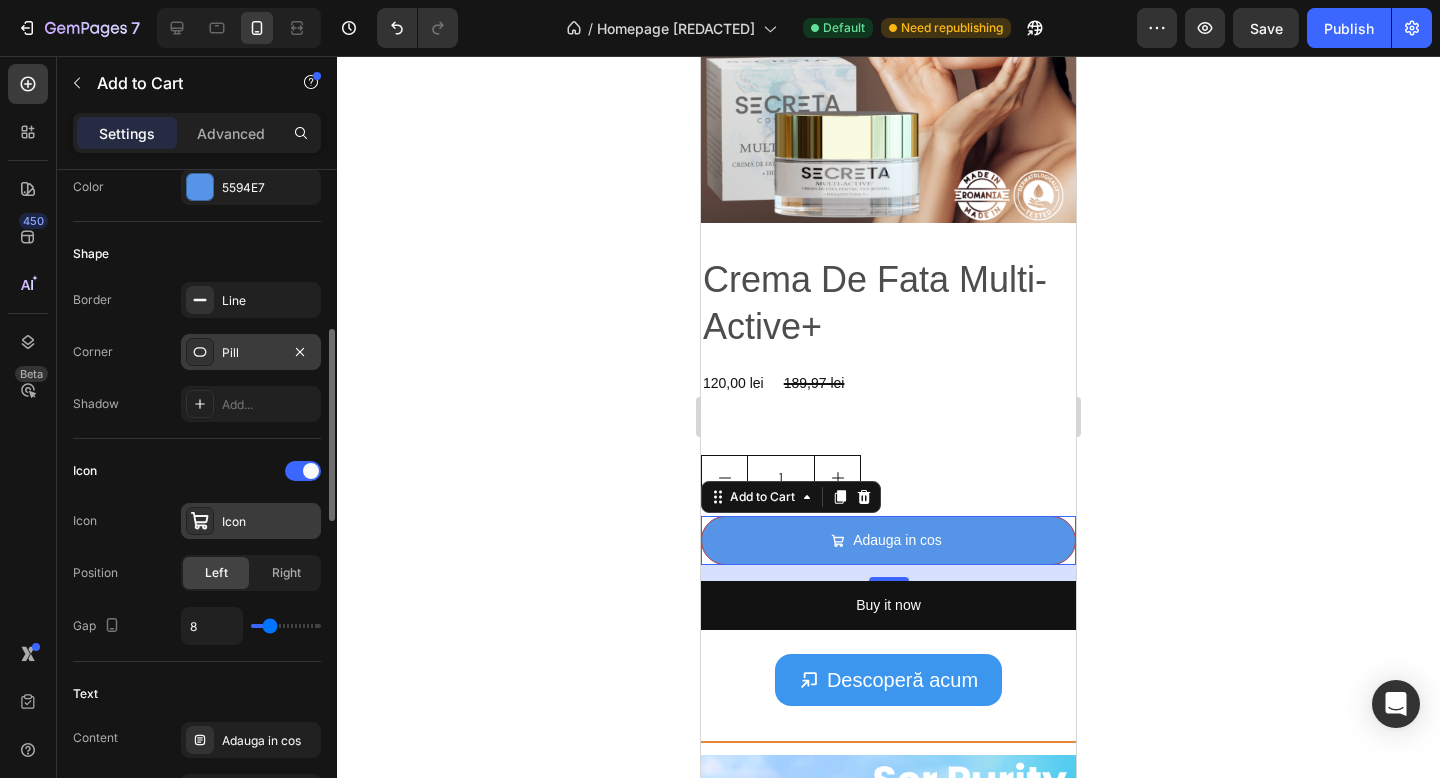 click 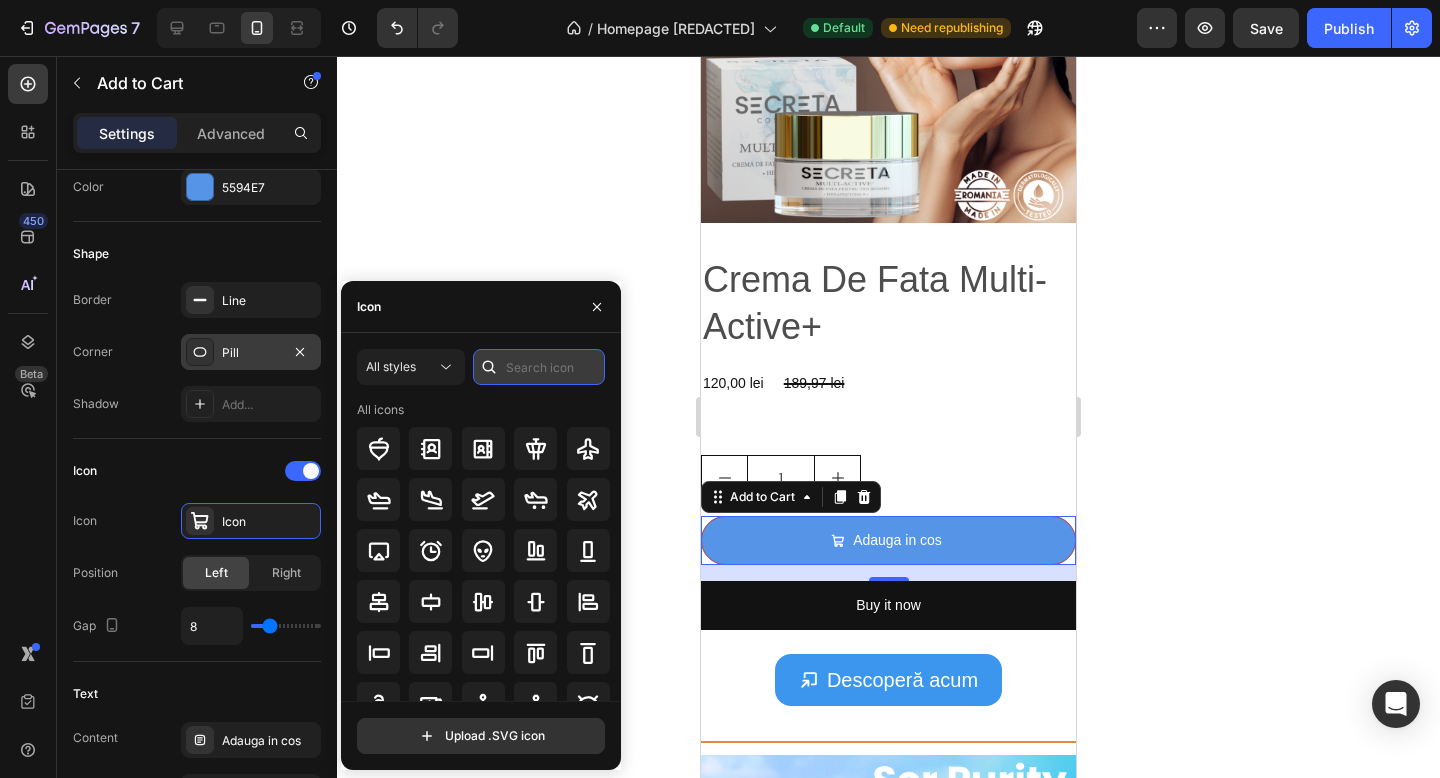 click at bounding box center [539, 367] 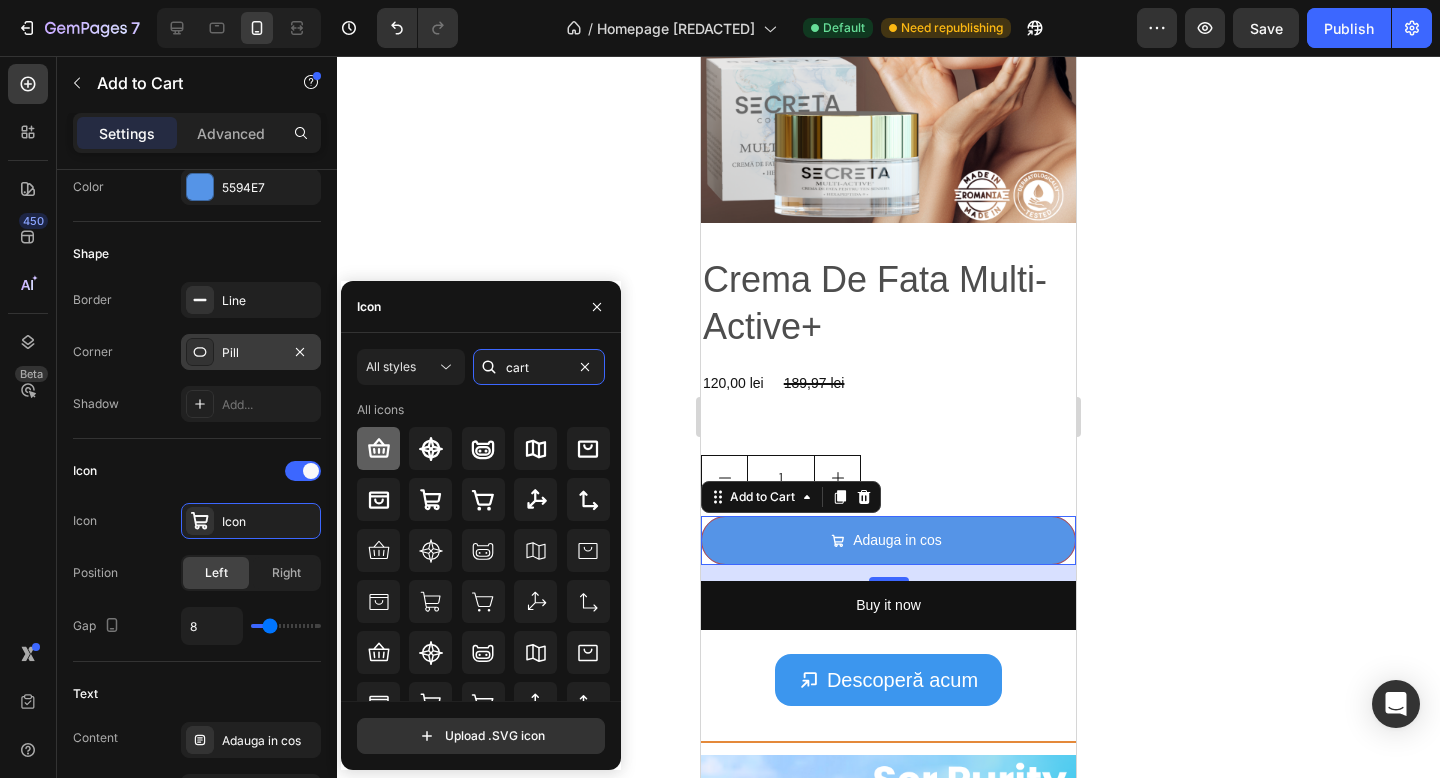type on "cart" 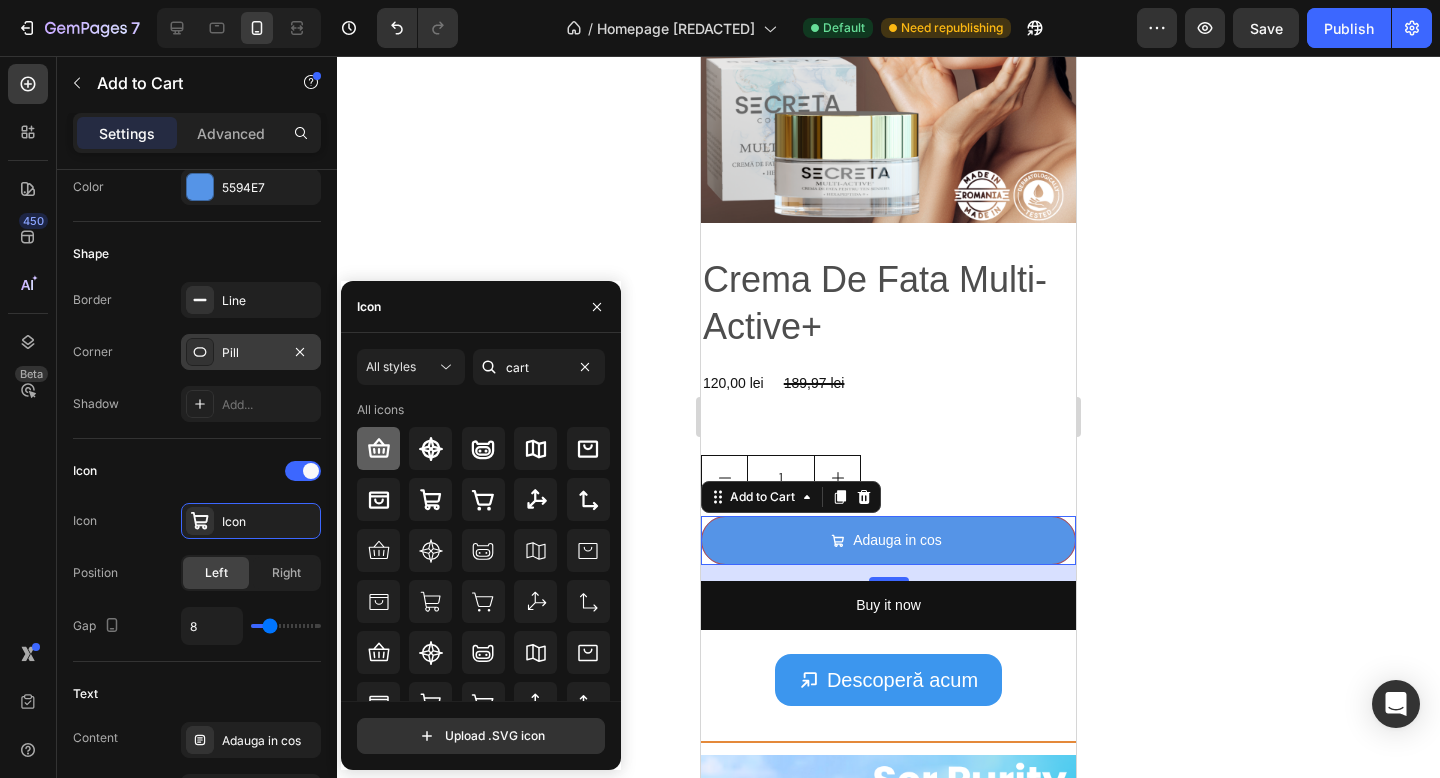 click 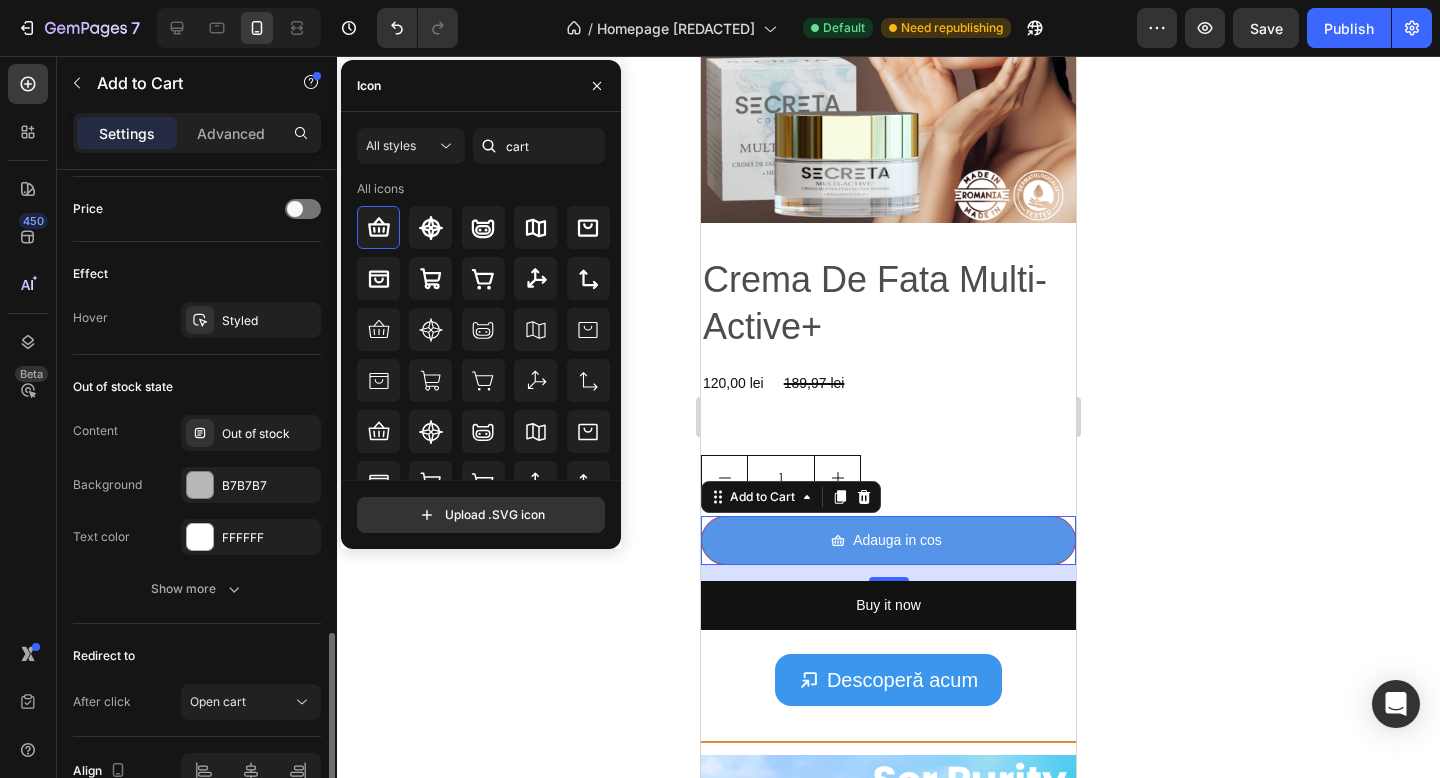 scroll, scrollTop: 1526, scrollLeft: 0, axis: vertical 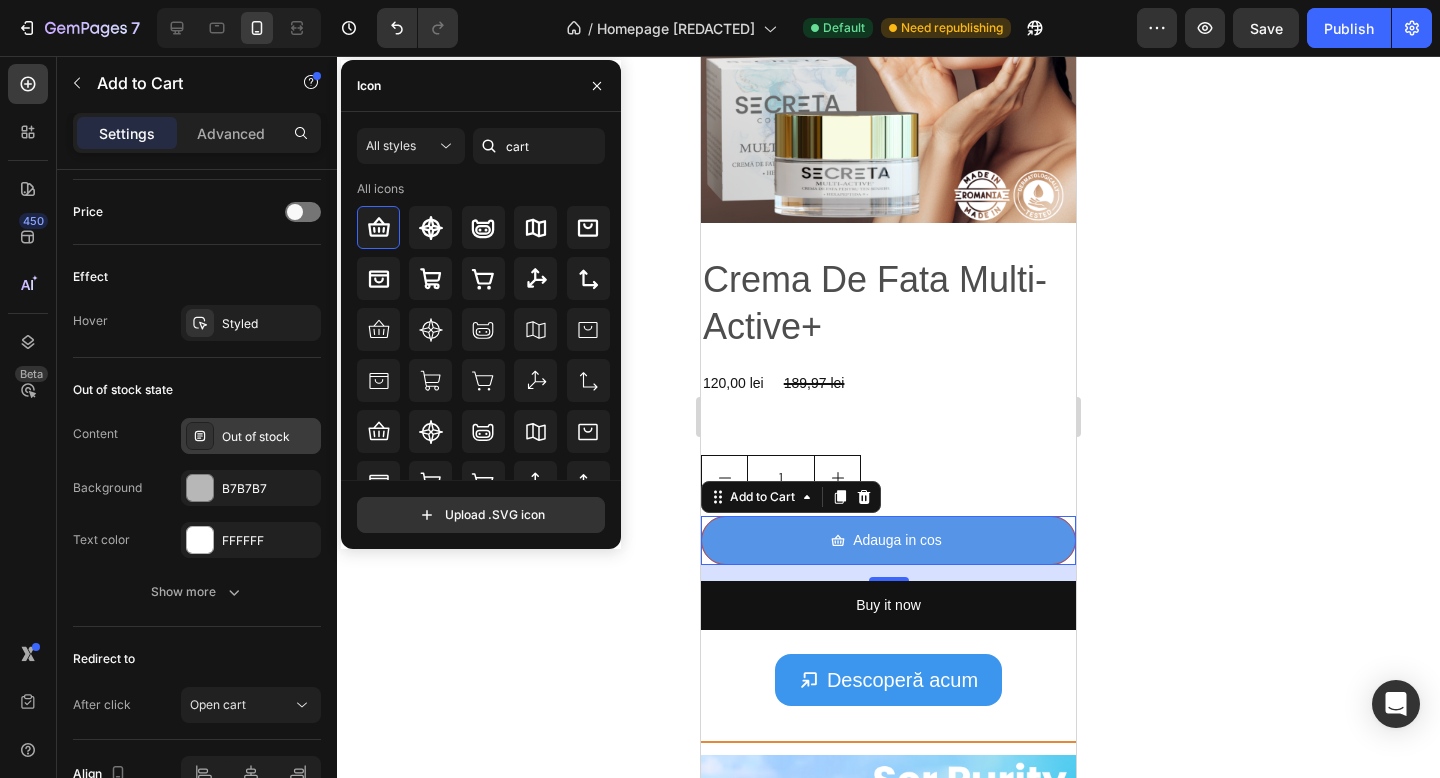 click on "Out of stock" at bounding box center [269, 437] 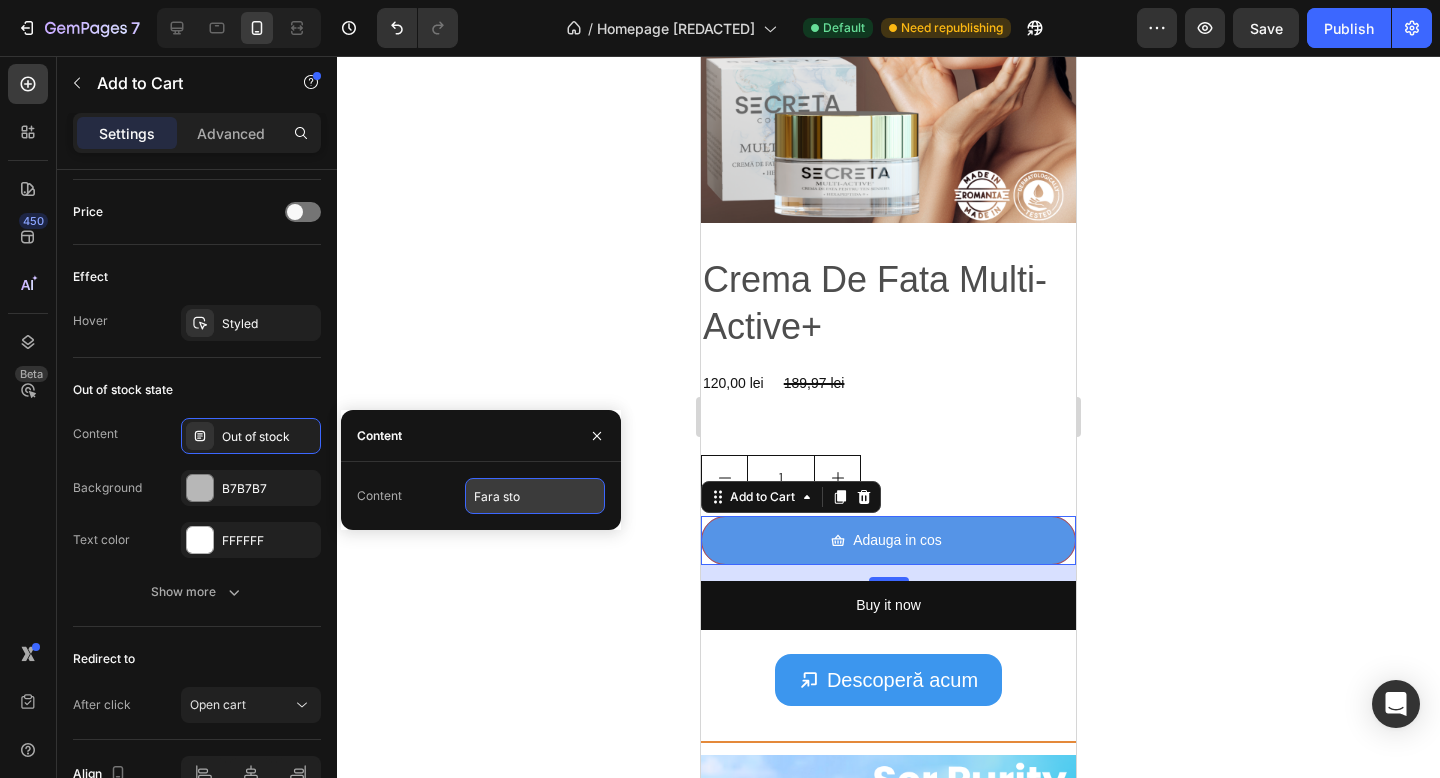 type on "Fara stoc" 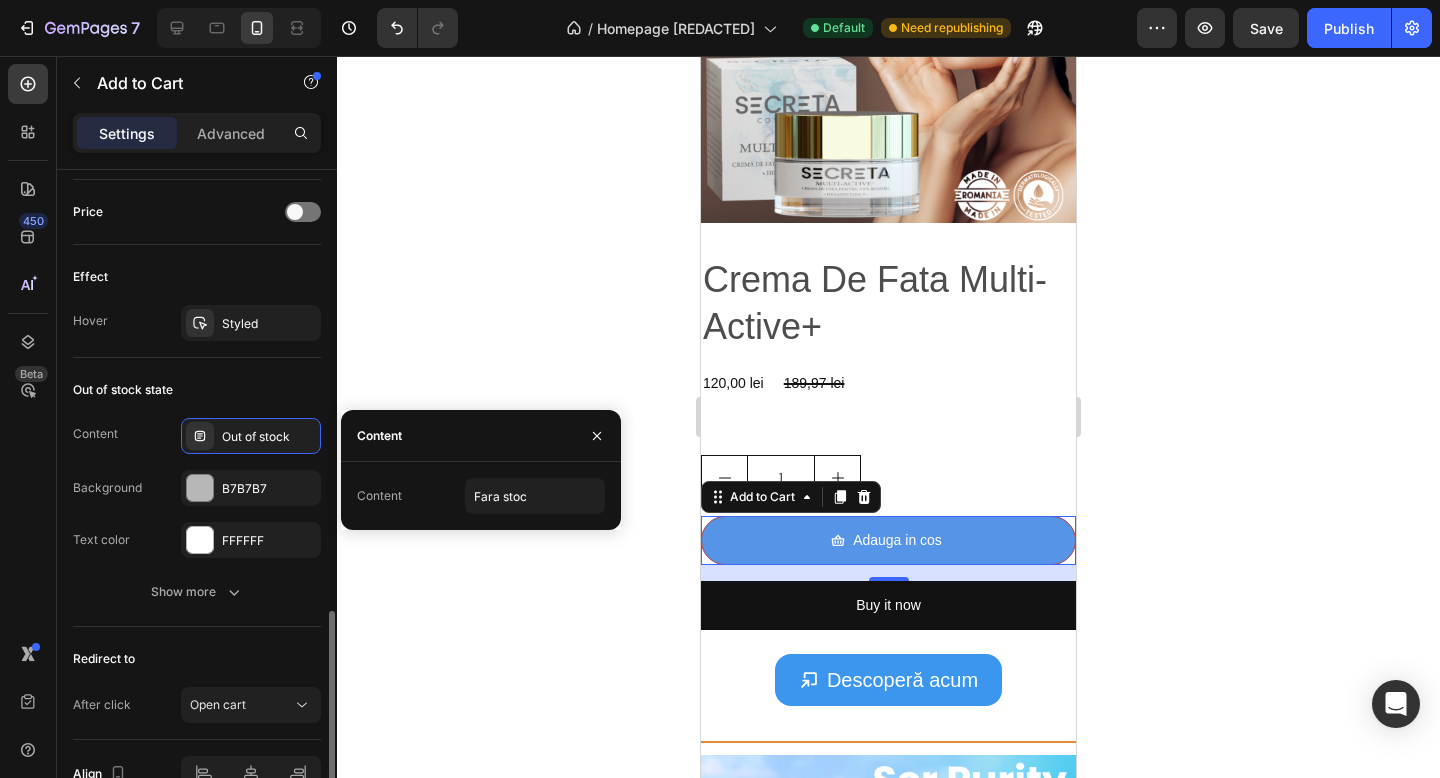 click on "Redirect to" at bounding box center (197, 659) 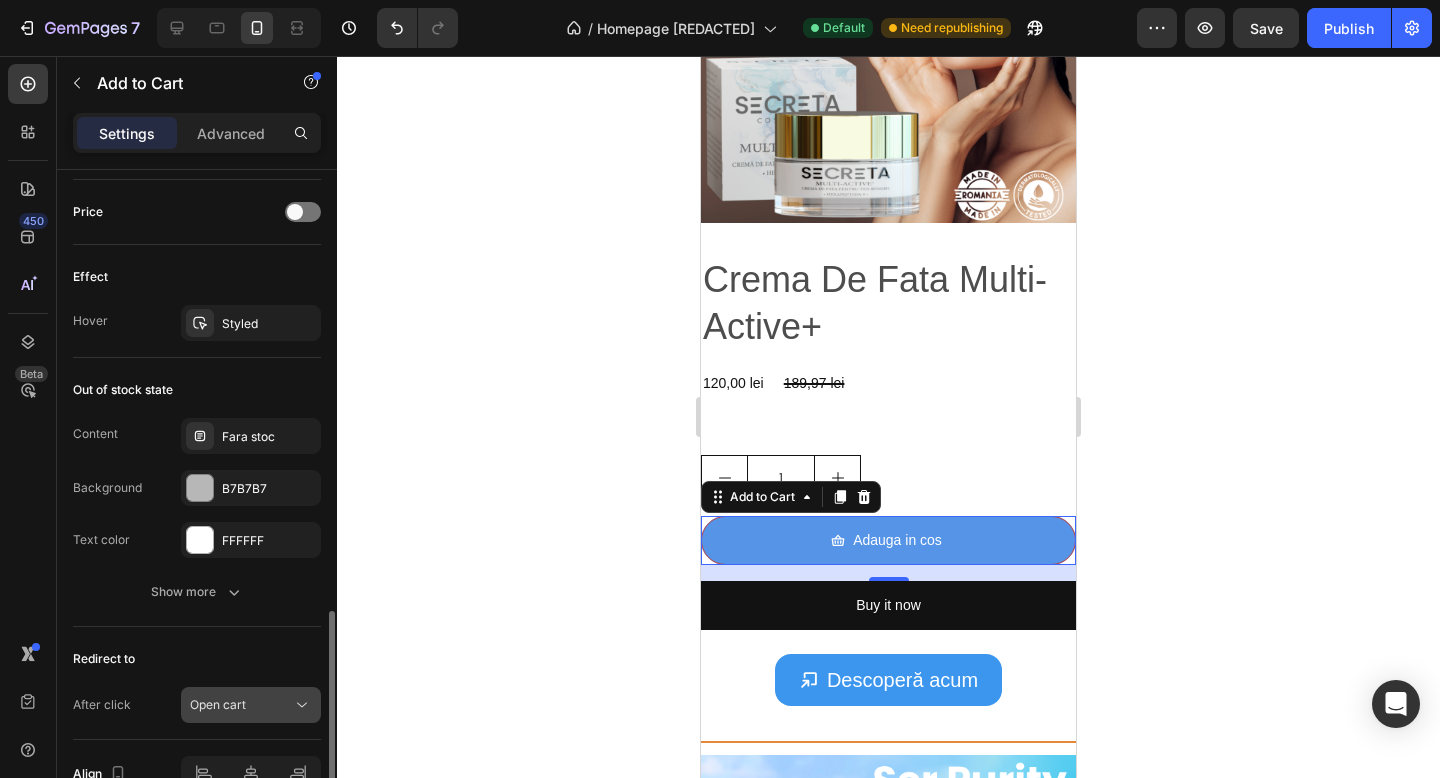 click on "Open cart" 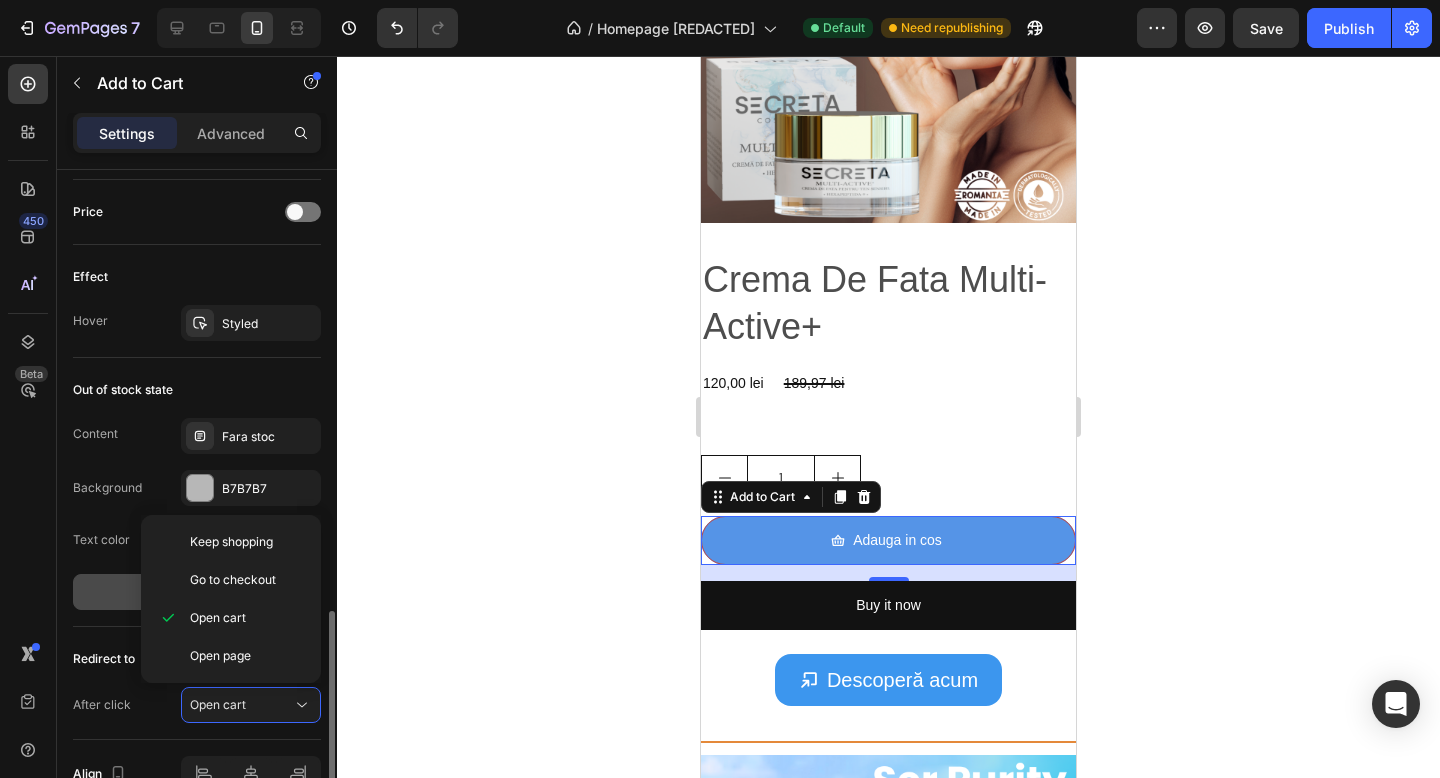 click on "Show more" at bounding box center (197, 592) 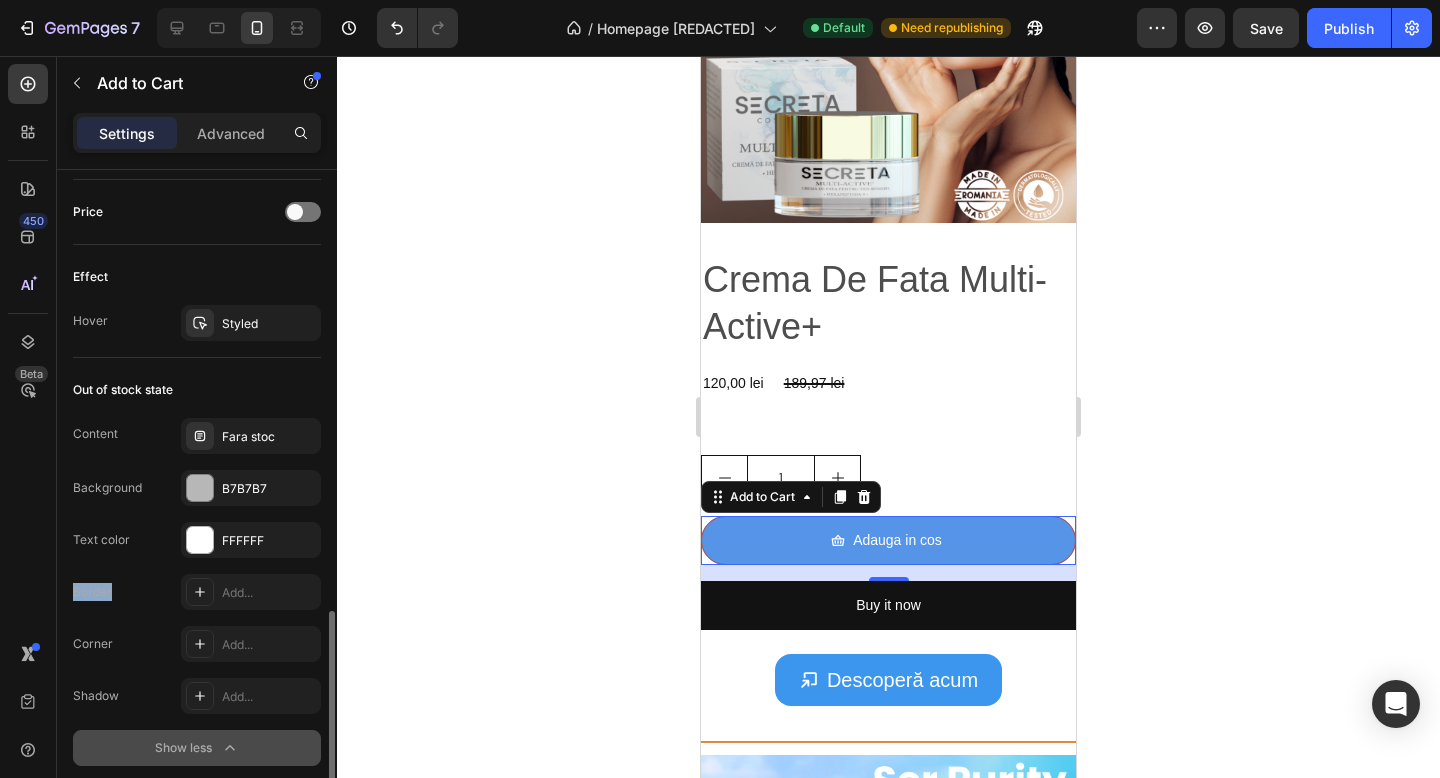 click on "Border" at bounding box center [92, 592] 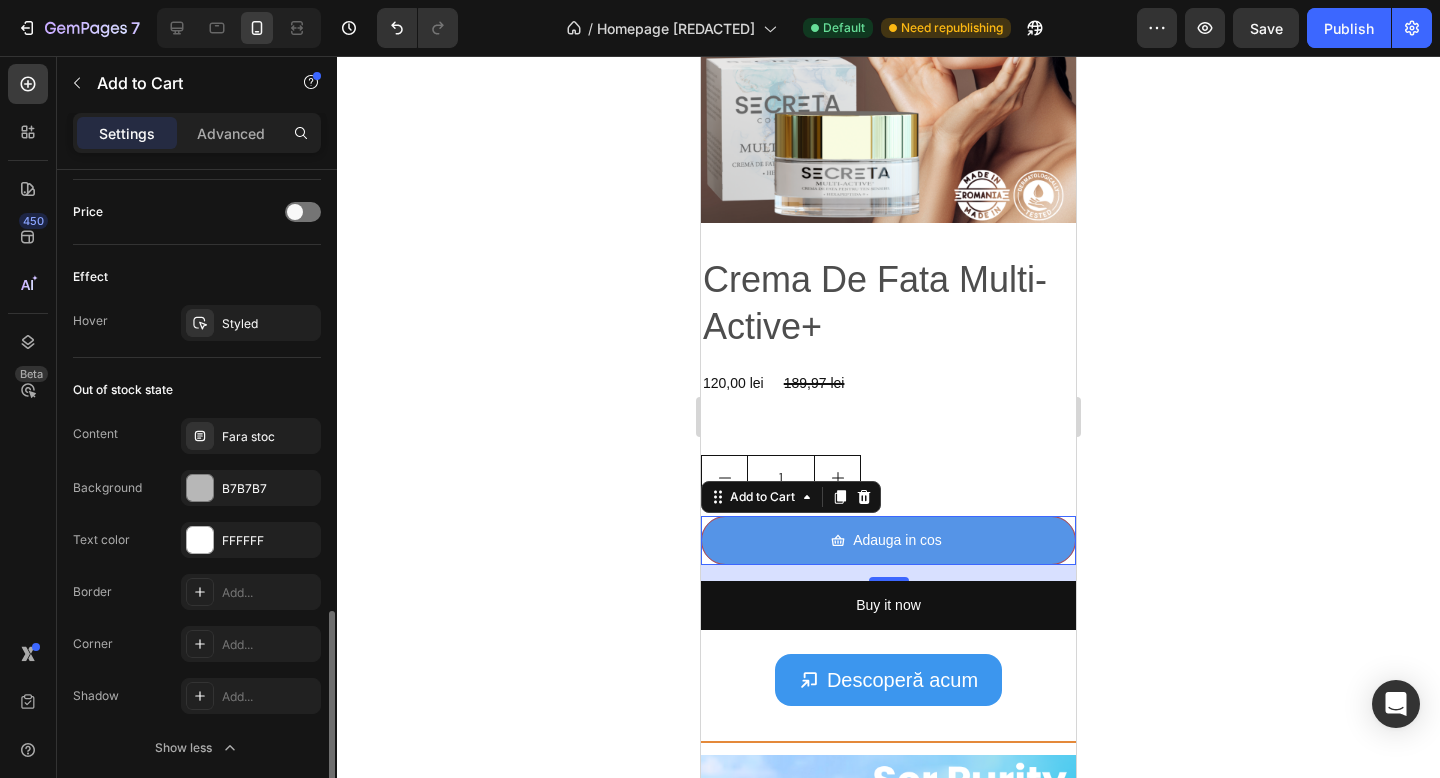 click on "Out of stock state" at bounding box center (197, 390) 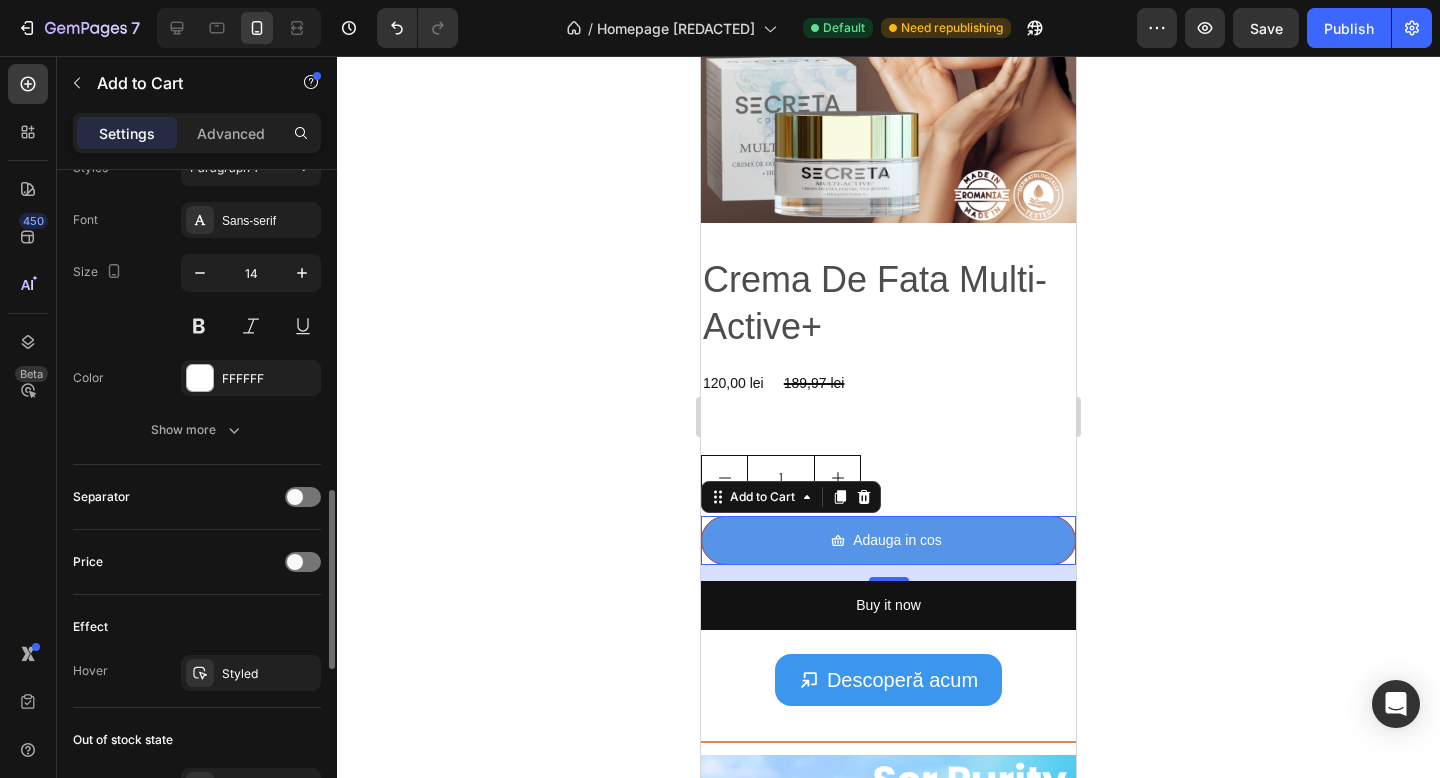 scroll, scrollTop: 1178, scrollLeft: 0, axis: vertical 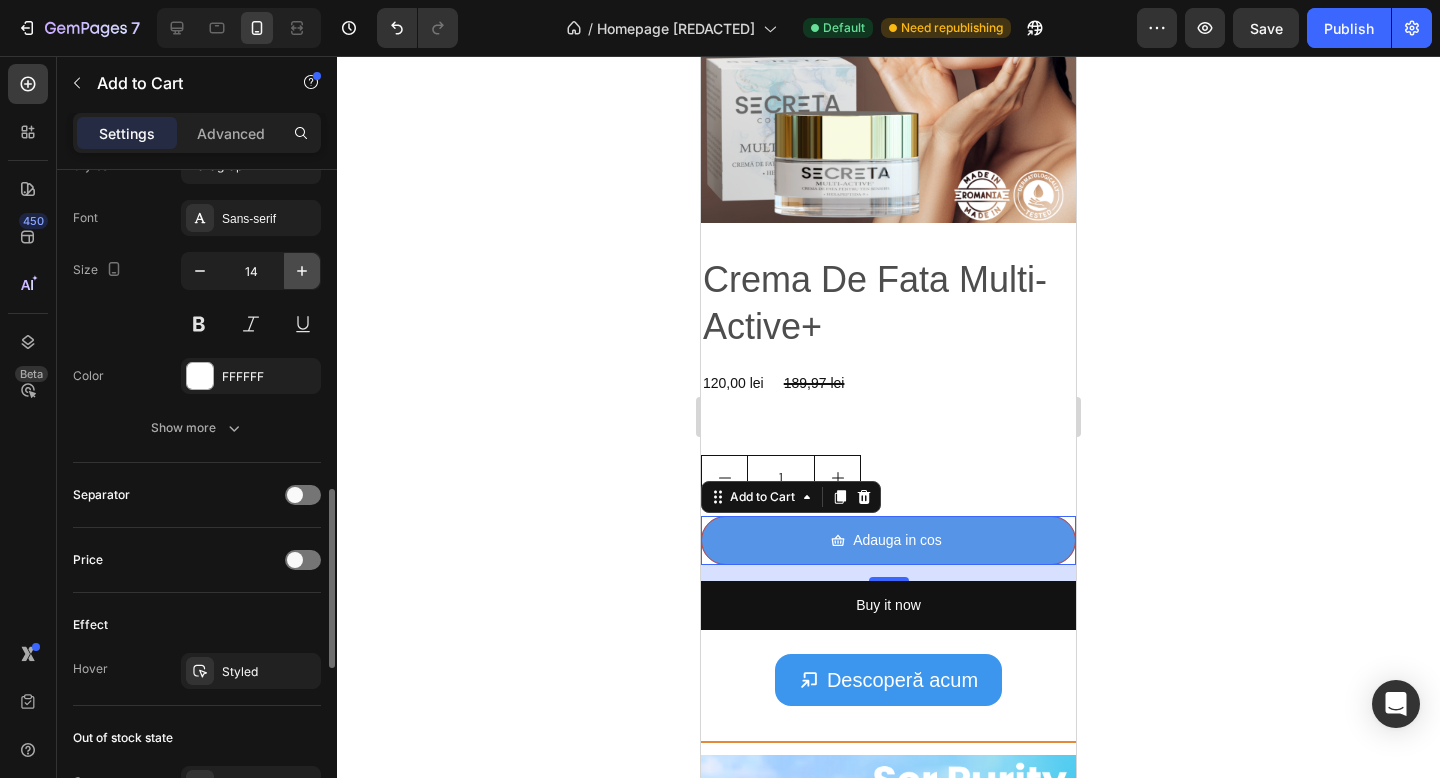 click 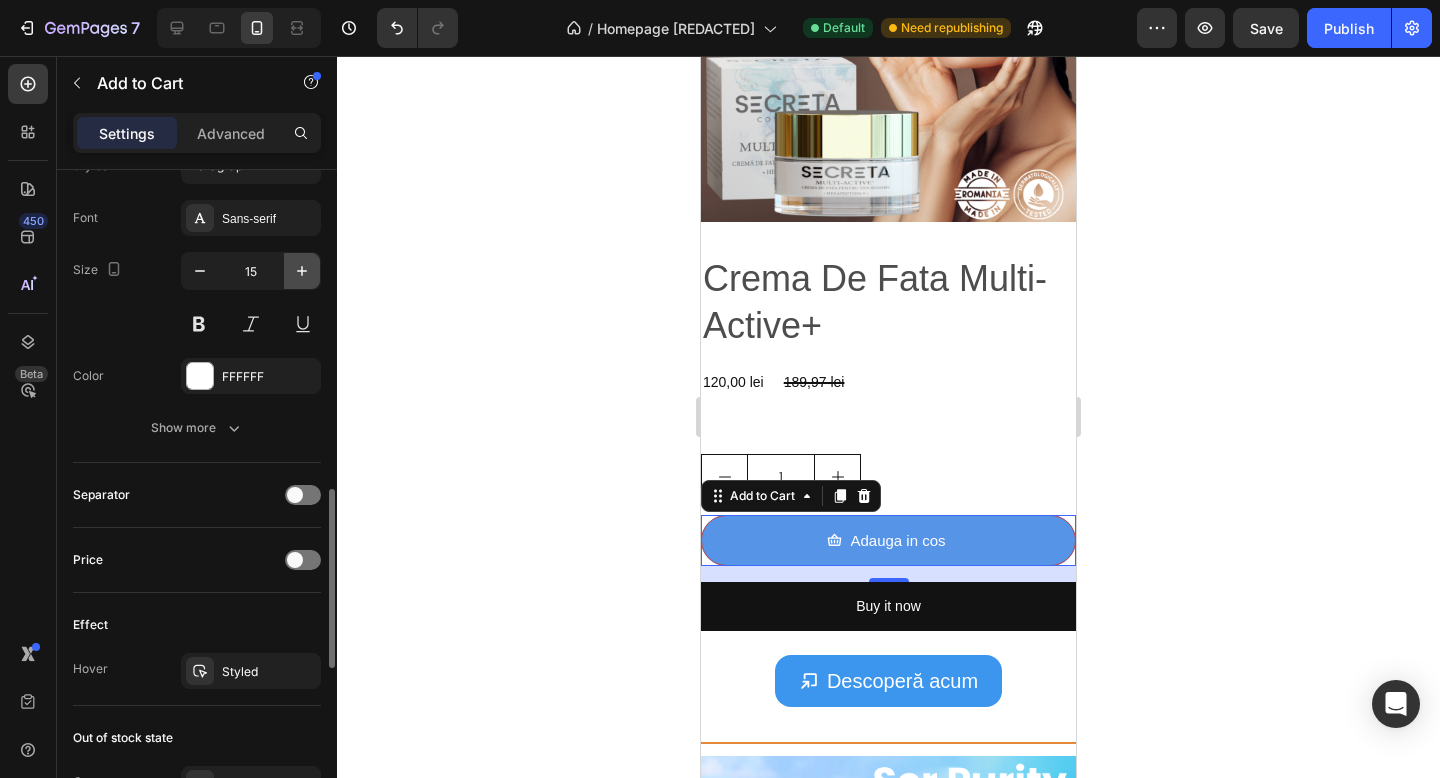 click 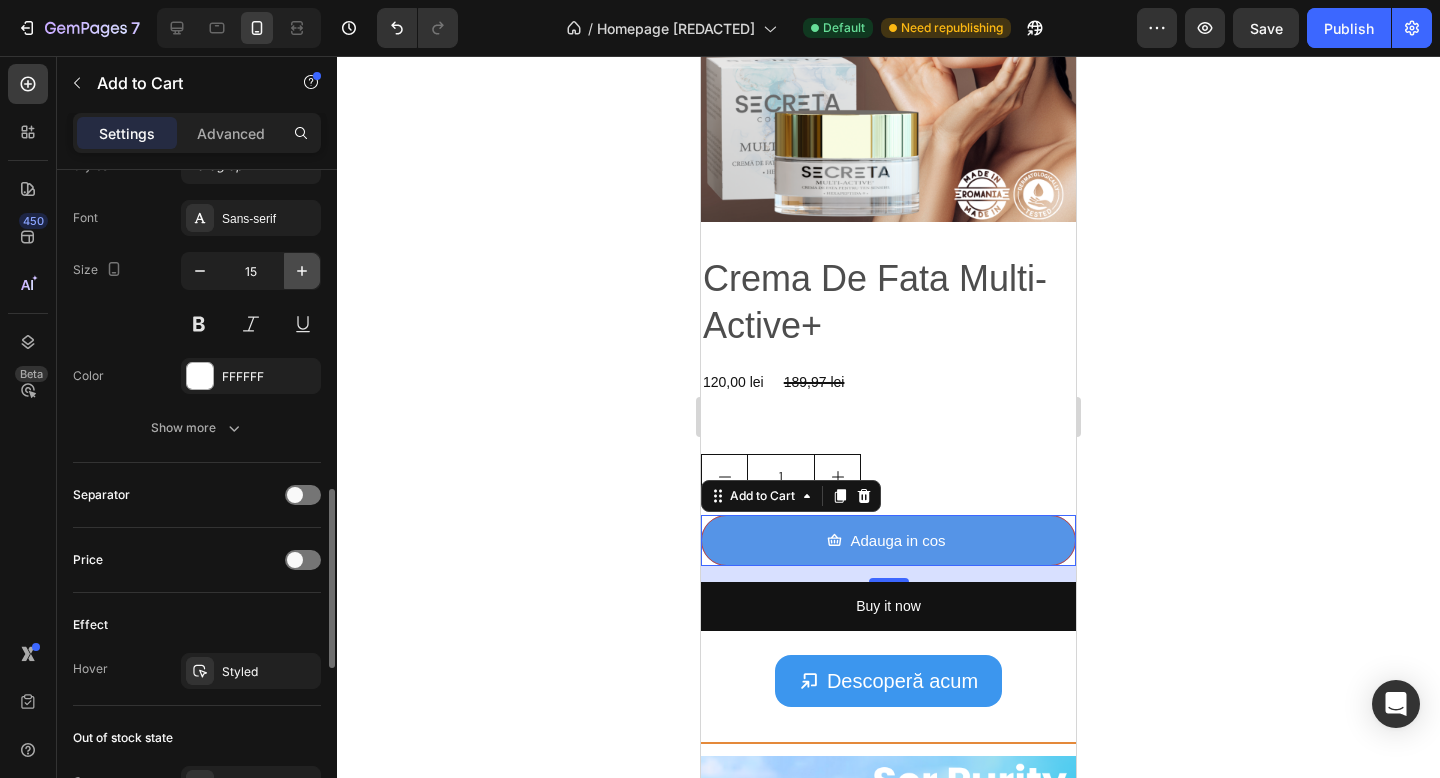 type on "16" 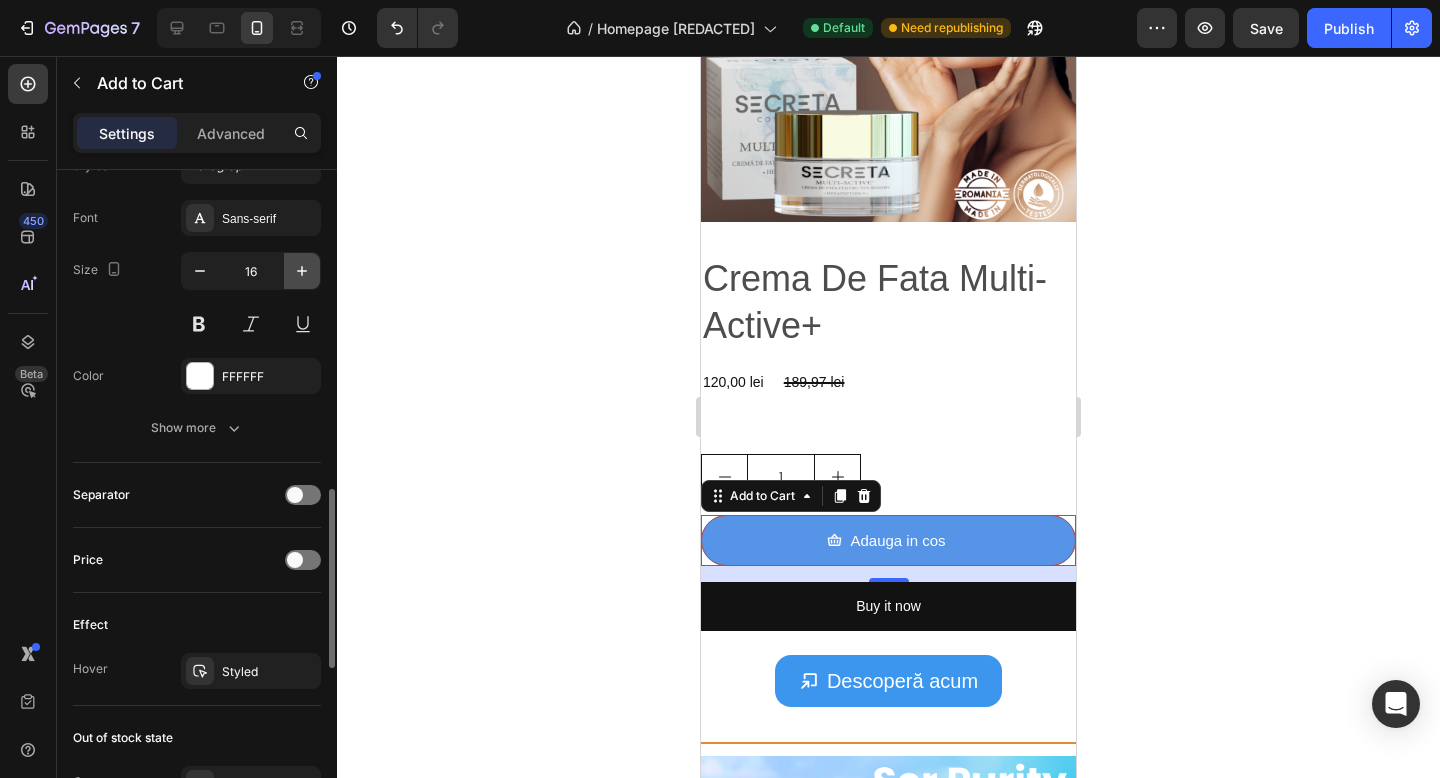 scroll, scrollTop: 284, scrollLeft: 0, axis: vertical 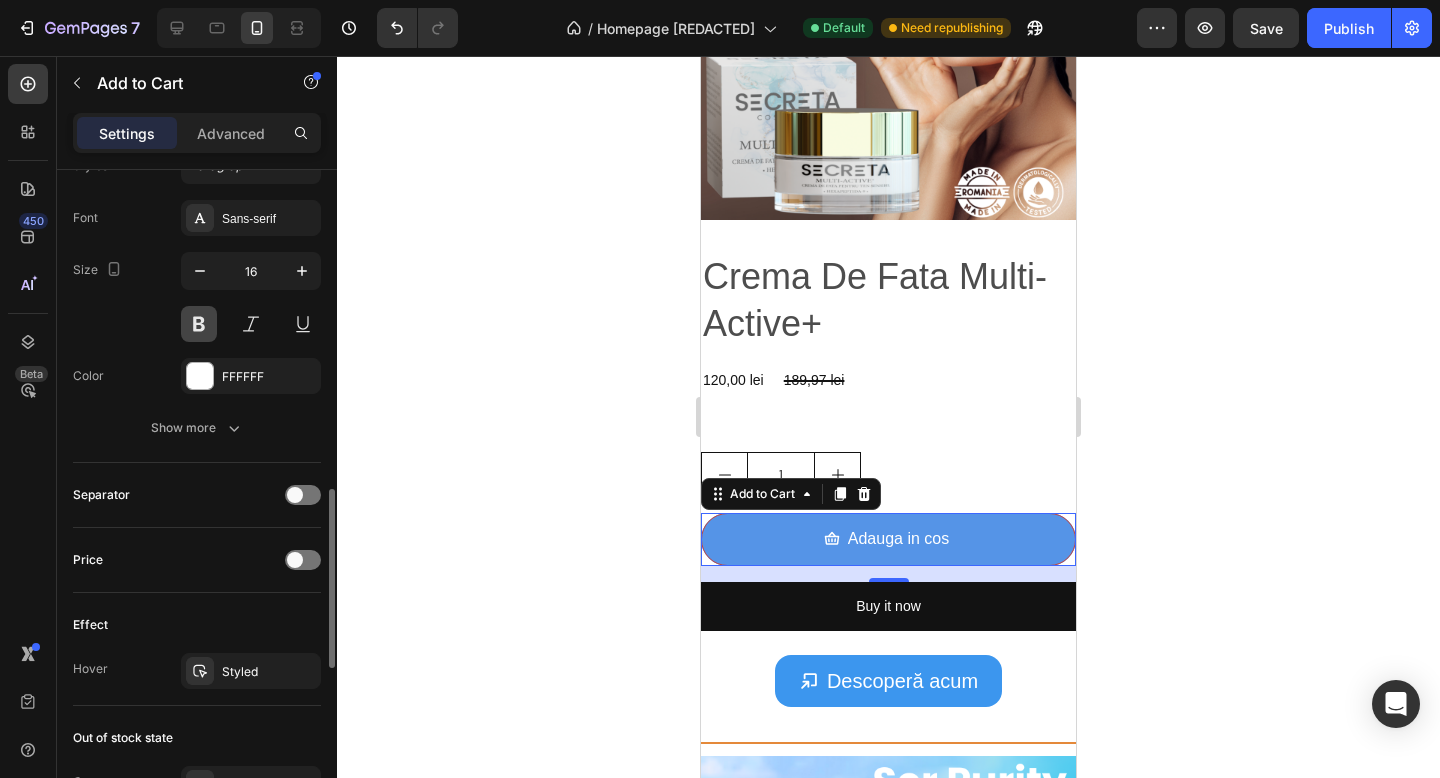 click at bounding box center (199, 324) 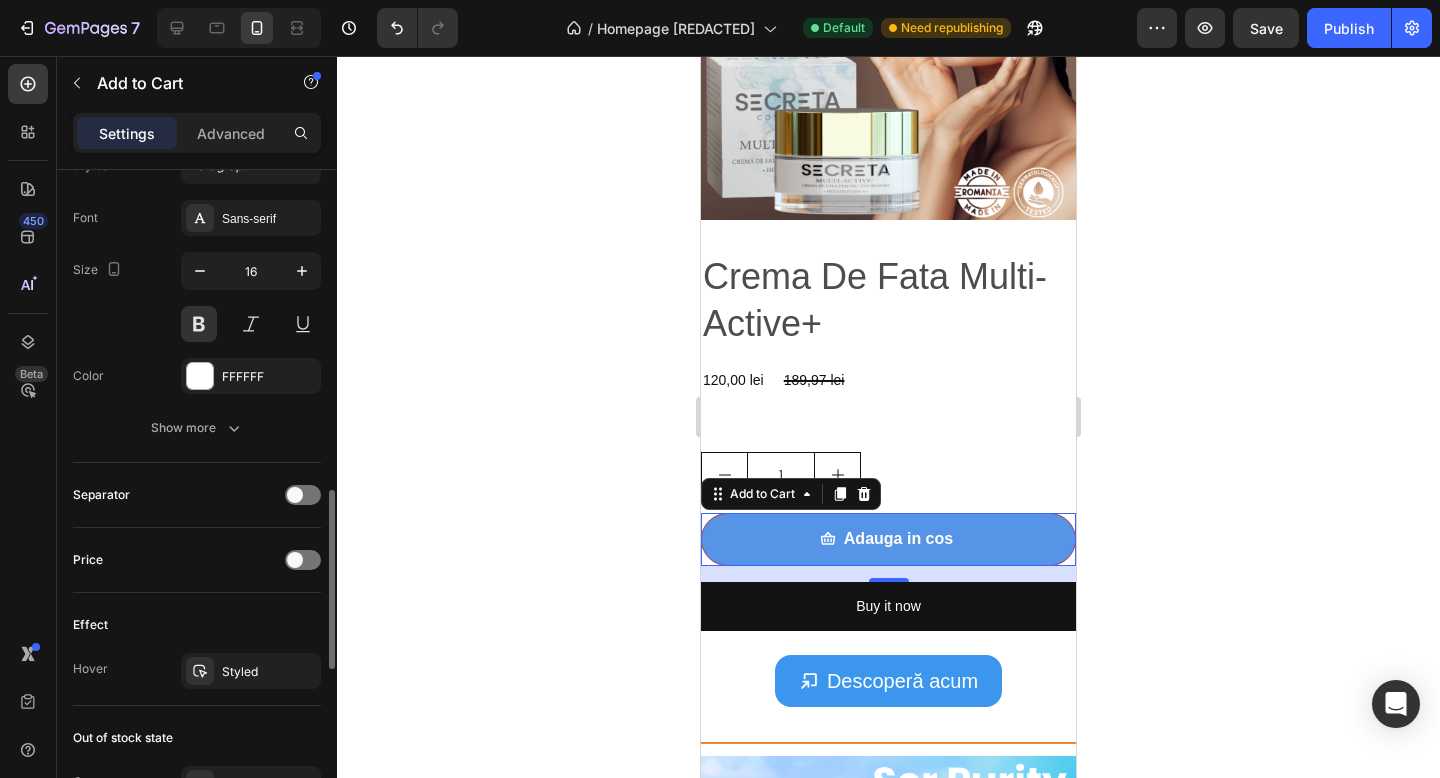 scroll, scrollTop: 1189, scrollLeft: 0, axis: vertical 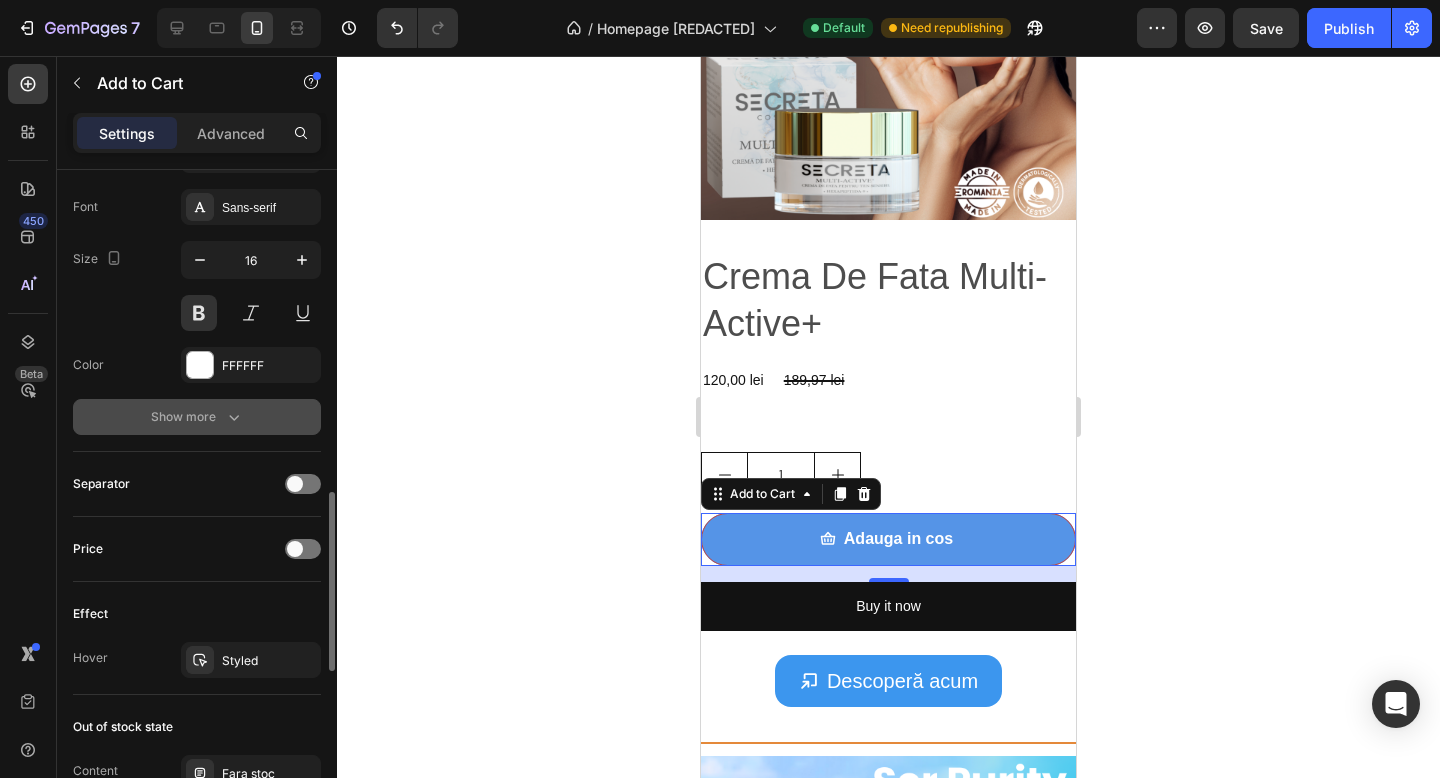 click on "Show more" at bounding box center (197, 417) 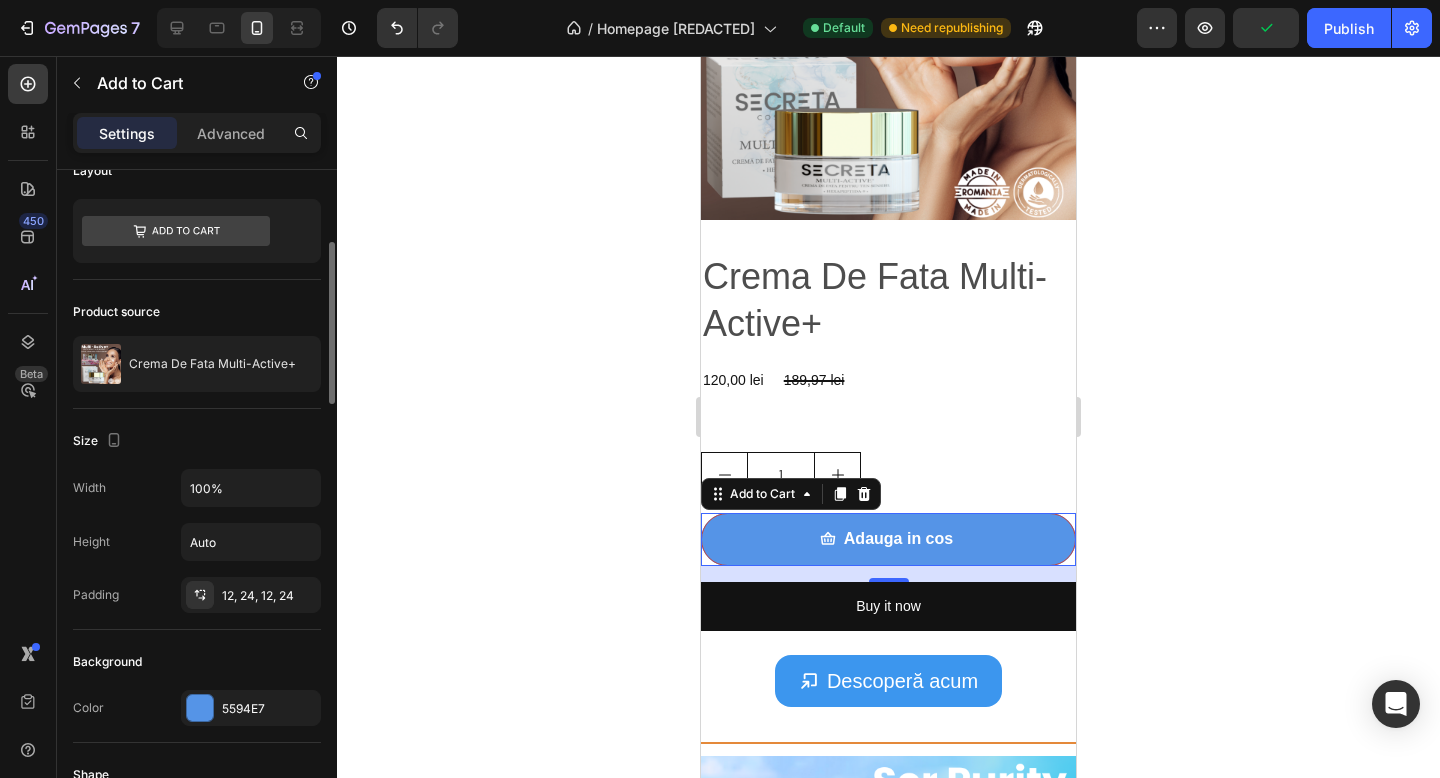 scroll, scrollTop: 0, scrollLeft: 0, axis: both 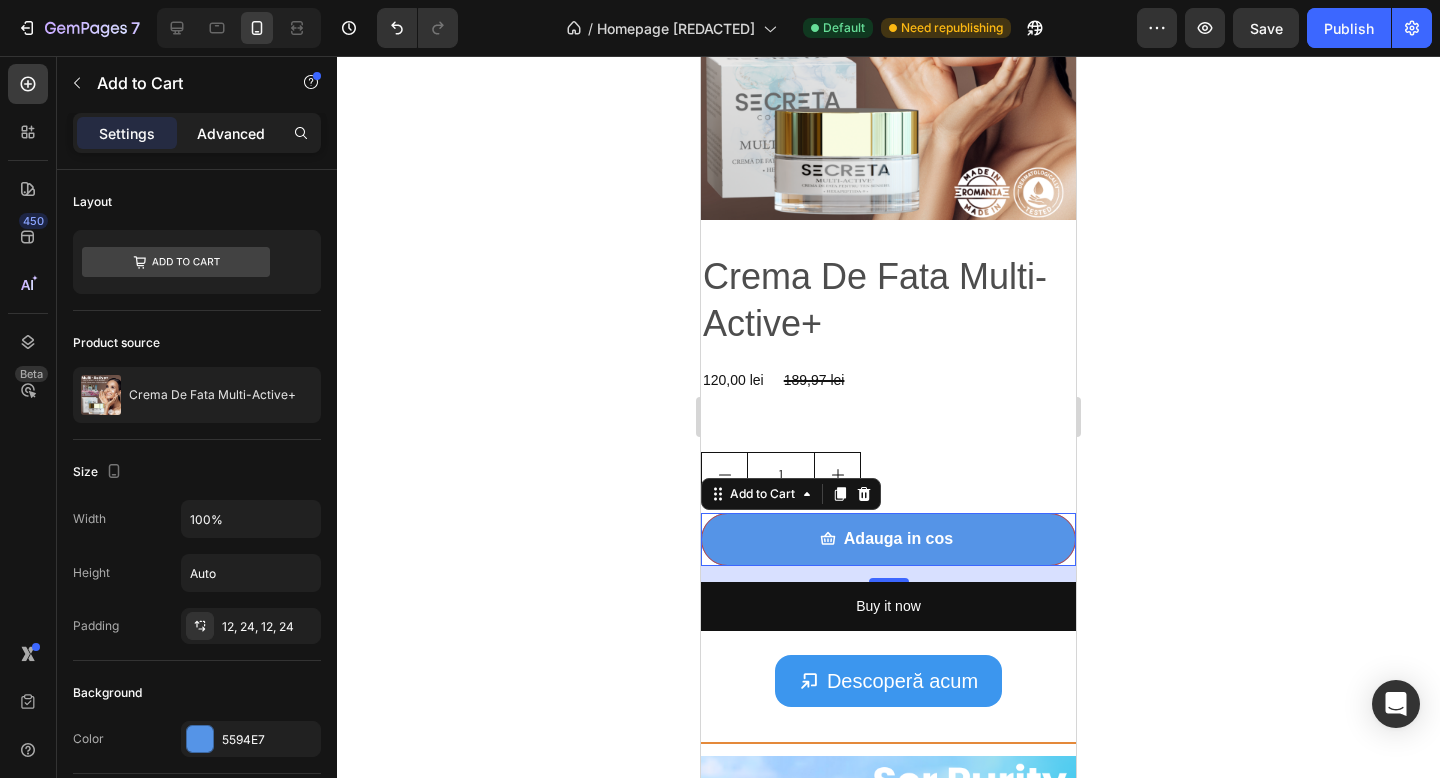 click on "Advanced" at bounding box center [231, 133] 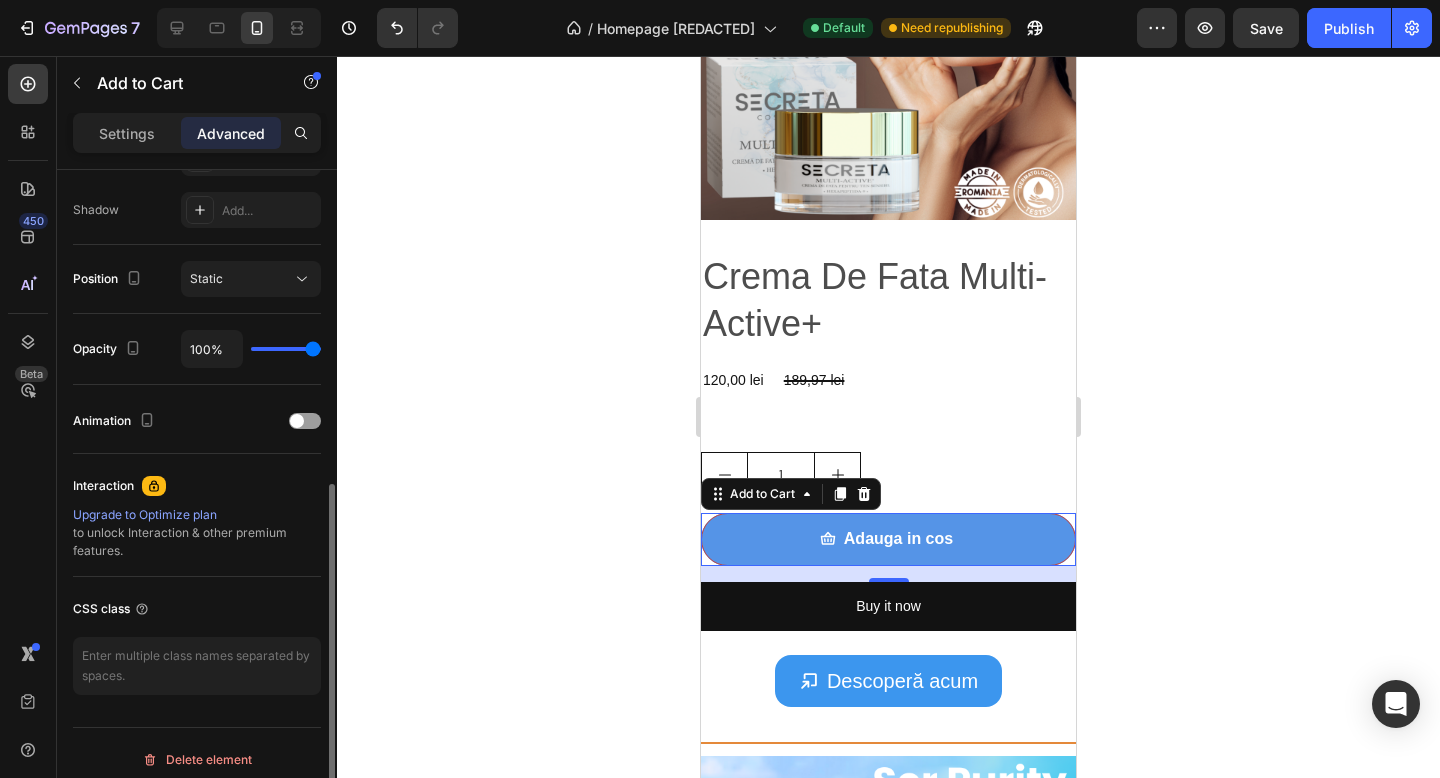 scroll, scrollTop: 669, scrollLeft: 0, axis: vertical 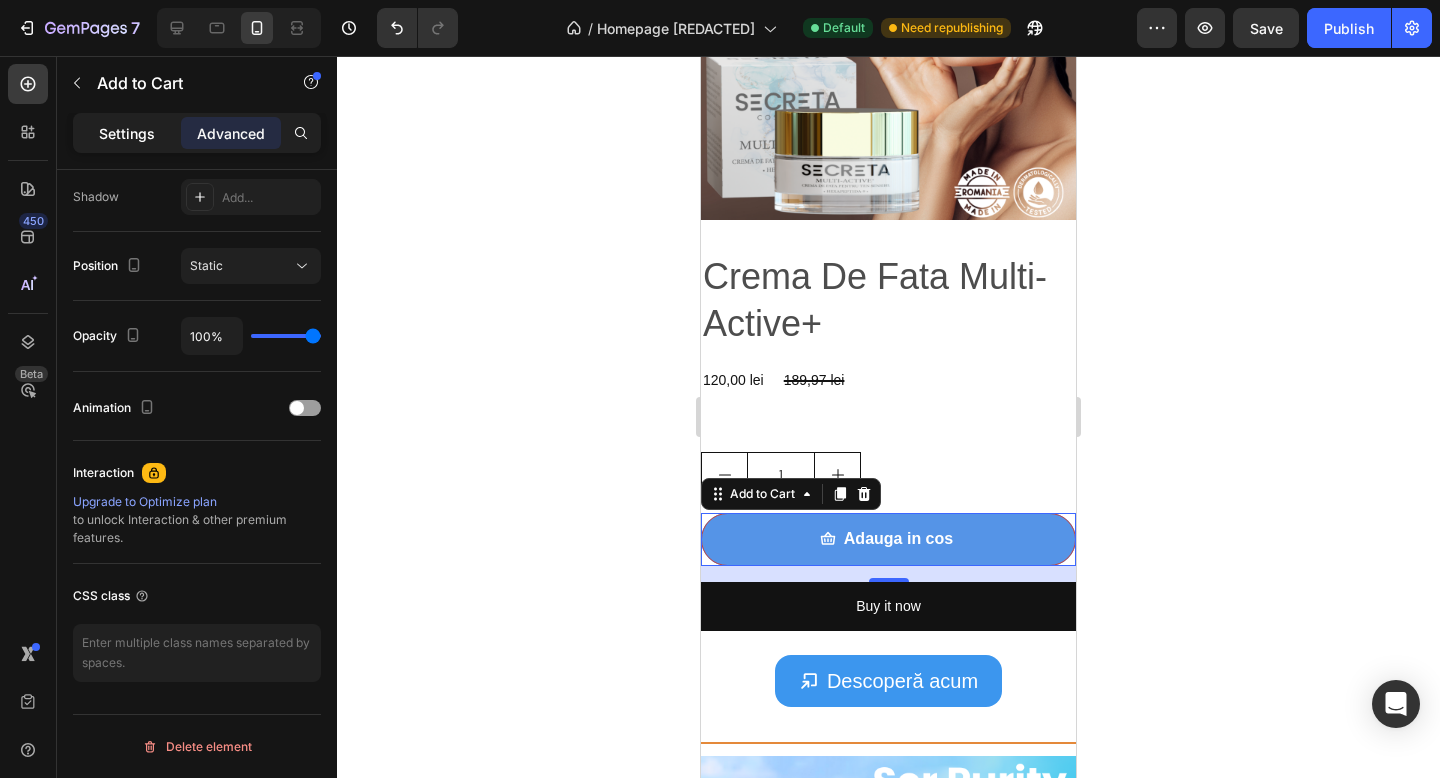 click on "Settings" 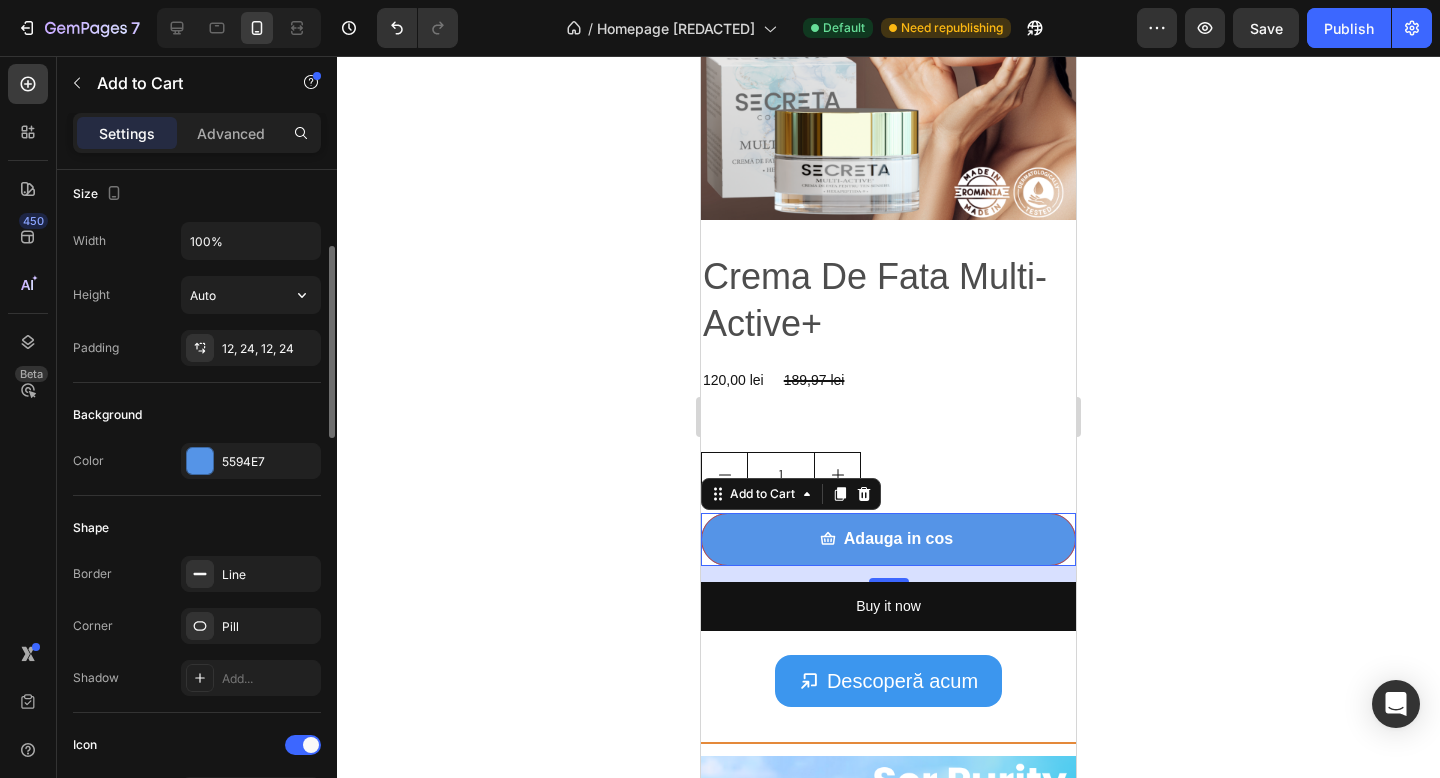 scroll, scrollTop: 273, scrollLeft: 0, axis: vertical 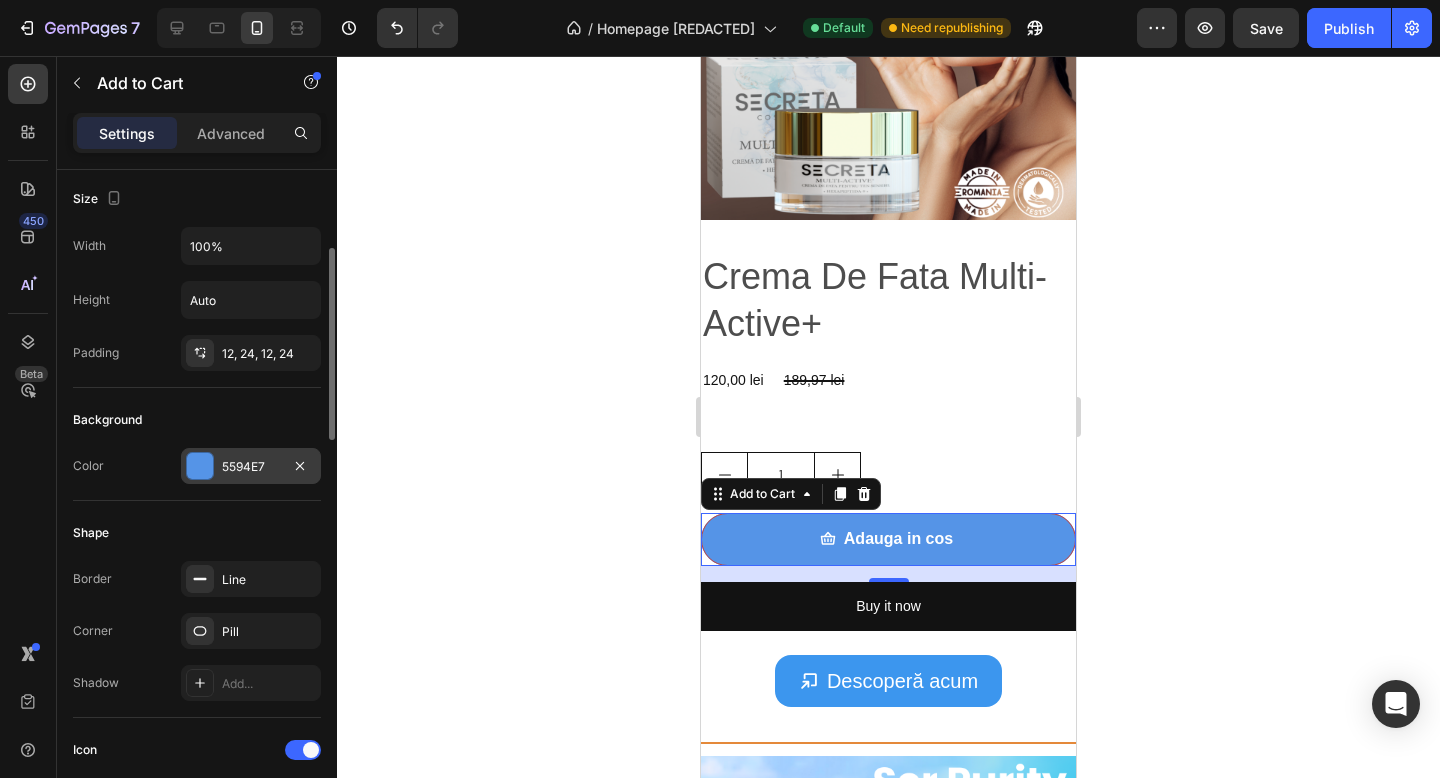 click on "5594E7" at bounding box center (251, 467) 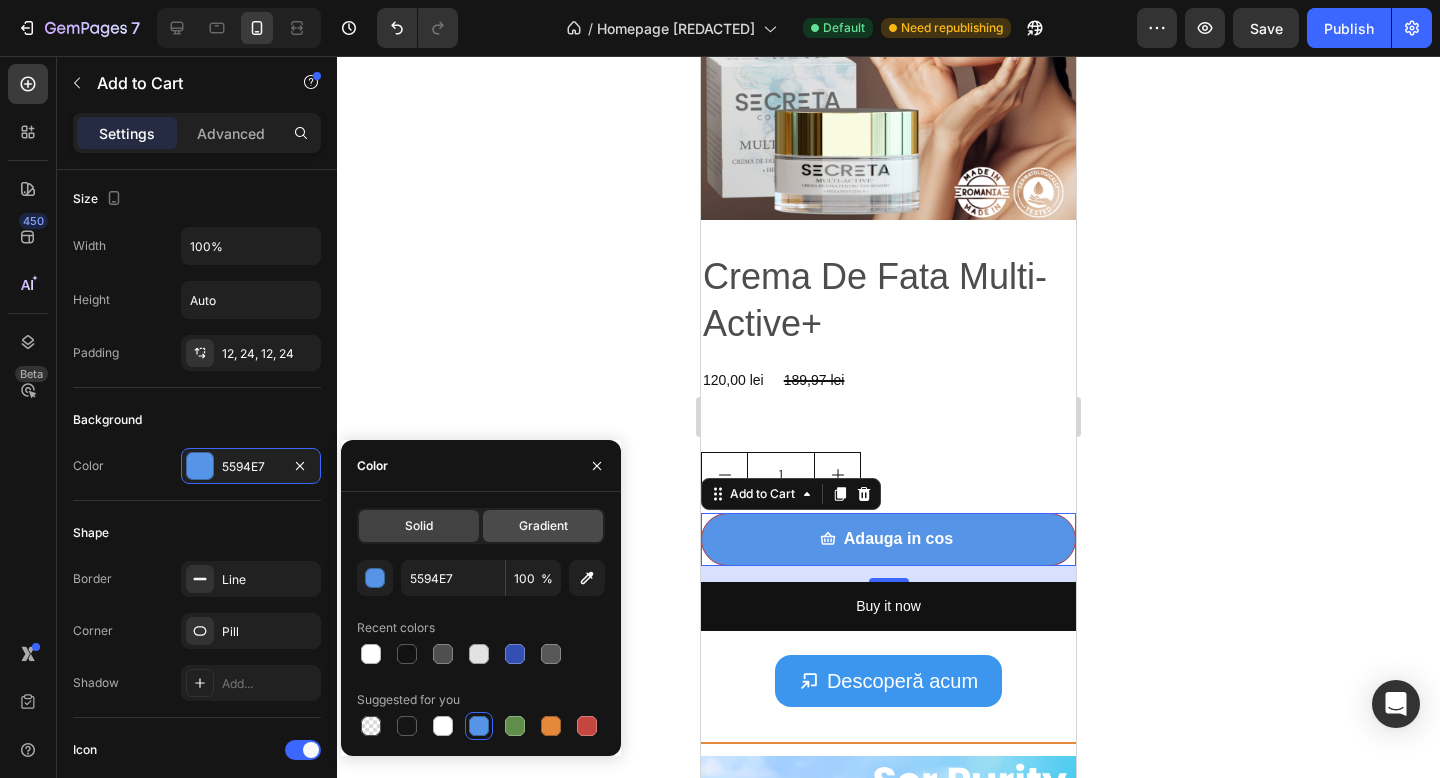 click on "Gradient" 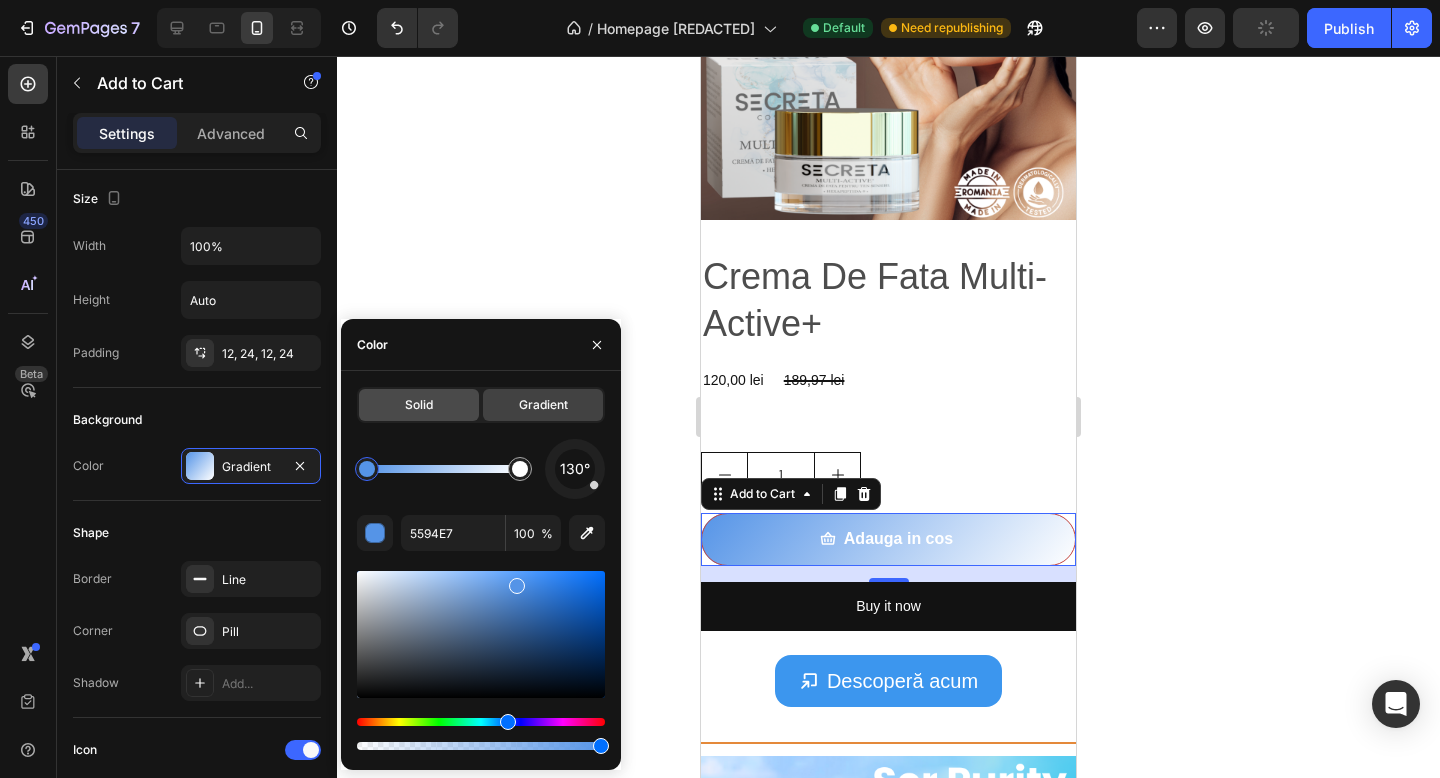 click on "Solid" 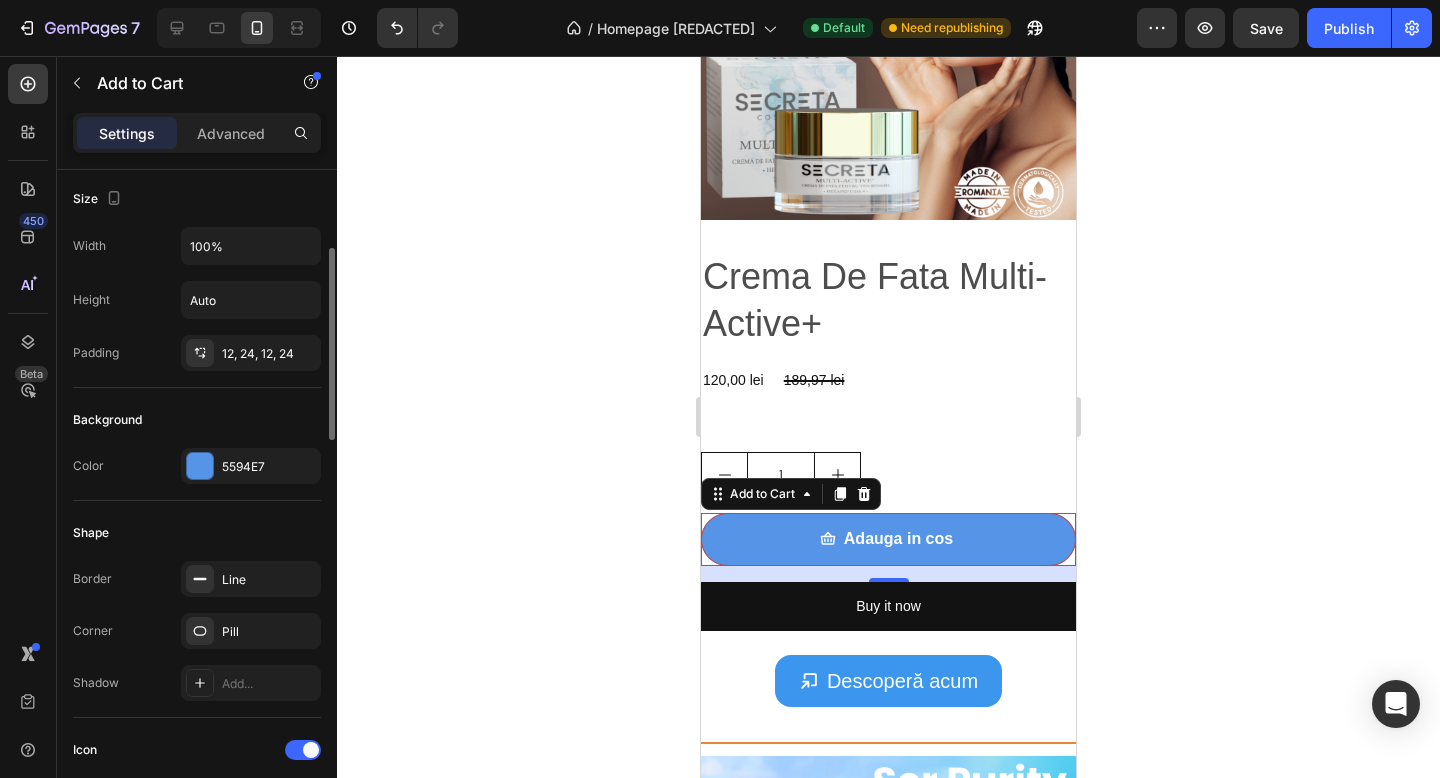 click on "Shape" at bounding box center (197, 533) 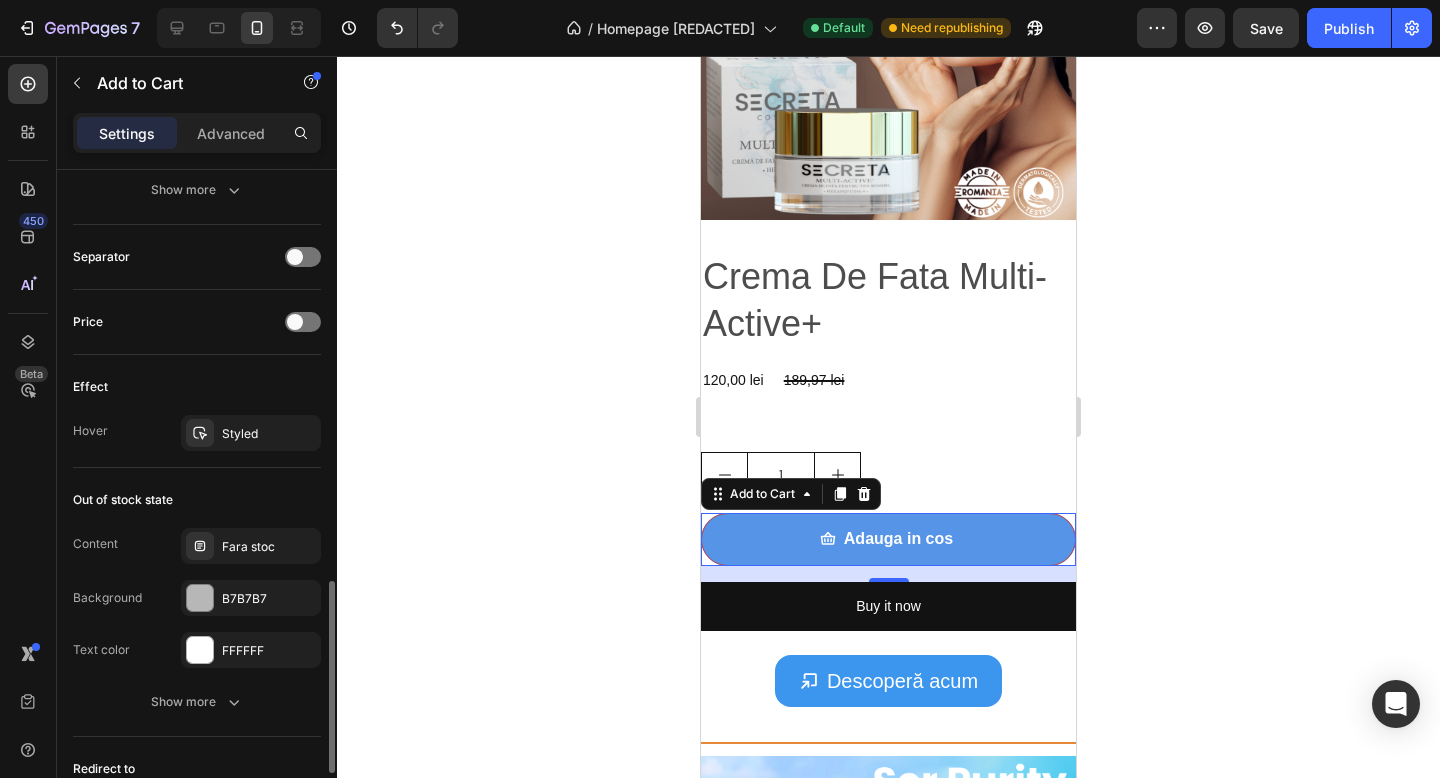 scroll, scrollTop: 1419, scrollLeft: 0, axis: vertical 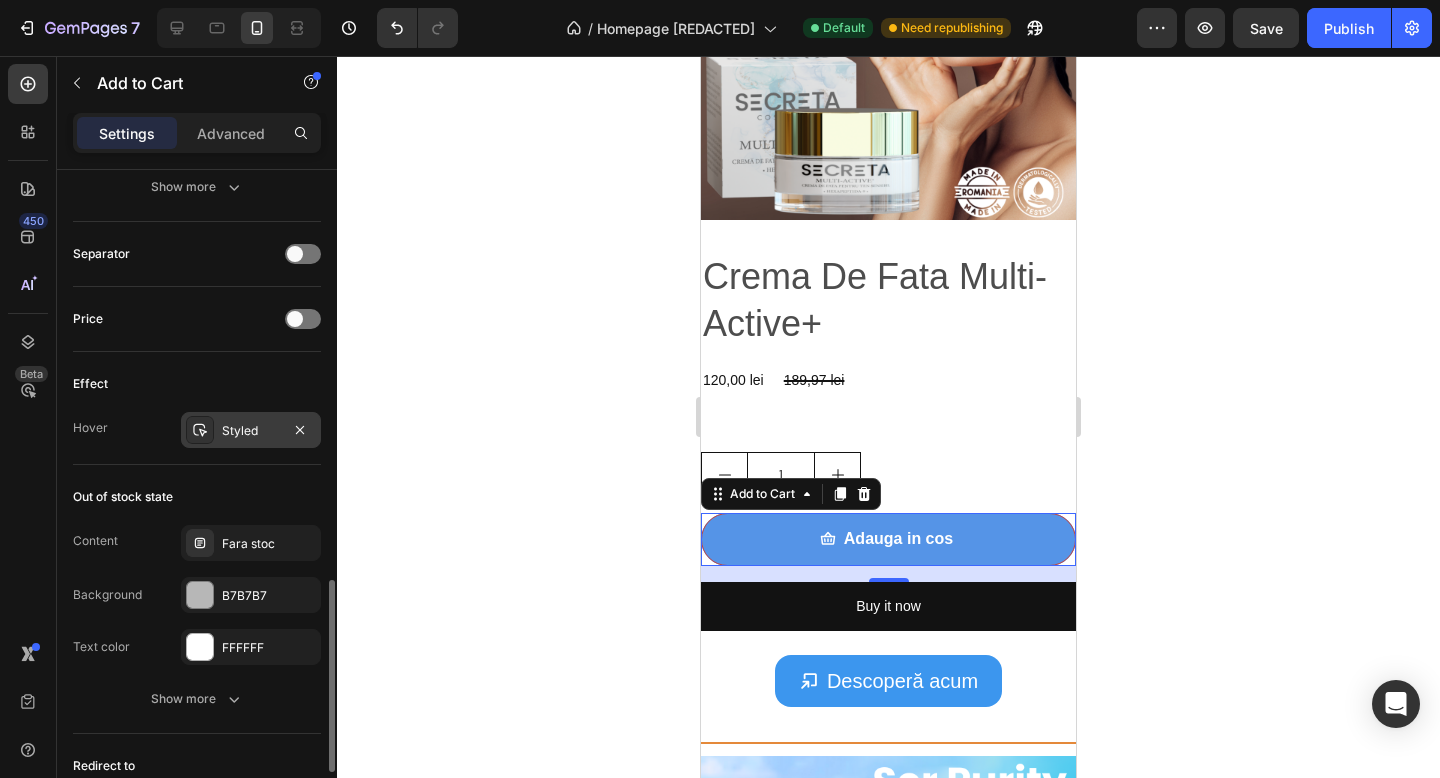 click on "Styled" at bounding box center [251, 431] 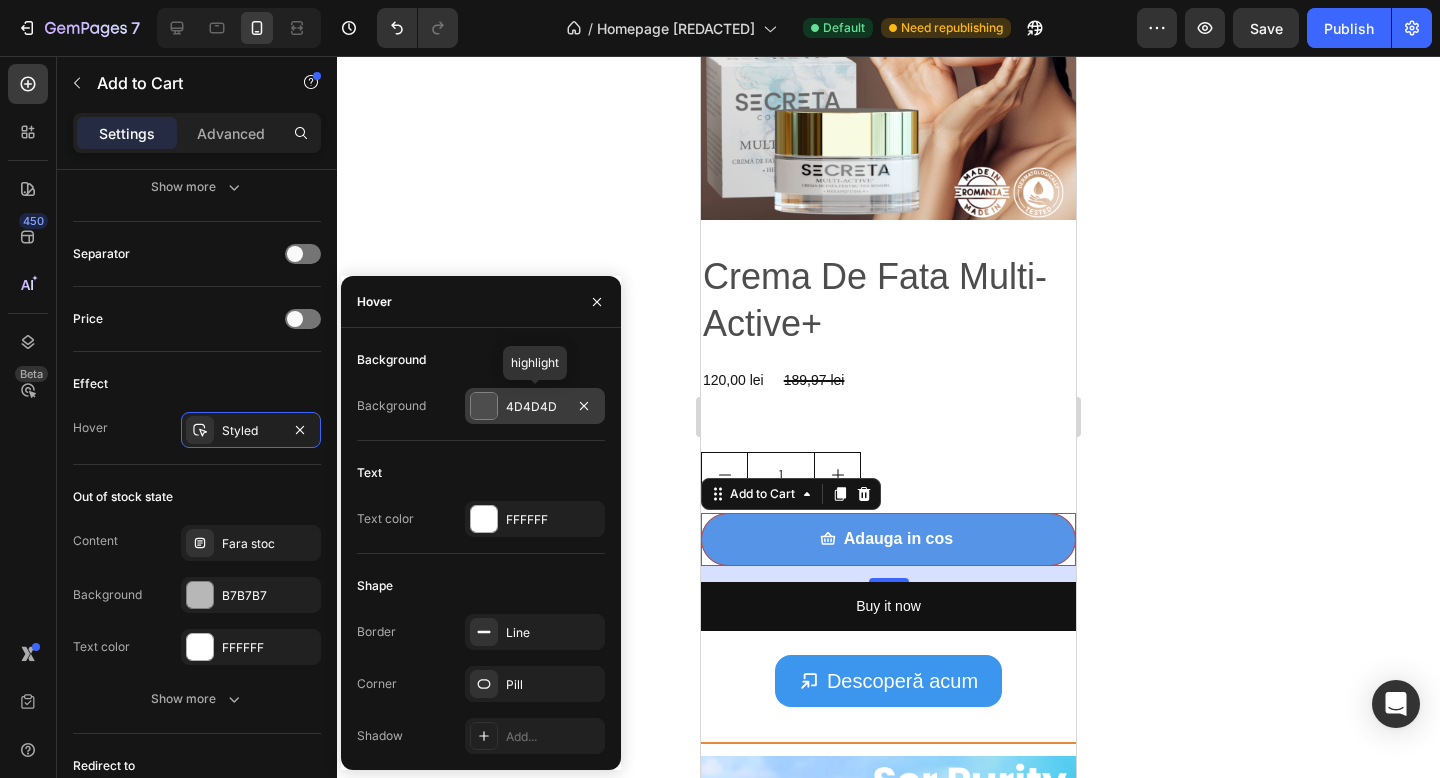click at bounding box center (484, 406) 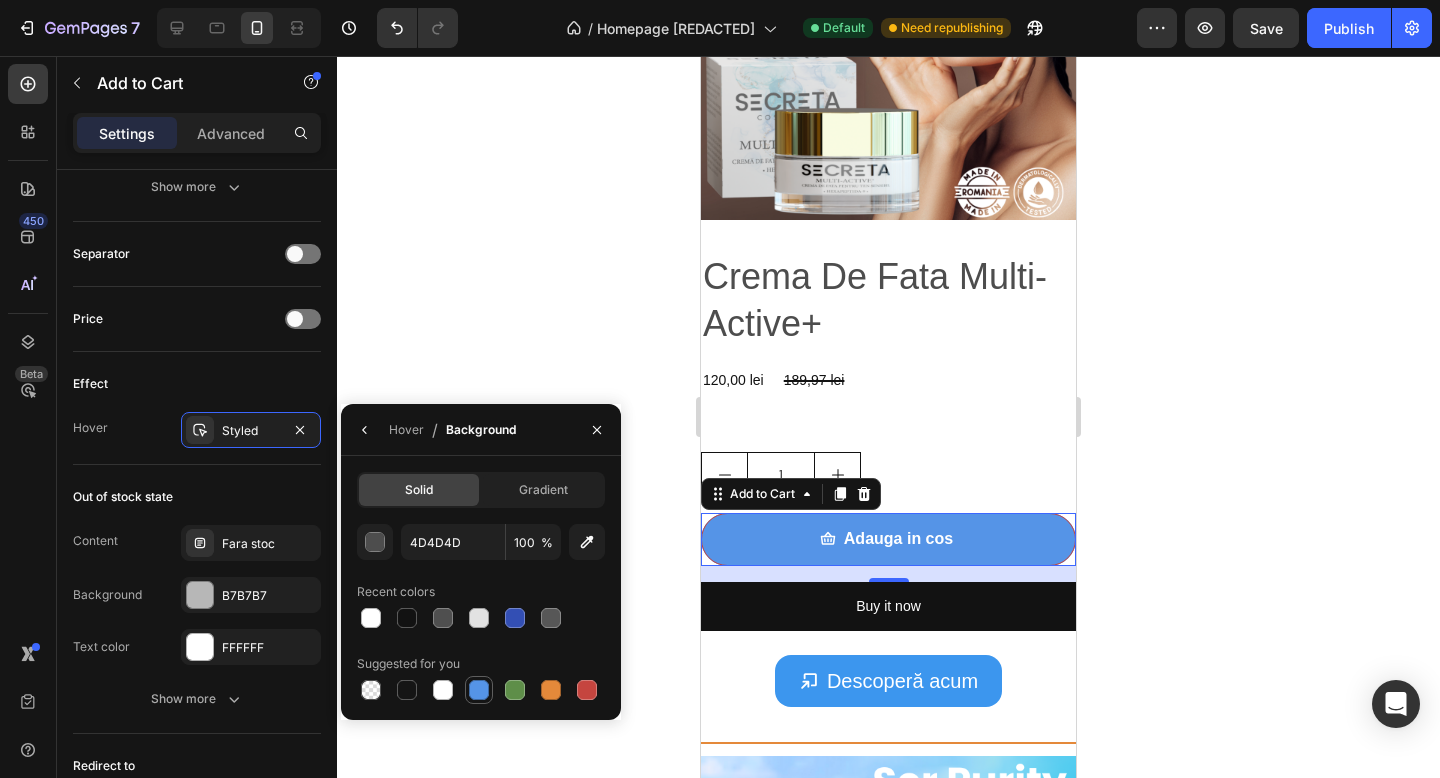 click at bounding box center [479, 690] 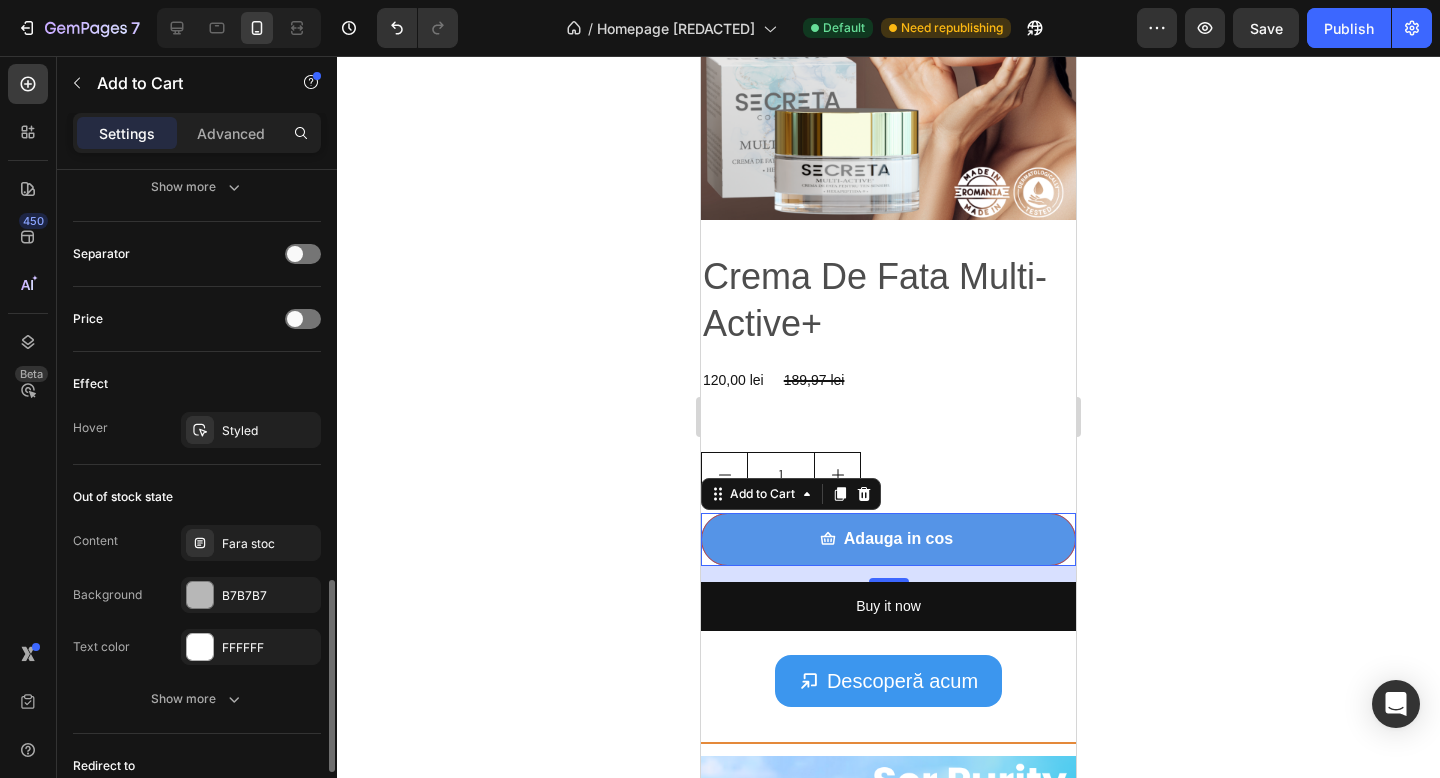 click on "Effect" at bounding box center (197, 384) 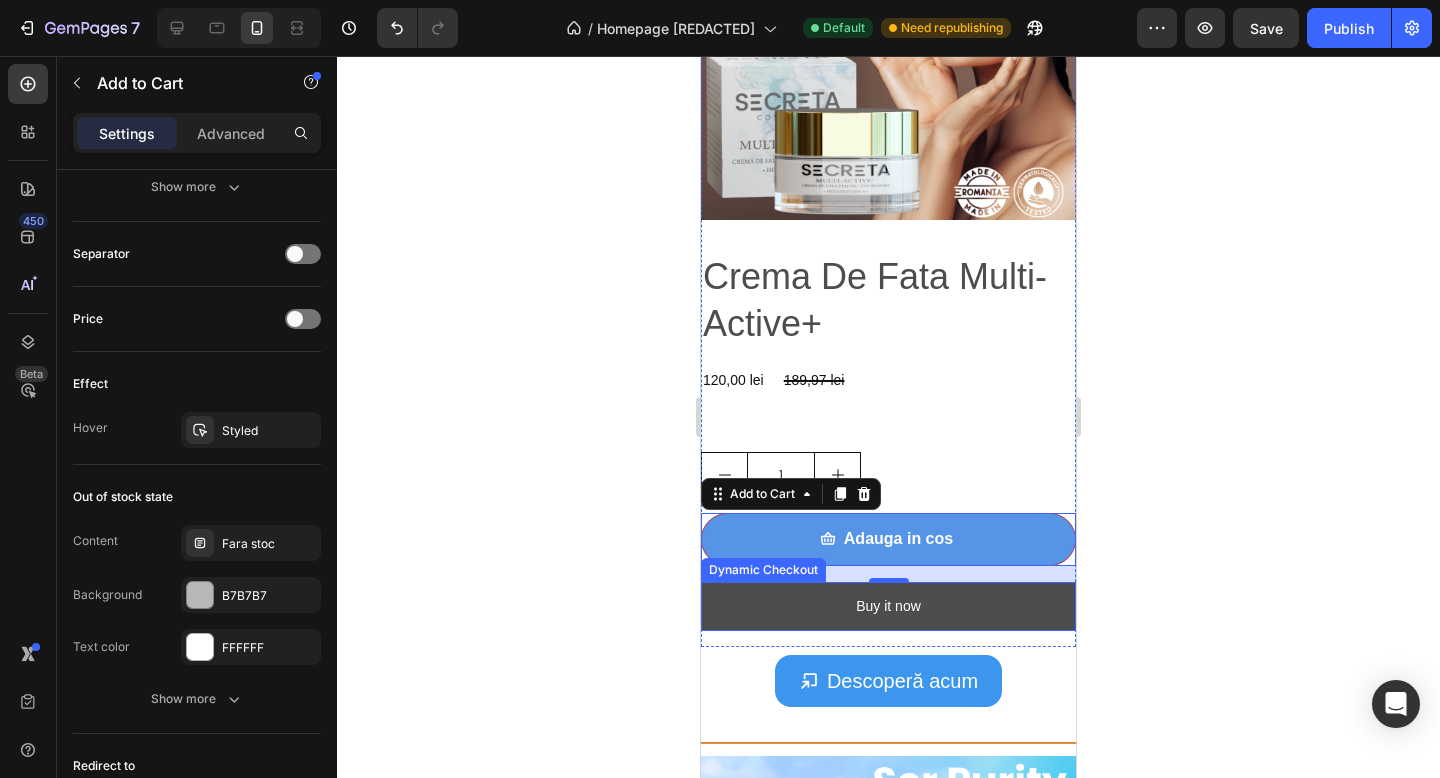 click on "Buy it now" at bounding box center (888, 606) 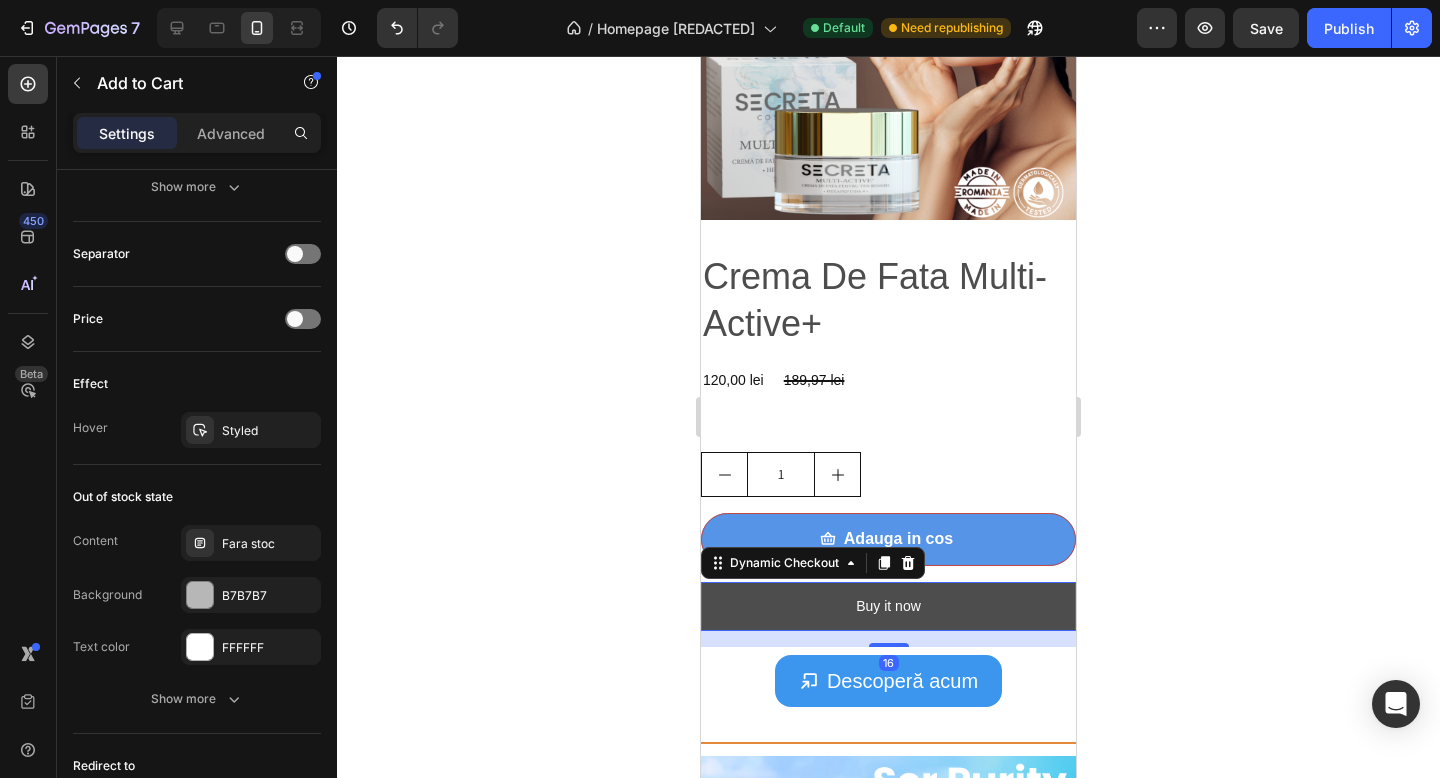 scroll, scrollTop: 0, scrollLeft: 0, axis: both 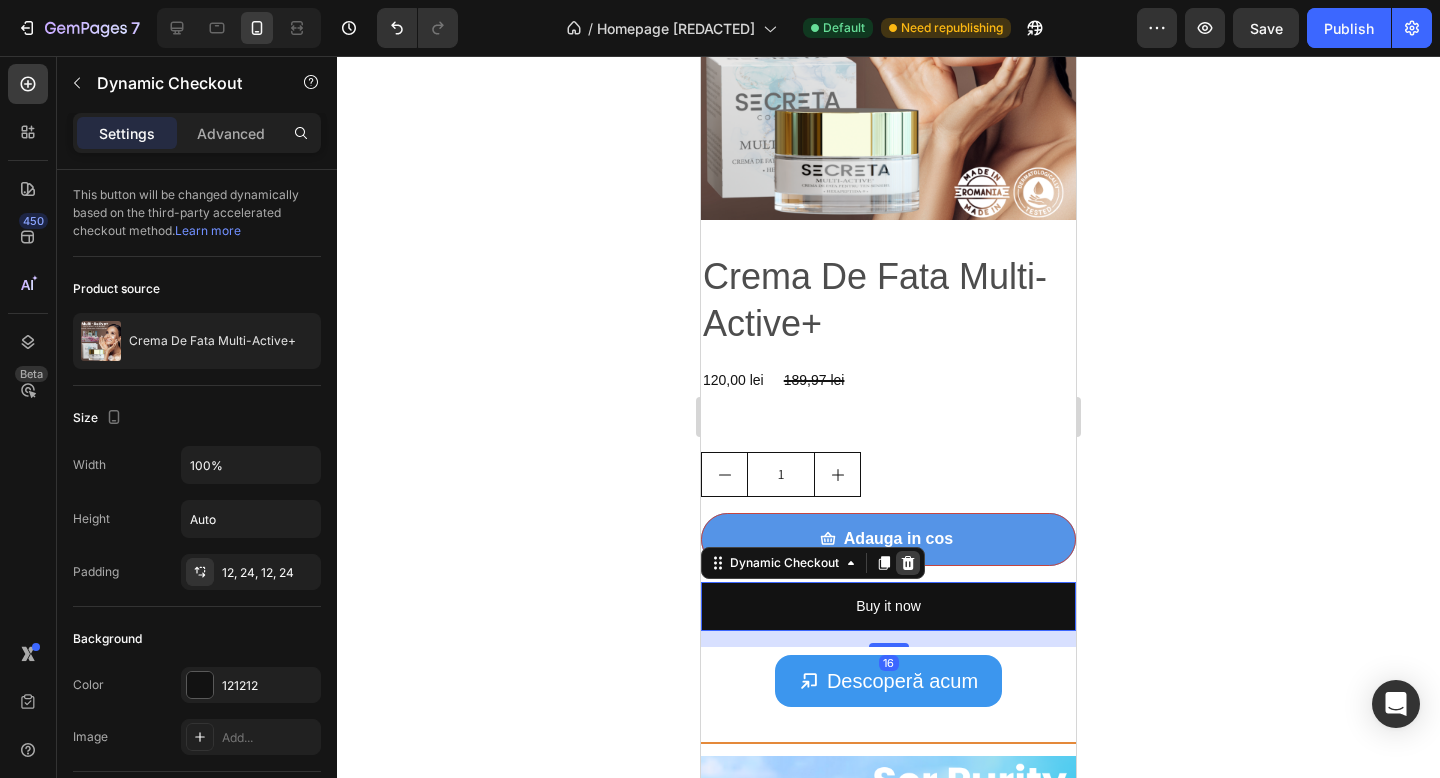 click 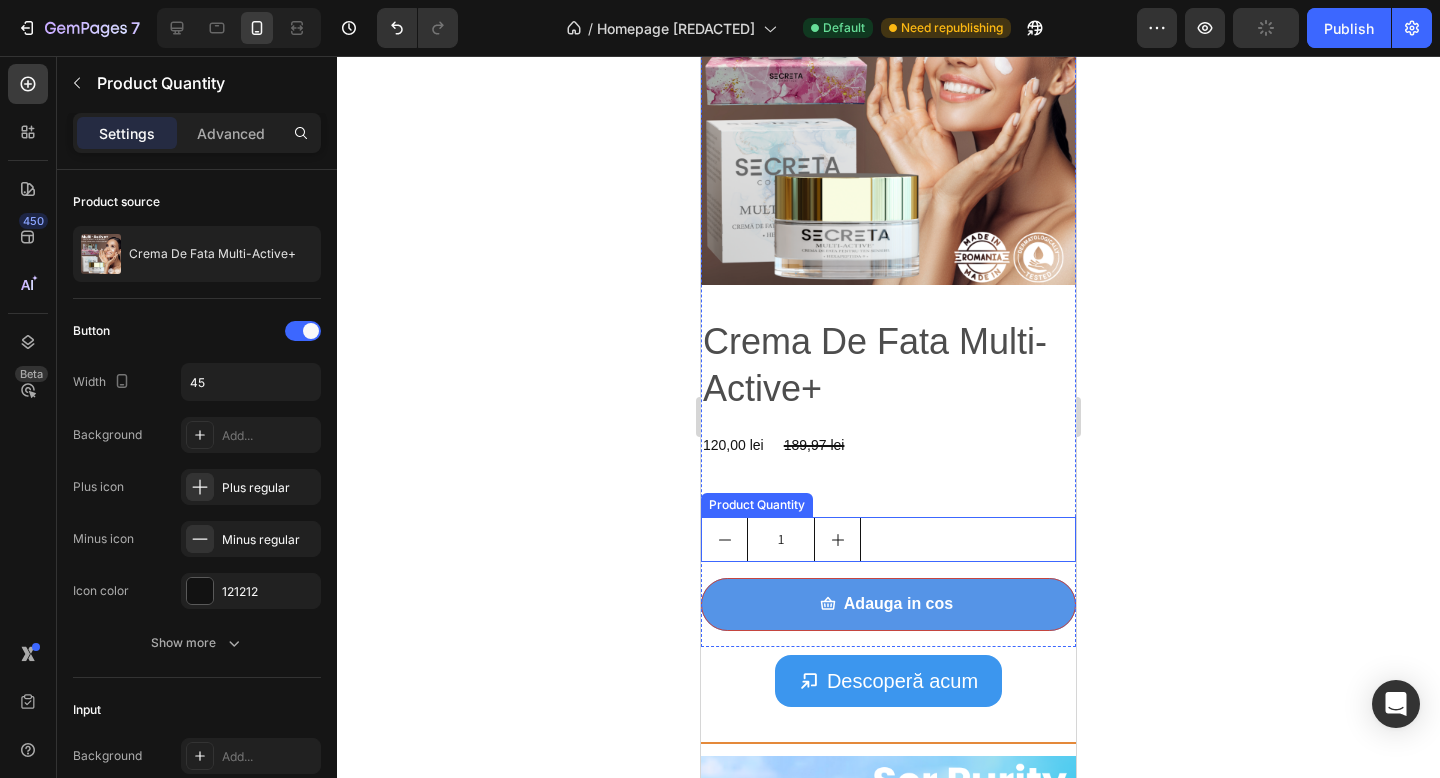 click on "1" at bounding box center [888, 539] 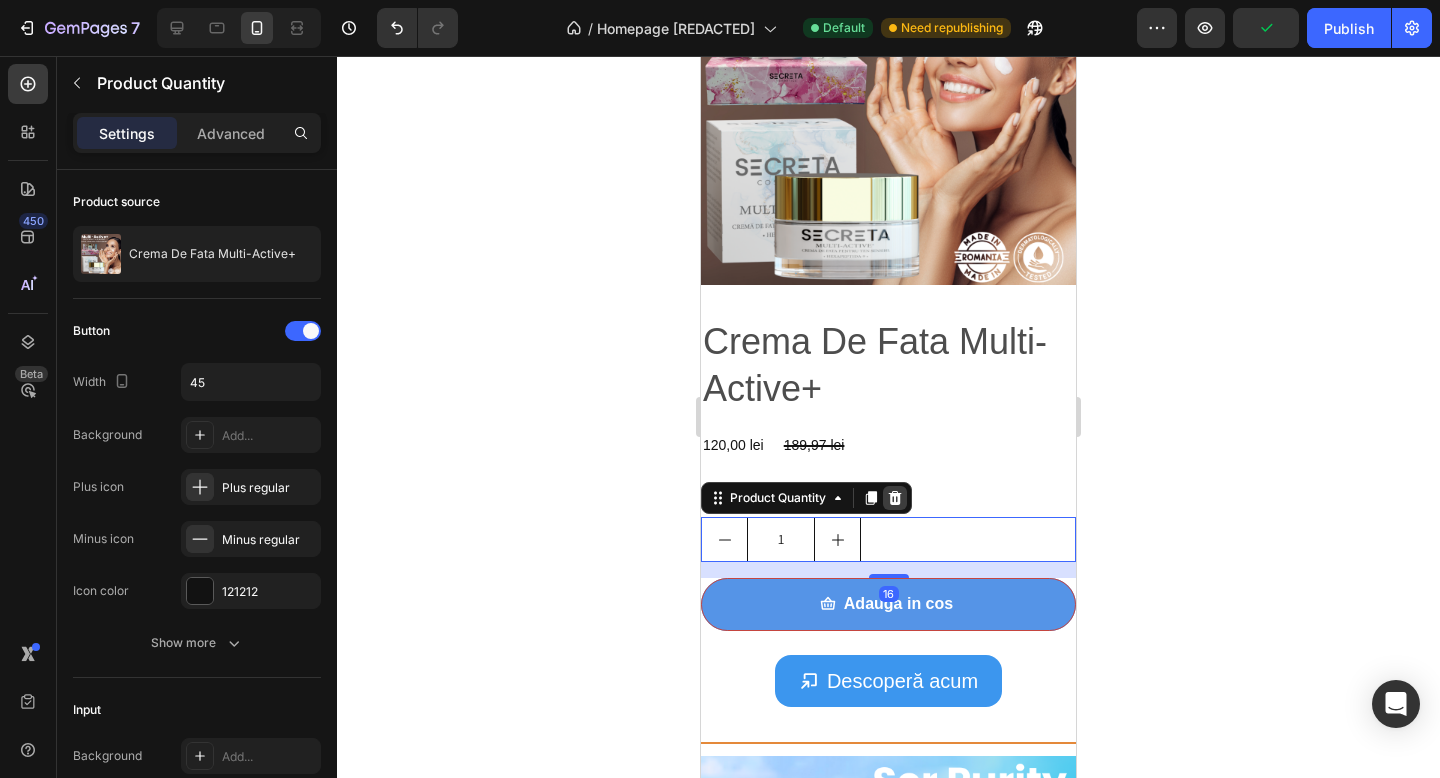 click 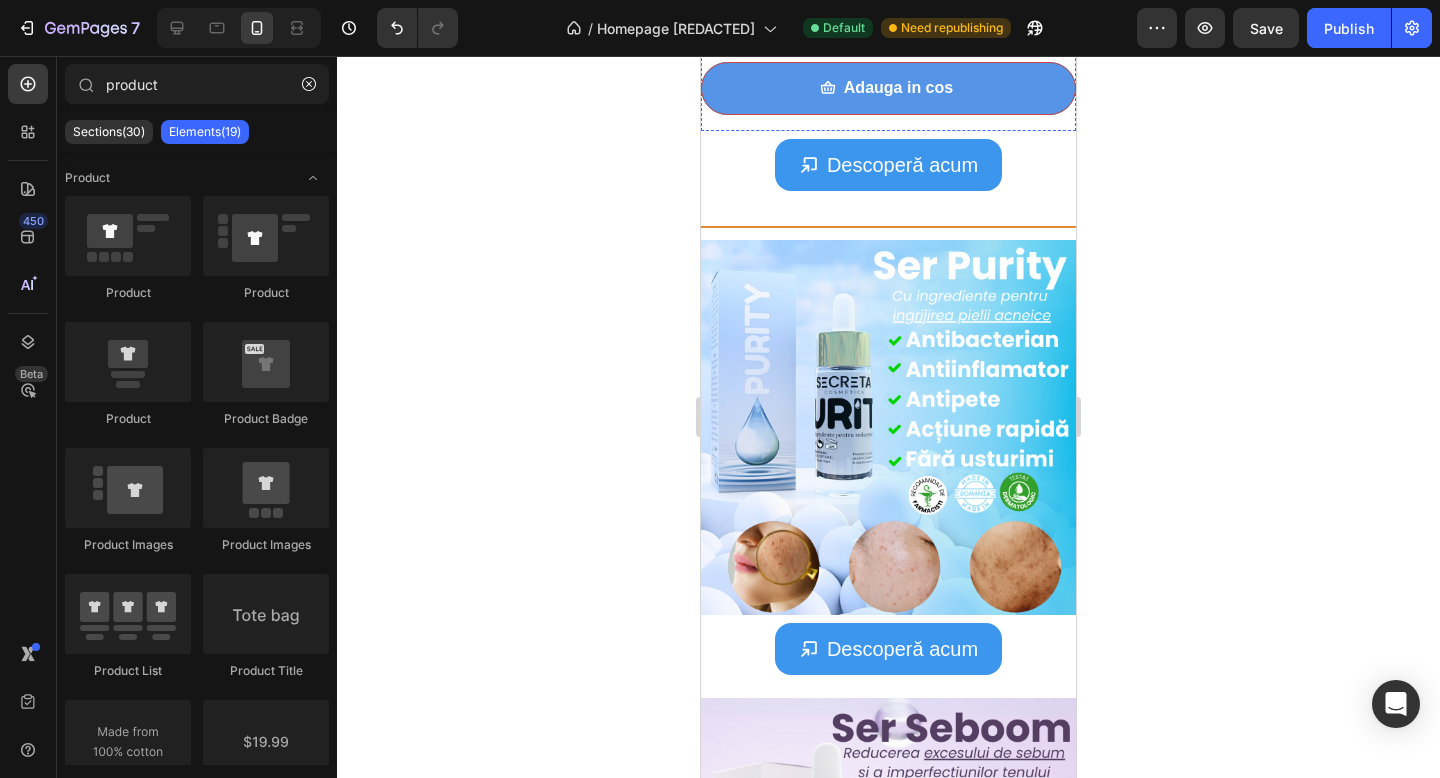 scroll, scrollTop: 678, scrollLeft: 0, axis: vertical 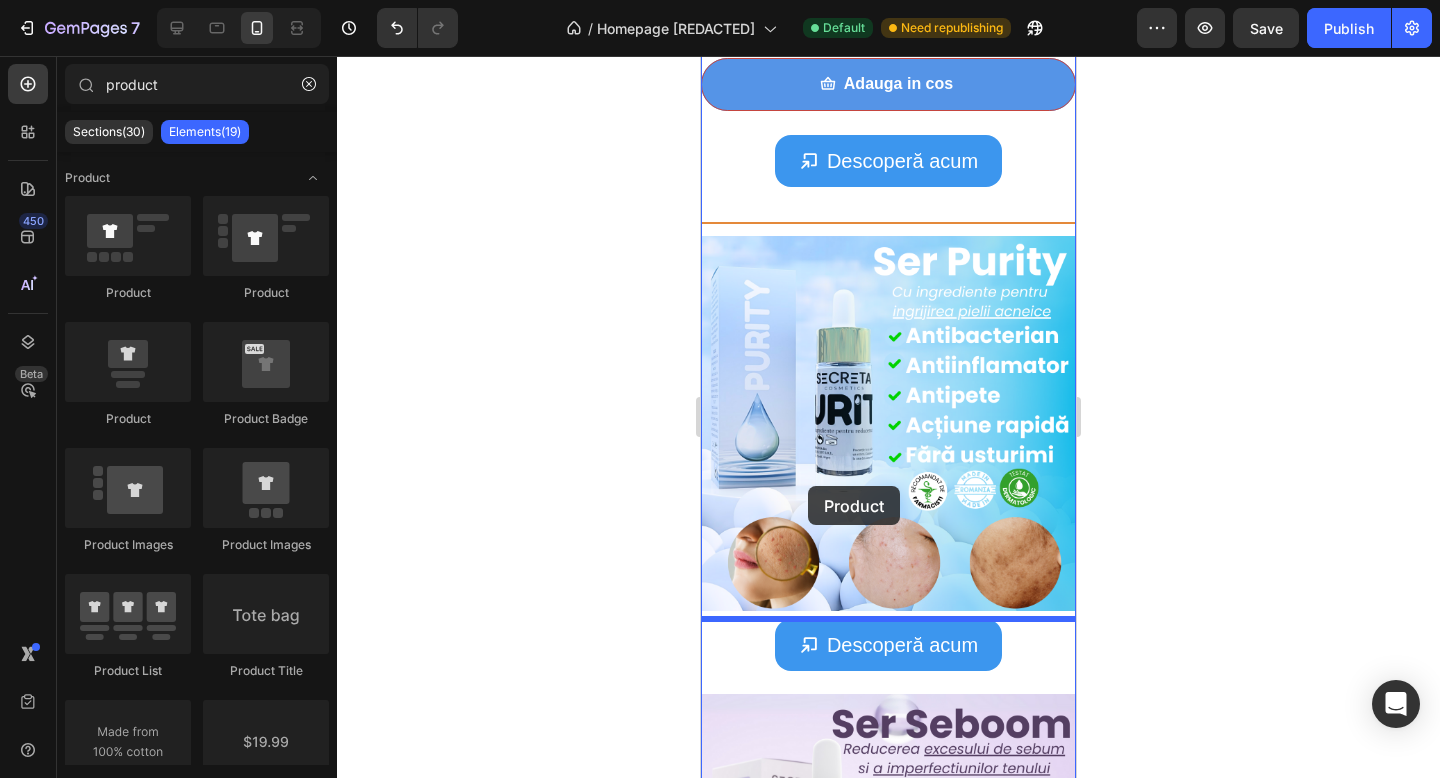 drag, startPoint x: 842, startPoint y: 431, endPoint x: 808, endPoint y: 483, distance: 62.1289 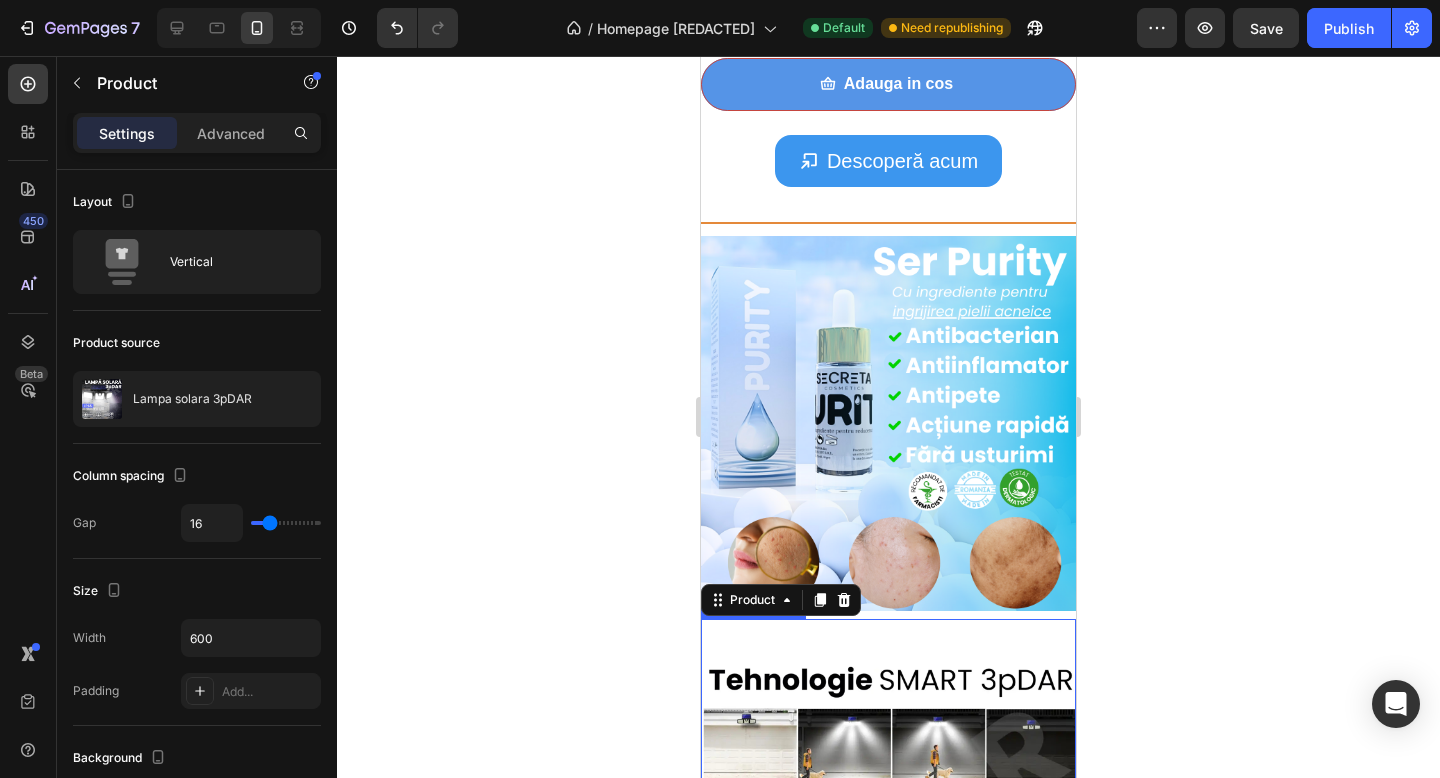 click at bounding box center [888, 806] 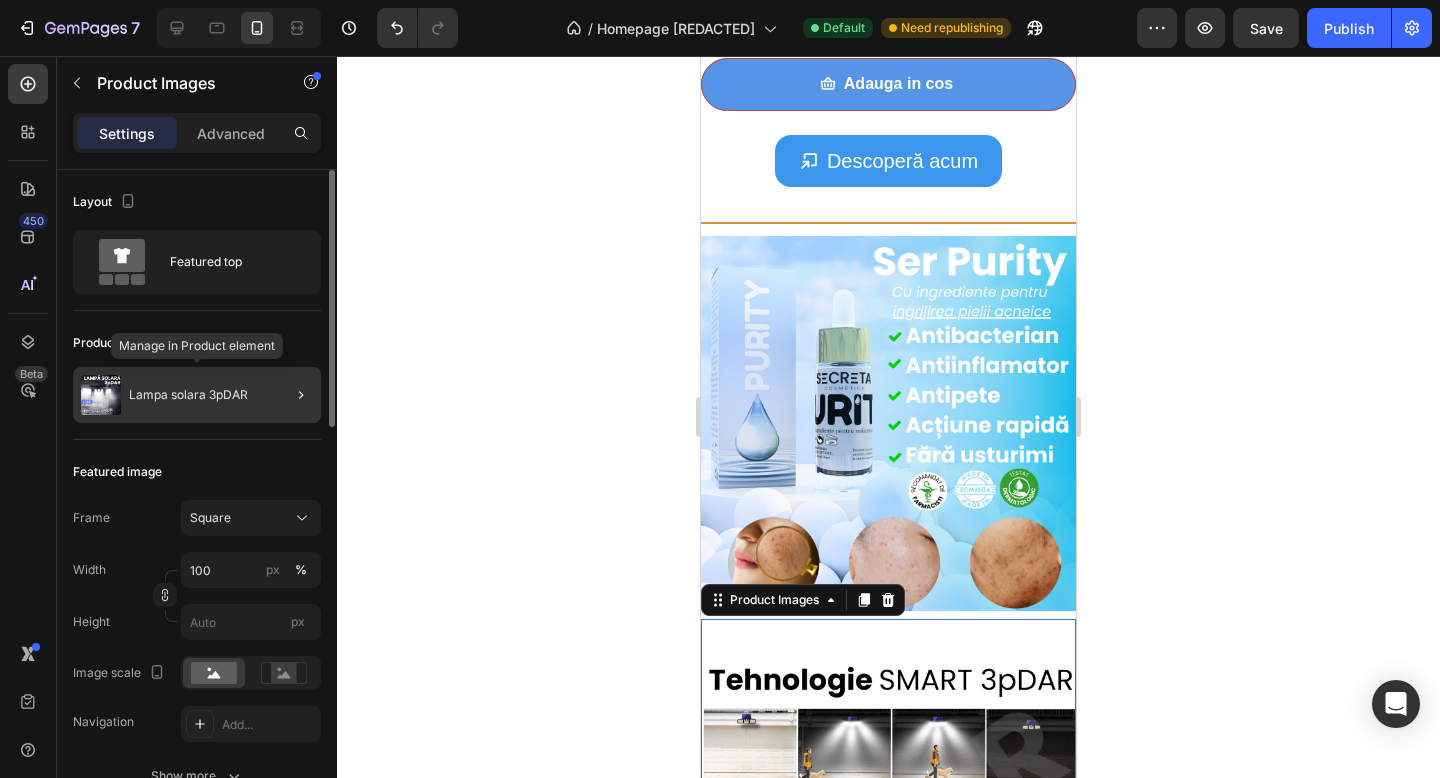 click on "Lampa solara 3pDAR" at bounding box center [188, 395] 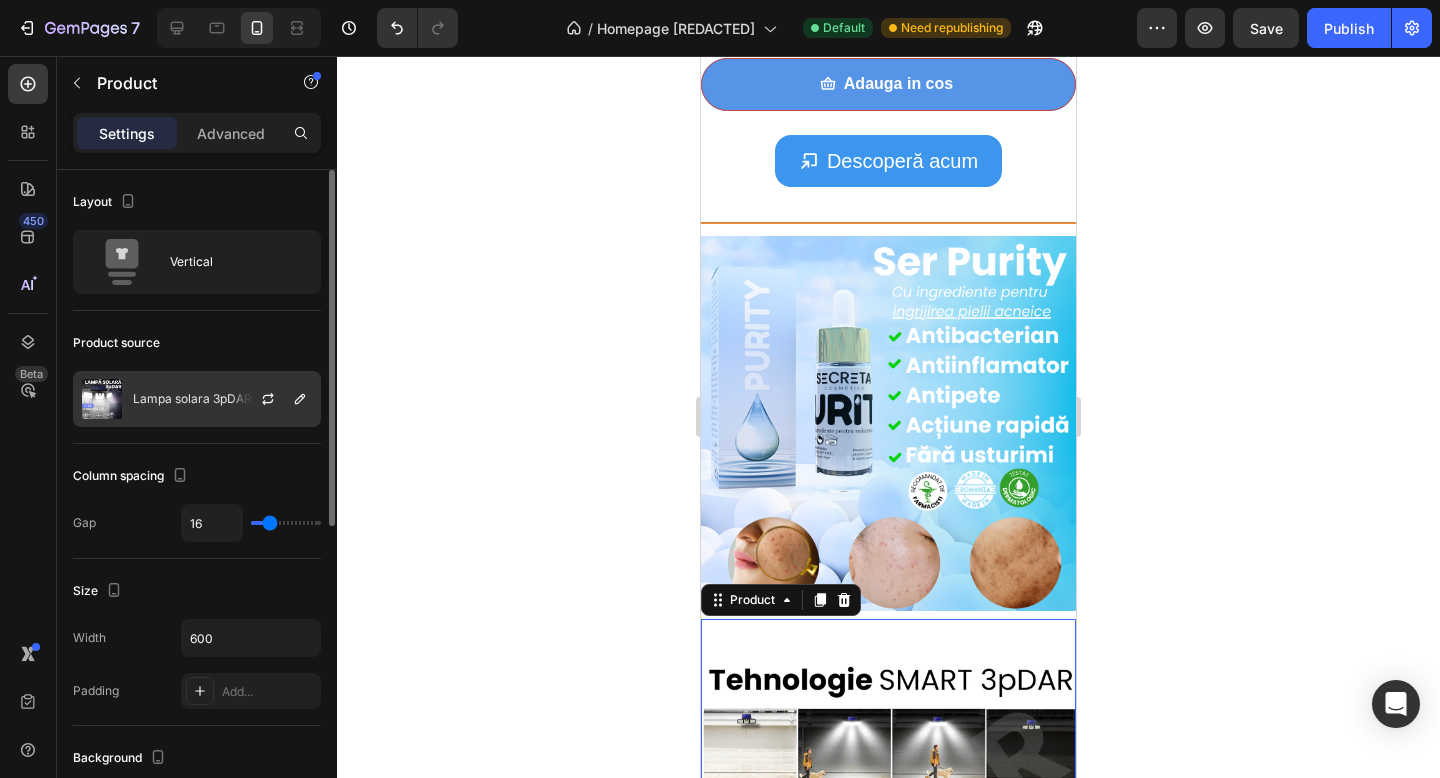 click on "Lampa solara 3pDAR" 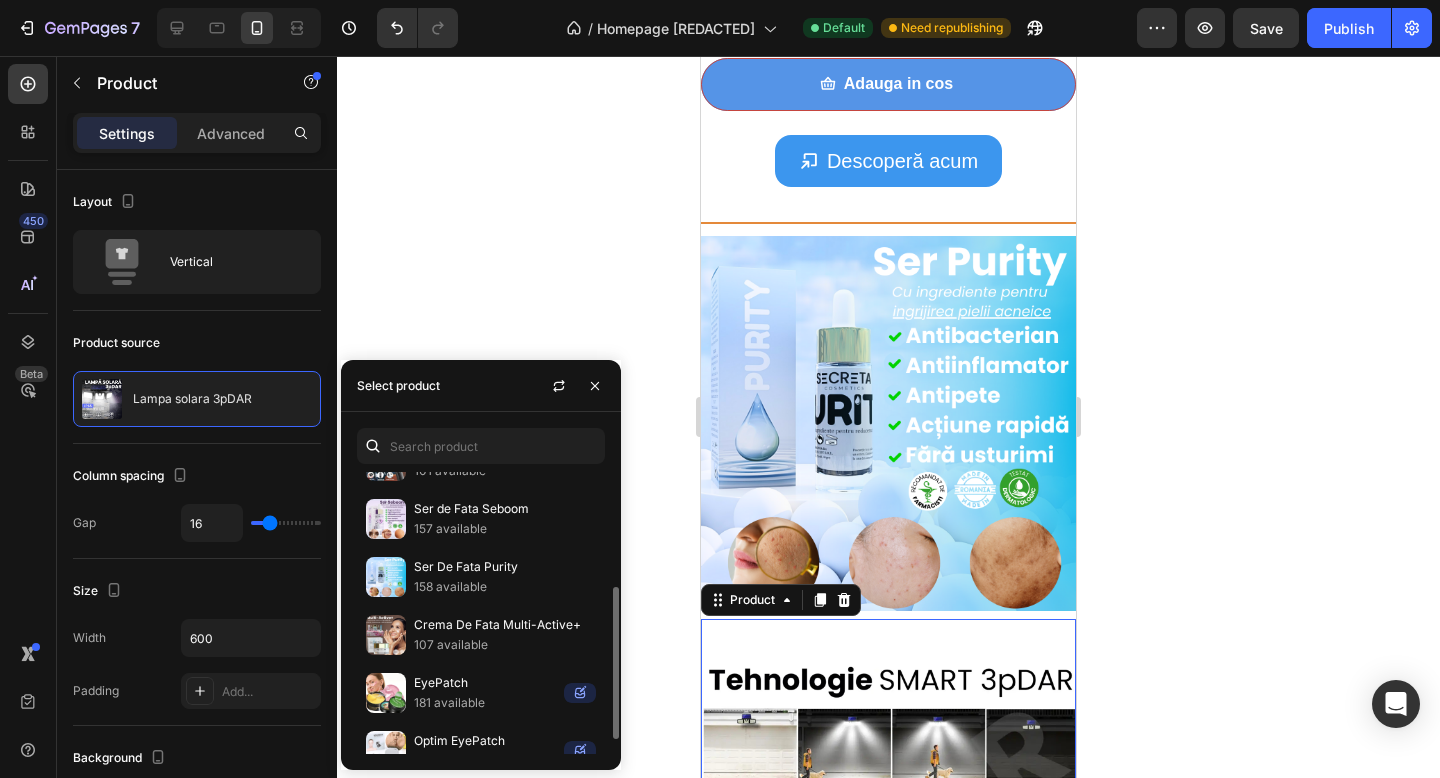 scroll, scrollTop: 217, scrollLeft: 0, axis: vertical 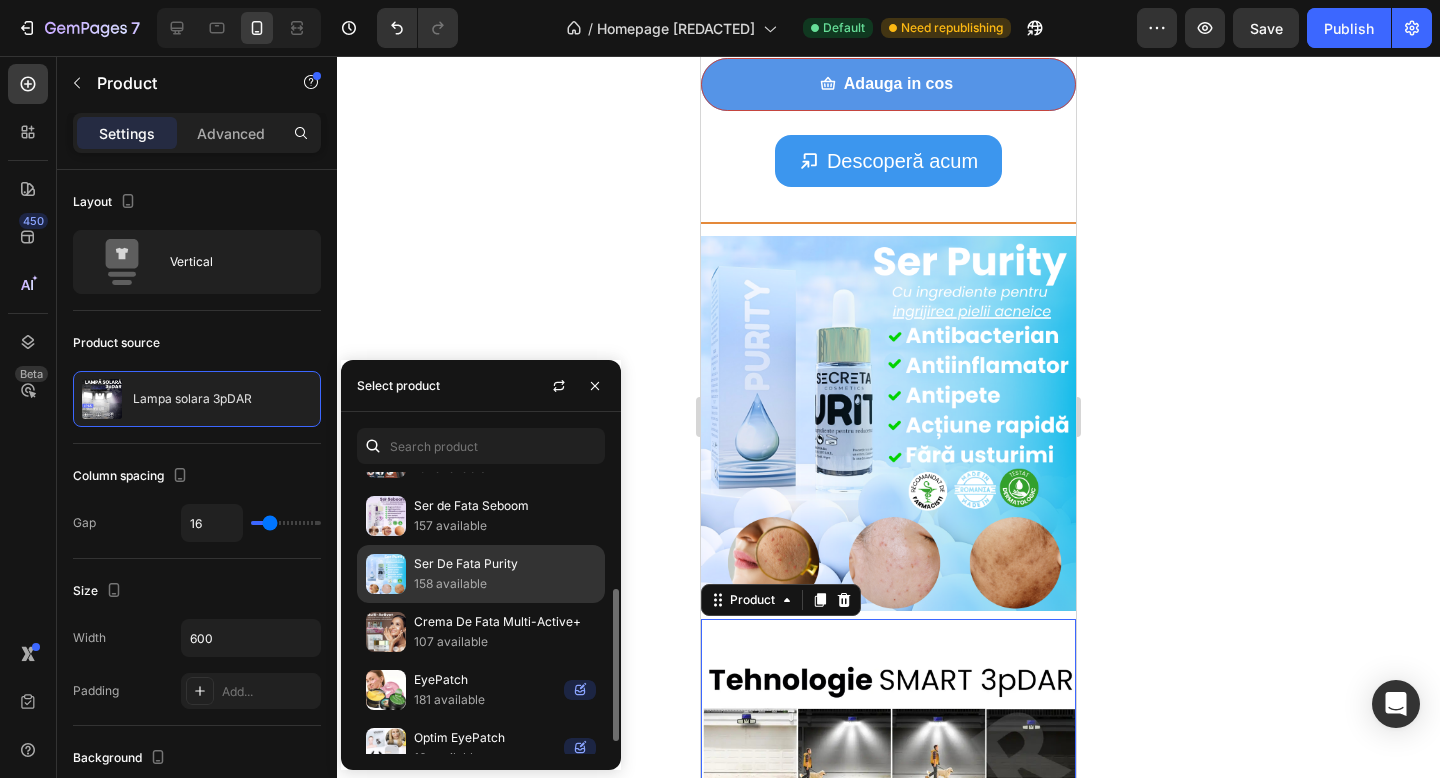 click on "158 available" at bounding box center (505, 584) 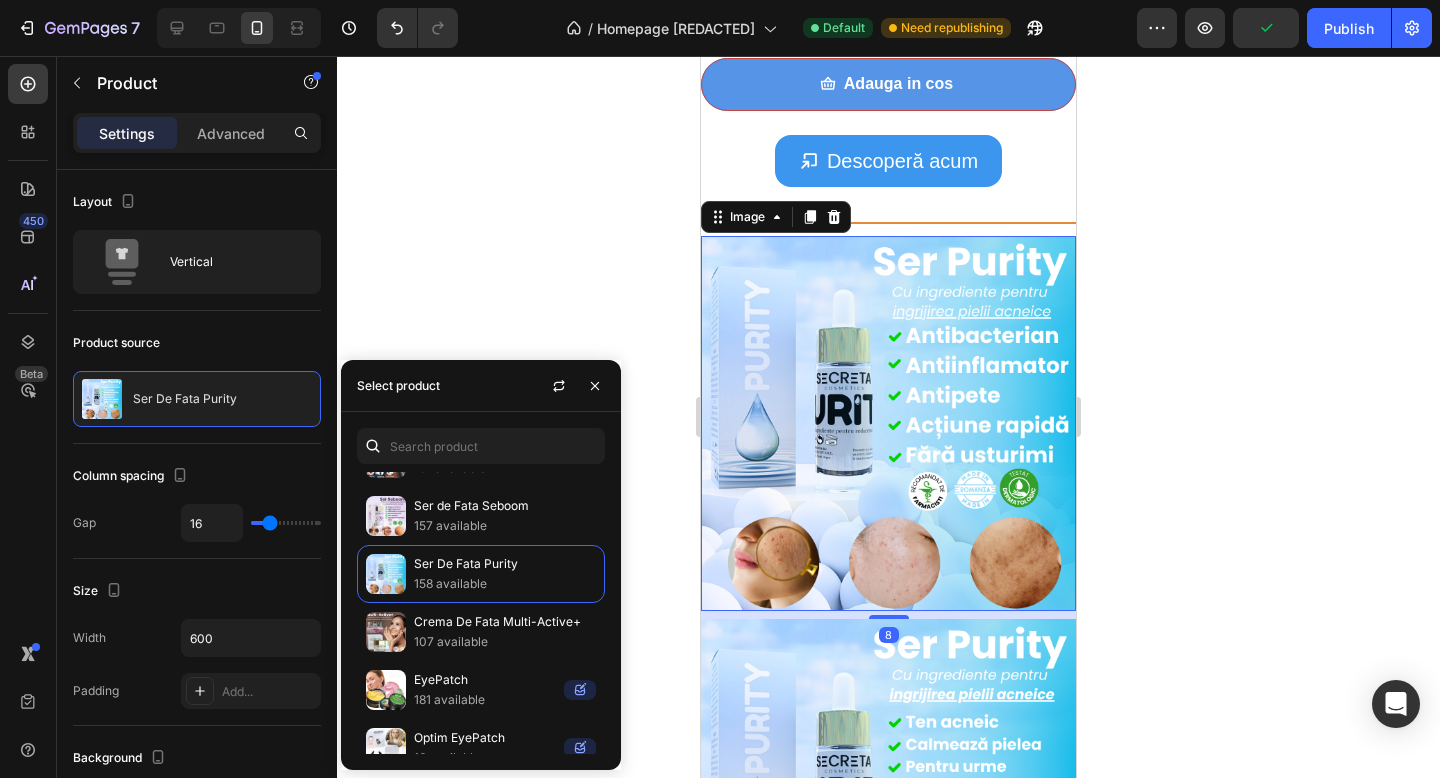 click at bounding box center (888, 423) 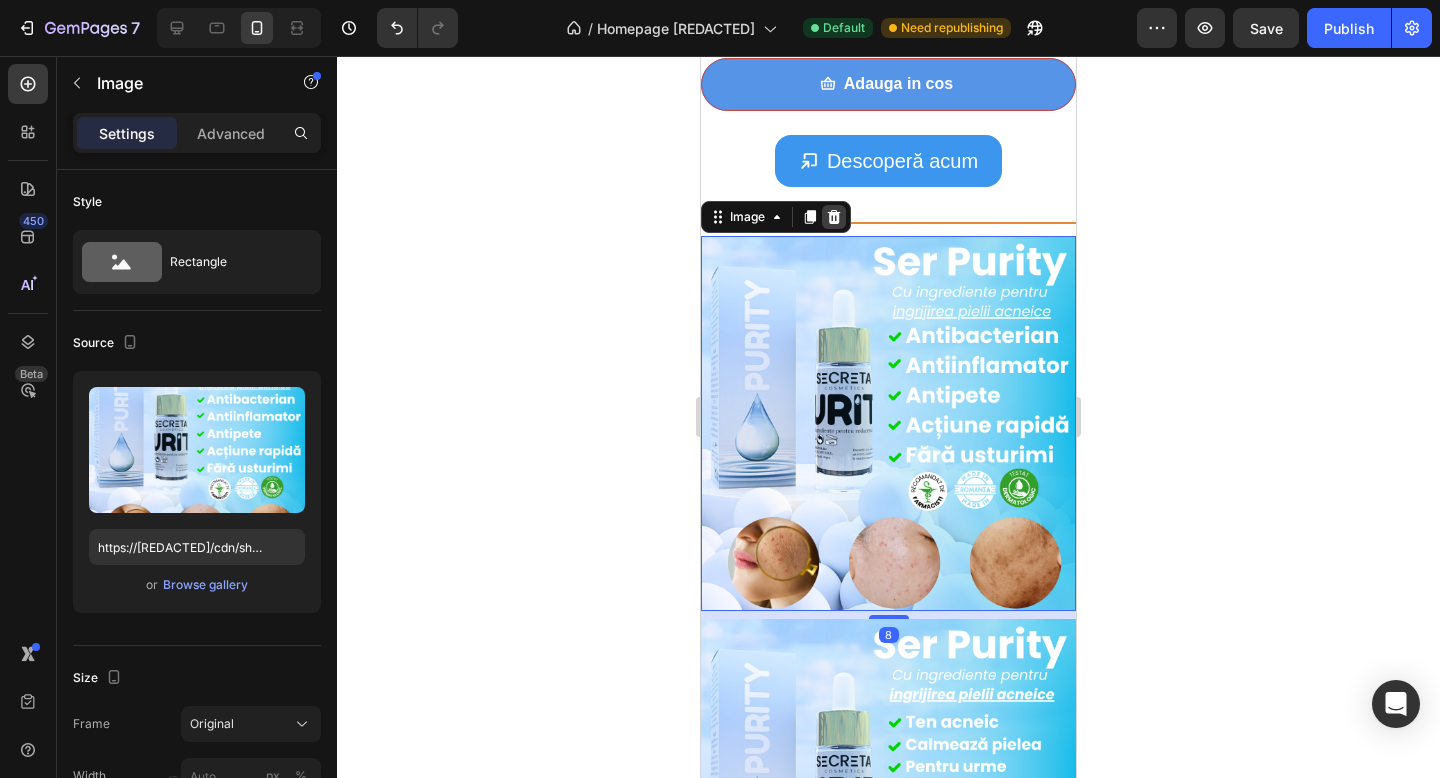click 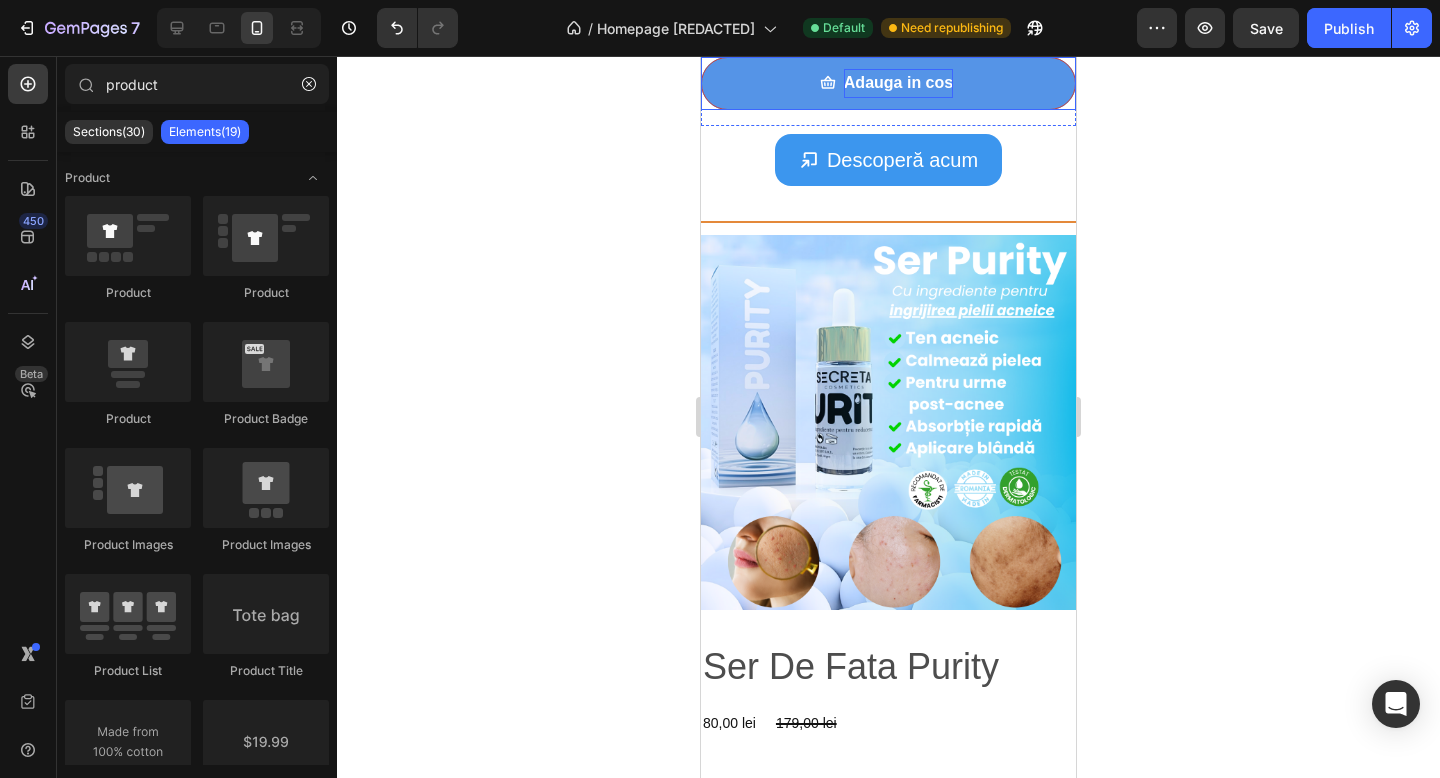 scroll, scrollTop: 689, scrollLeft: 0, axis: vertical 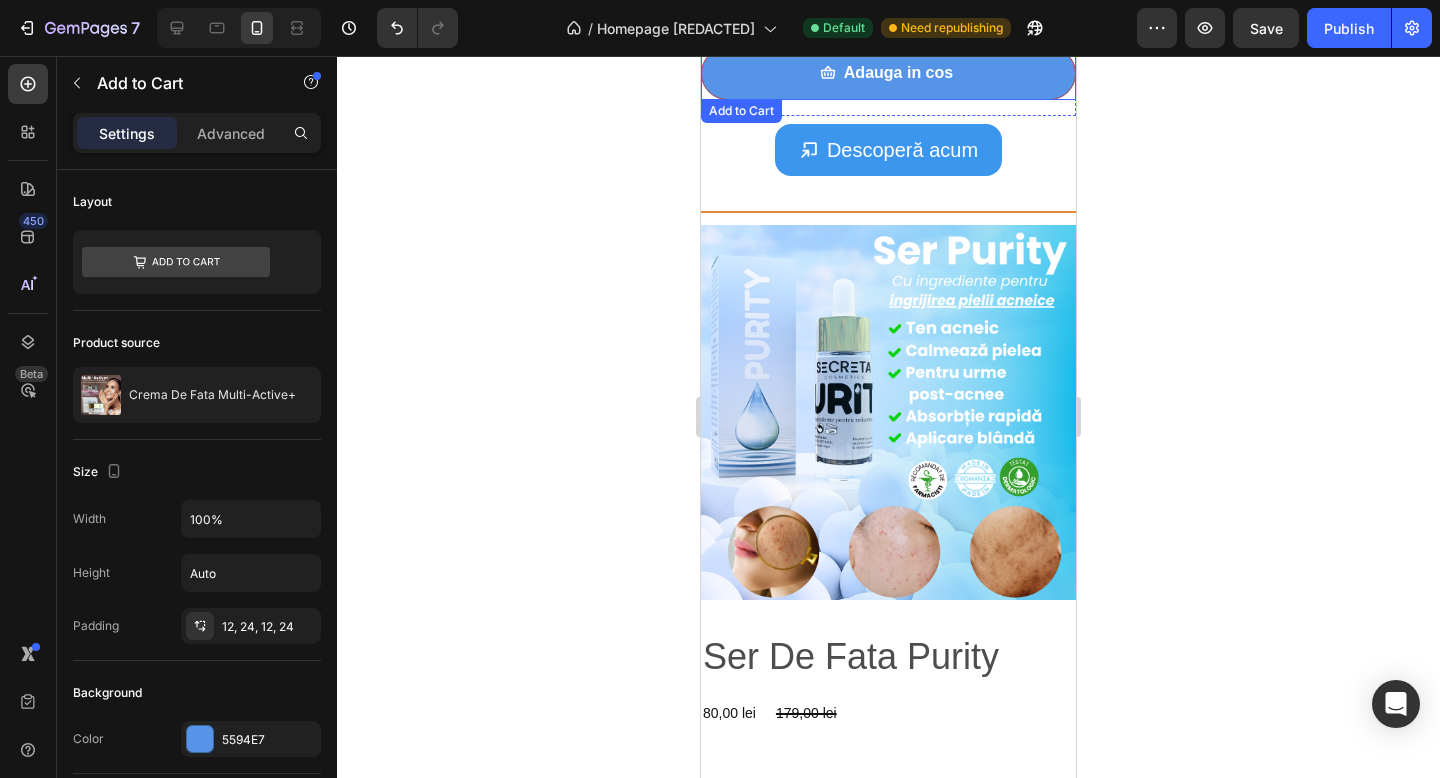 click on "Adauga in cos" at bounding box center (888, 73) 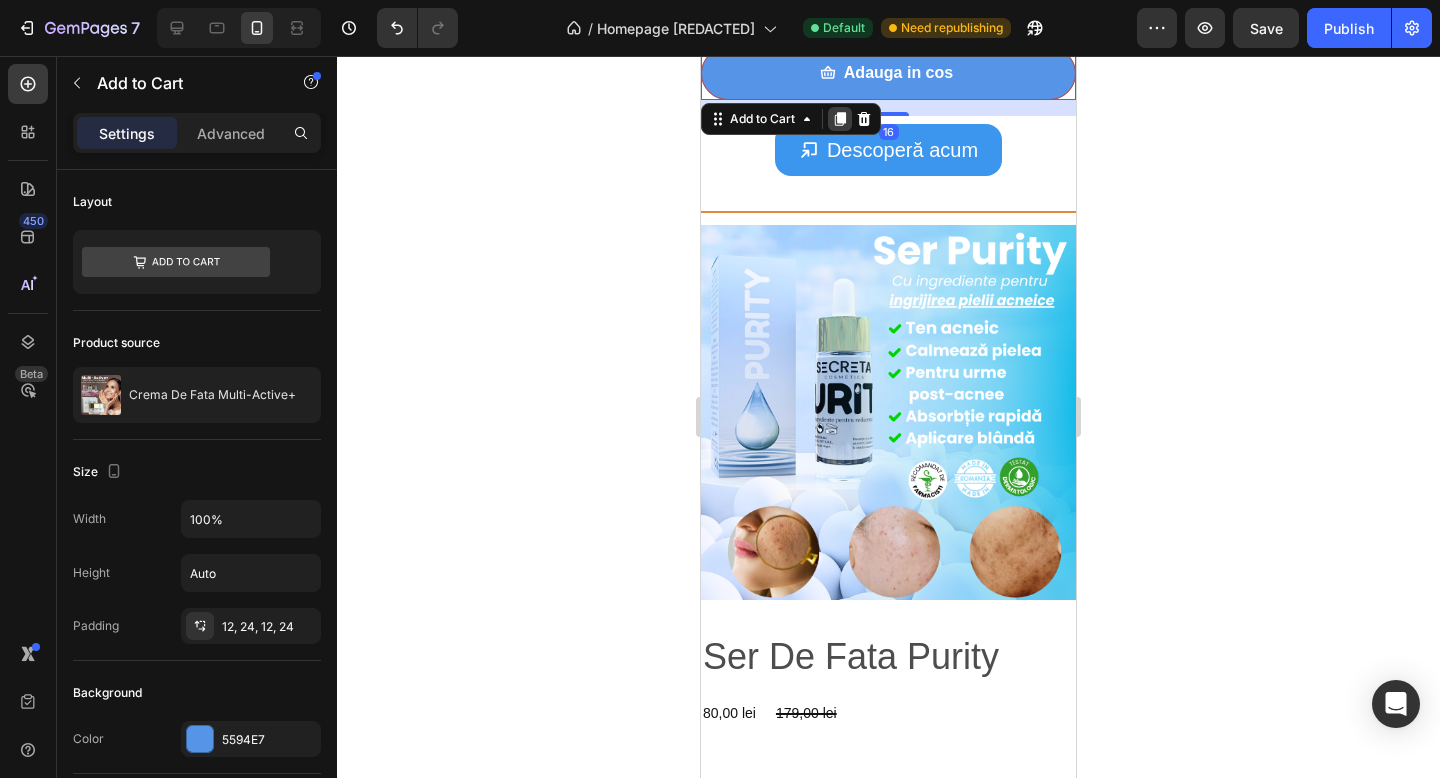 click 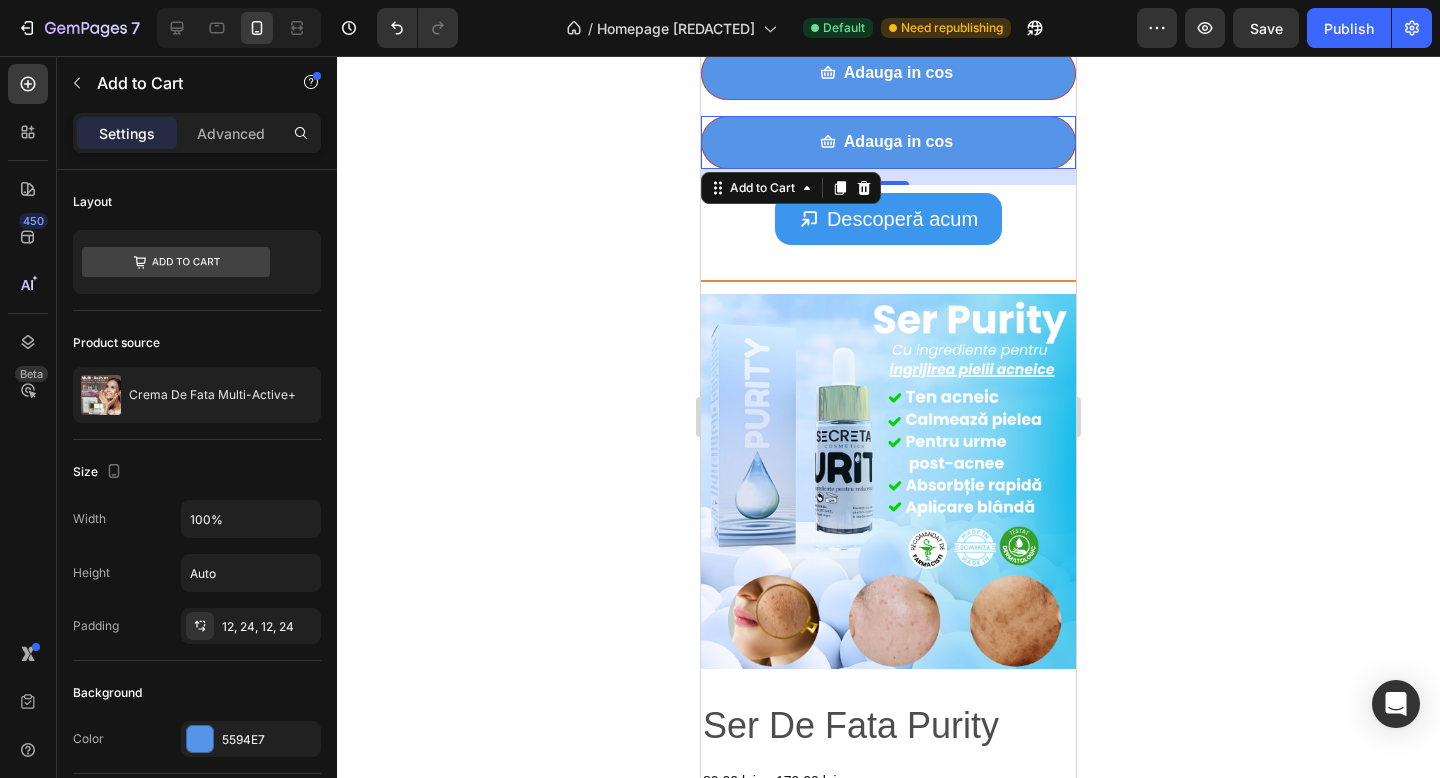 scroll, scrollTop: 758, scrollLeft: 0, axis: vertical 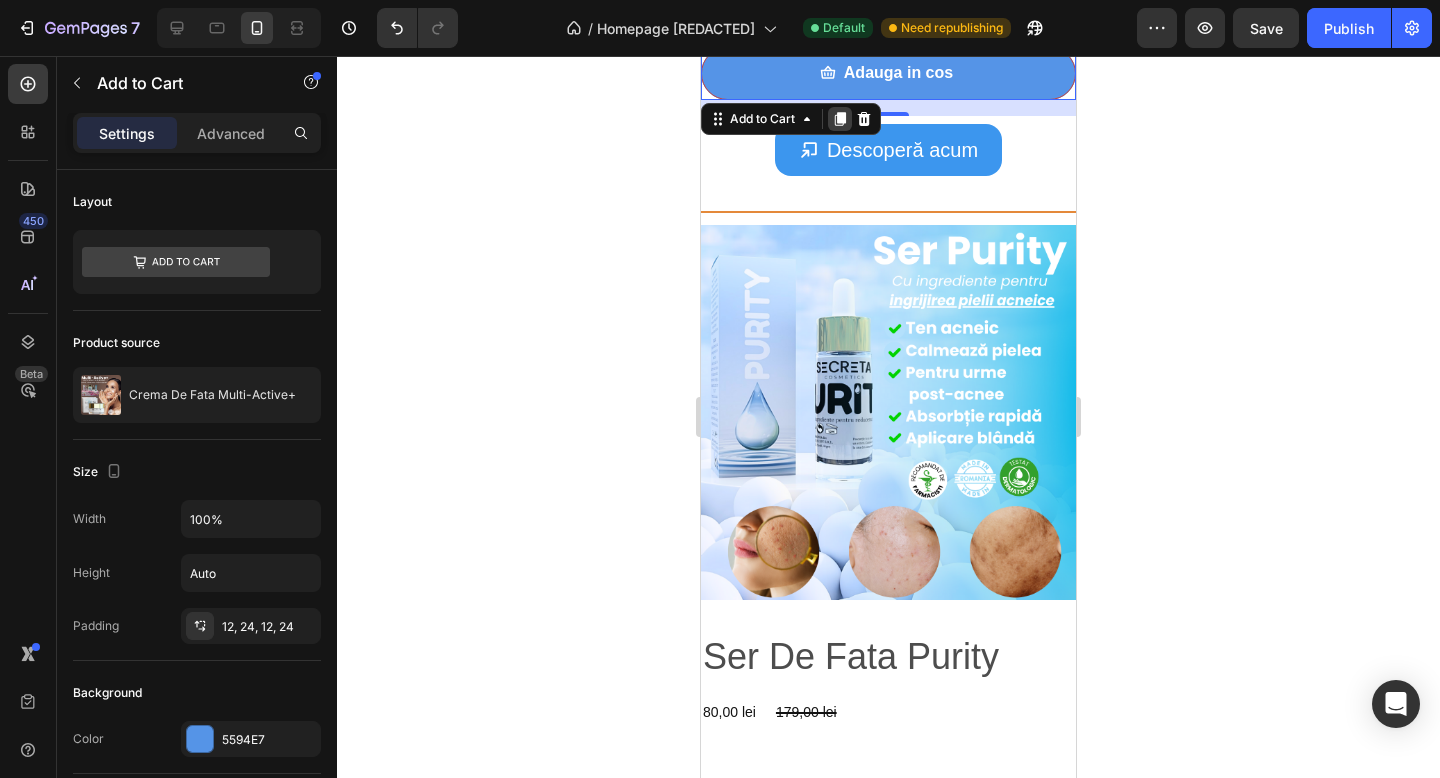 click 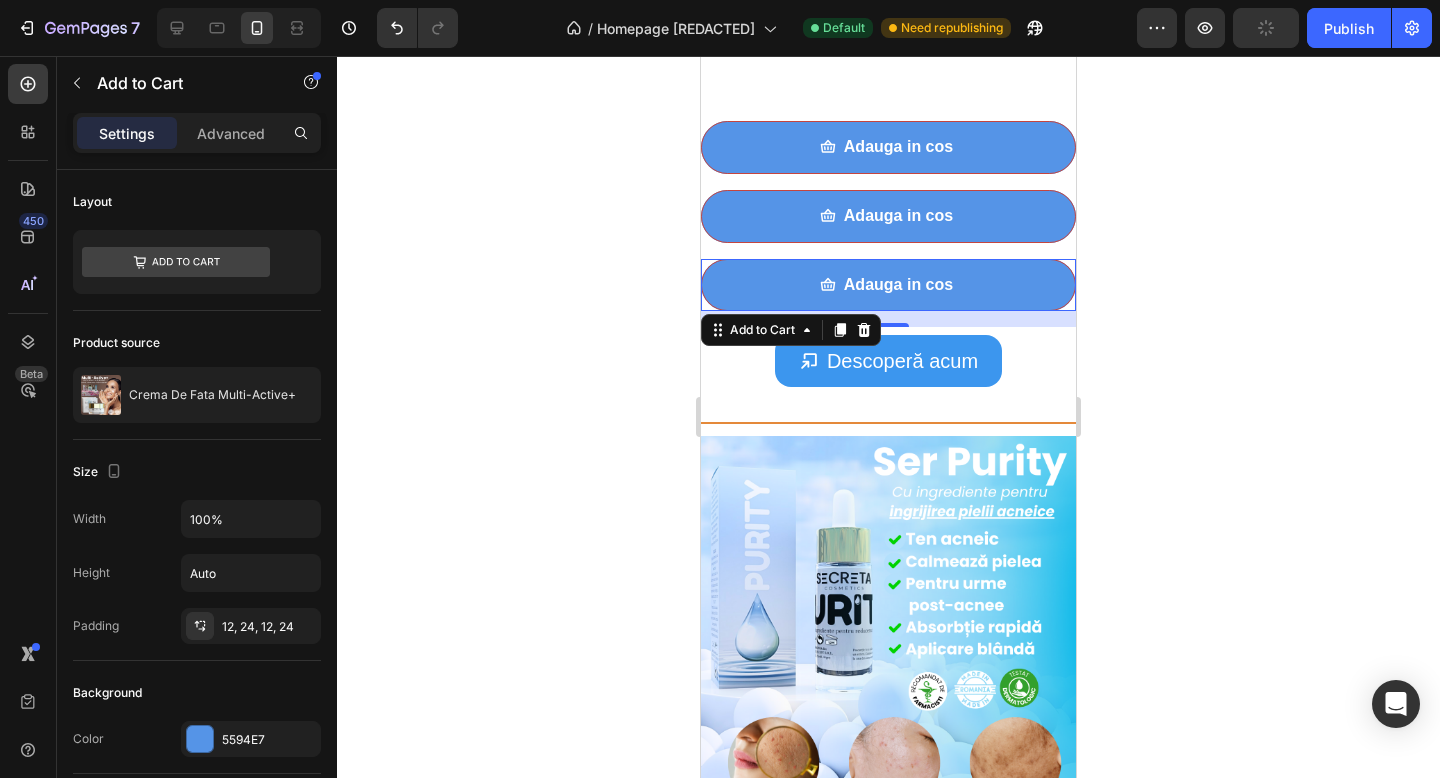 scroll, scrollTop: 606, scrollLeft: 0, axis: vertical 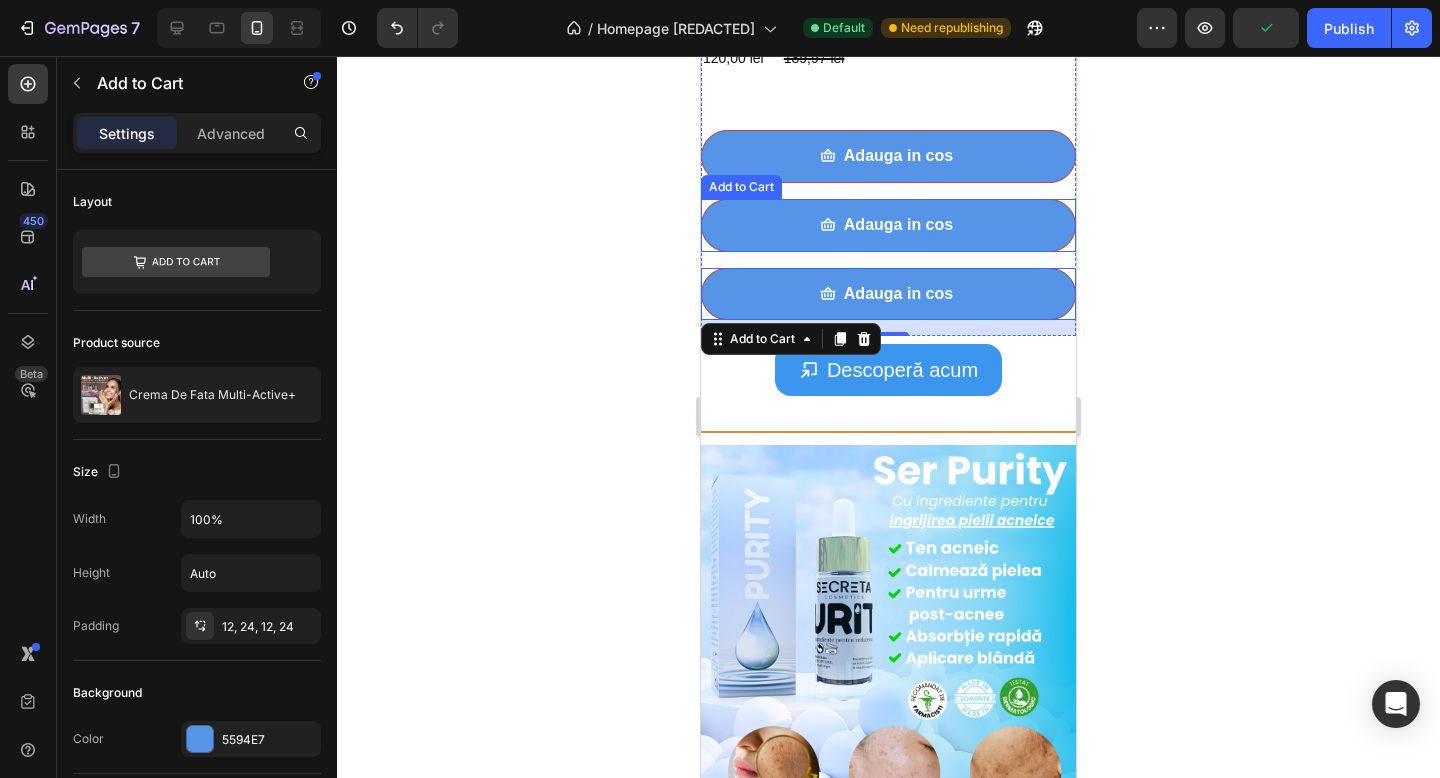 click on "Adauga in cos" at bounding box center [888, 225] 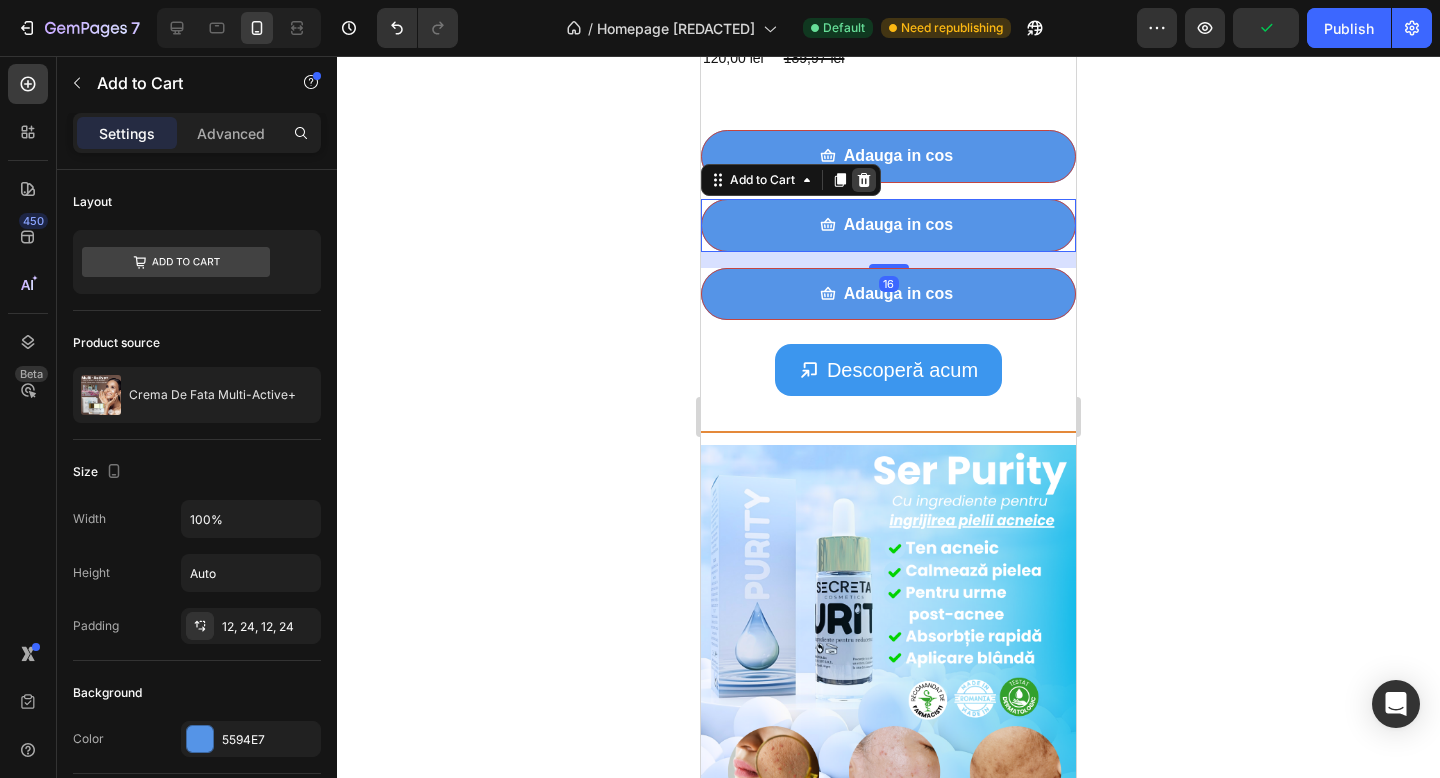 click 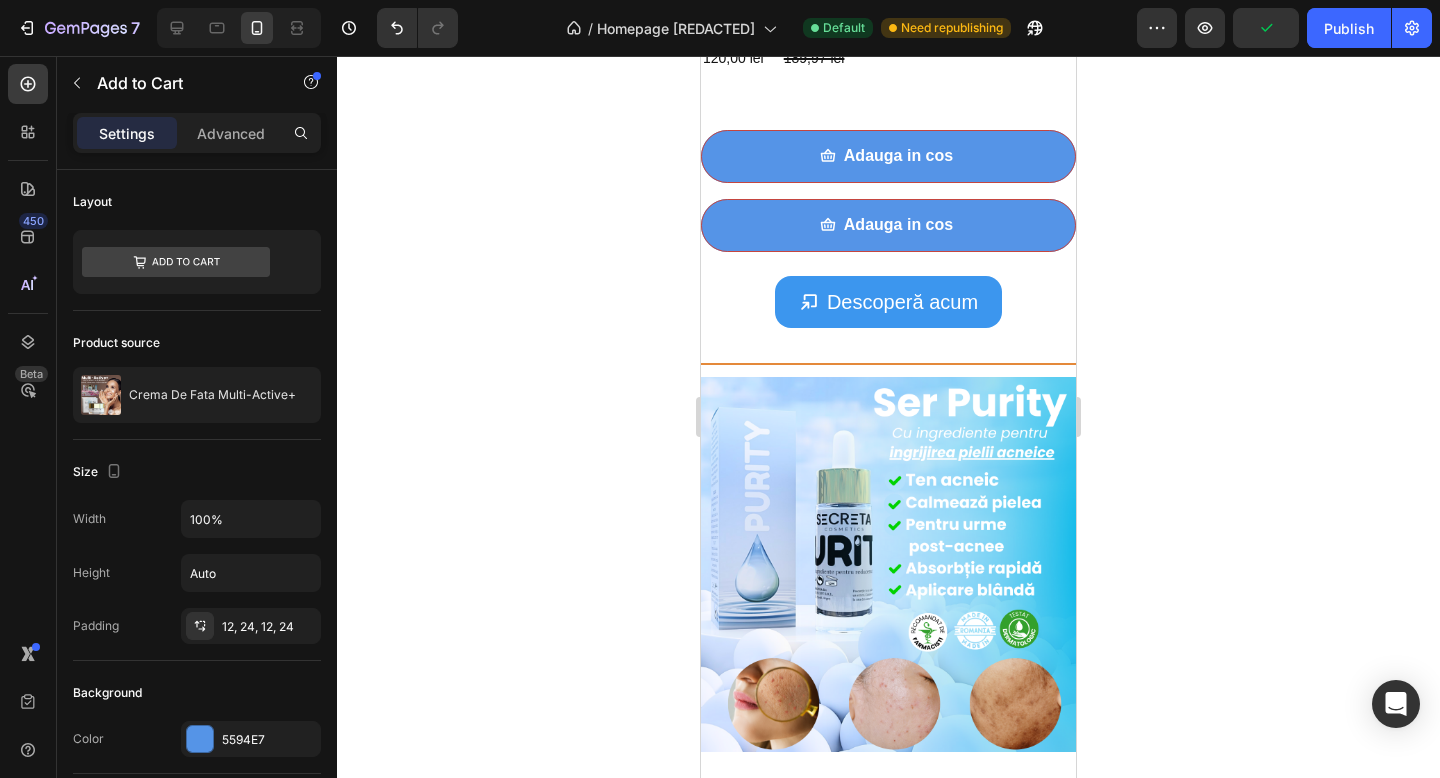 scroll, scrollTop: 537, scrollLeft: 0, axis: vertical 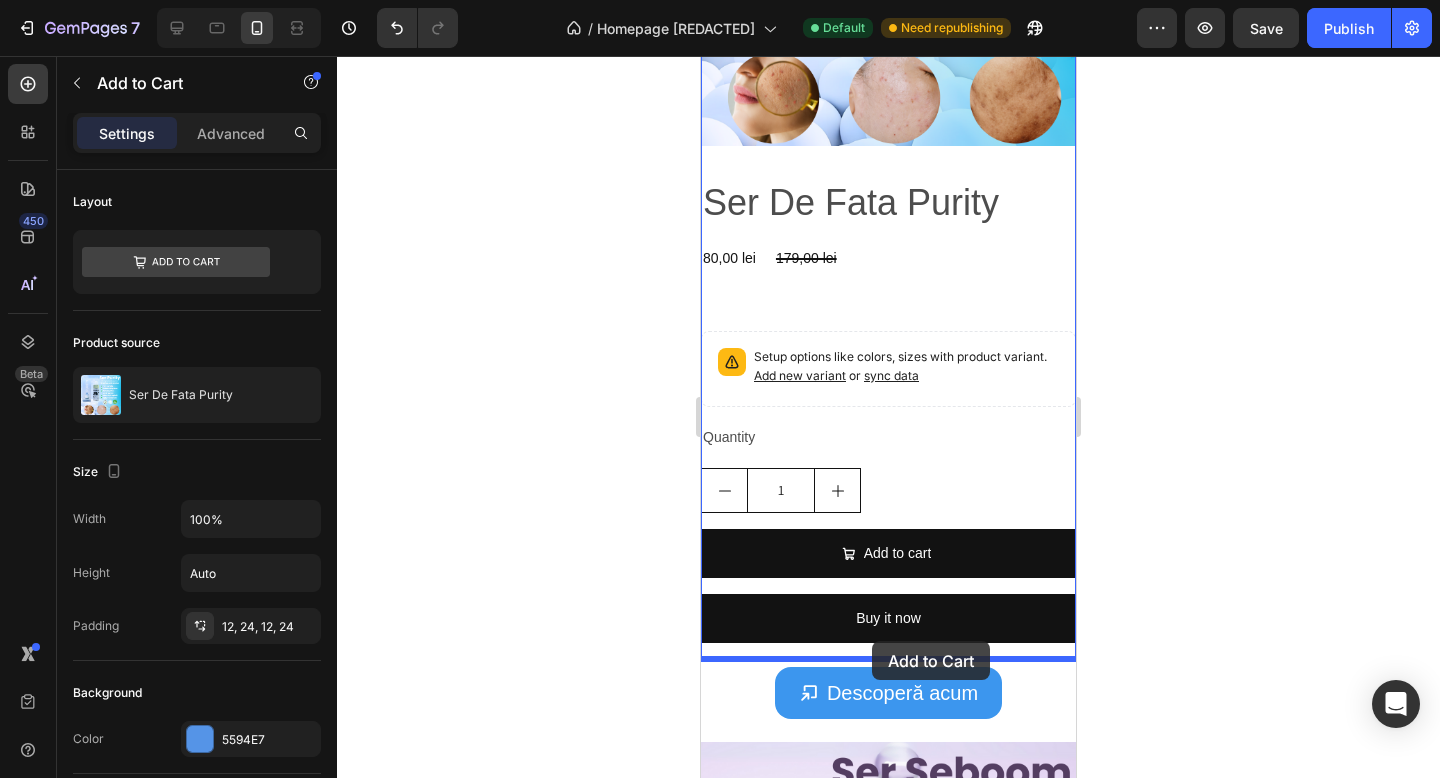 drag, startPoint x: 1010, startPoint y: 279, endPoint x: 872, endPoint y: 641, distance: 387.41193 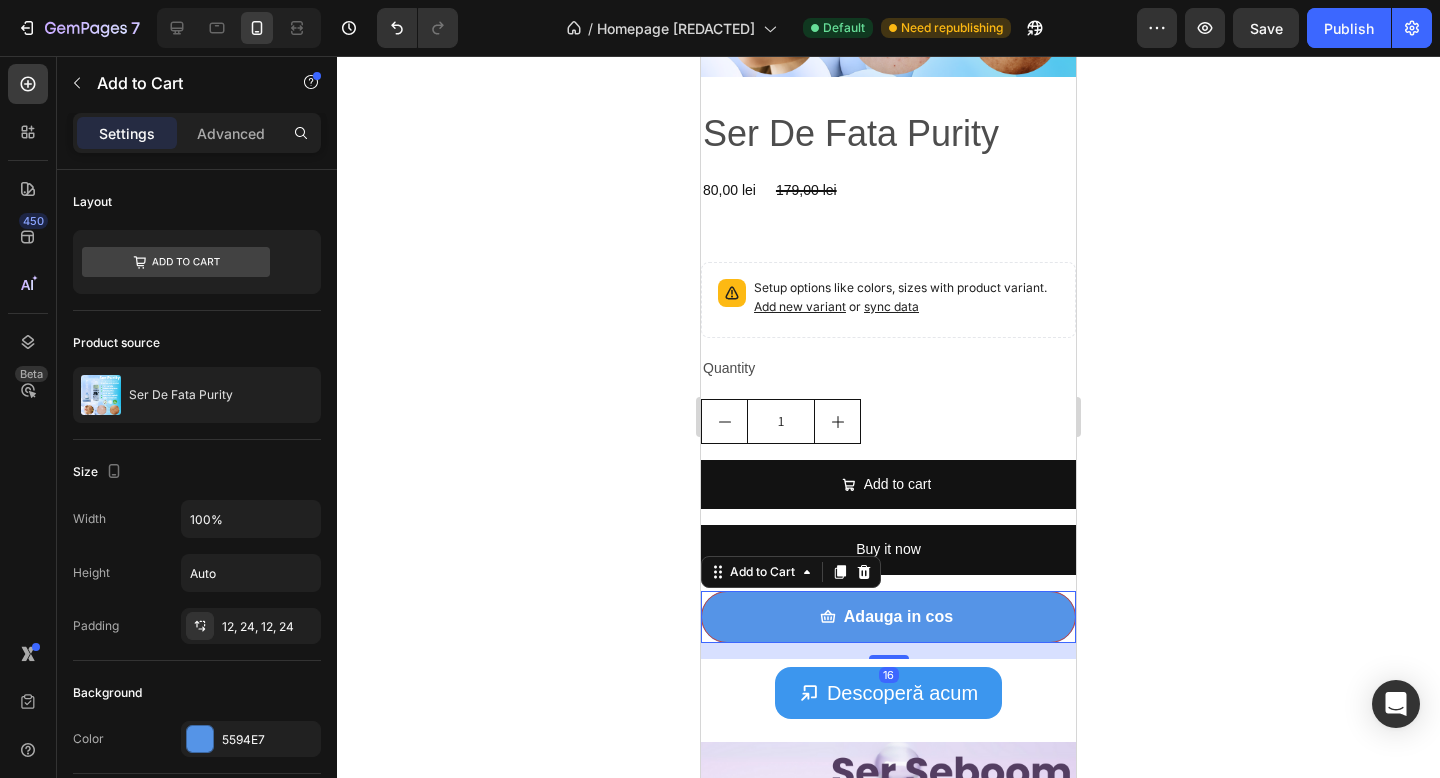 scroll, scrollTop: 1143, scrollLeft: 0, axis: vertical 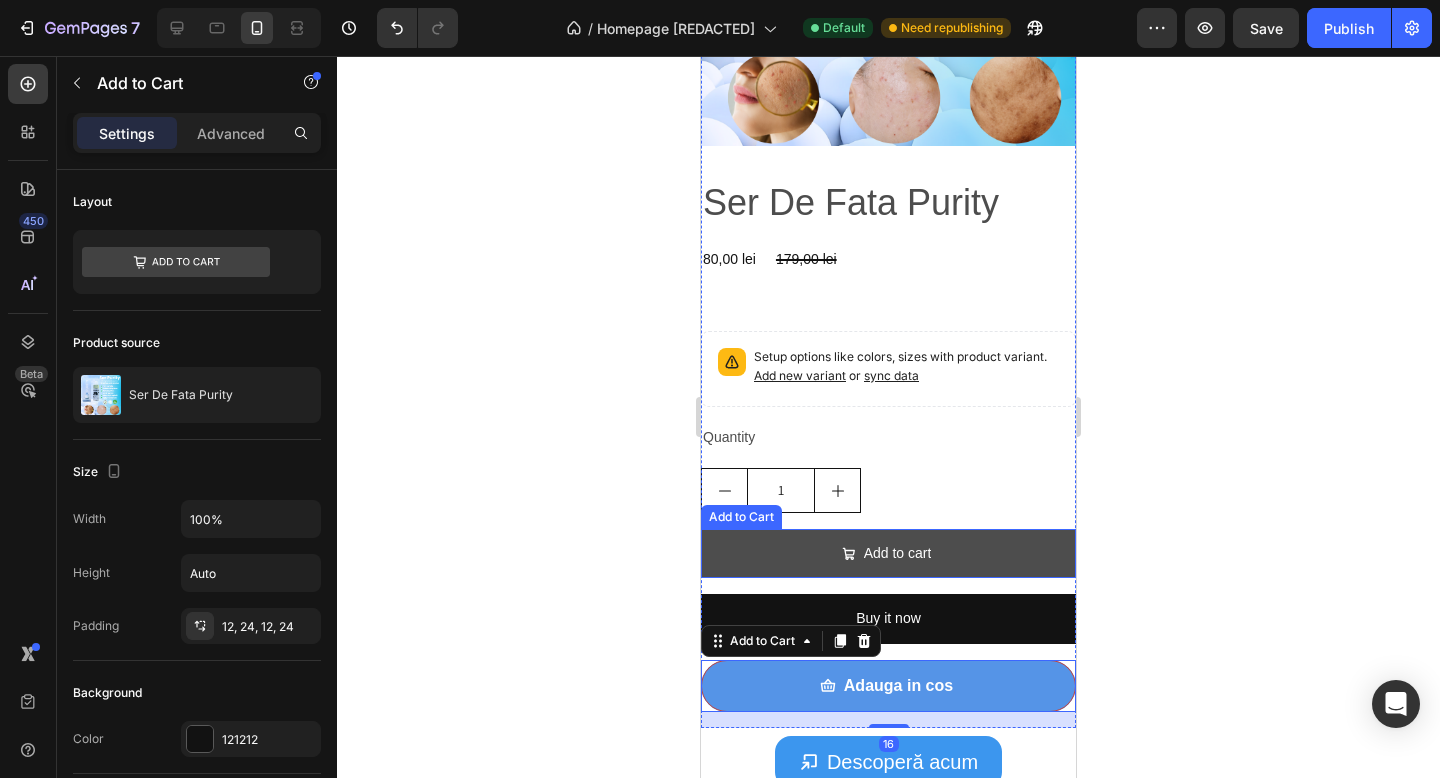 click on "Add to cart" at bounding box center (888, 553) 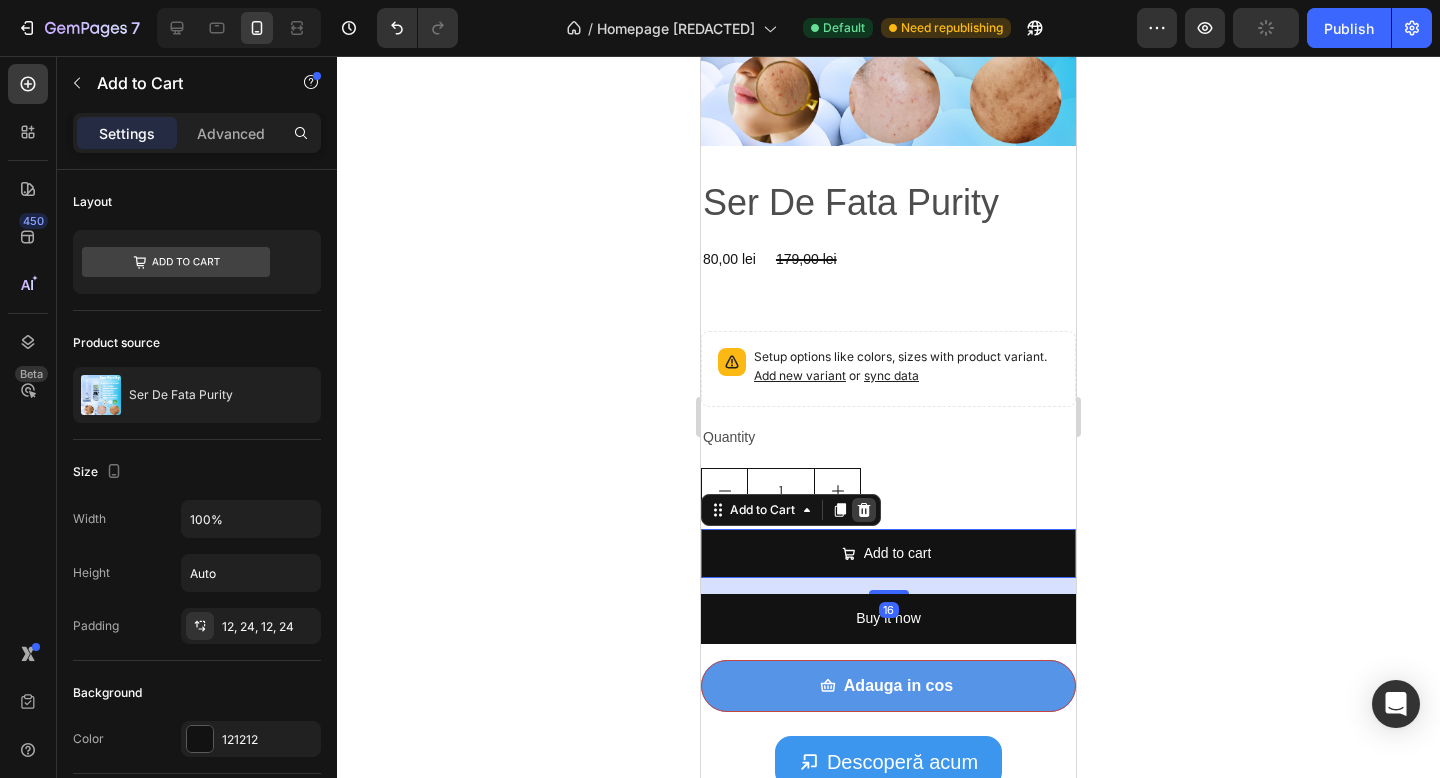 click 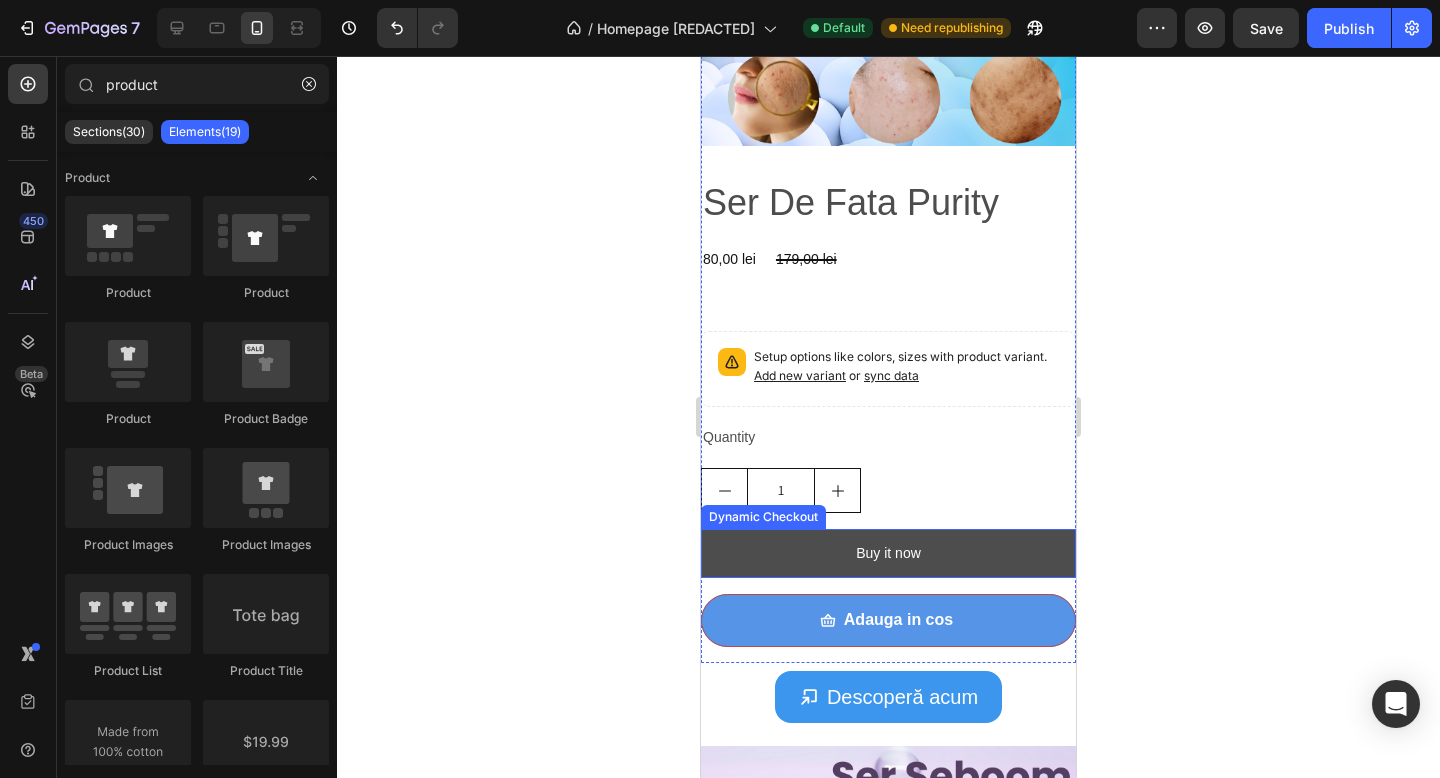 click on "Buy it now" at bounding box center [888, 553] 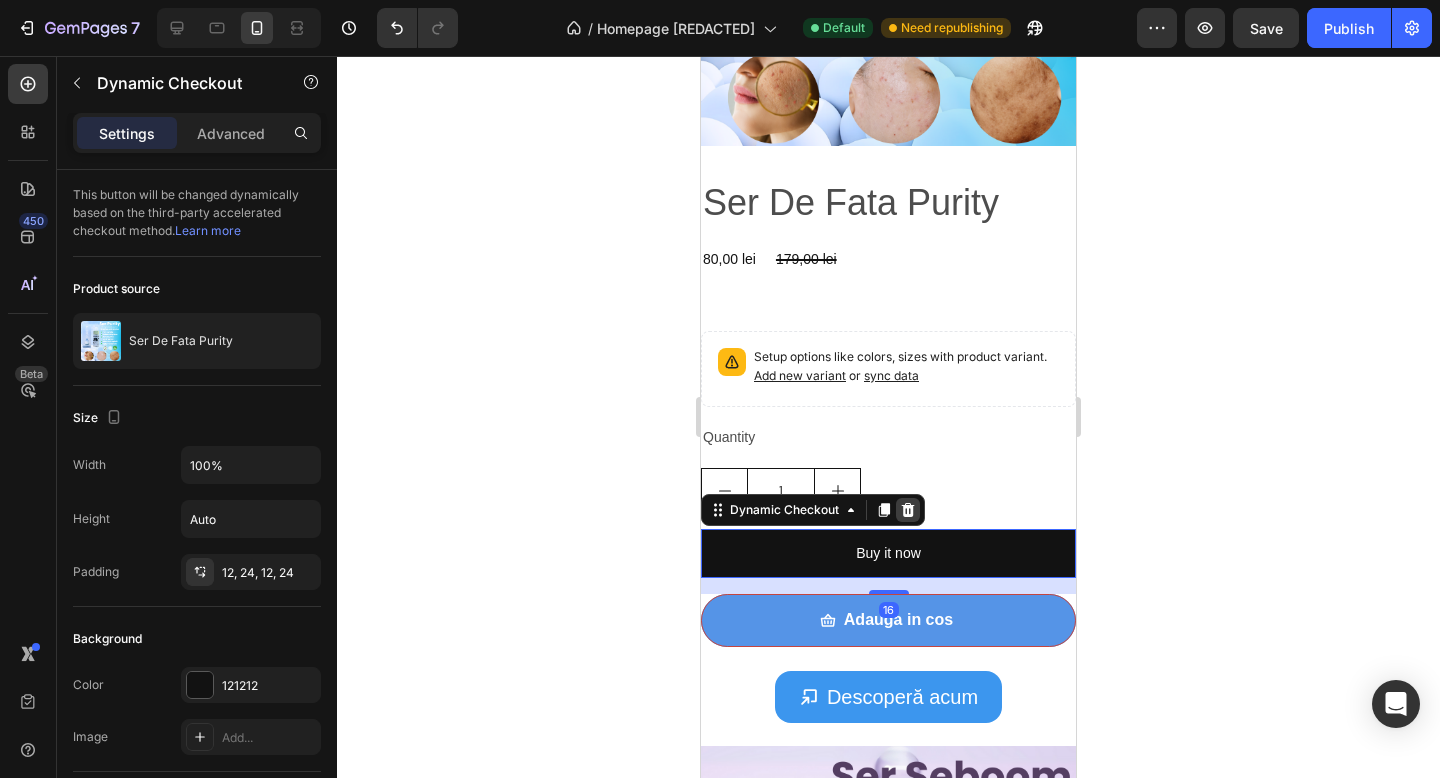 click at bounding box center (908, 510) 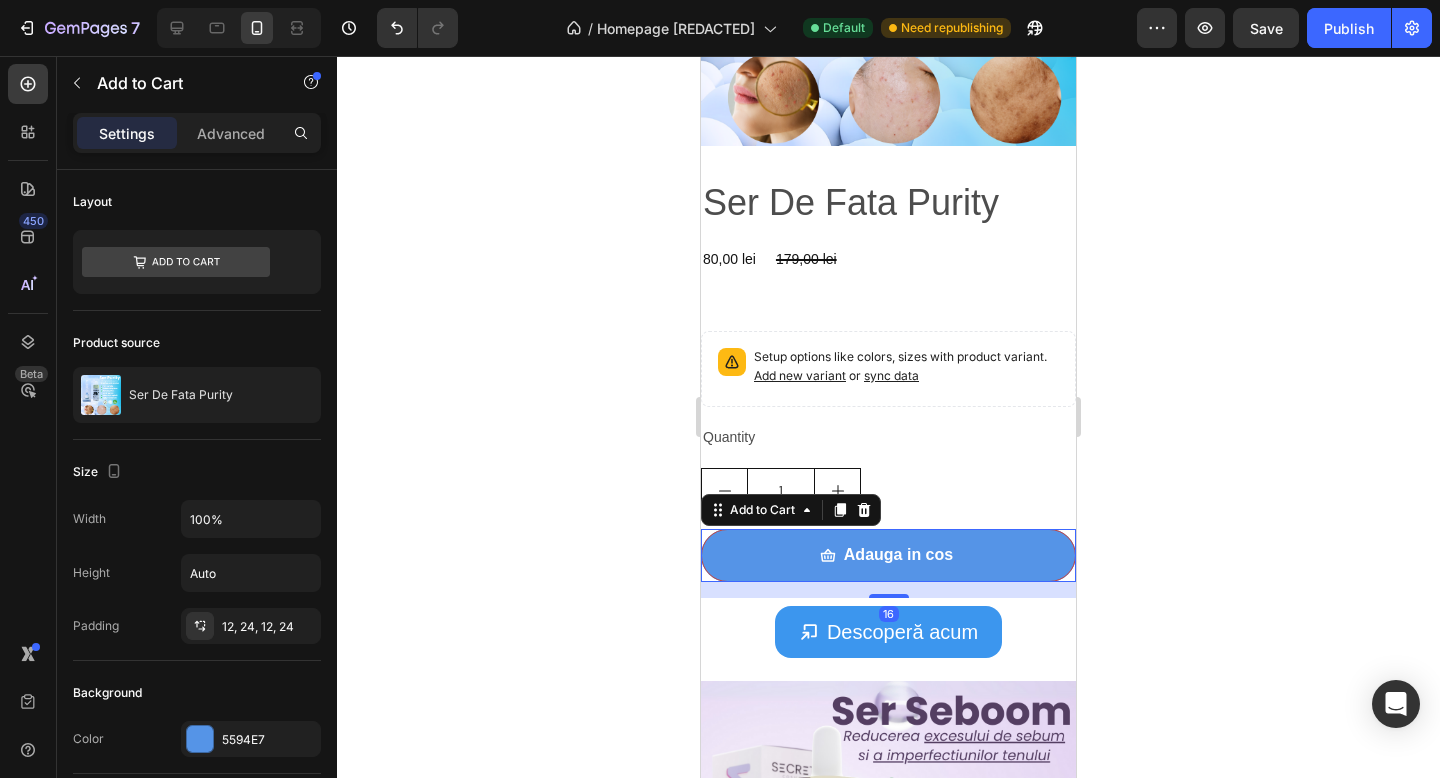 click on "Adauga in cos" at bounding box center (888, 555) 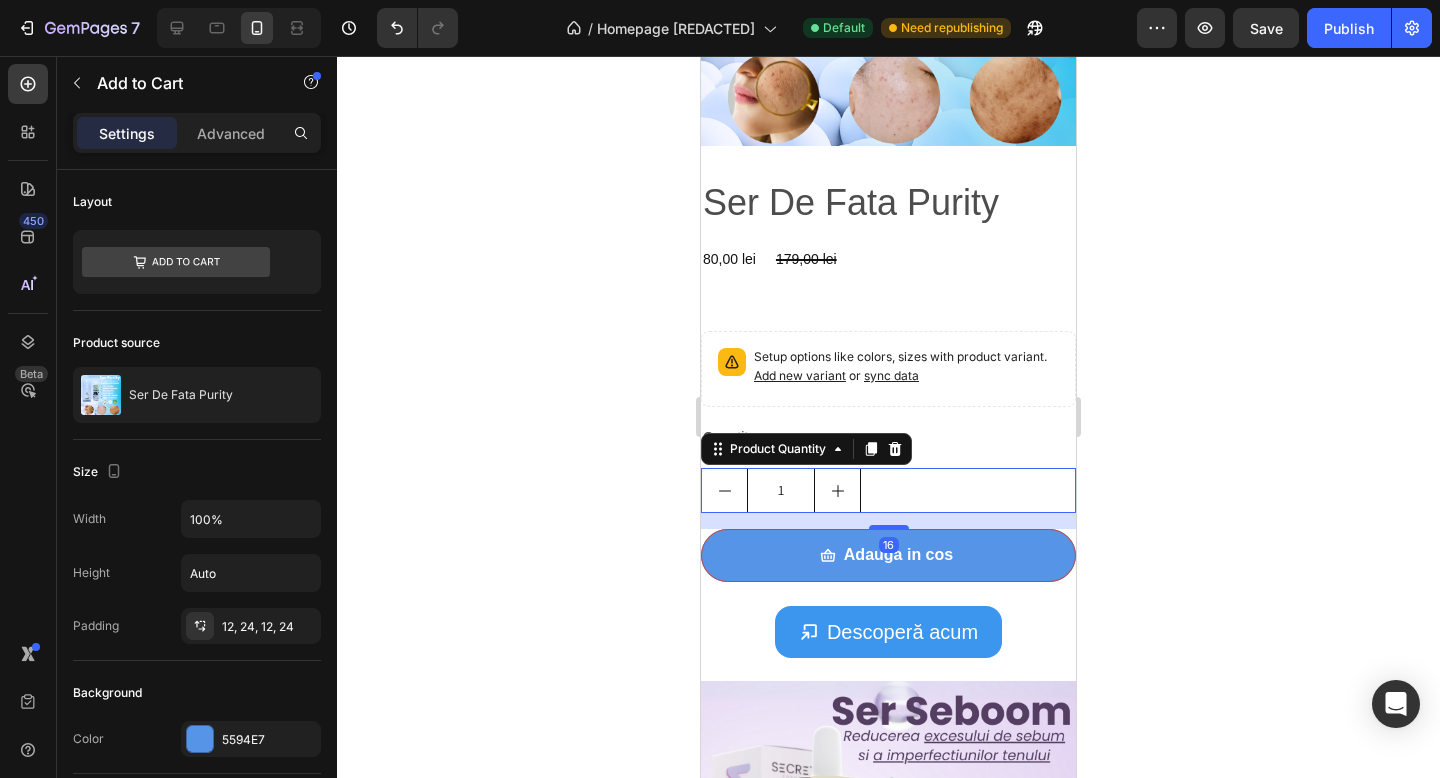 click on "1" at bounding box center (888, 490) 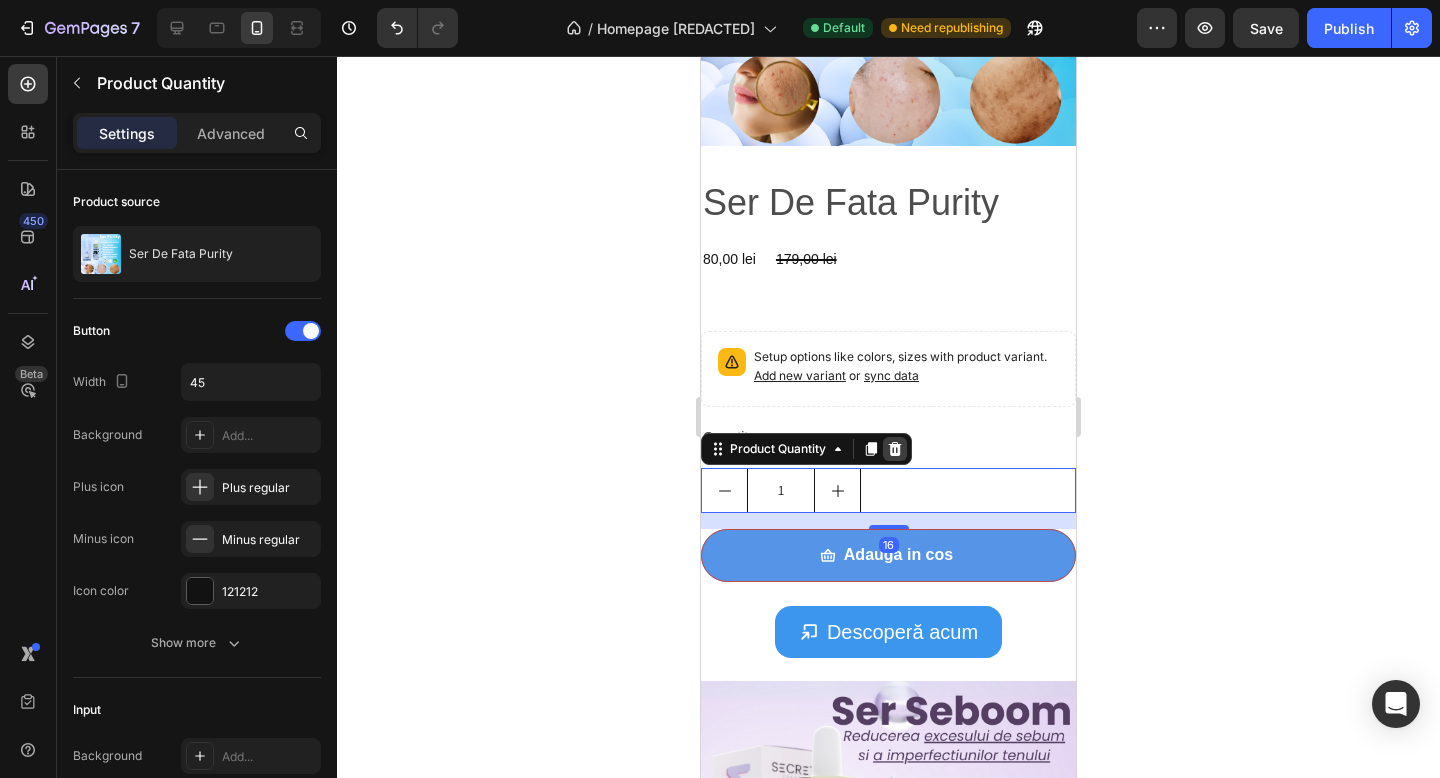 click 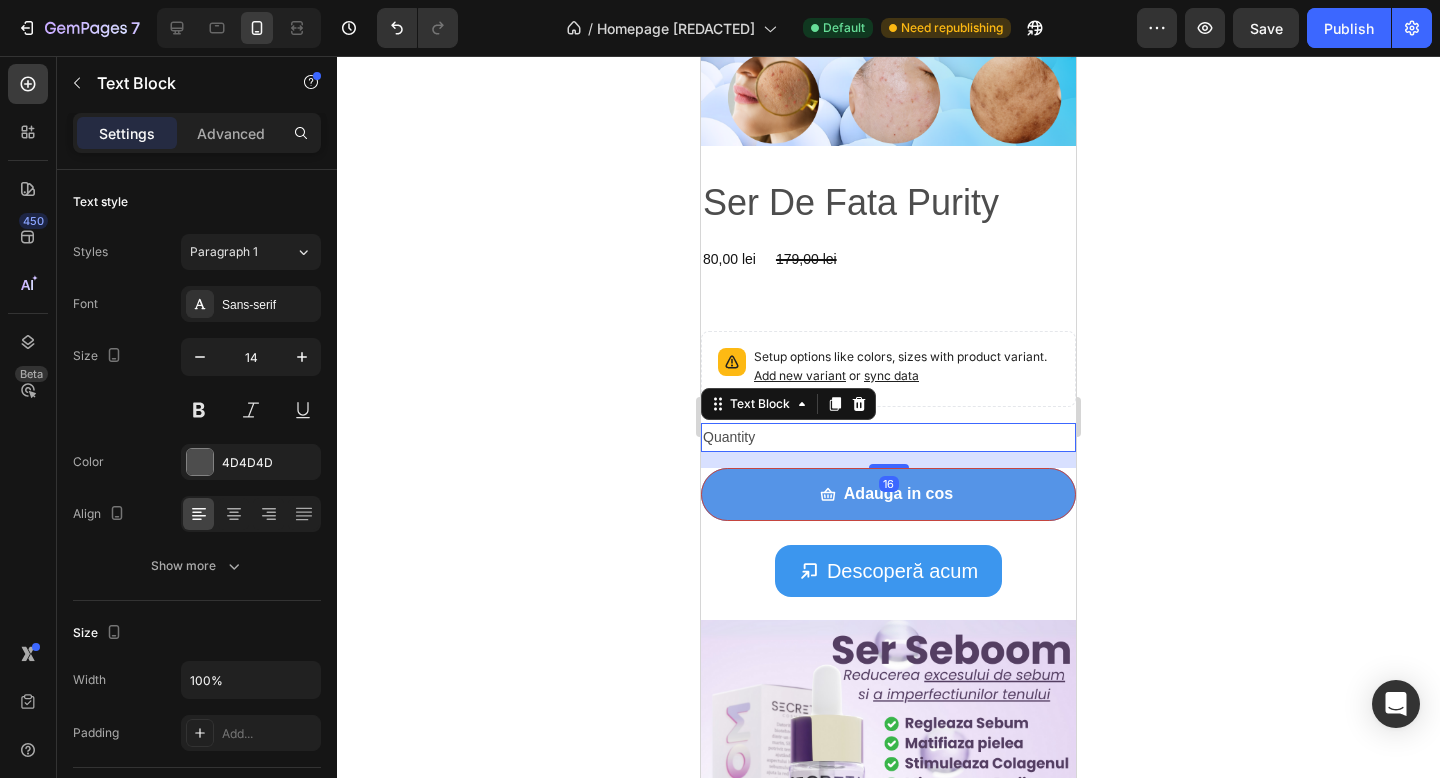 click on "Quantity" at bounding box center [888, 437] 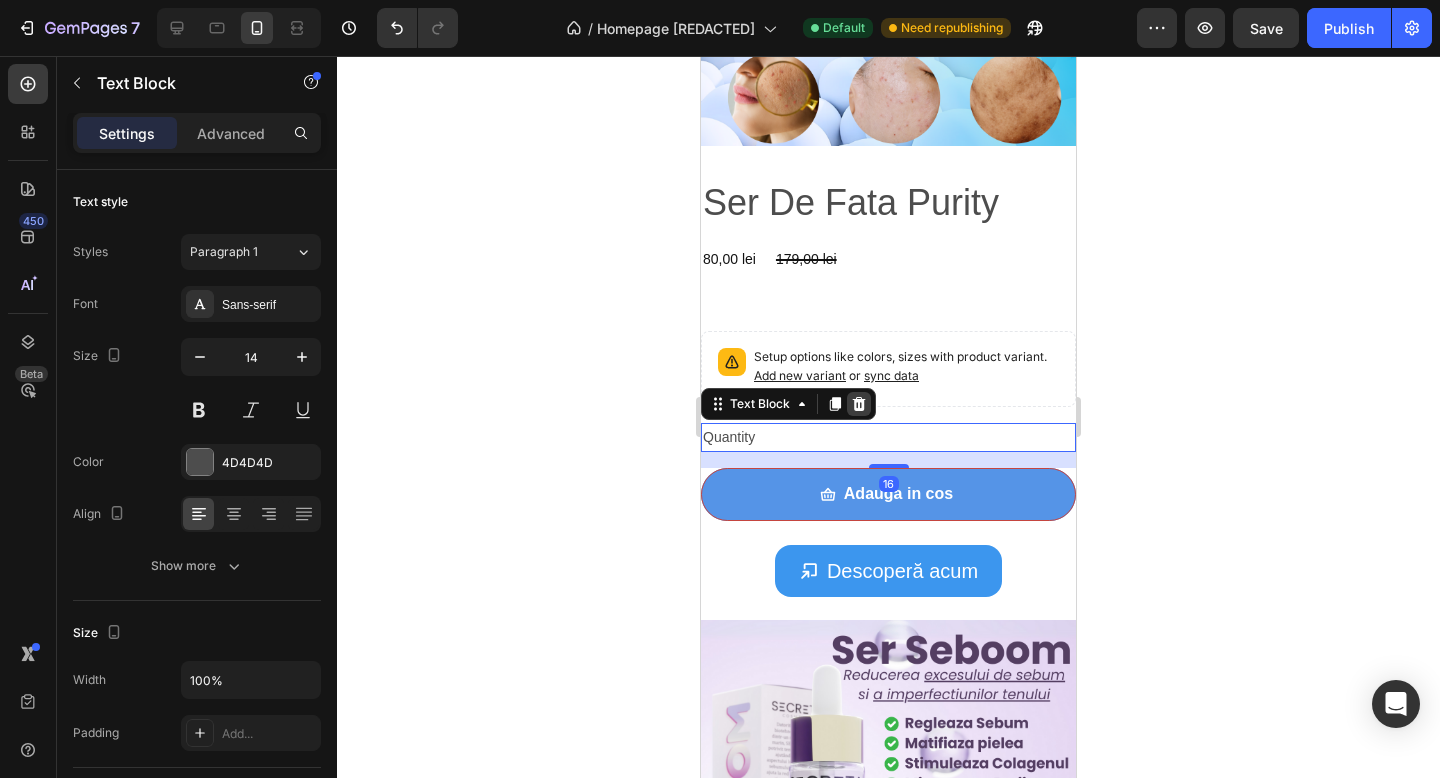 click 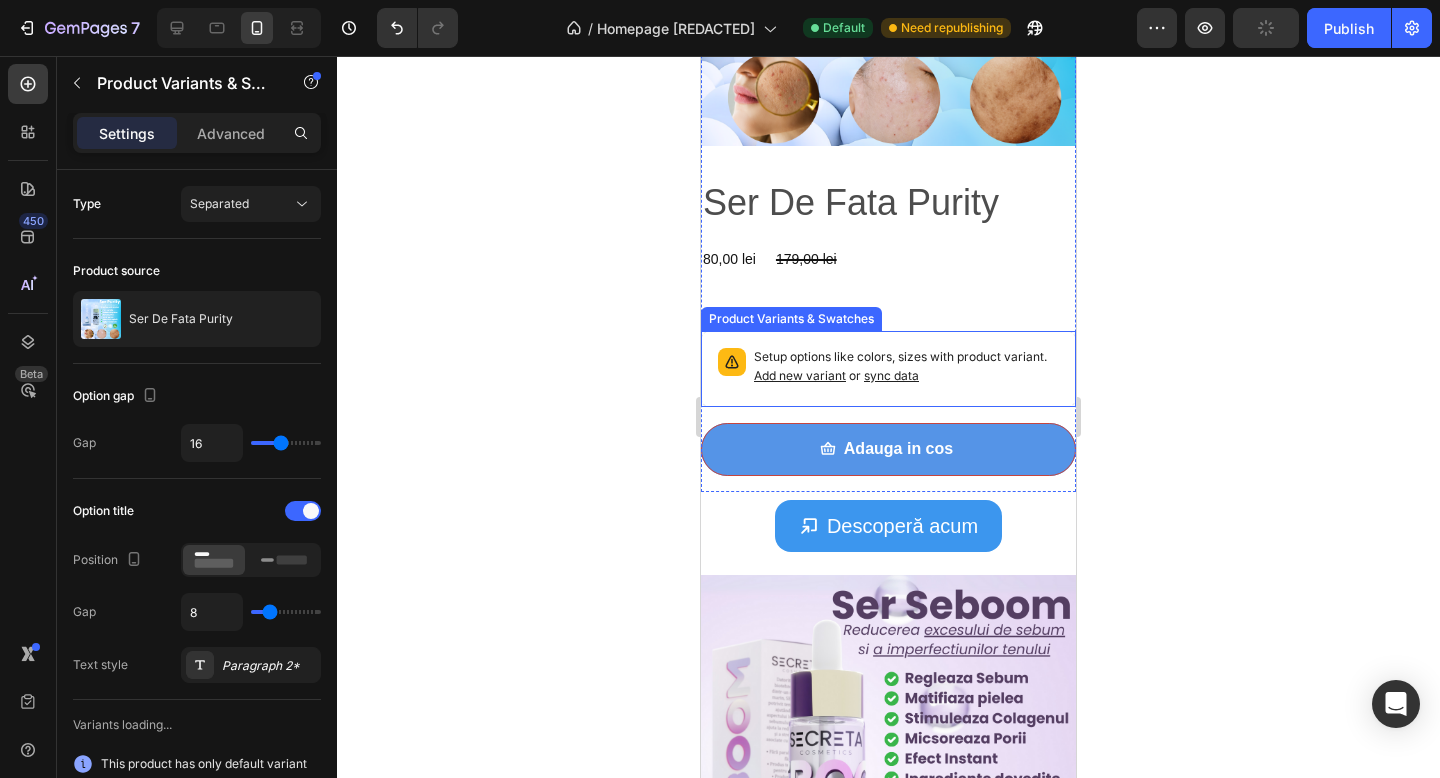 click on "Setup options like colors, sizes with product variant.       Add new variant   or   sync data" at bounding box center [906, 367] 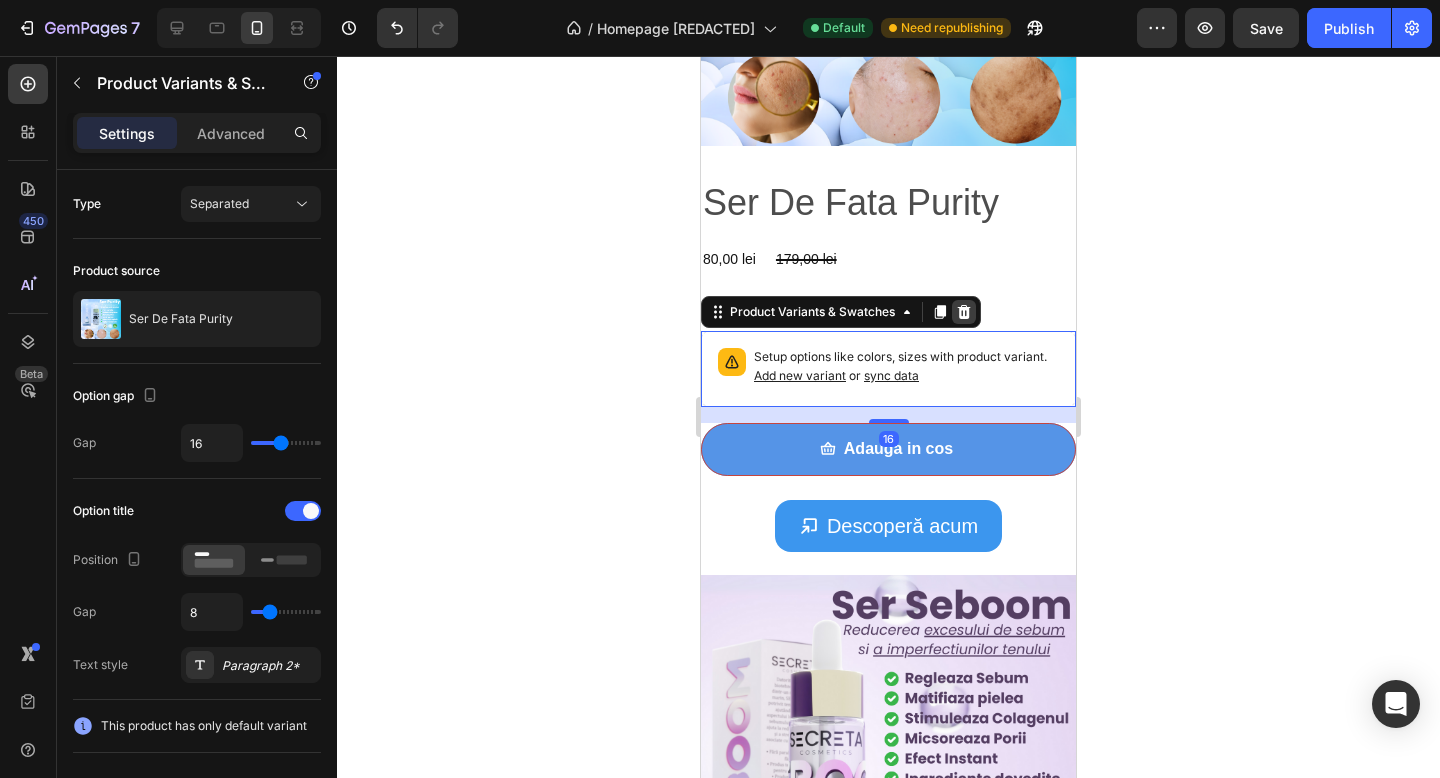 click at bounding box center (964, 312) 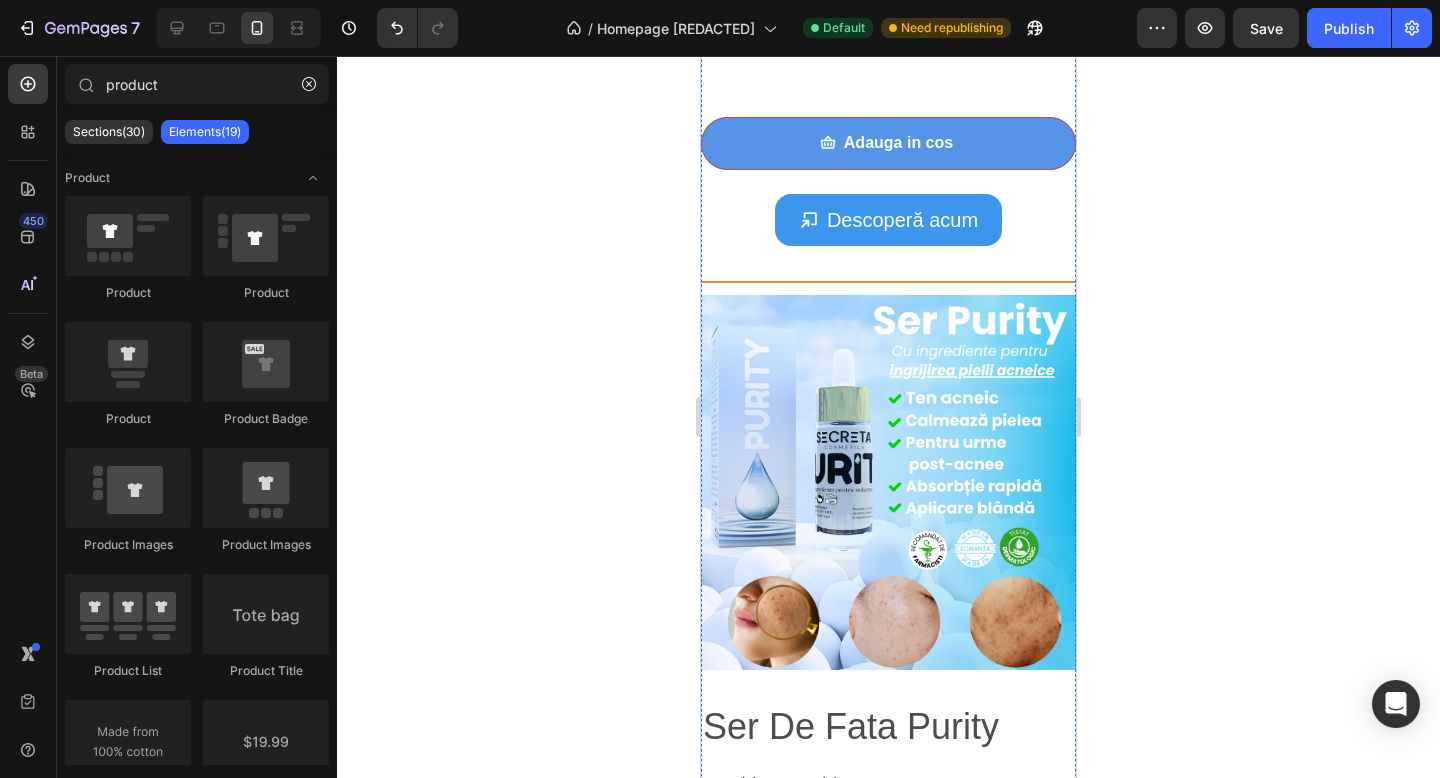 scroll, scrollTop: 721, scrollLeft: 0, axis: vertical 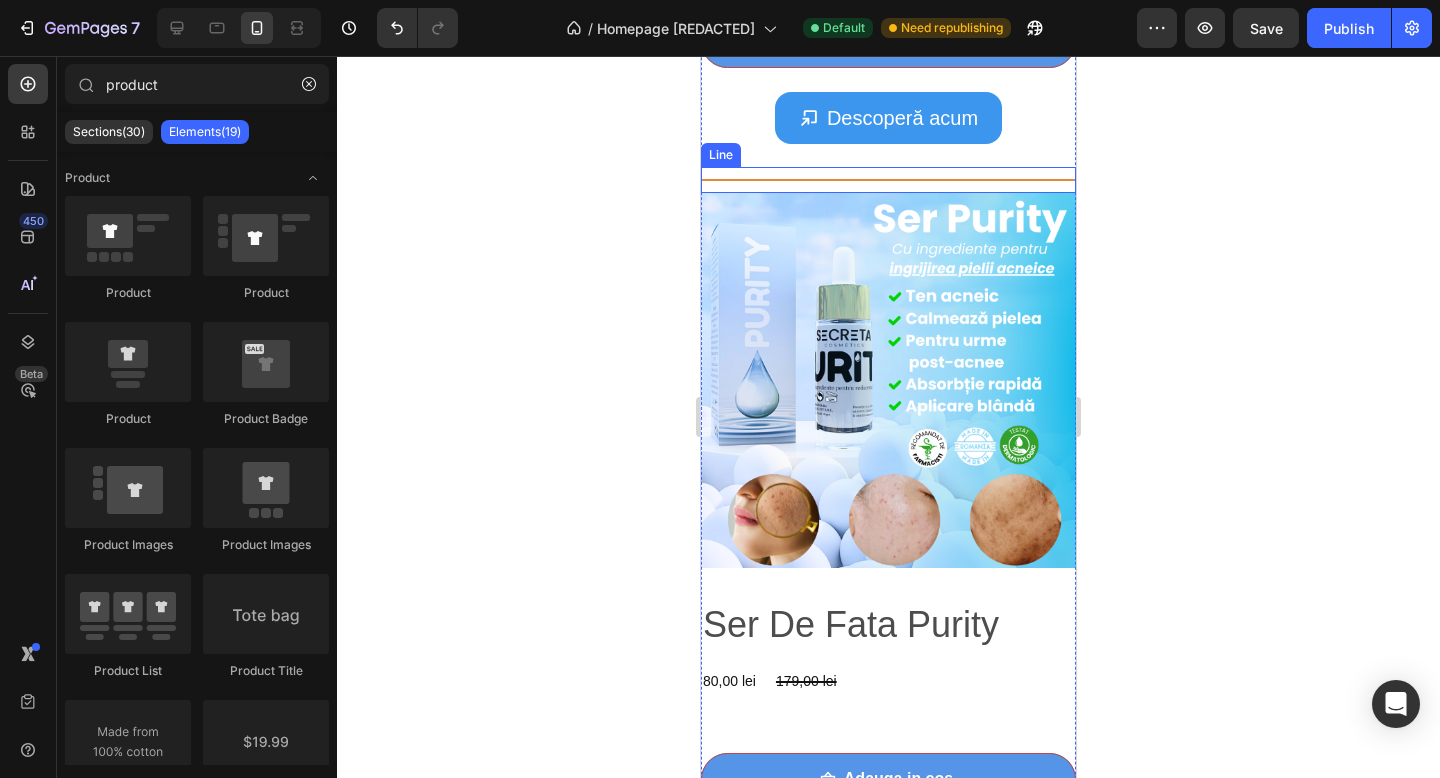 click on "Title Line" at bounding box center (888, 180) 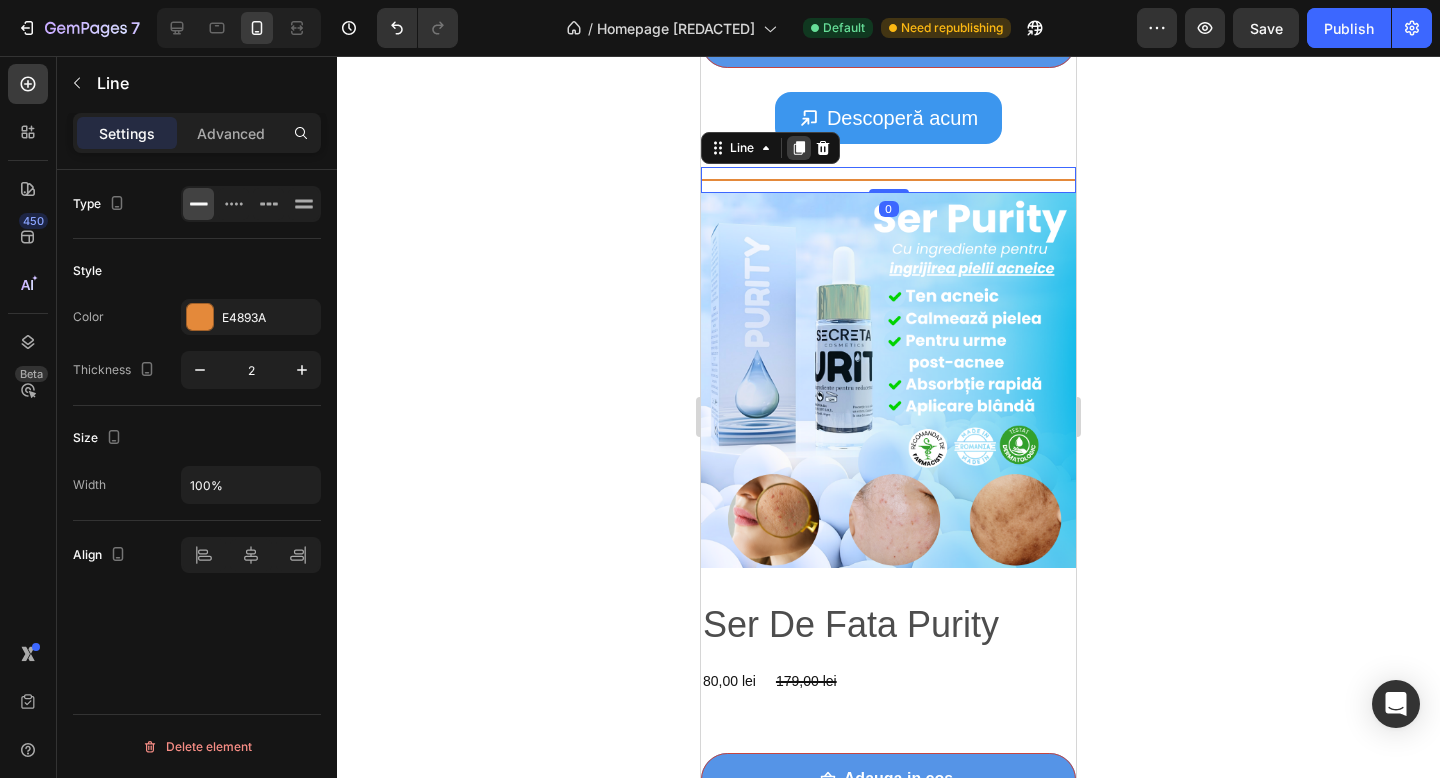 click 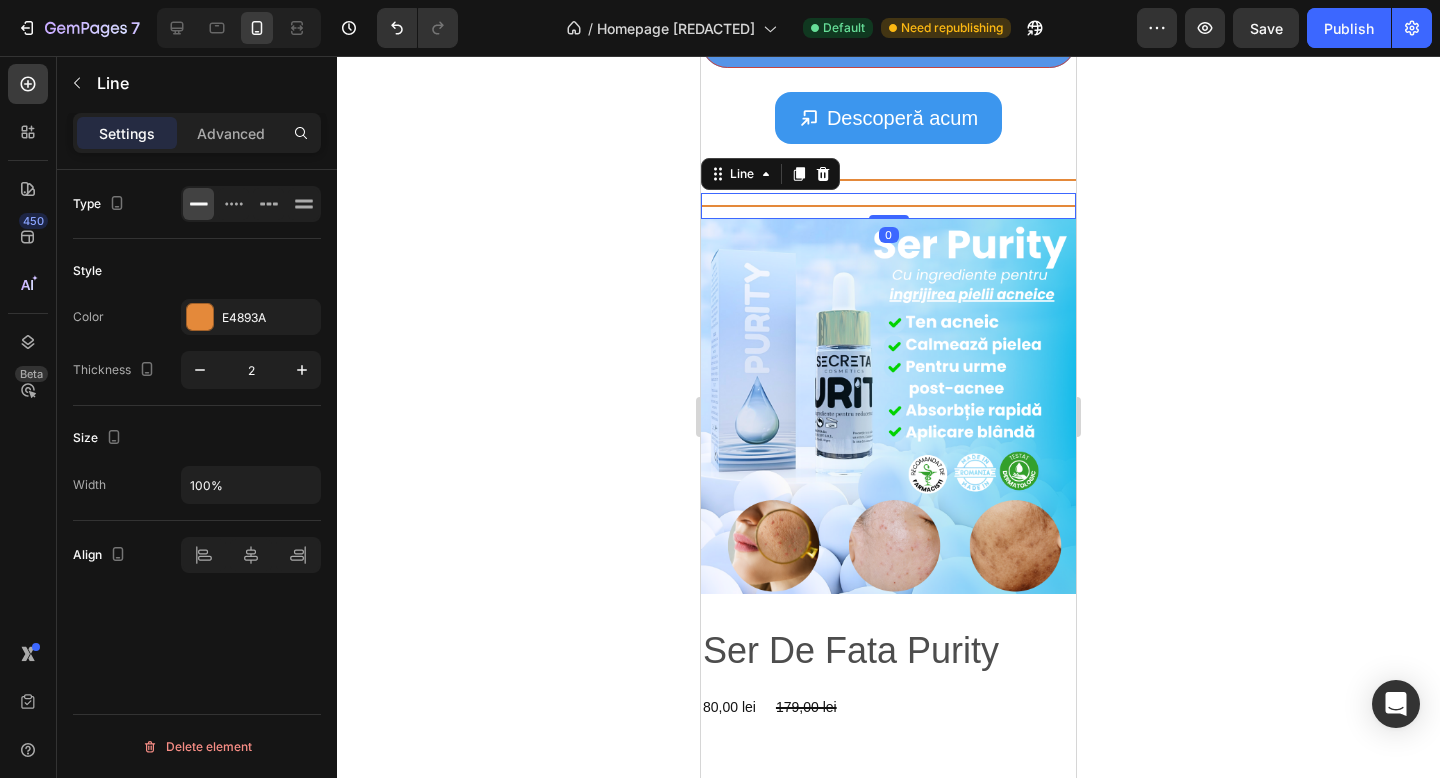 scroll, scrollTop: 747, scrollLeft: 0, axis: vertical 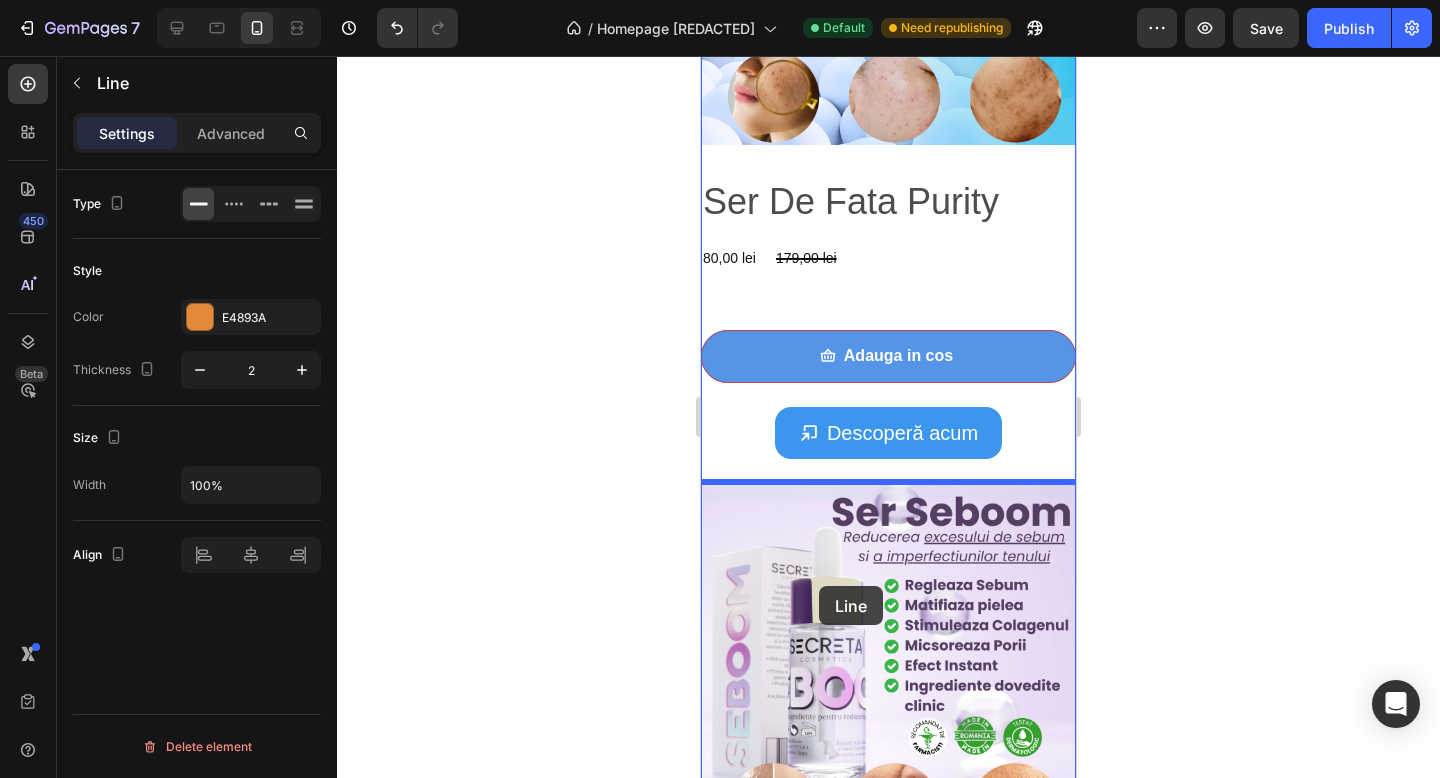 drag, startPoint x: 853, startPoint y: 176, endPoint x: 819, endPoint y: 586, distance: 411.40735 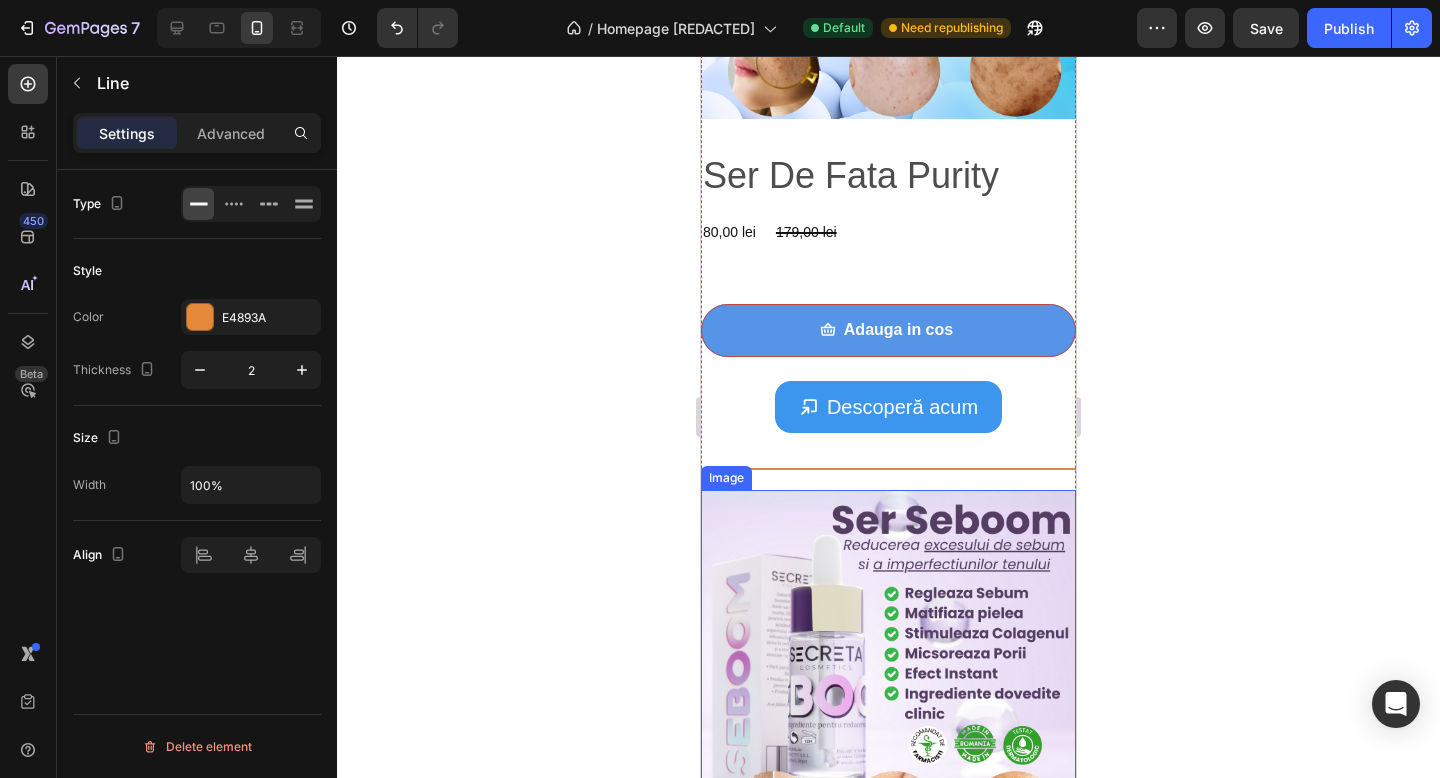 scroll, scrollTop: 1144, scrollLeft: 0, axis: vertical 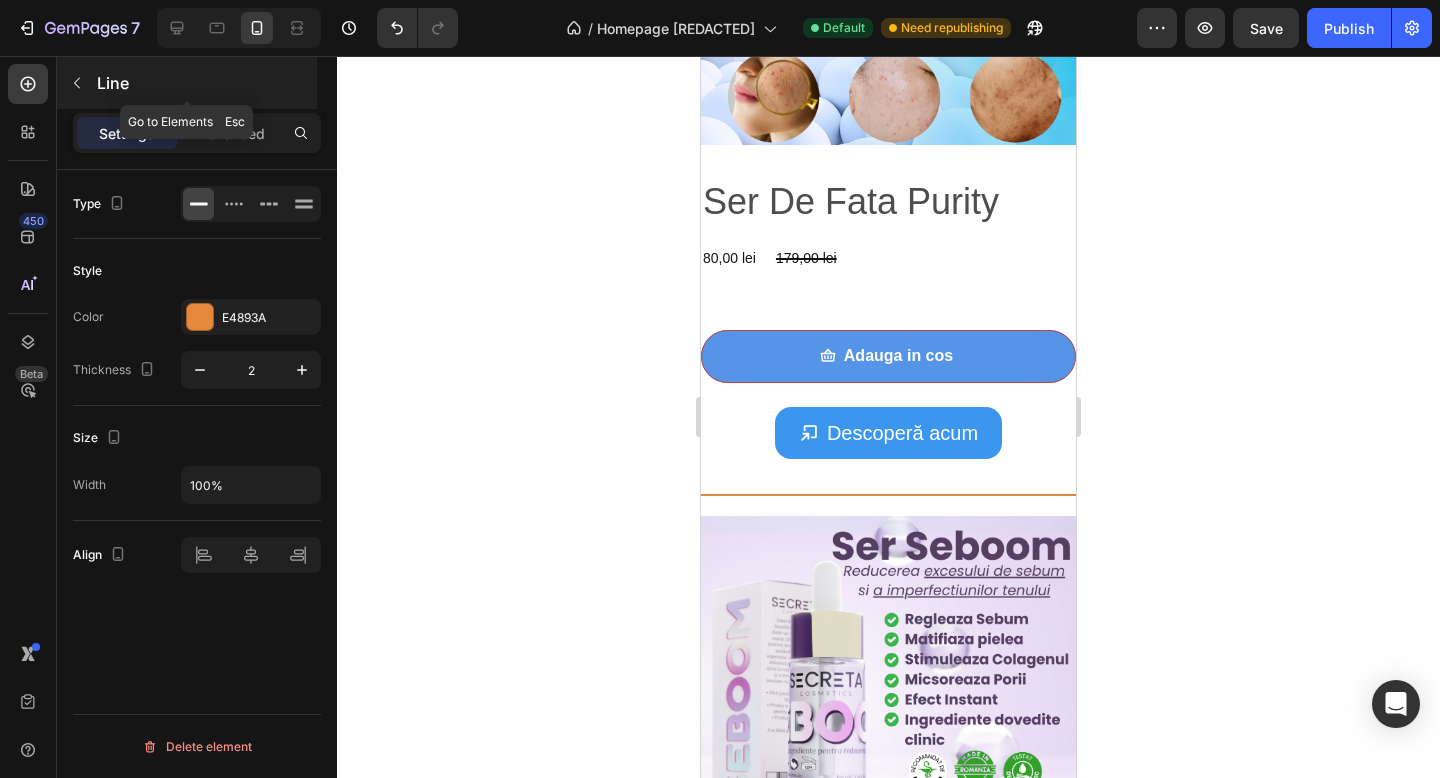 click 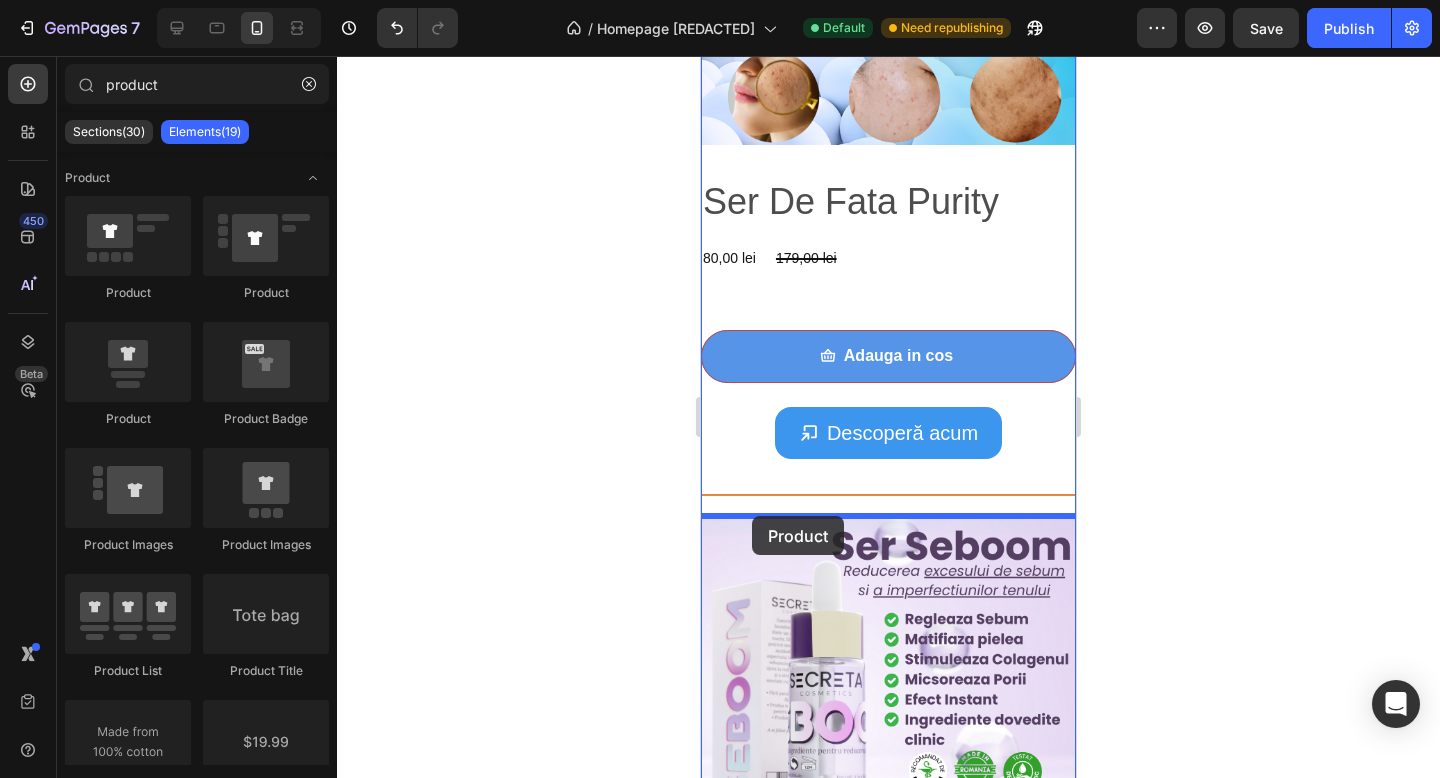 drag, startPoint x: 857, startPoint y: 448, endPoint x: 752, endPoint y: 516, distance: 125.09596 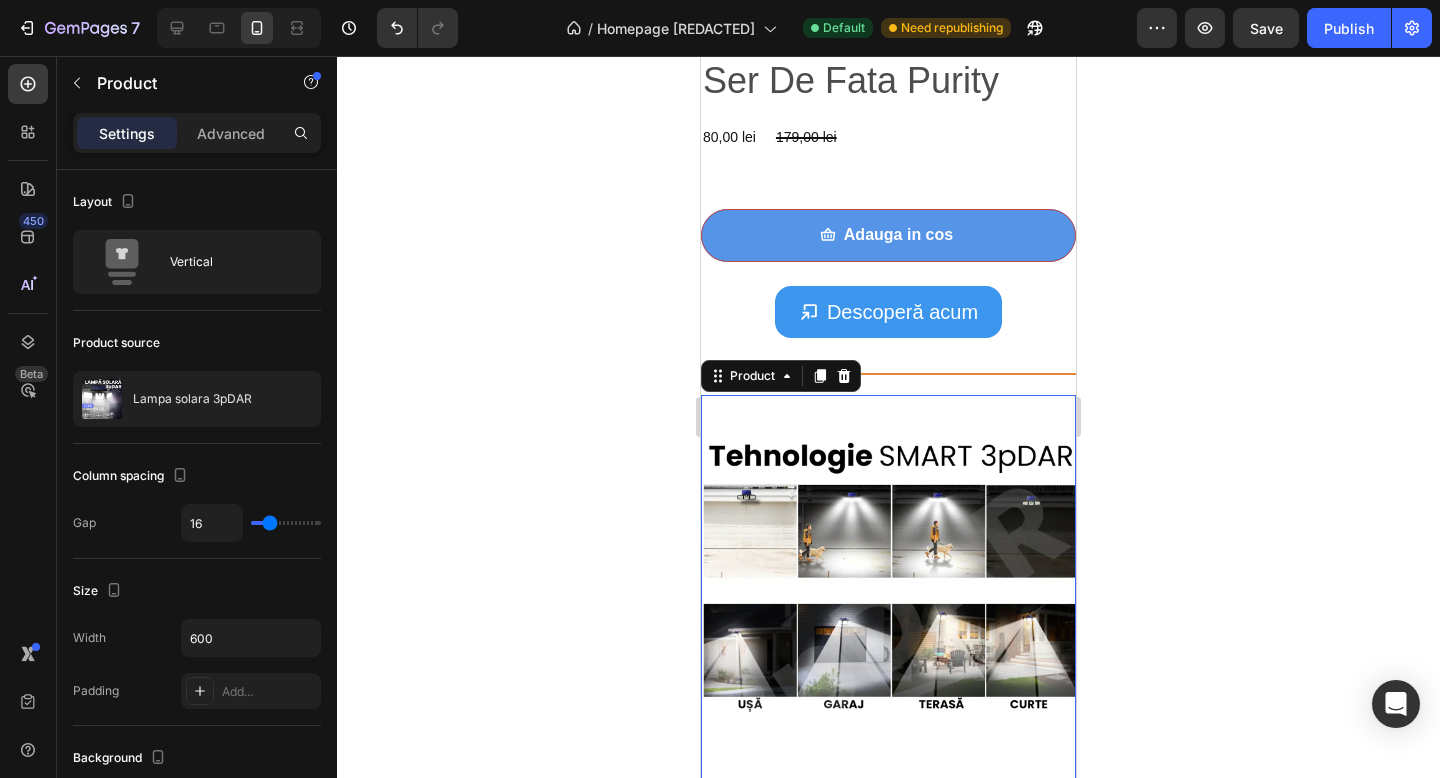 scroll, scrollTop: 1314, scrollLeft: 0, axis: vertical 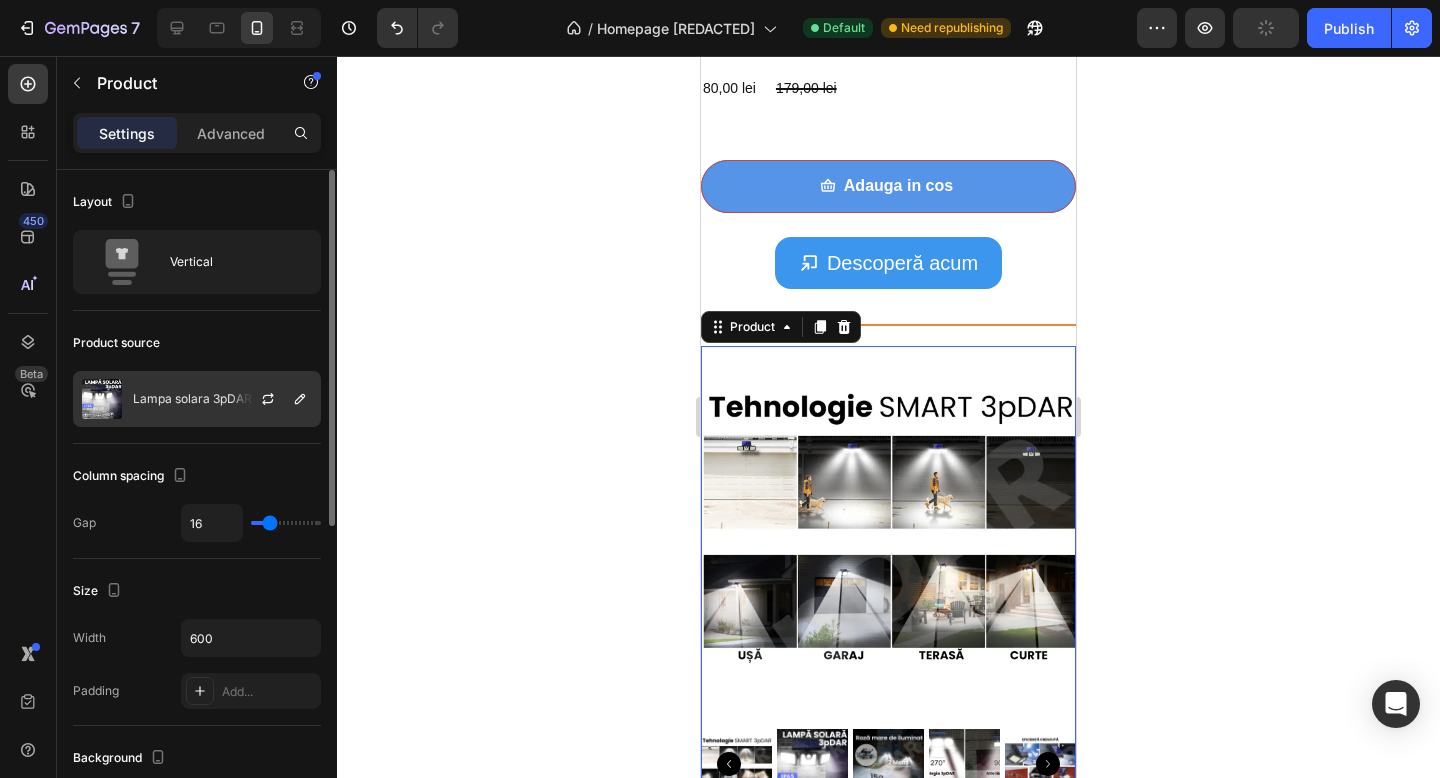 click on "Lampa solara 3pDAR" at bounding box center [192, 399] 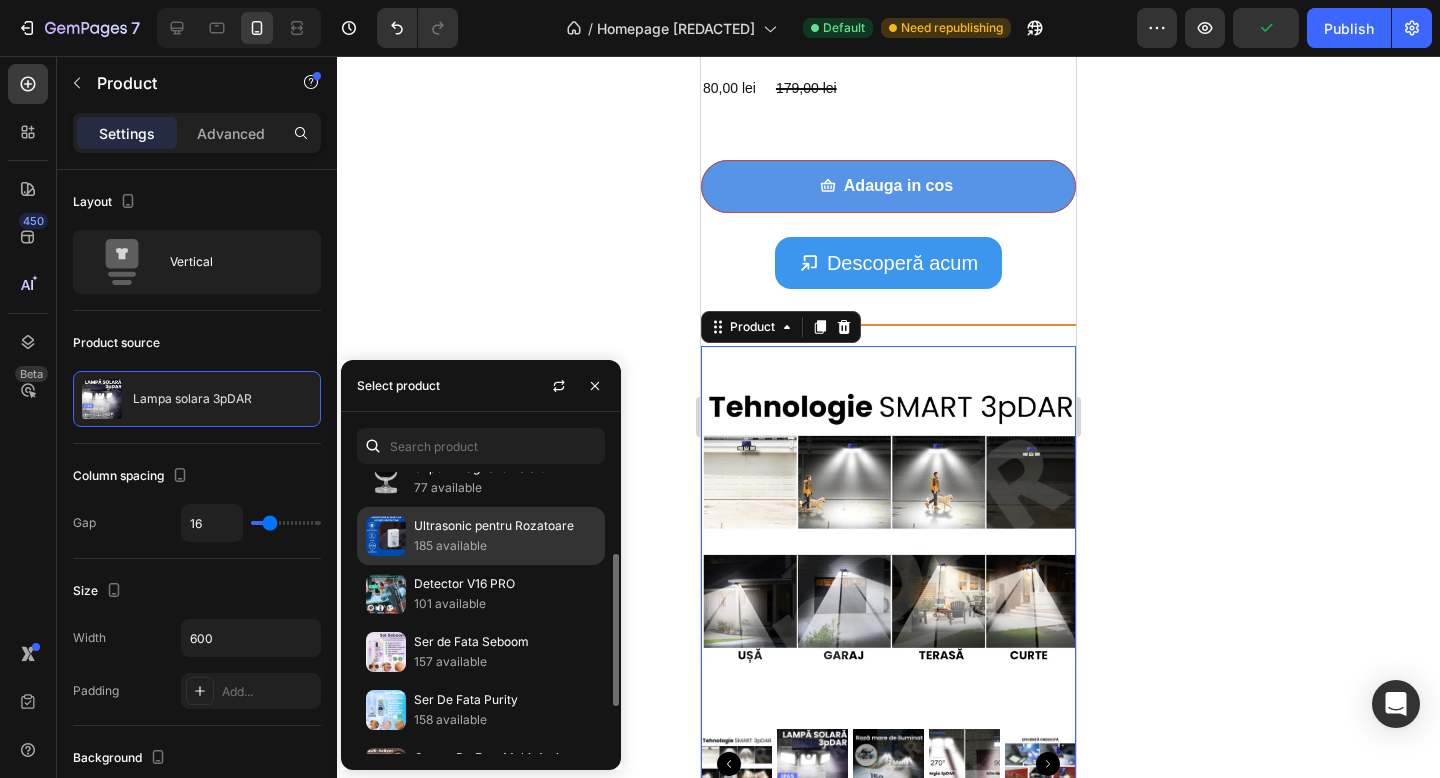 scroll, scrollTop: 113, scrollLeft: 0, axis: vertical 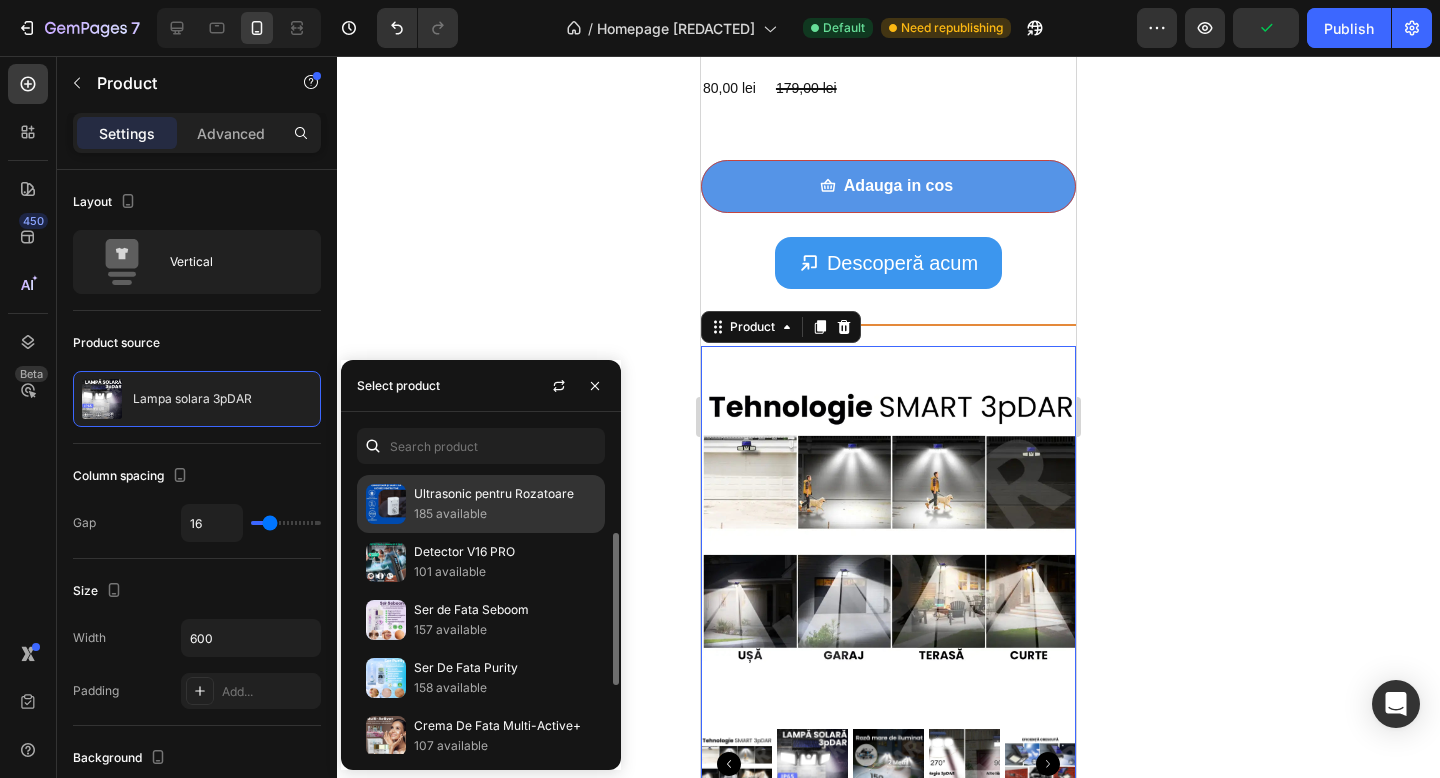 click on "157 available" at bounding box center (505, 630) 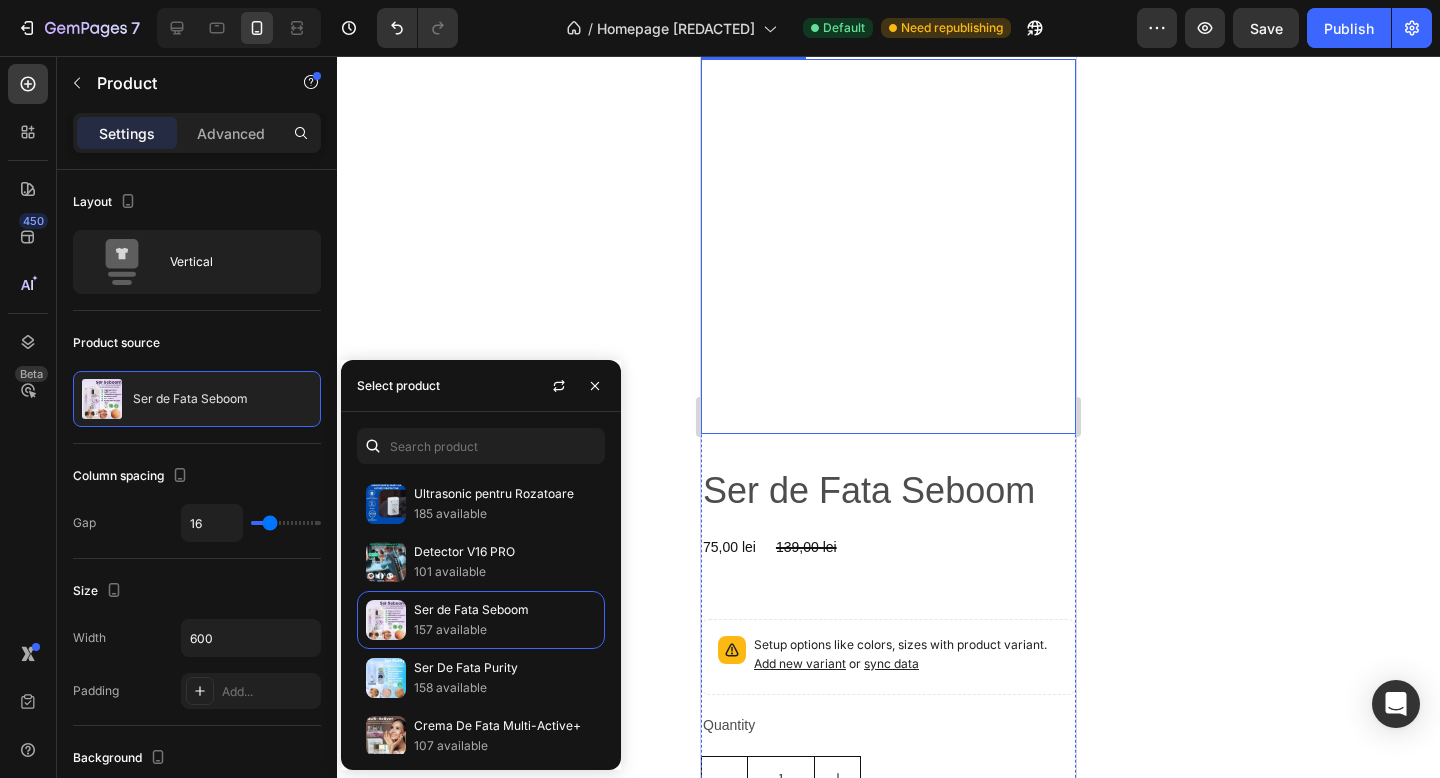 scroll, scrollTop: 1602, scrollLeft: 0, axis: vertical 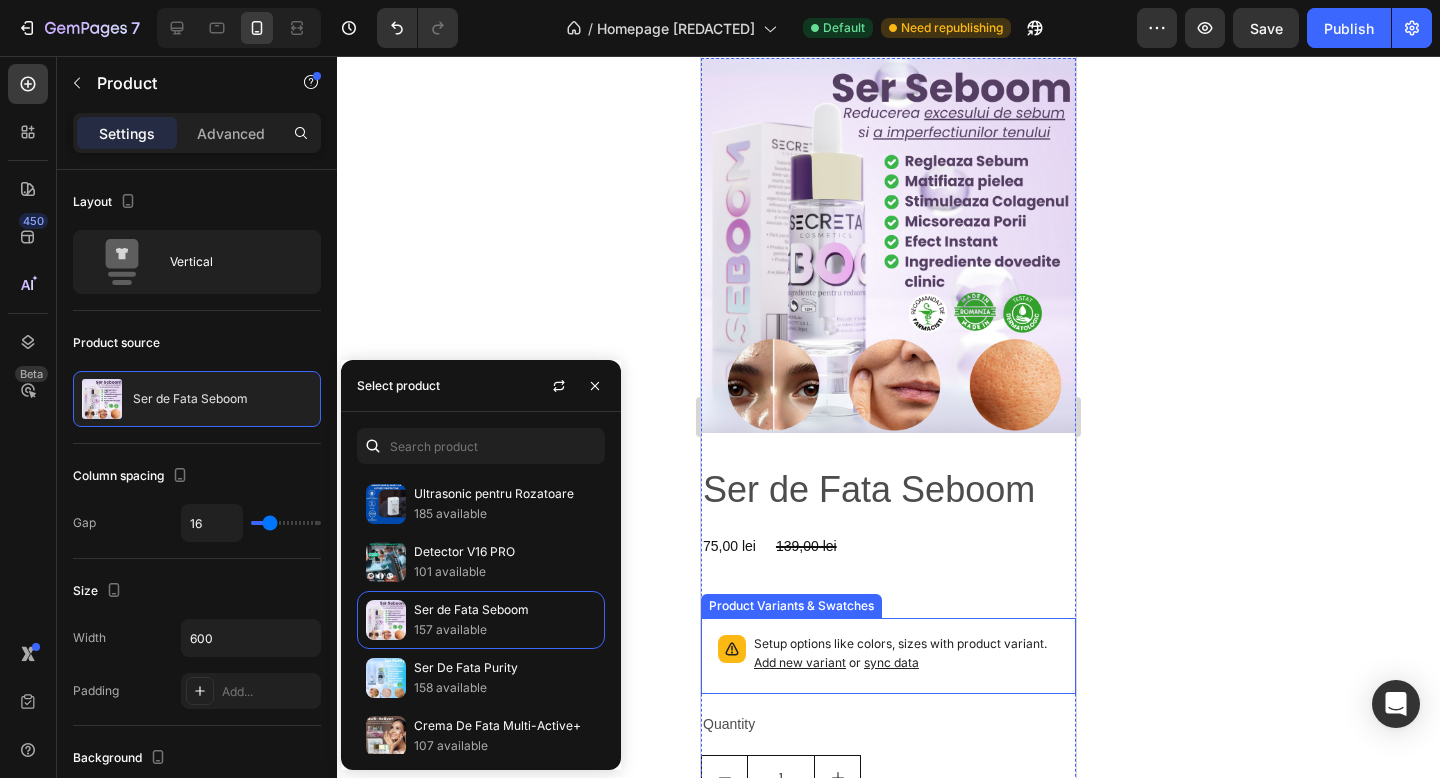click on "Setup options like colors, sizes with product variant.       Add new variant   or   sync data" at bounding box center [906, 654] 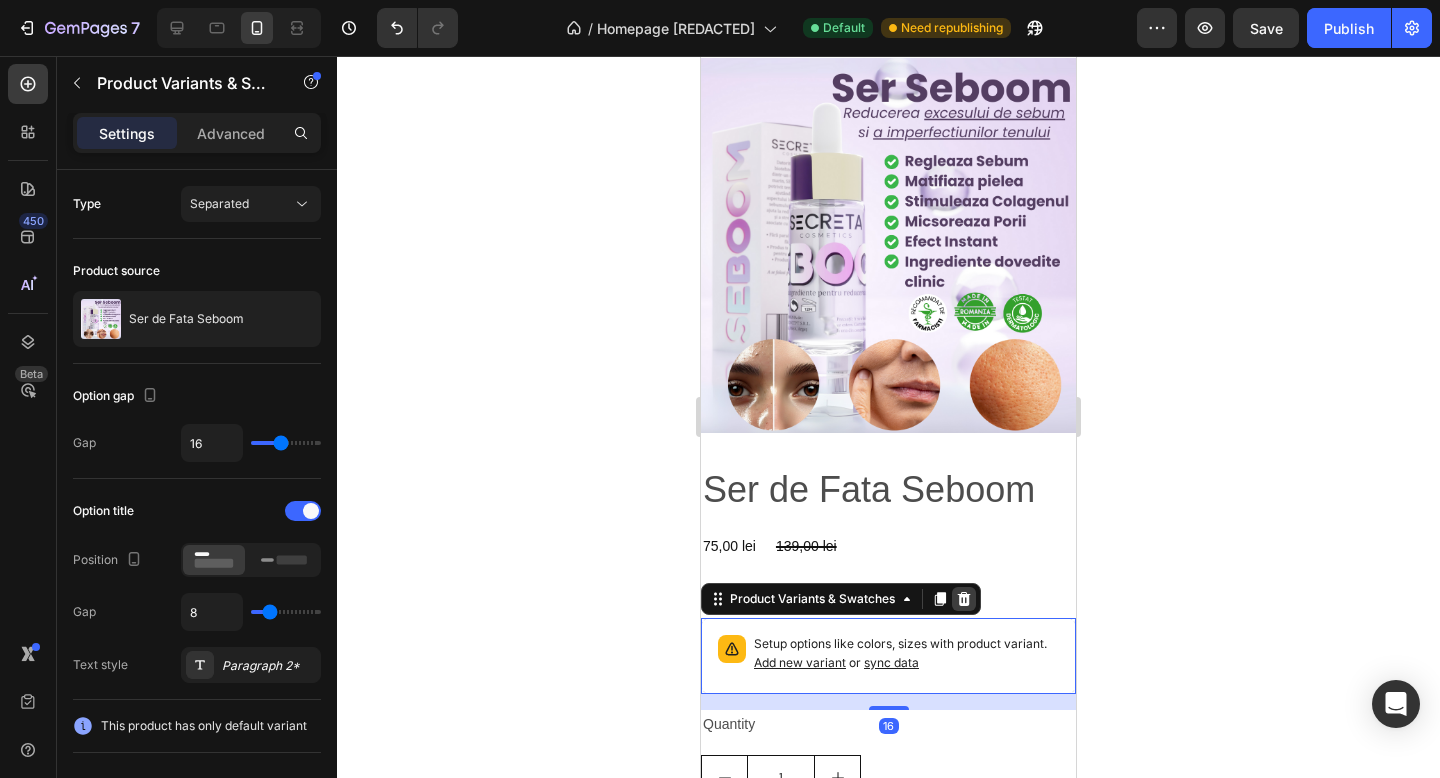click 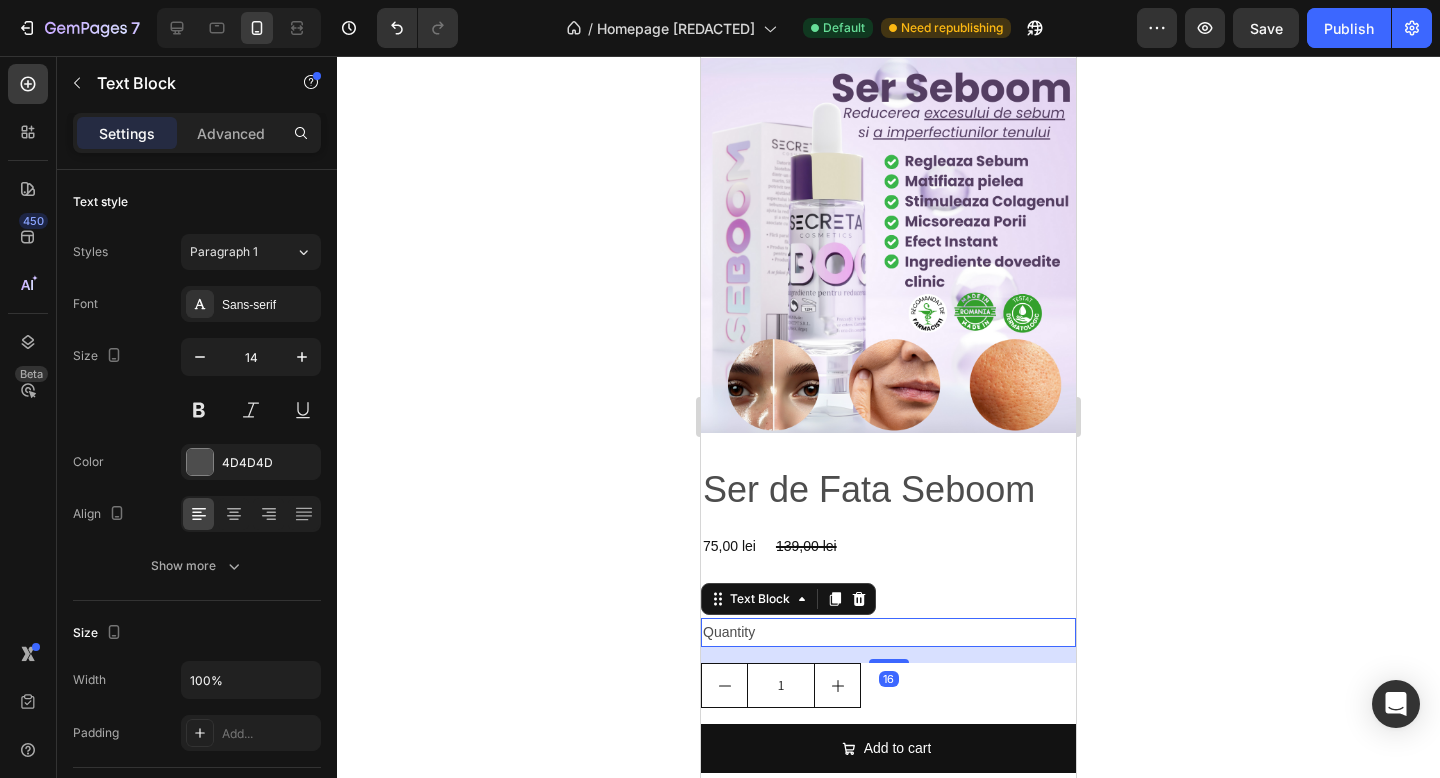 click on "Quantity" at bounding box center (888, 632) 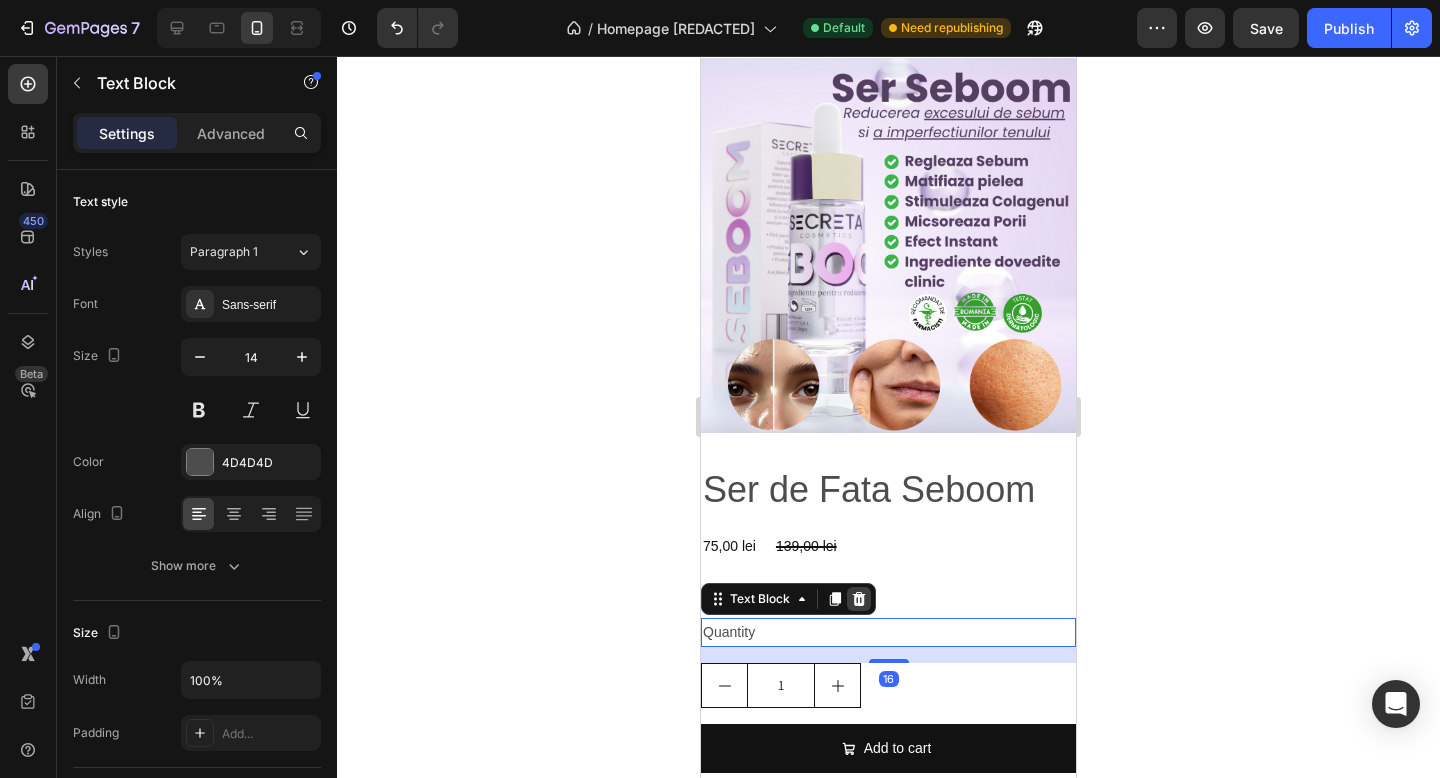 click 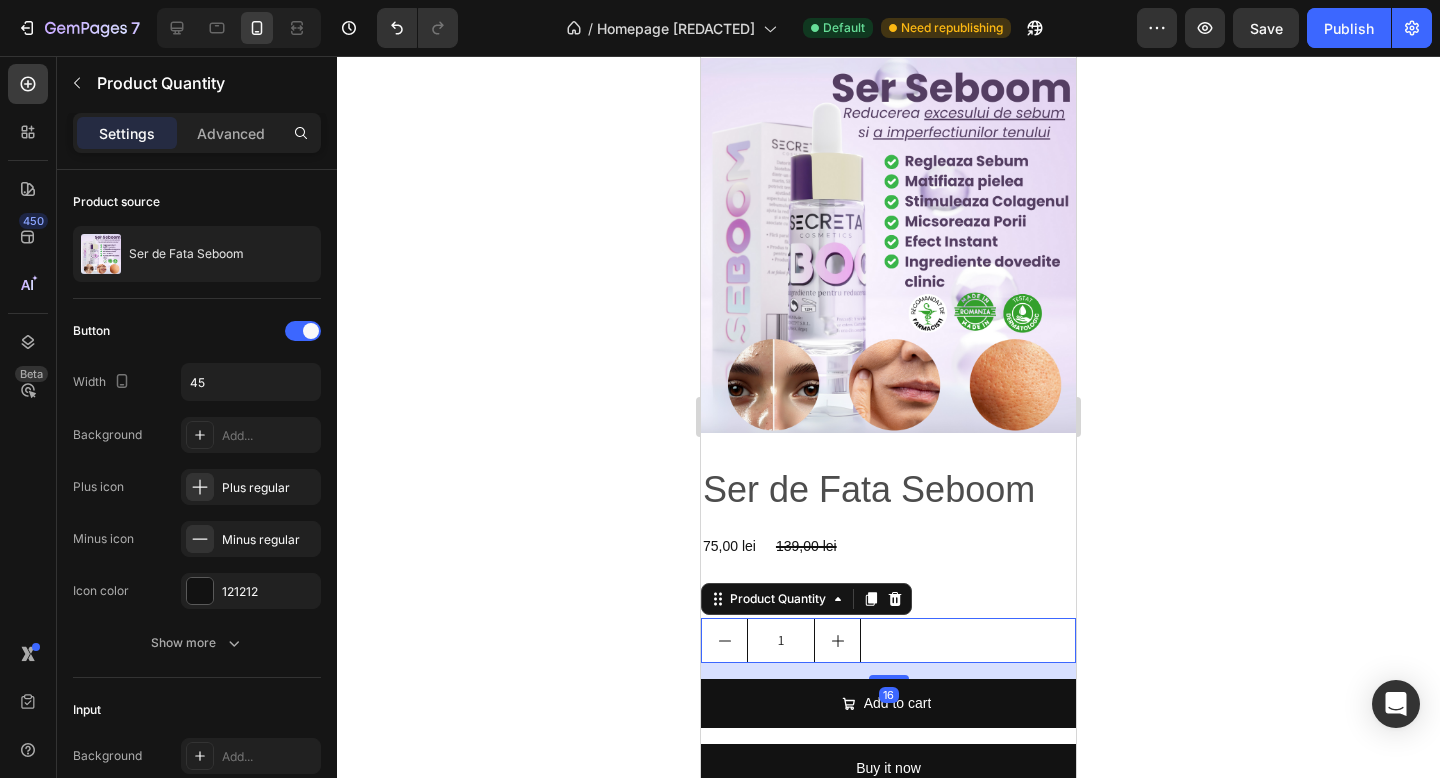 click on "1" at bounding box center (888, 640) 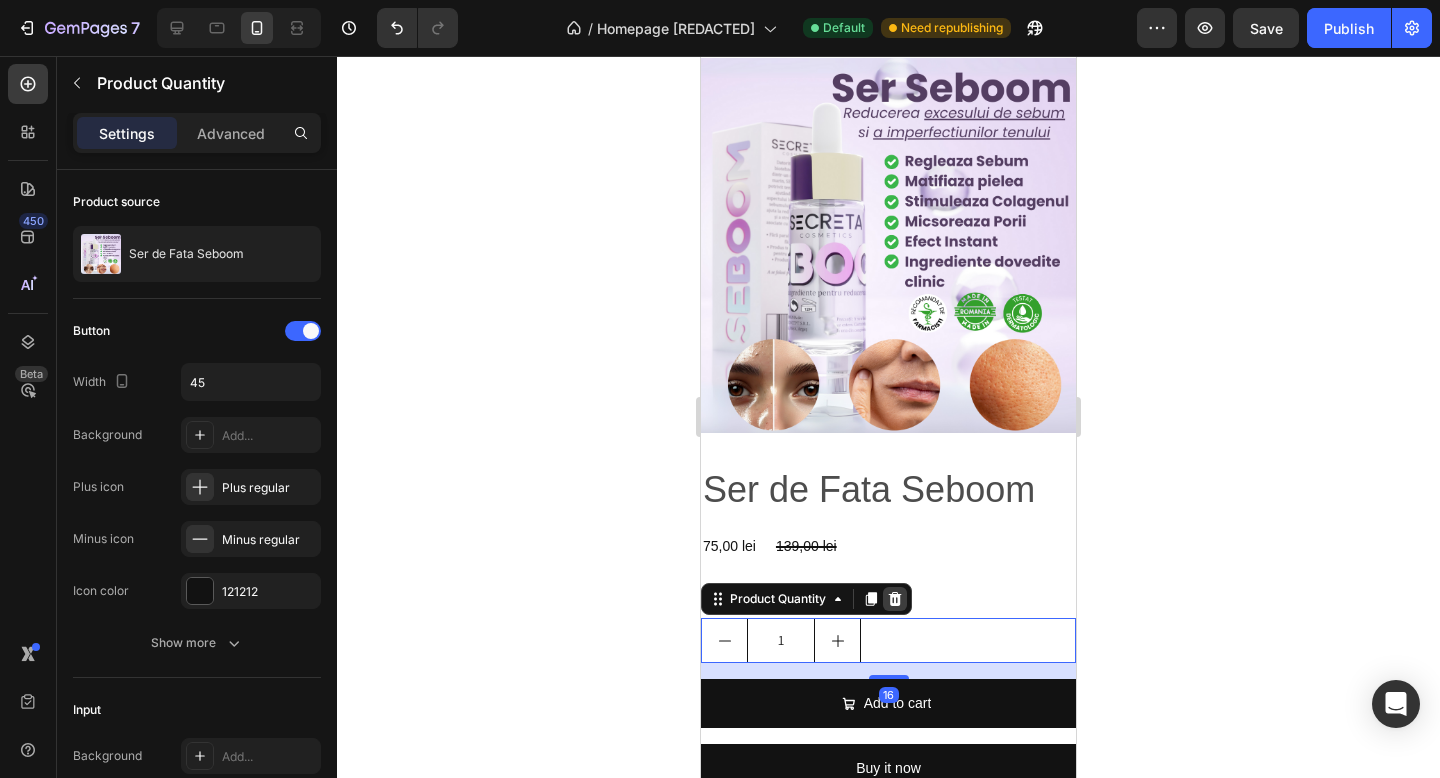 click 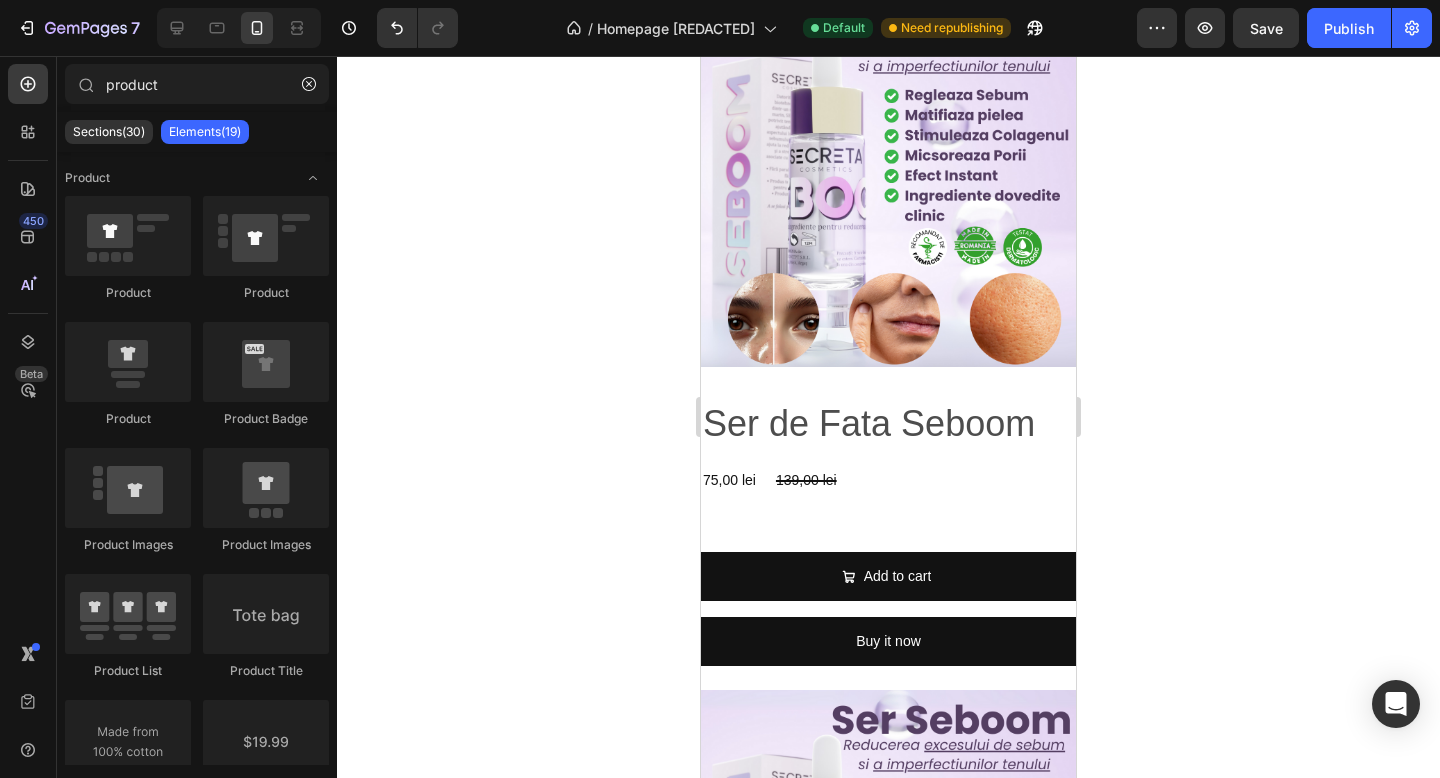 scroll, scrollTop: 1685, scrollLeft: 0, axis: vertical 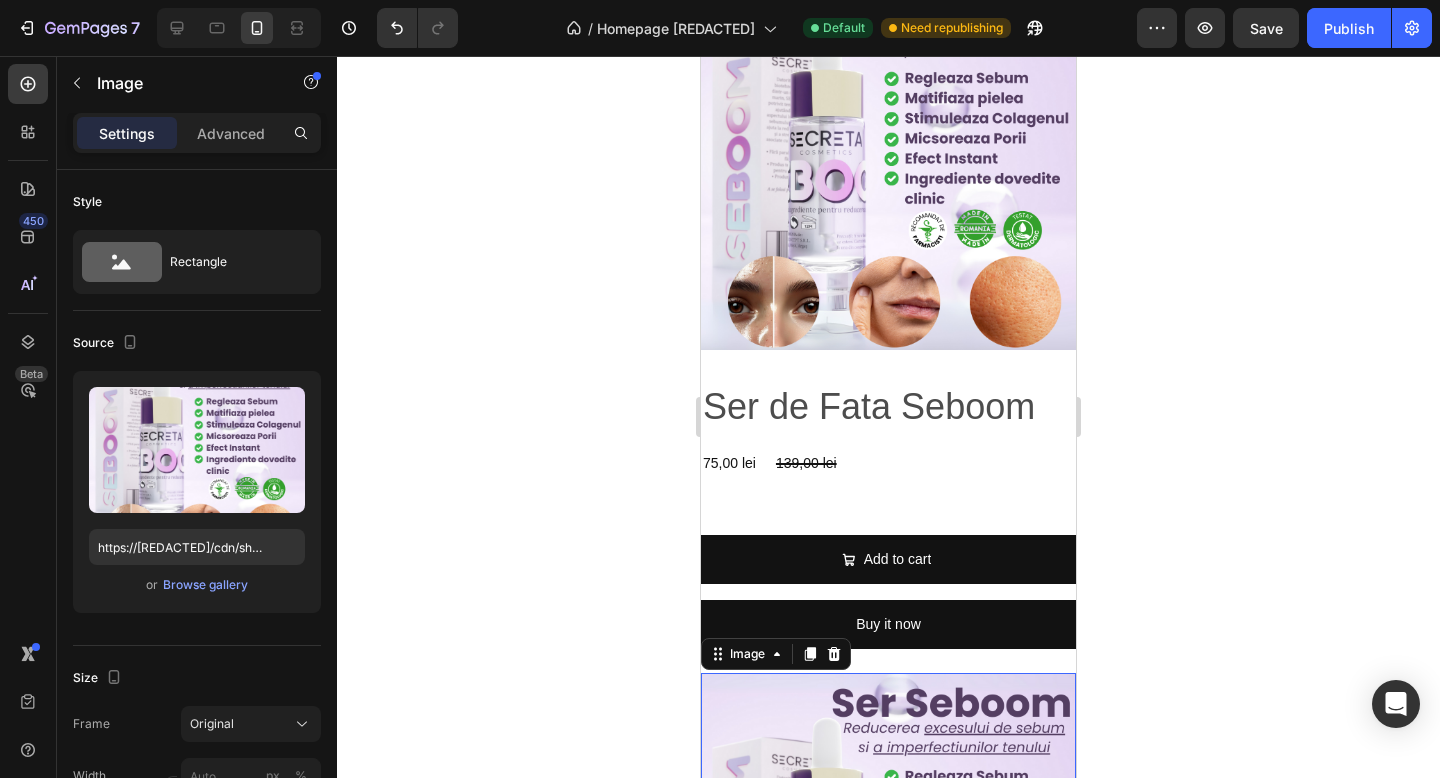 click at bounding box center (888, 860) 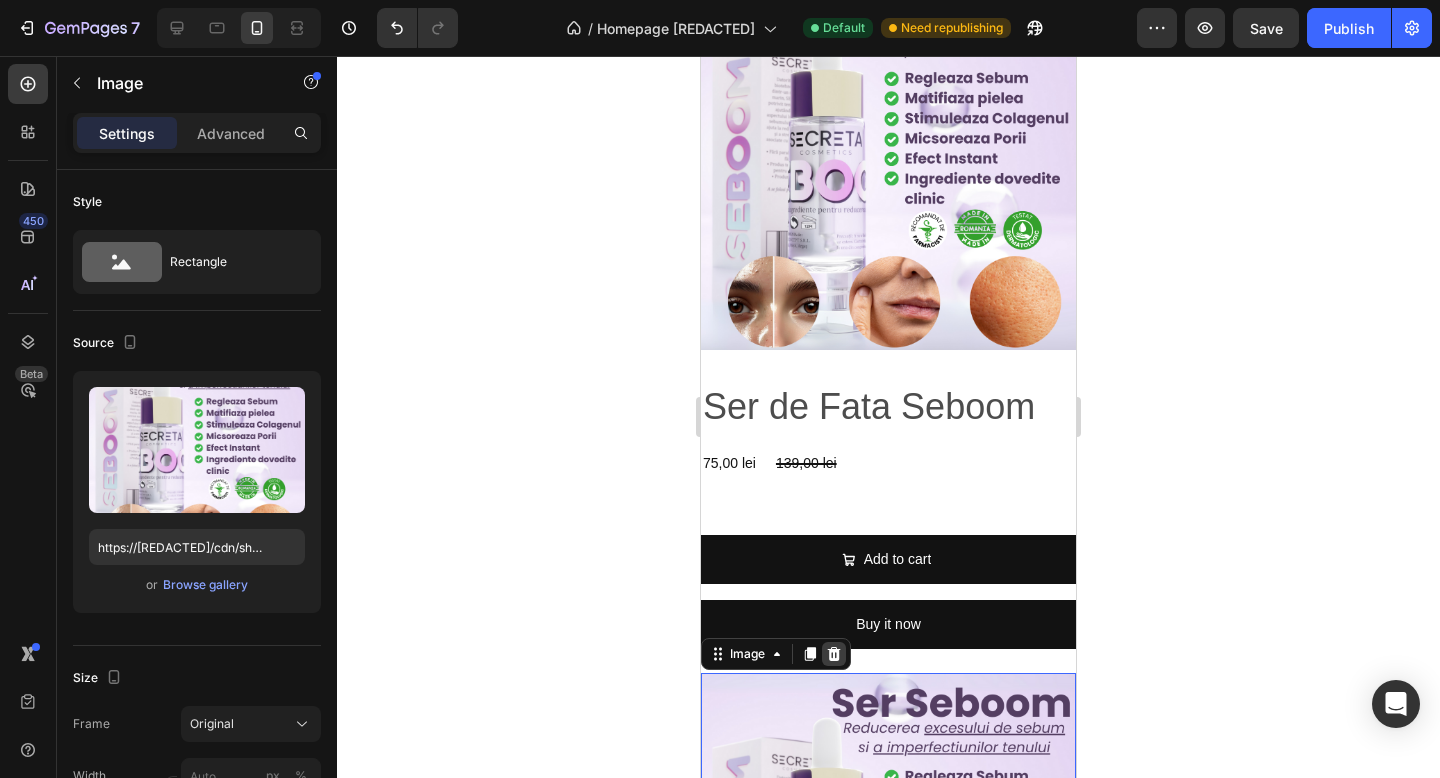 click 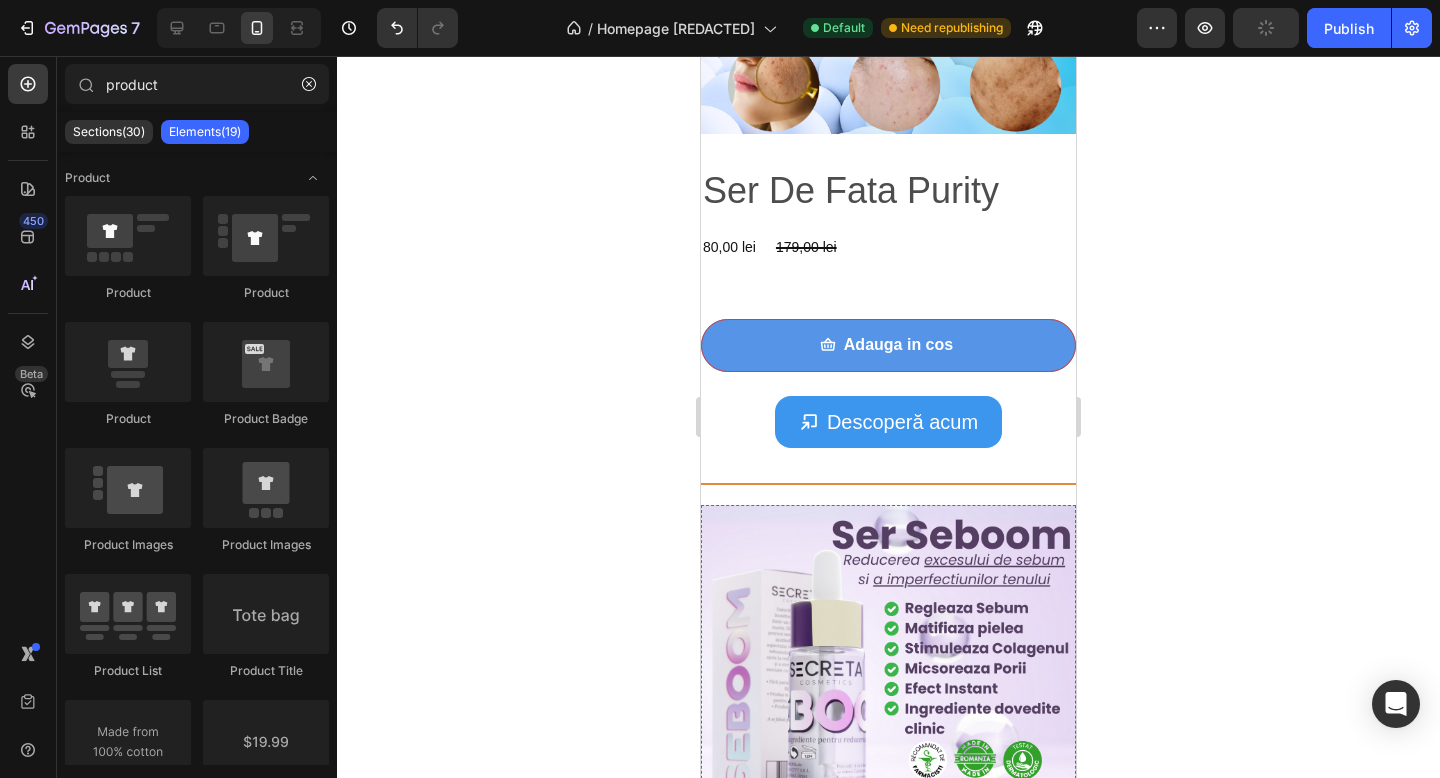 scroll, scrollTop: 1143, scrollLeft: 0, axis: vertical 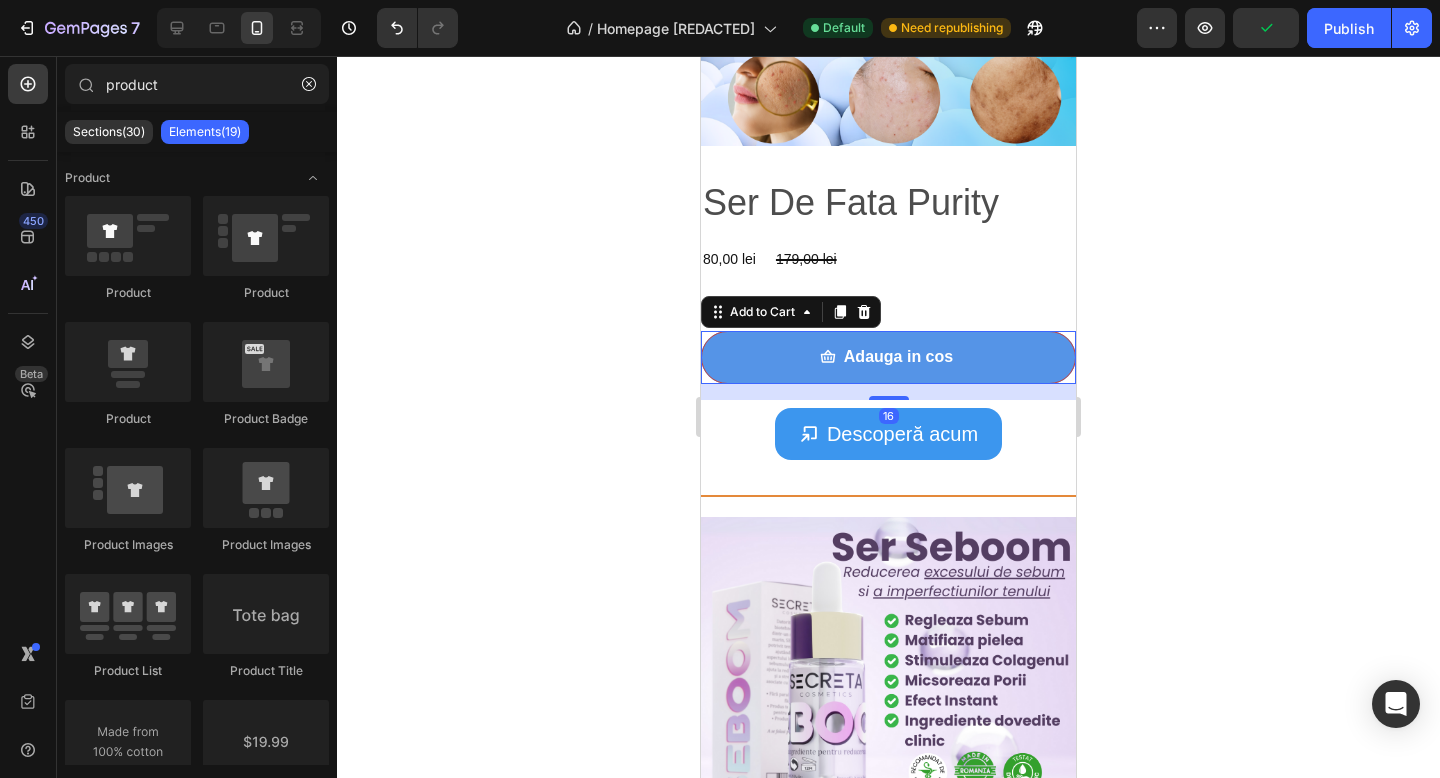 click on "Adauga in cos" at bounding box center [888, 357] 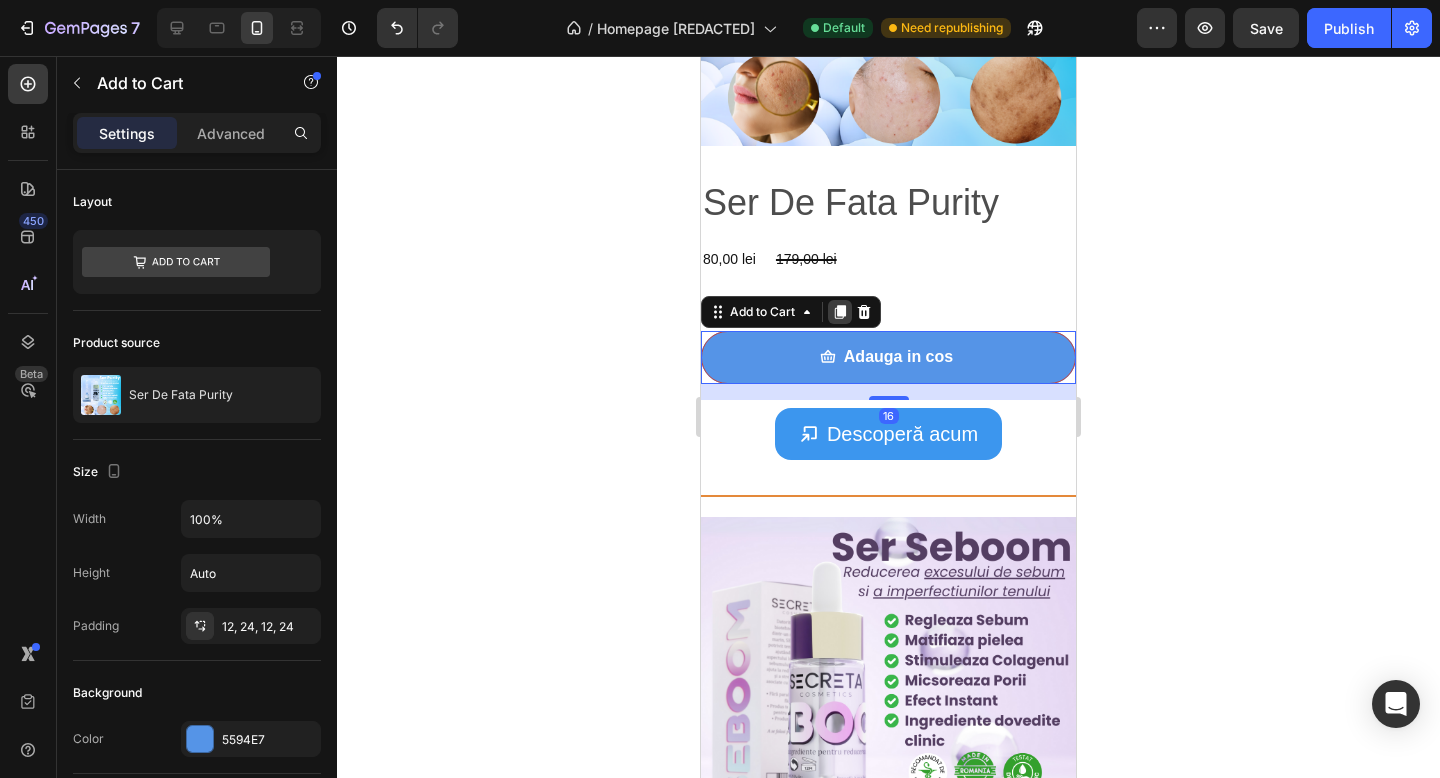 click 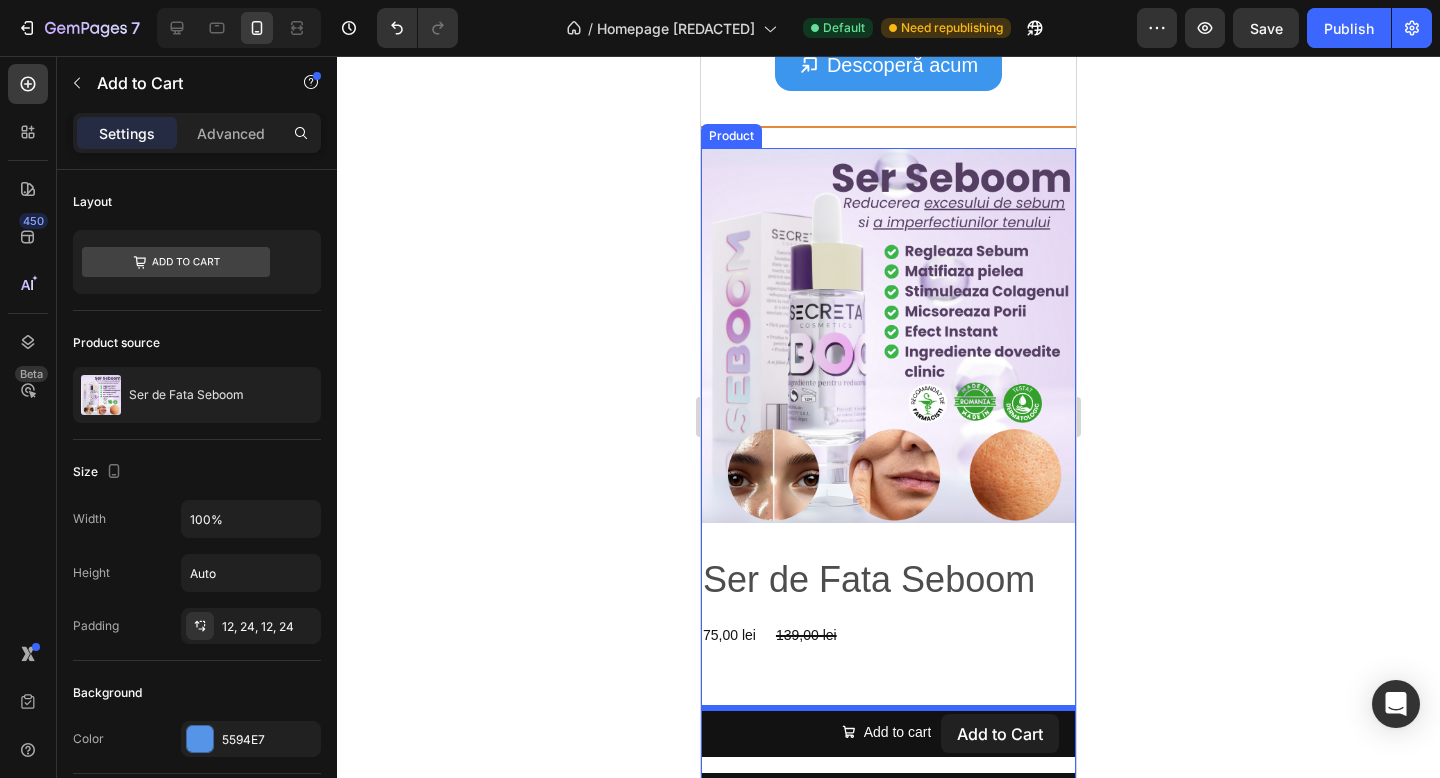 scroll, scrollTop: 1632, scrollLeft: 0, axis: vertical 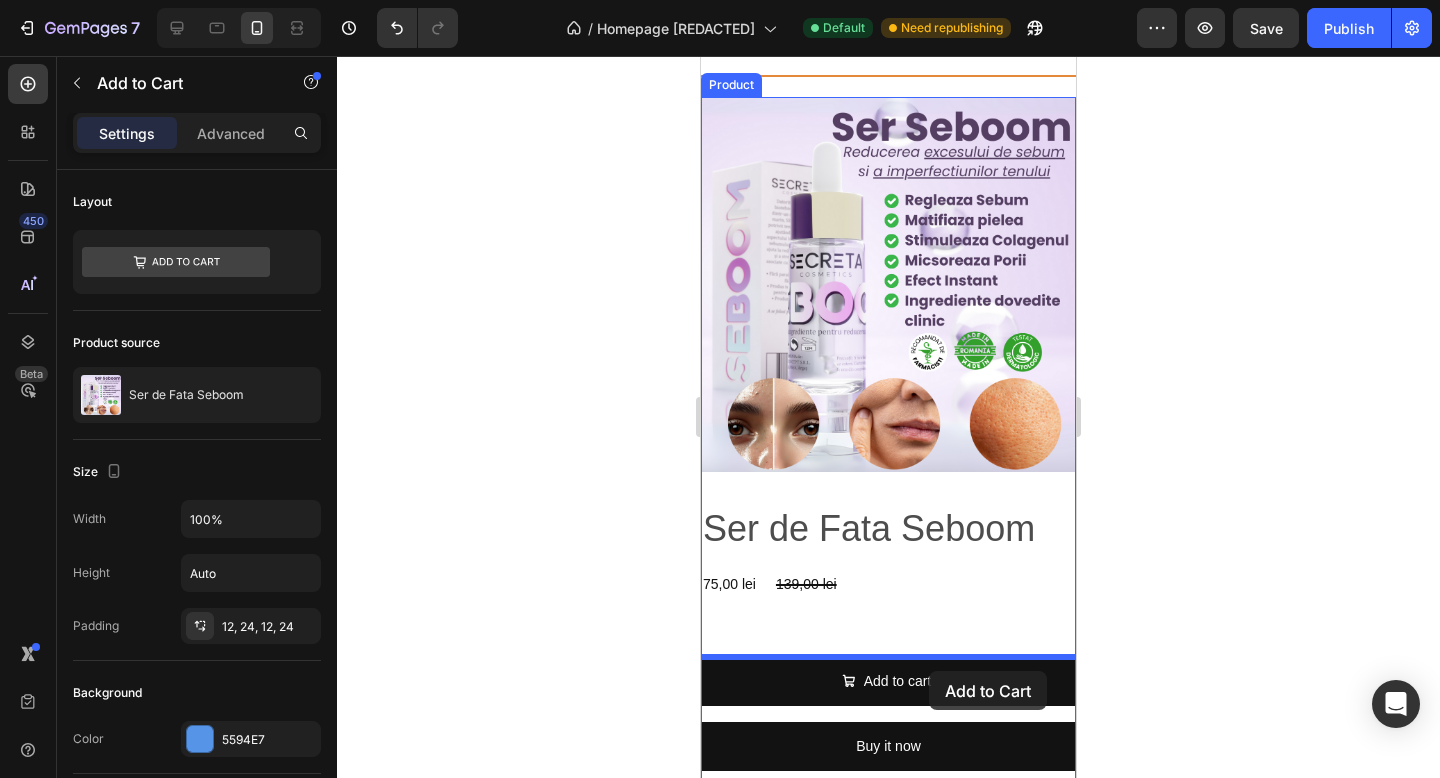 drag, startPoint x: 977, startPoint y: 424, endPoint x: 929, endPoint y: 672, distance: 252.60245 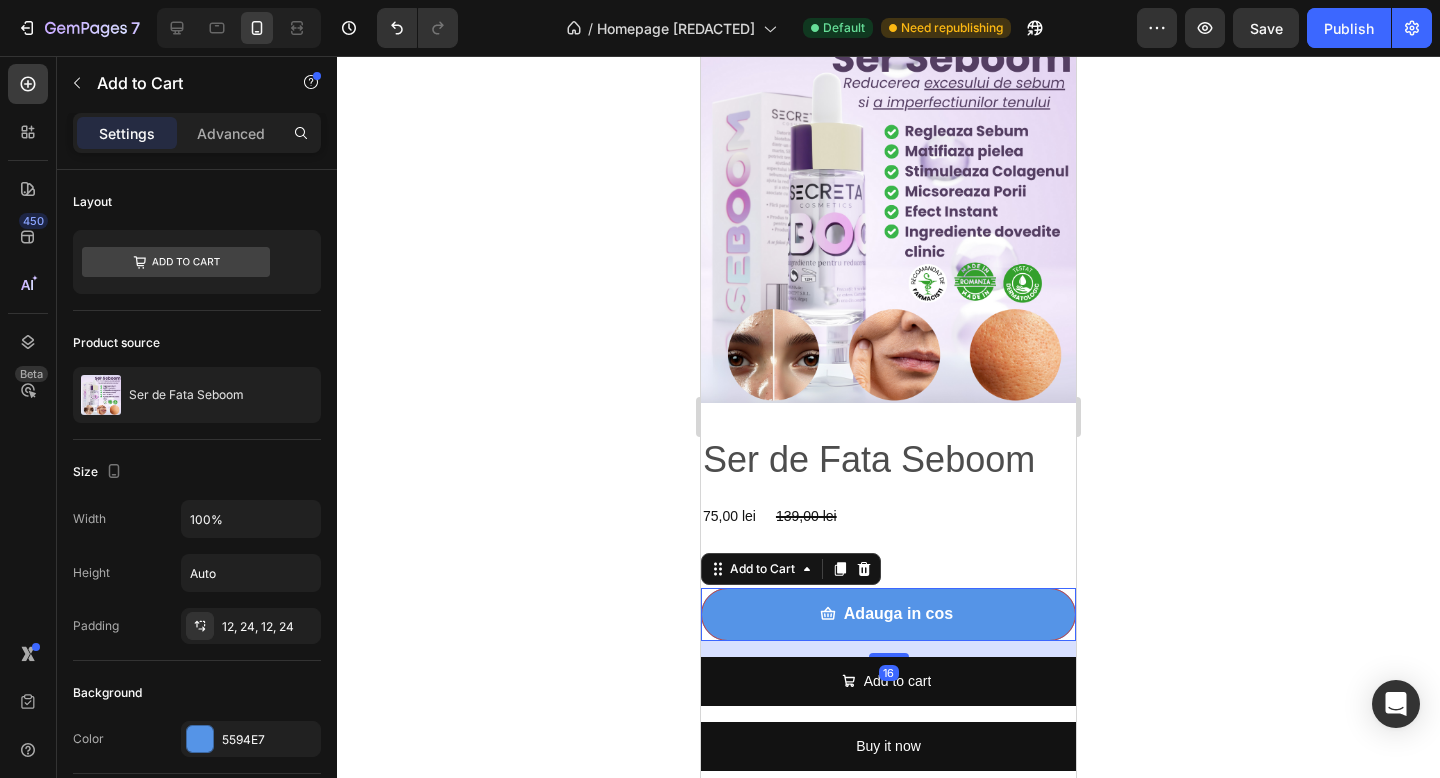 scroll, scrollTop: 1564, scrollLeft: 0, axis: vertical 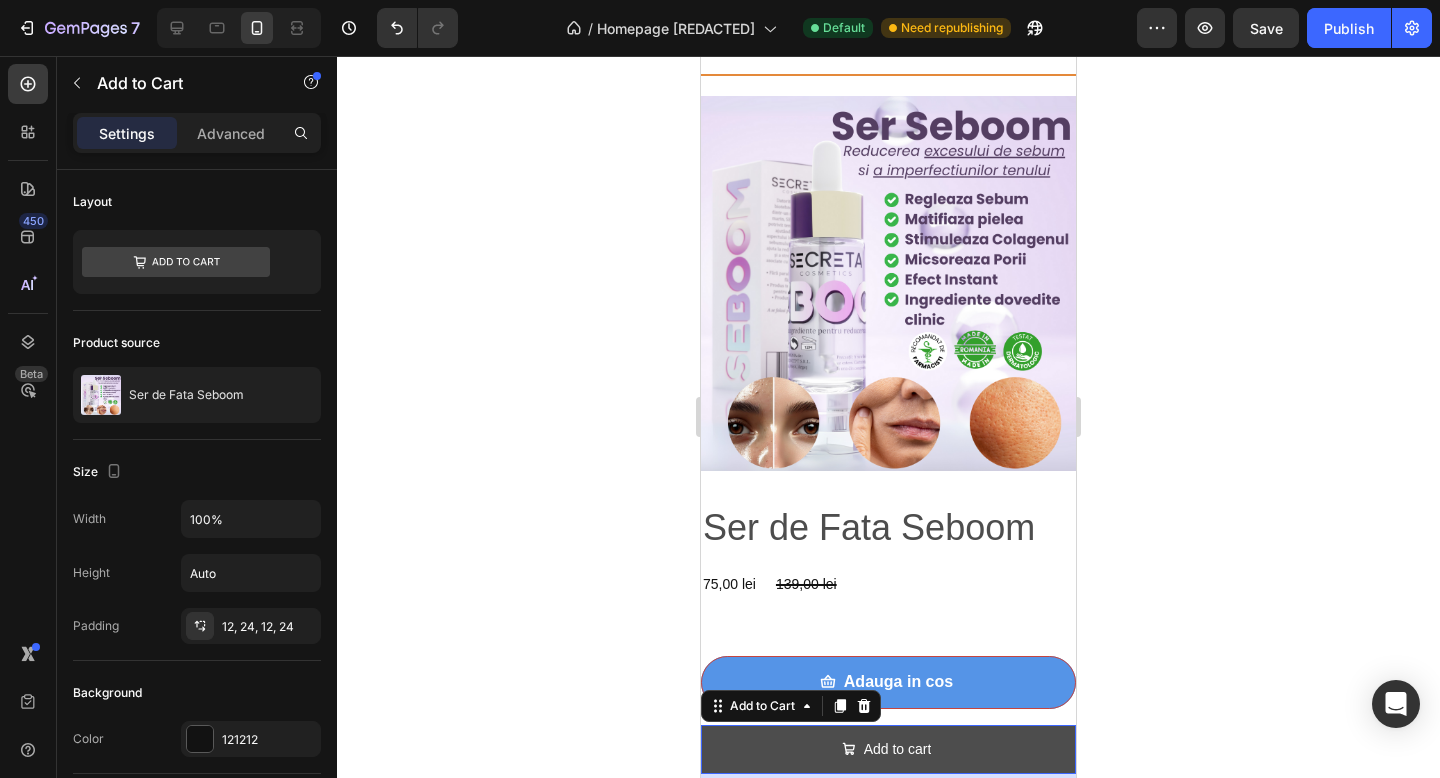 click on "Add to cart" at bounding box center (888, 749) 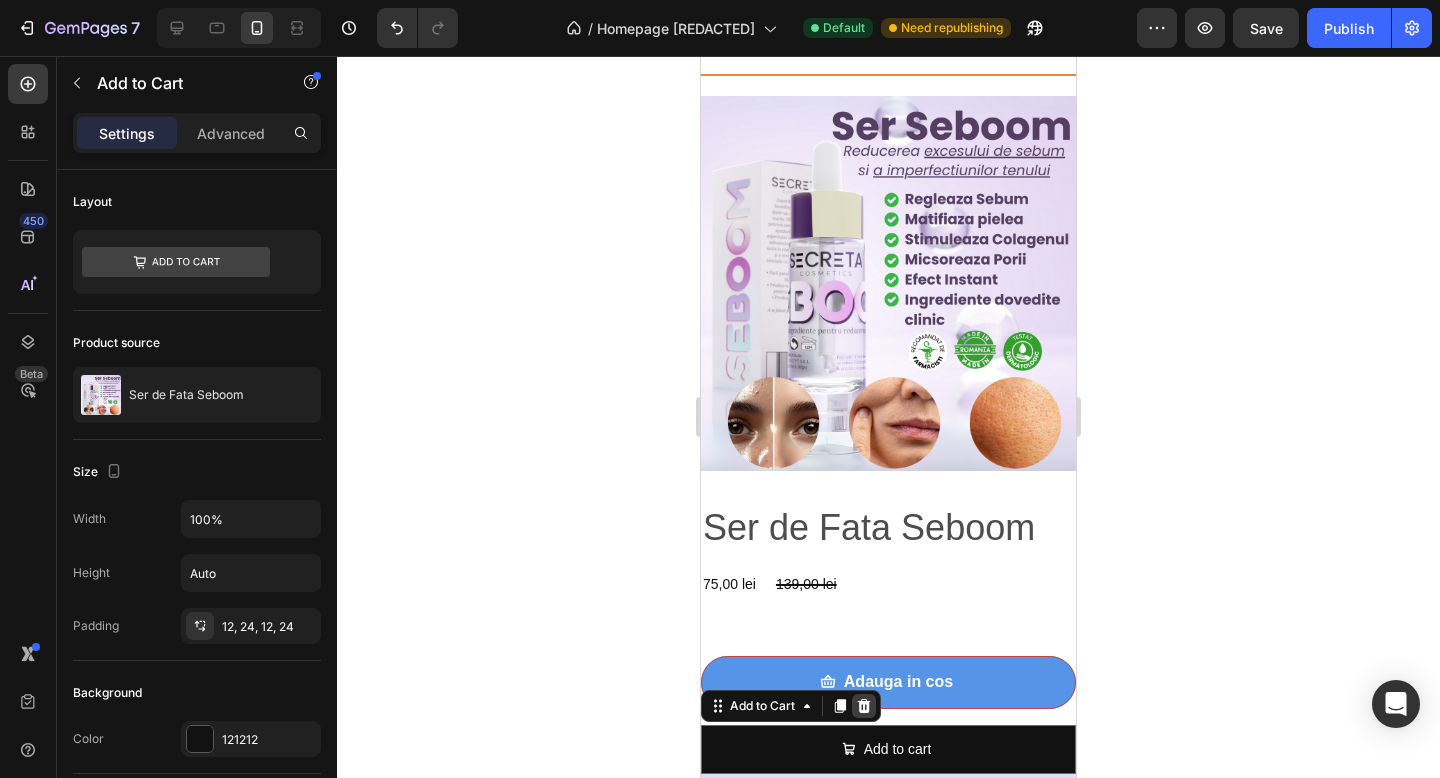 click at bounding box center (864, 706) 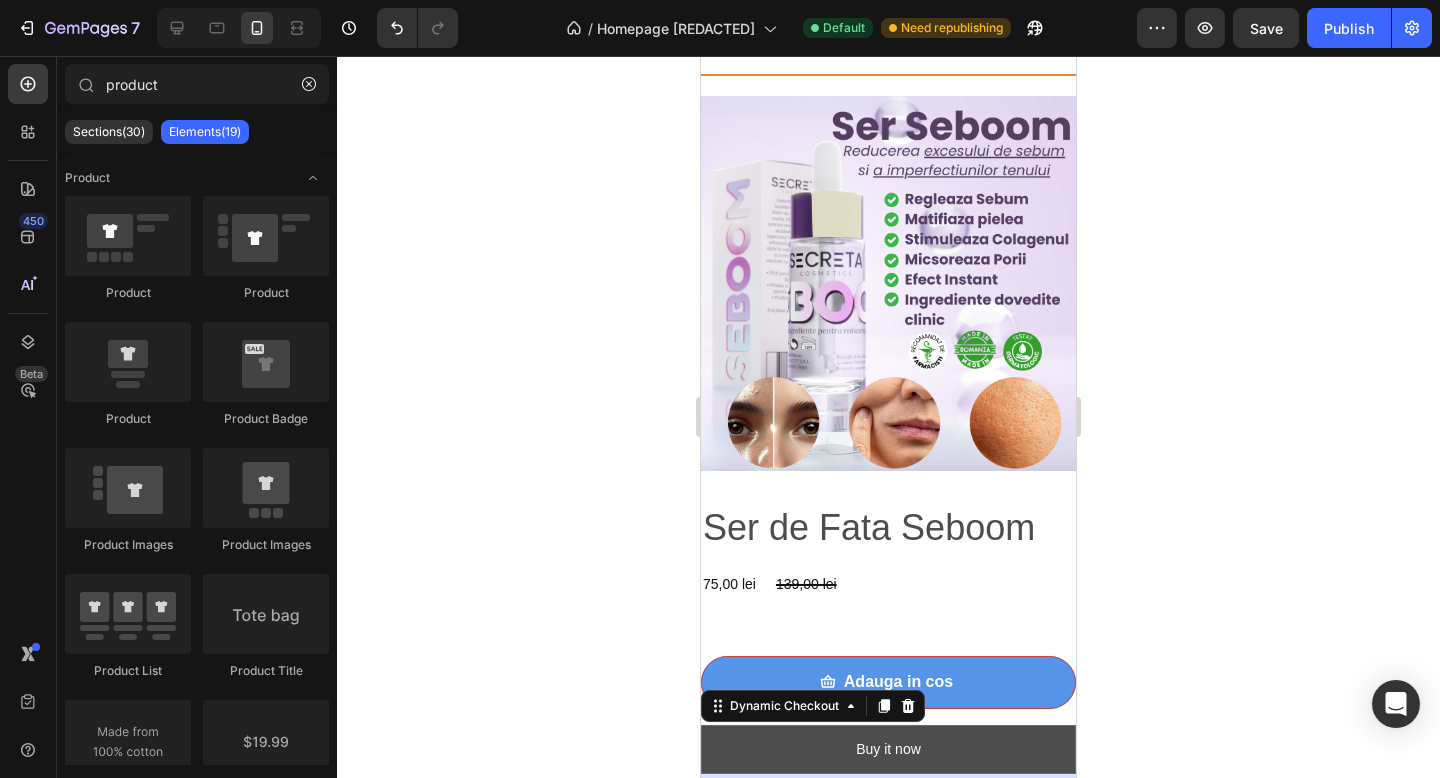 click on "Buy it now" at bounding box center (888, 749) 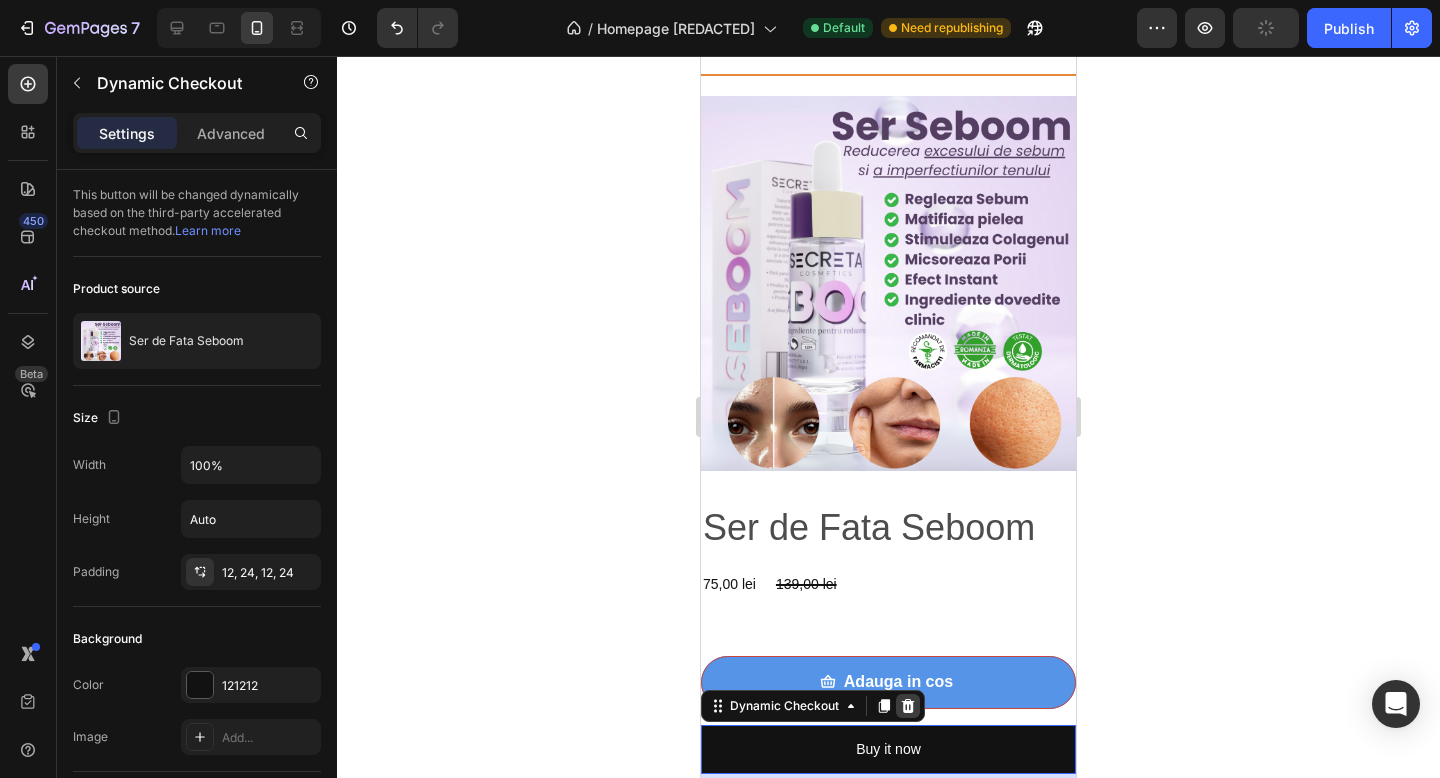 click 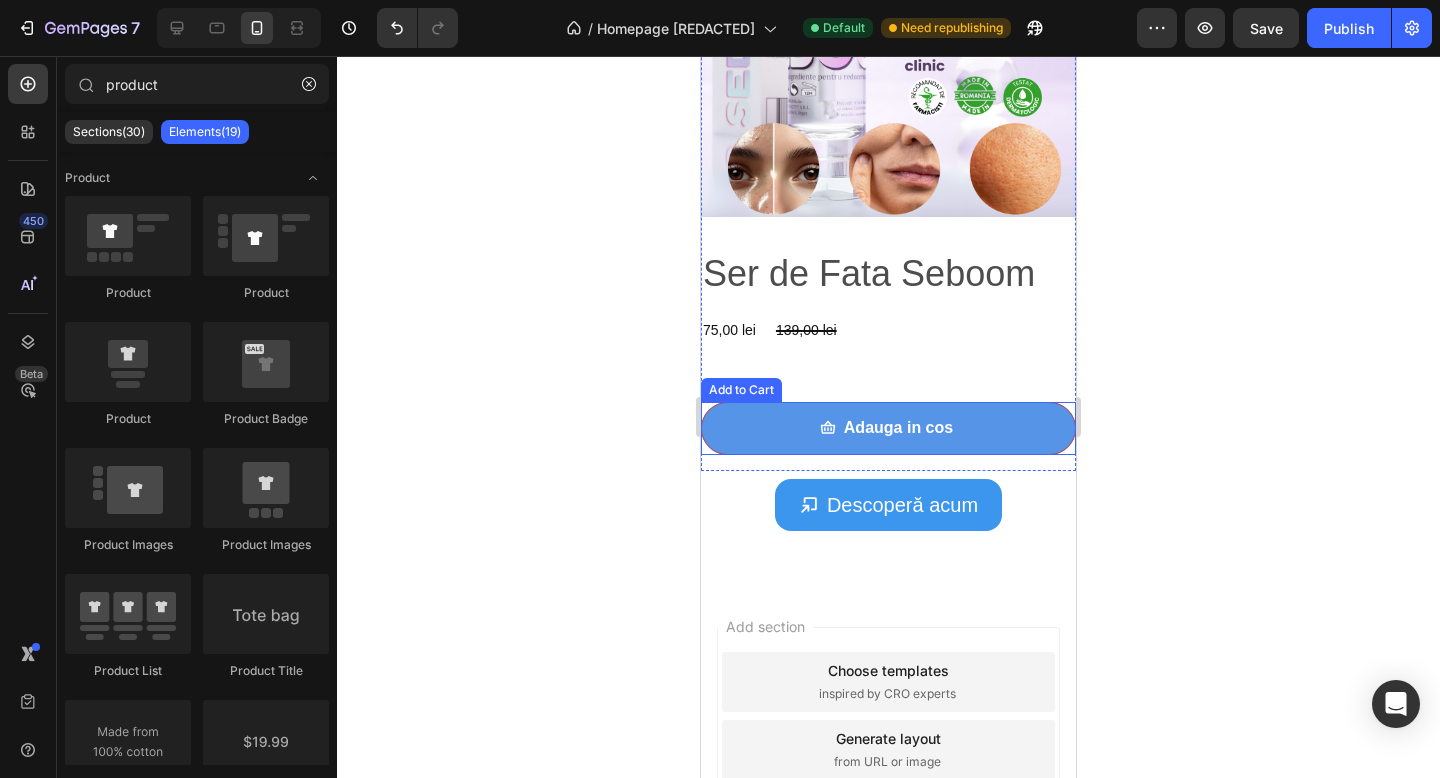 scroll, scrollTop: 1821, scrollLeft: 0, axis: vertical 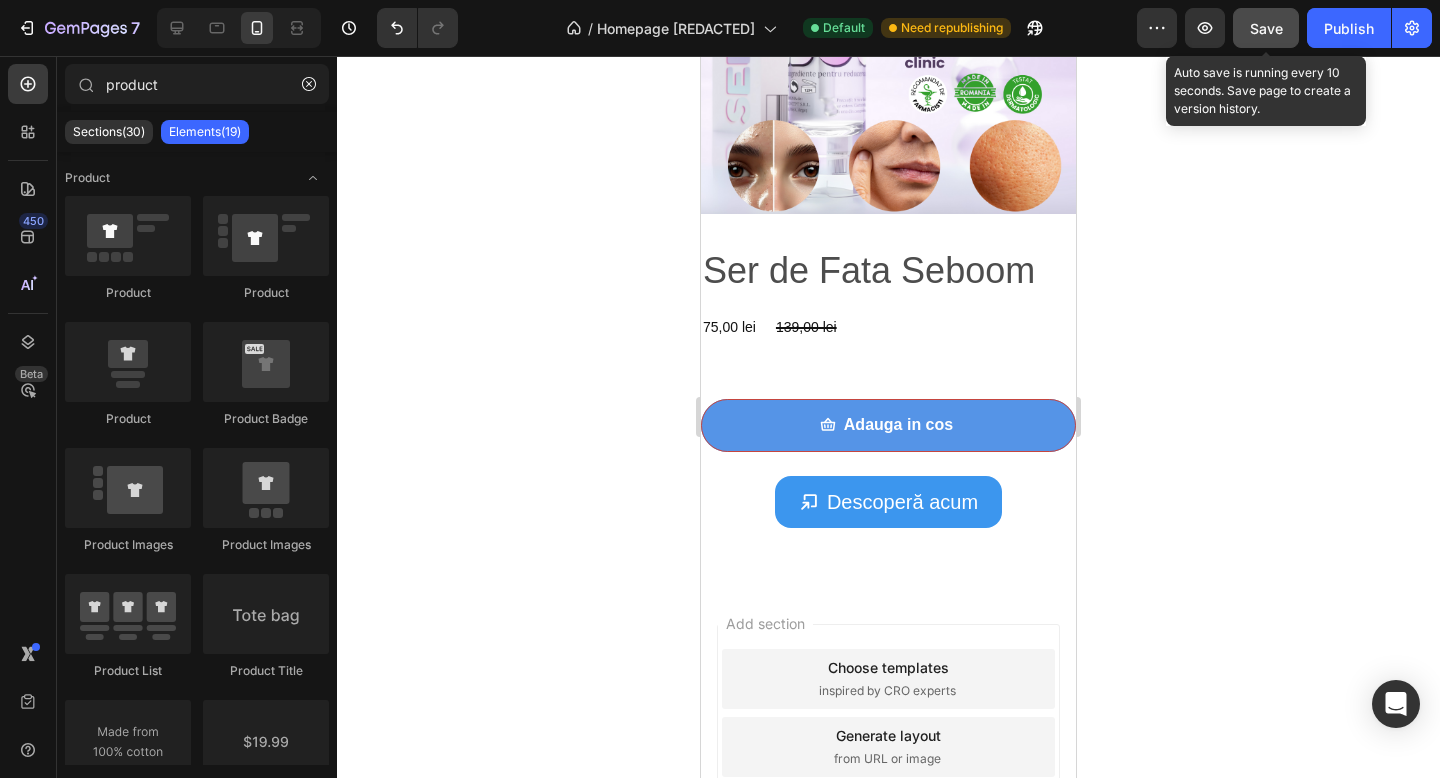 click on "Save" at bounding box center [1266, 28] 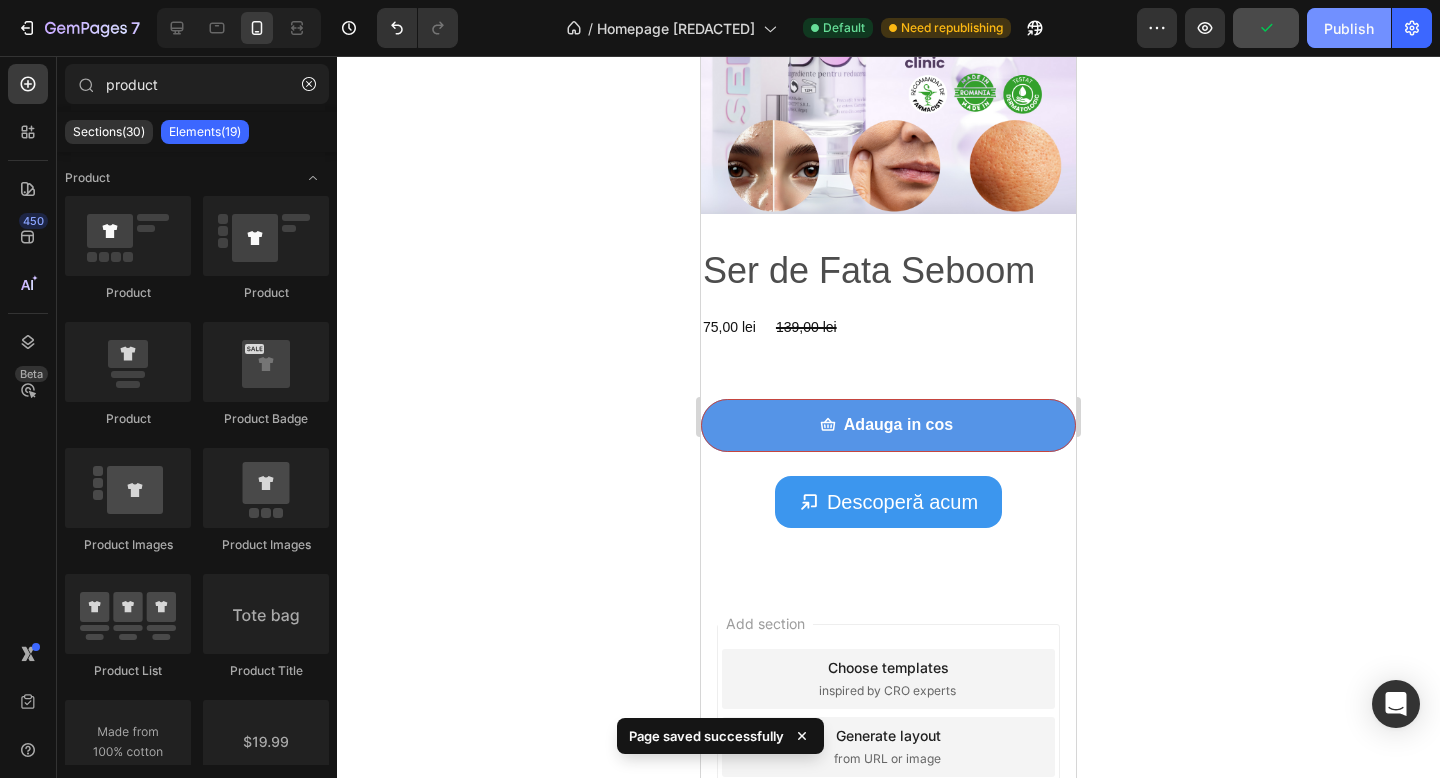 click on "Publish" at bounding box center (1349, 28) 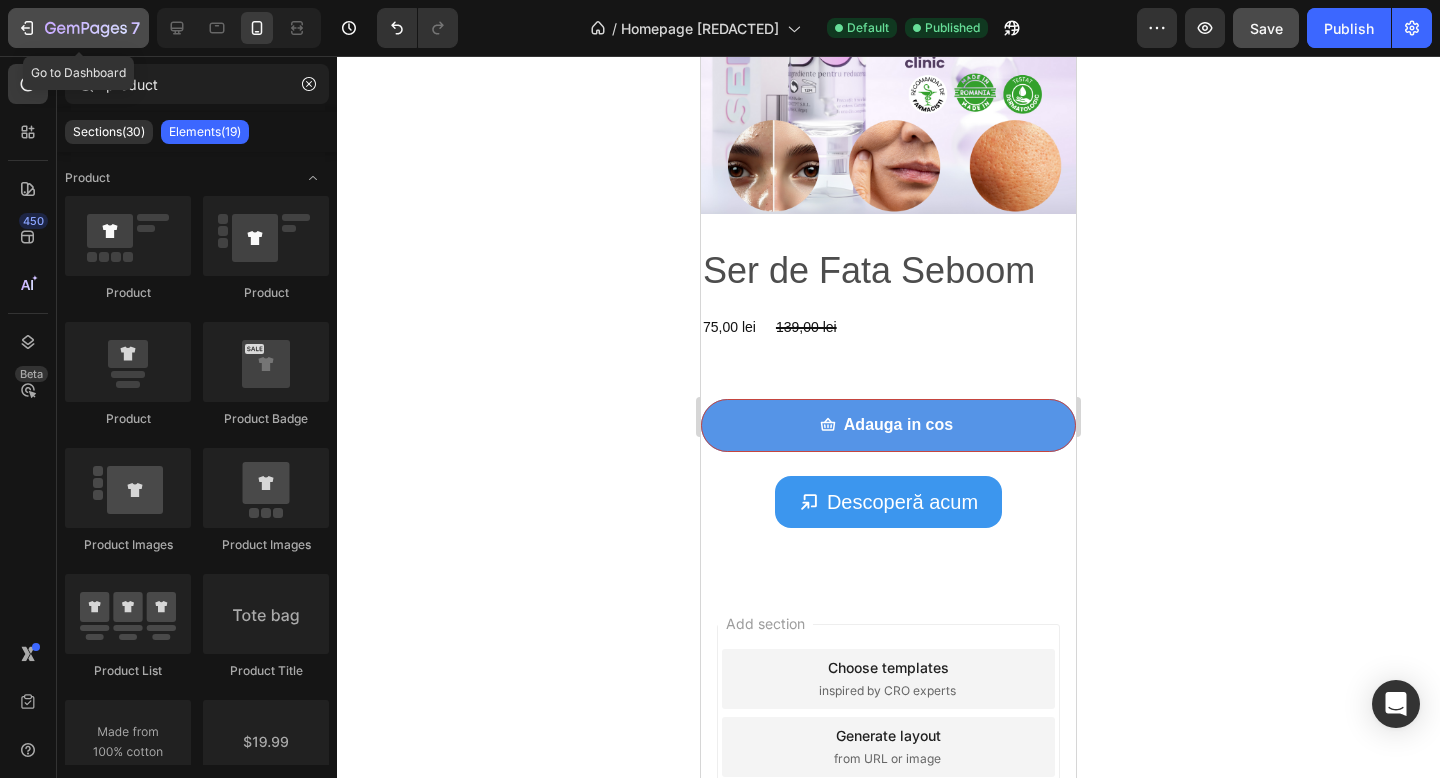 click 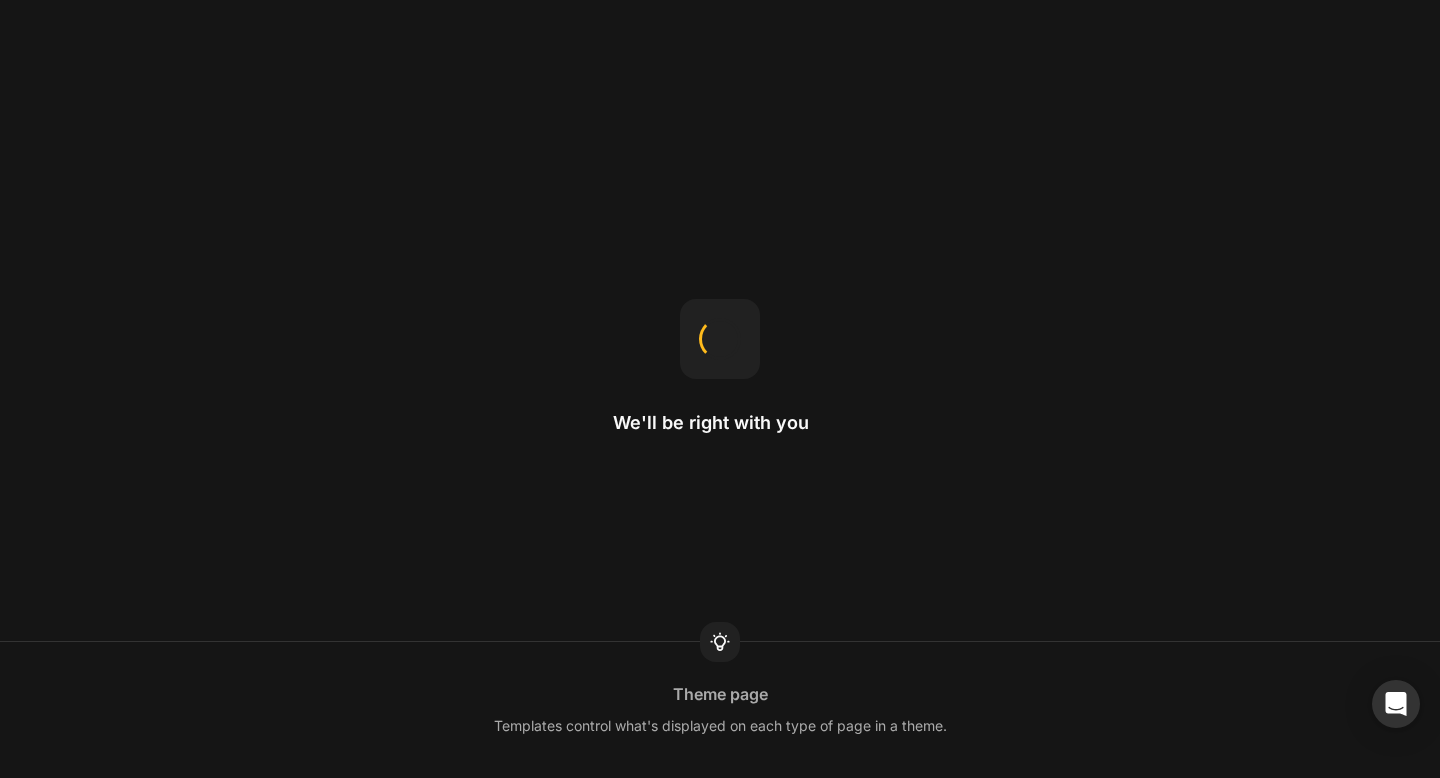 scroll, scrollTop: 0, scrollLeft: 0, axis: both 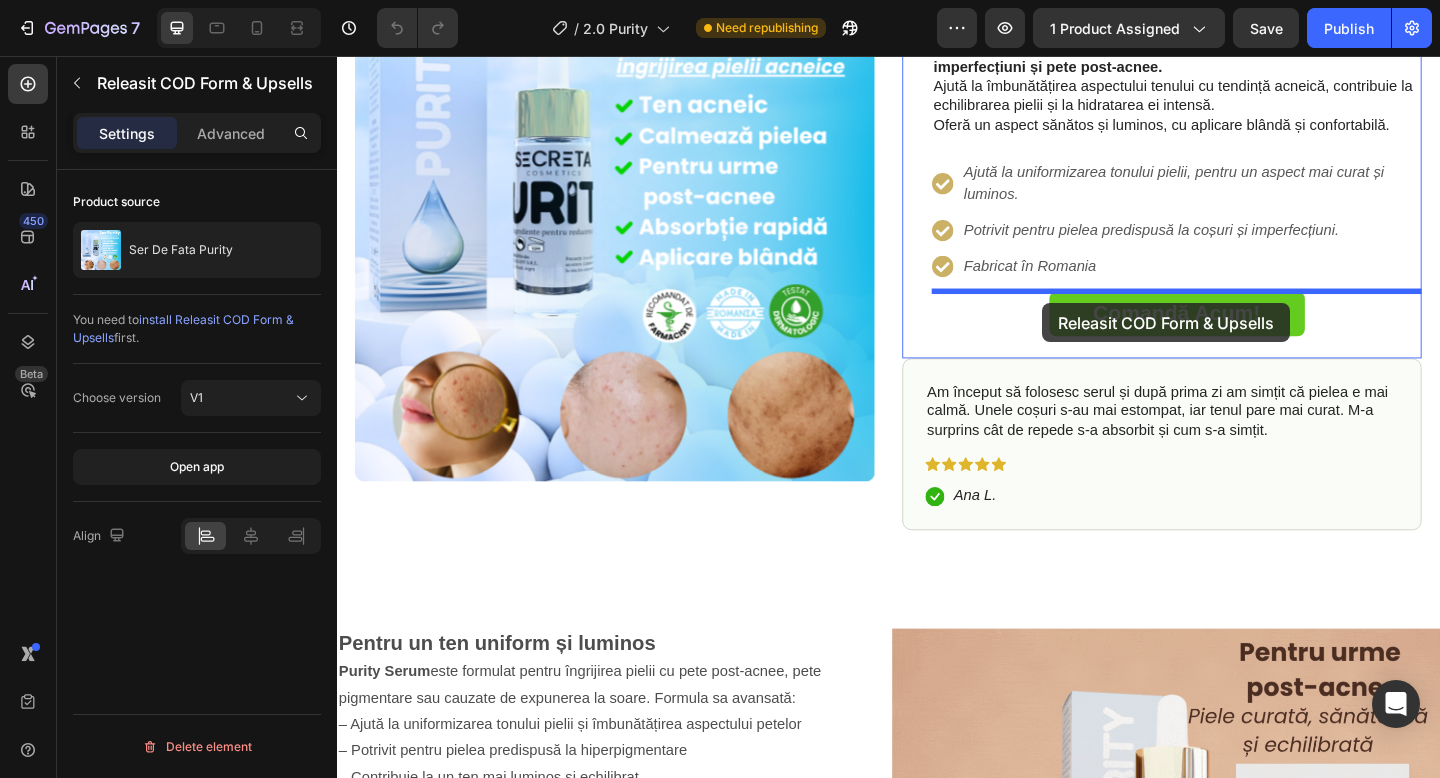 drag, startPoint x: 734, startPoint y: 317, endPoint x: 1104, endPoint y: 325, distance: 370.0865 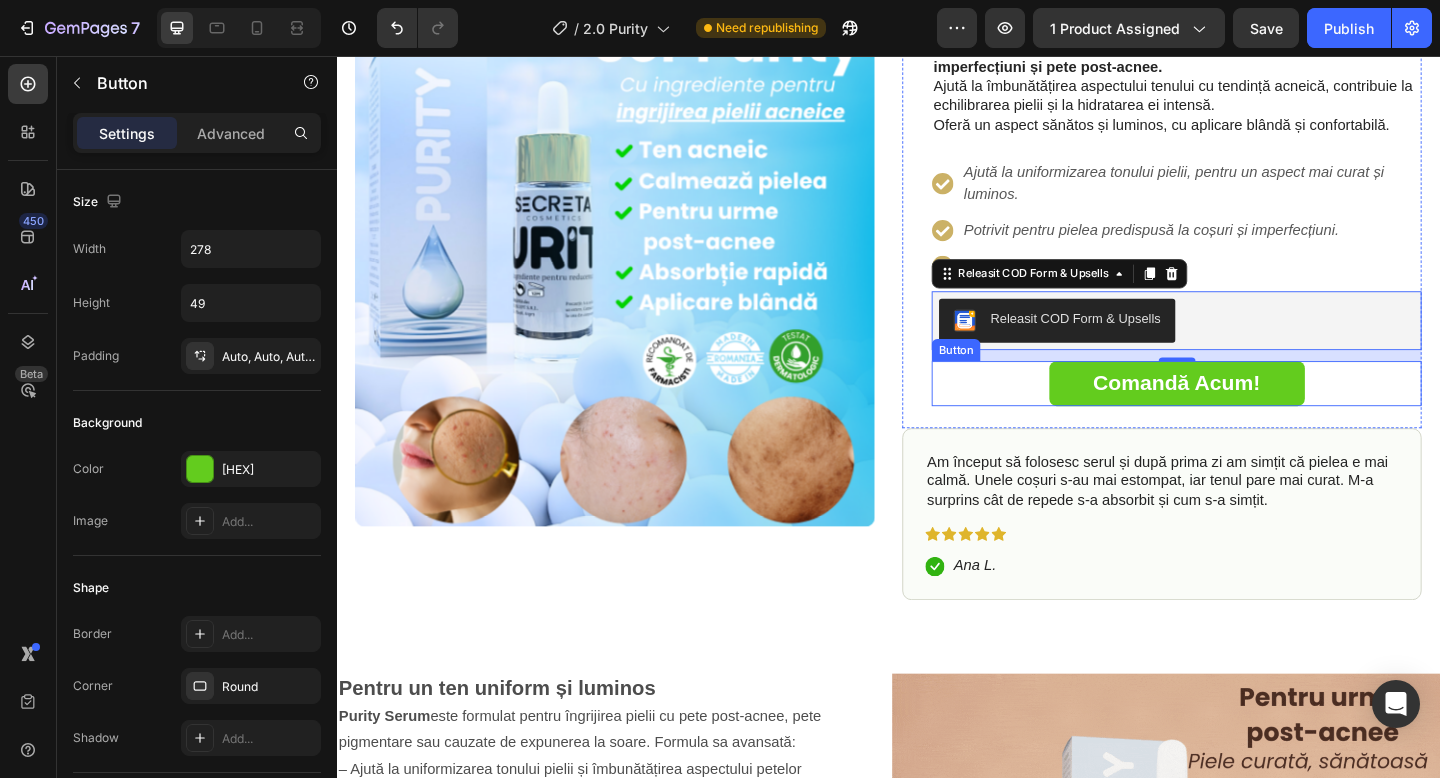 click on "comandă acum! Button" at bounding box center (1250, 412) 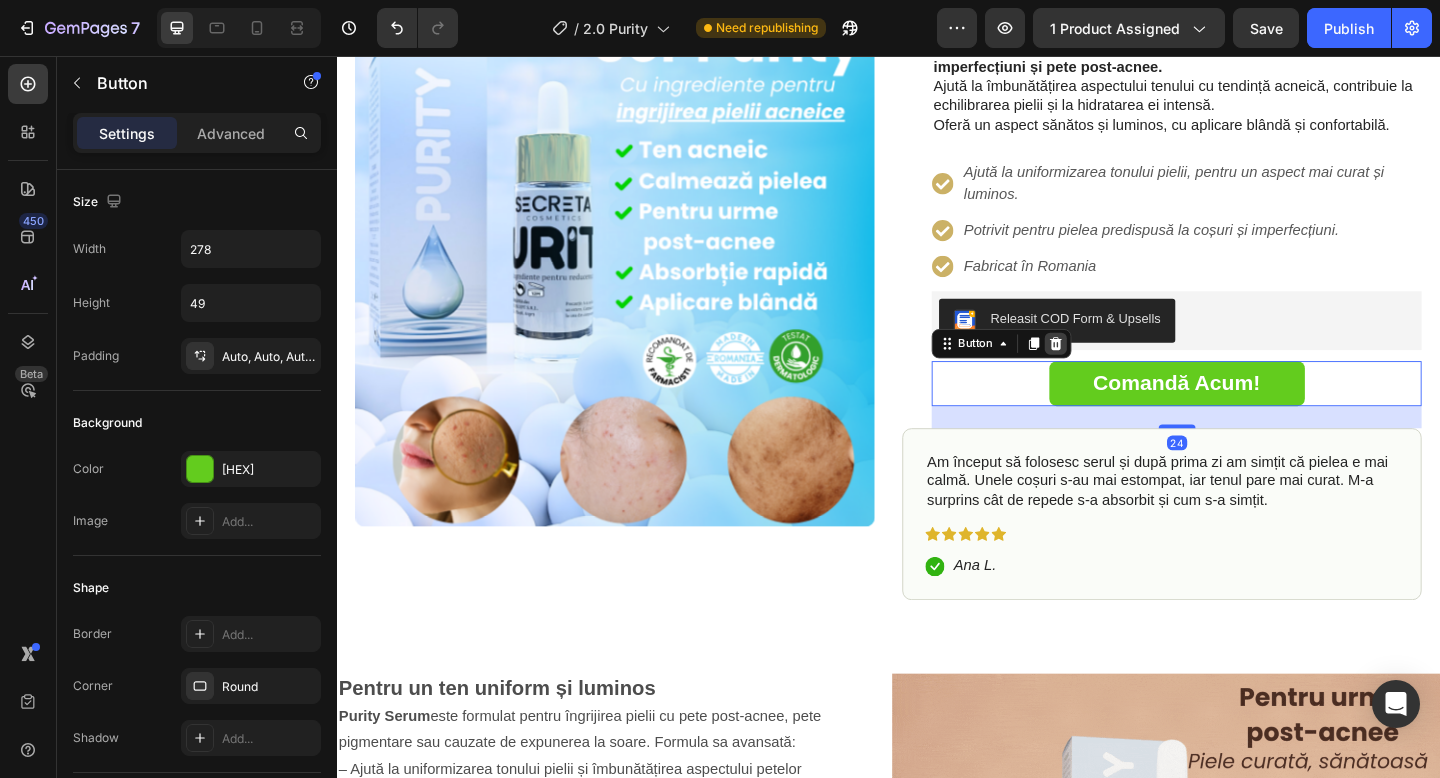 click 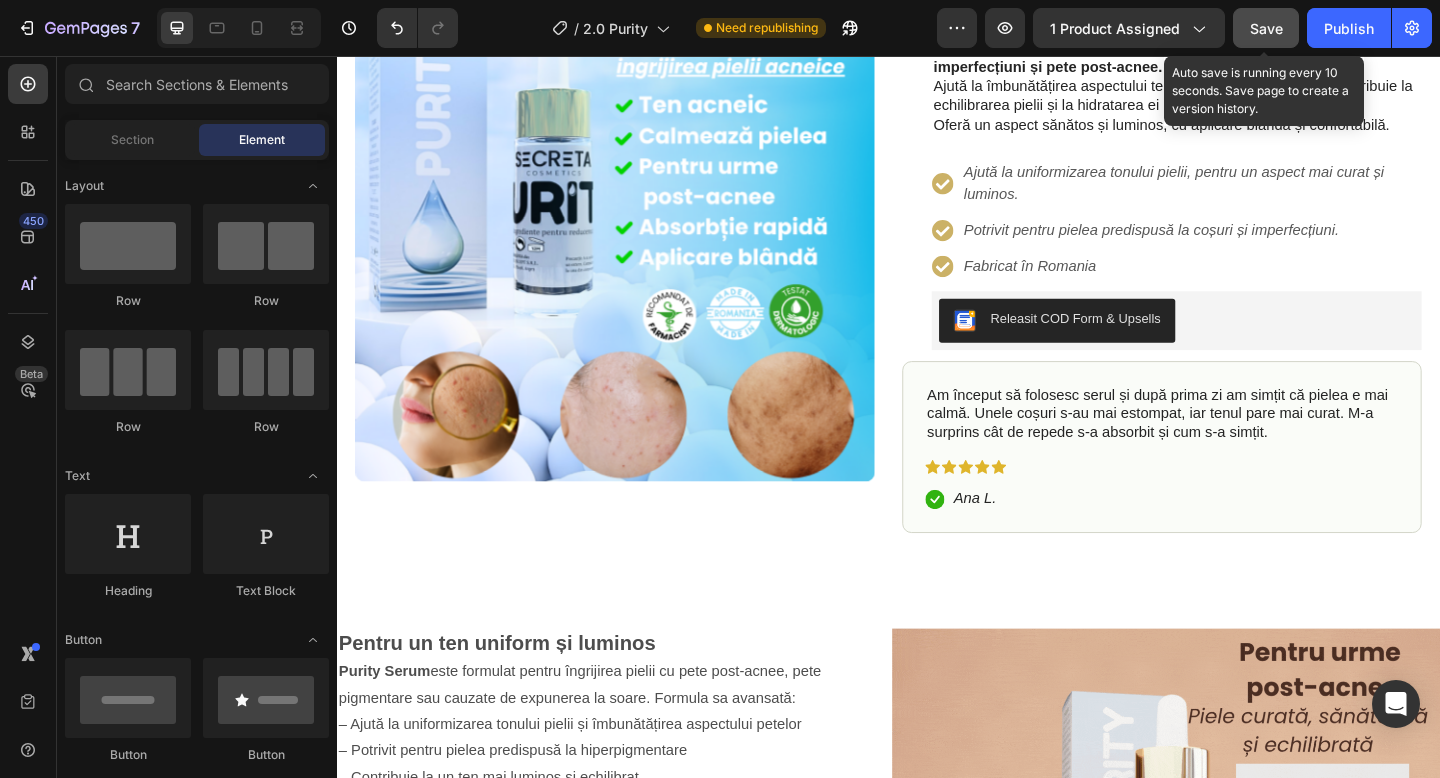 click on "Save" at bounding box center (1266, 28) 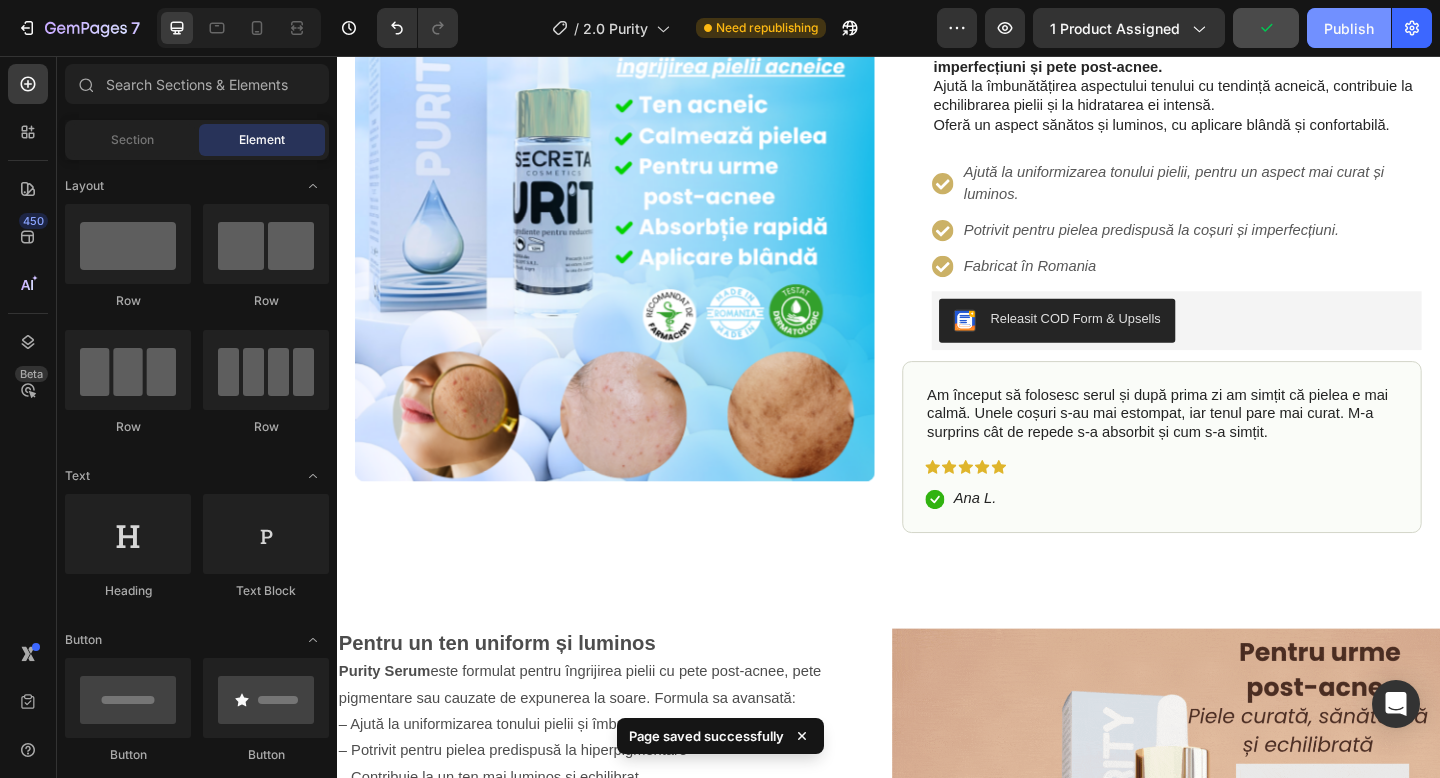 click on "Publish" 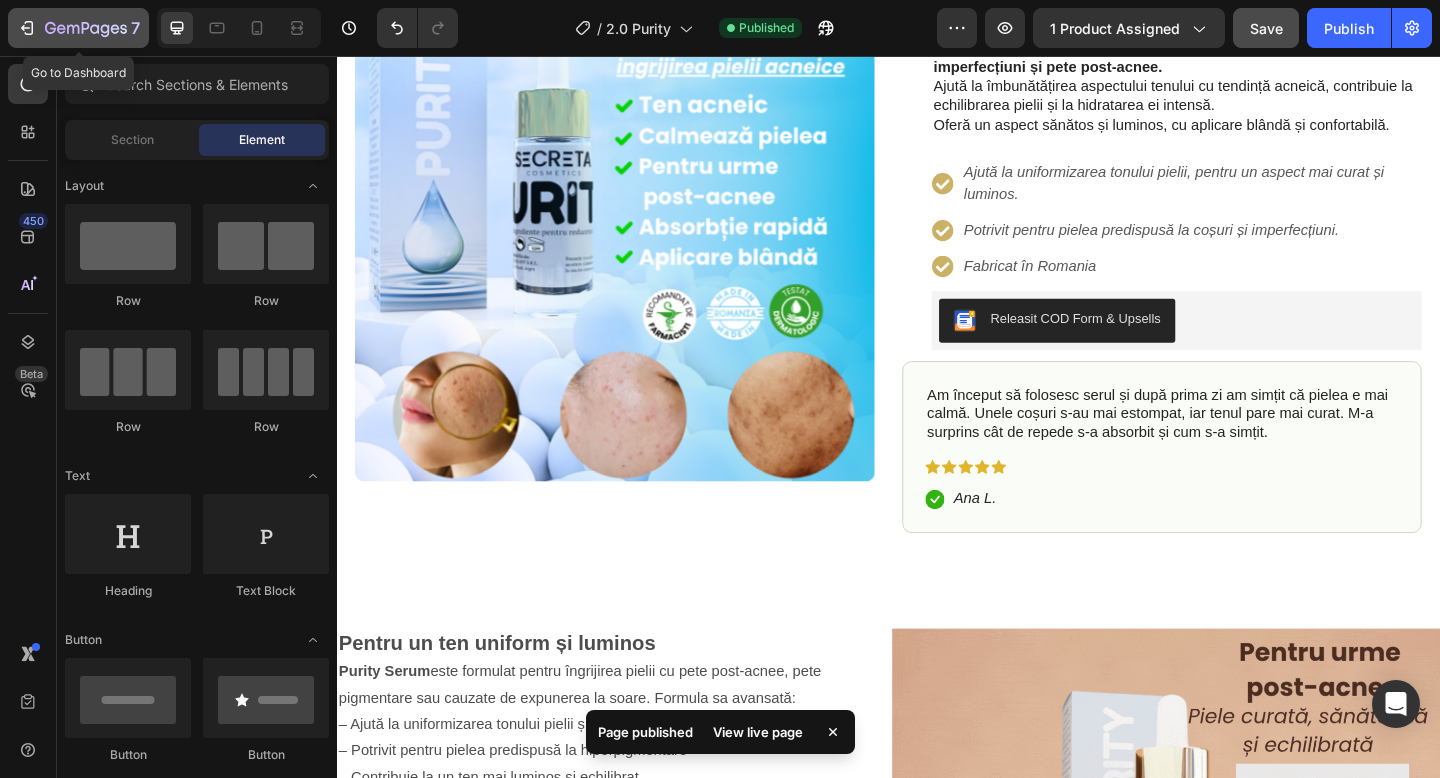 click on "7" at bounding box center (78, 28) 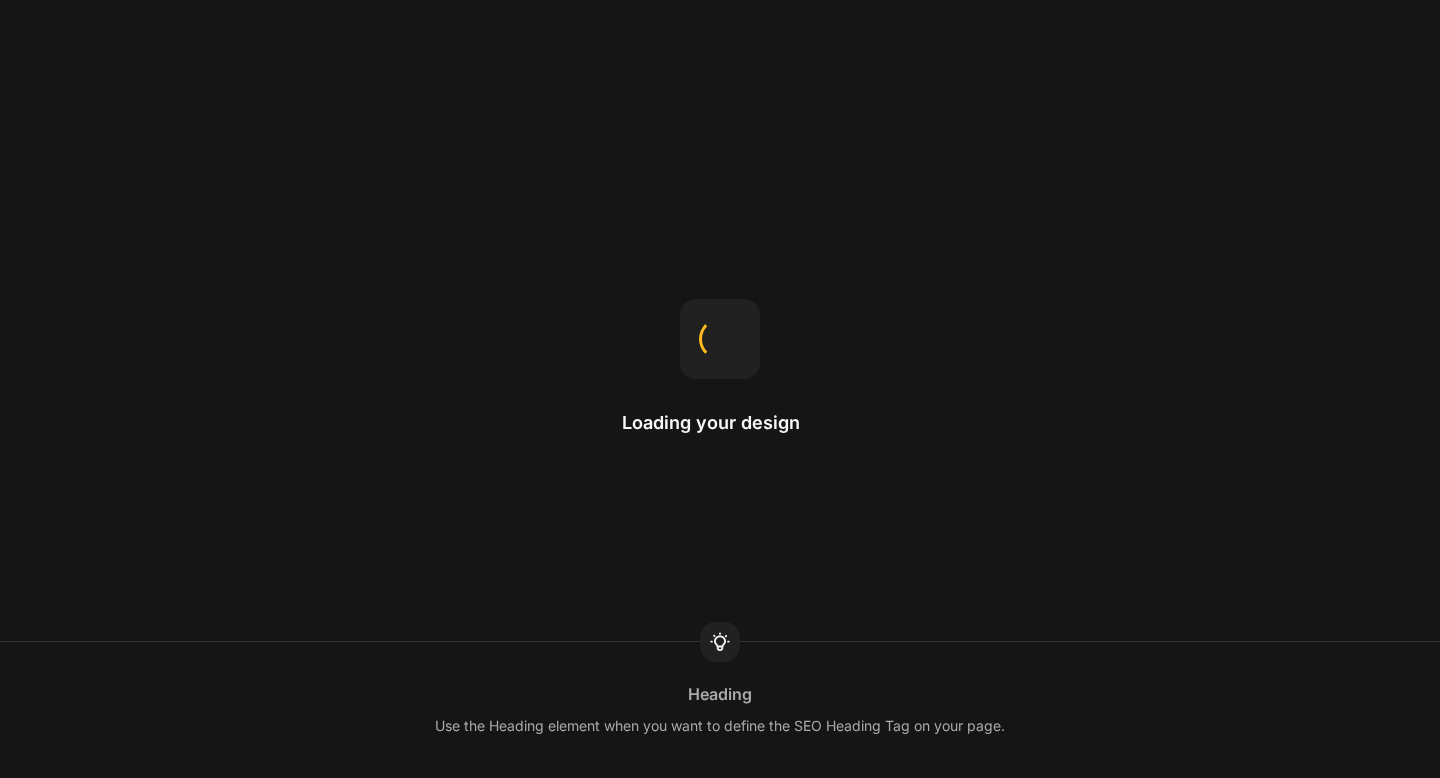 scroll, scrollTop: 0, scrollLeft: 0, axis: both 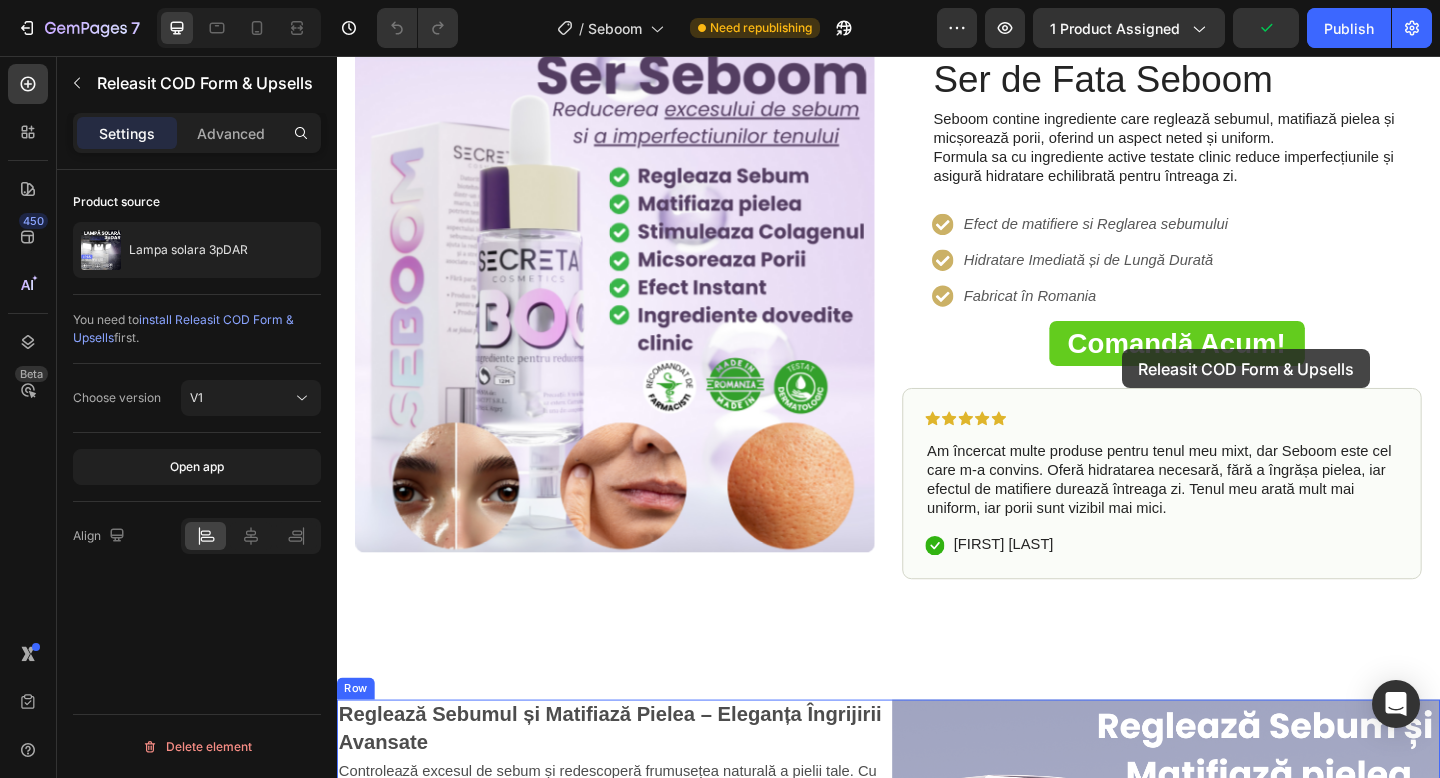 drag, startPoint x: 705, startPoint y: 273, endPoint x: 1191, endPoint y: 375, distance: 496.58835 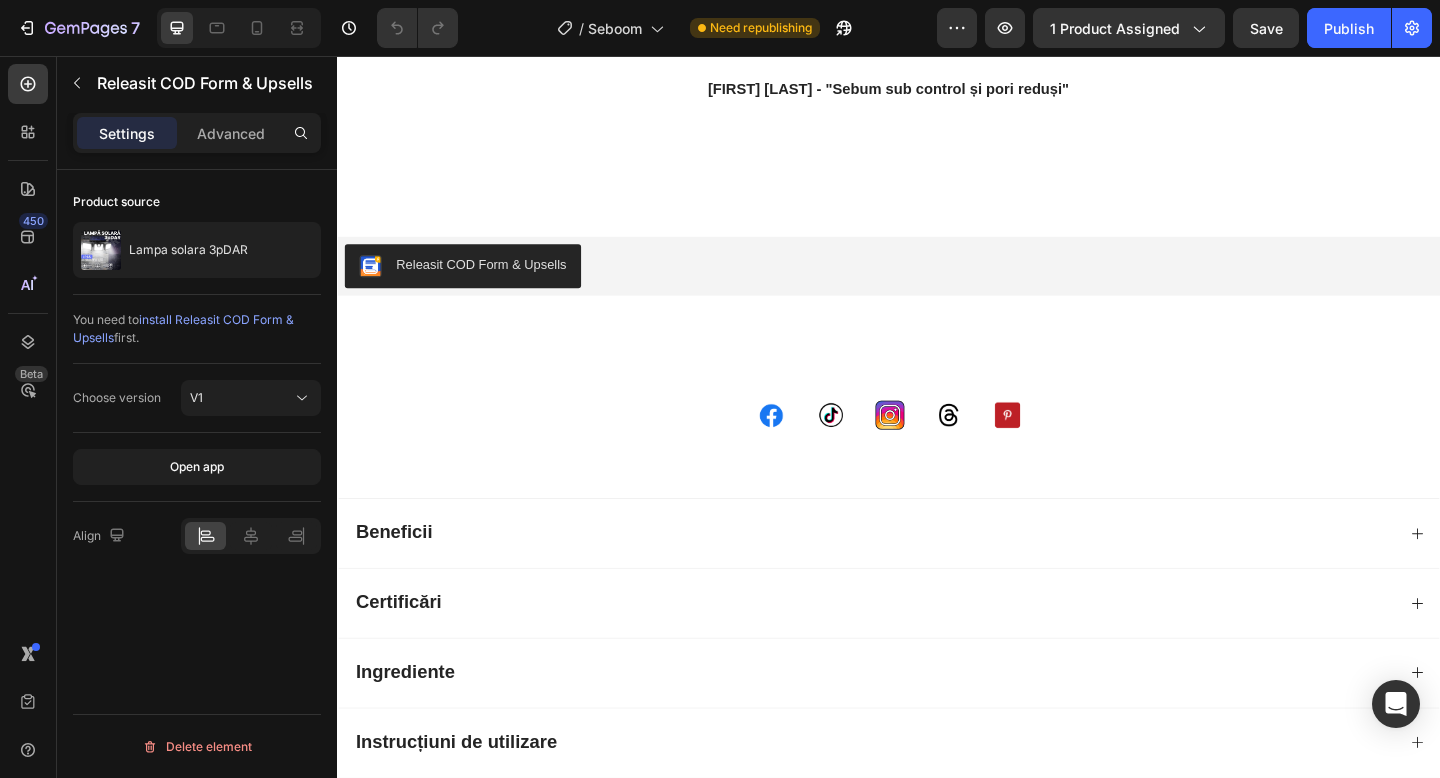 scroll, scrollTop: 6287, scrollLeft: 0, axis: vertical 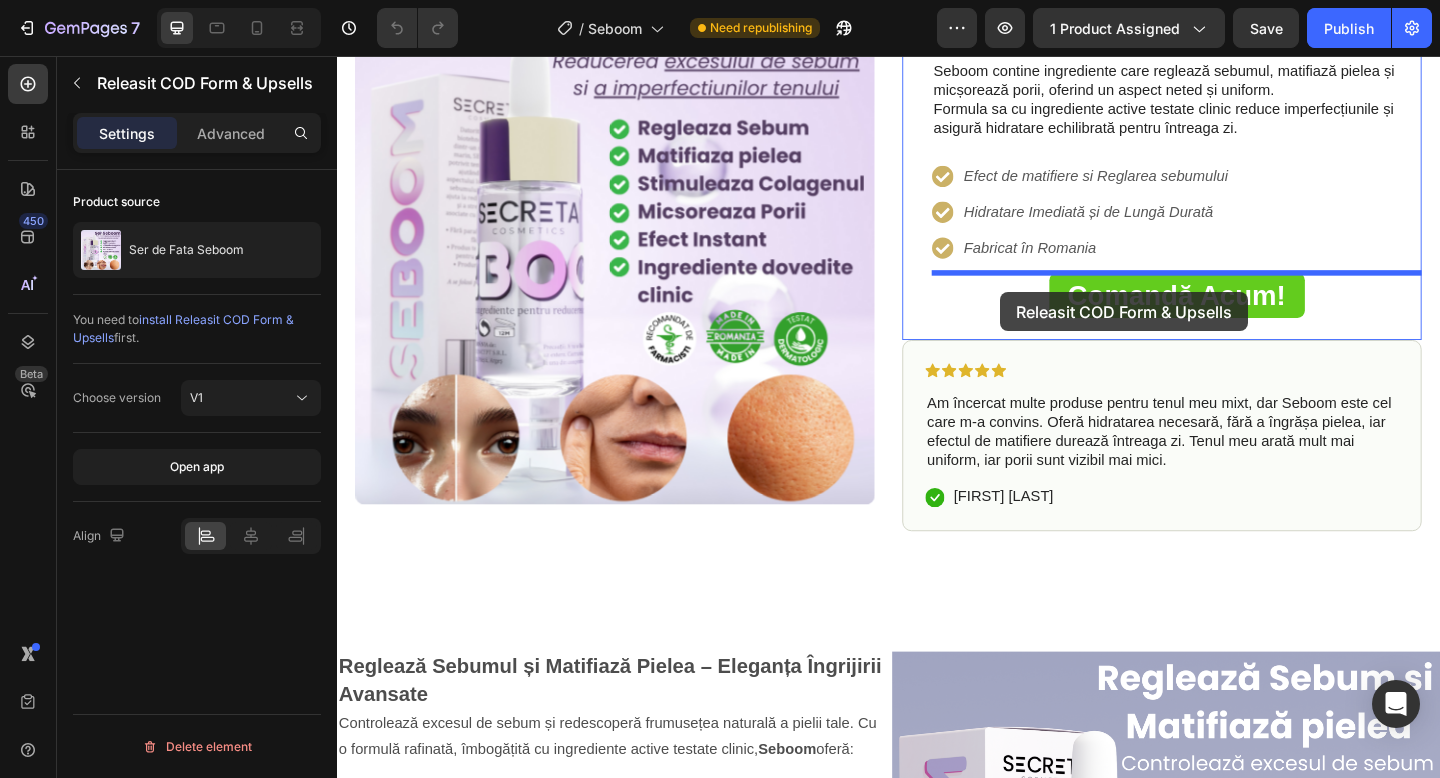 drag, startPoint x: 847, startPoint y: 263, endPoint x: 1058, endPoint y: 312, distance: 216.61487 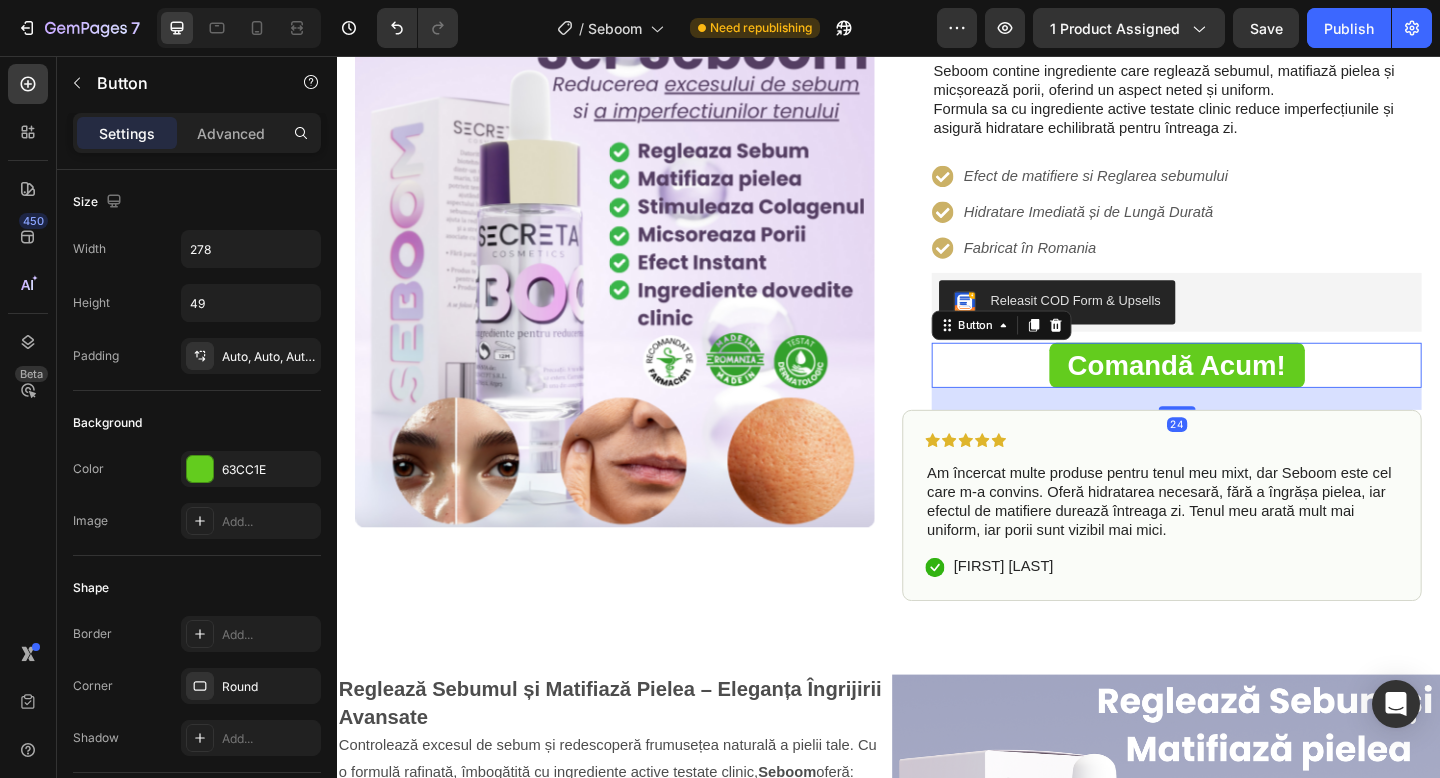 click on "comandă acum! Button   24" at bounding box center [1250, 392] 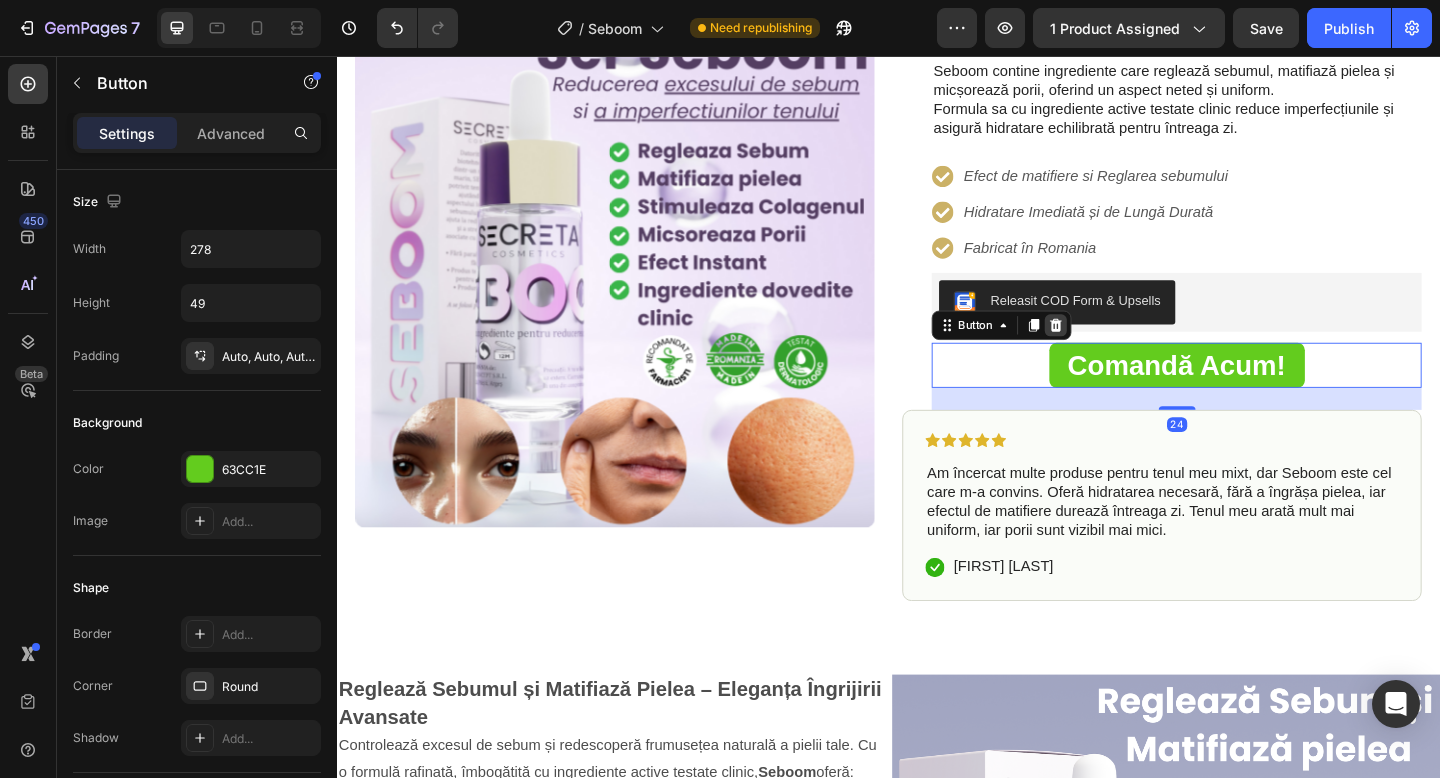 click 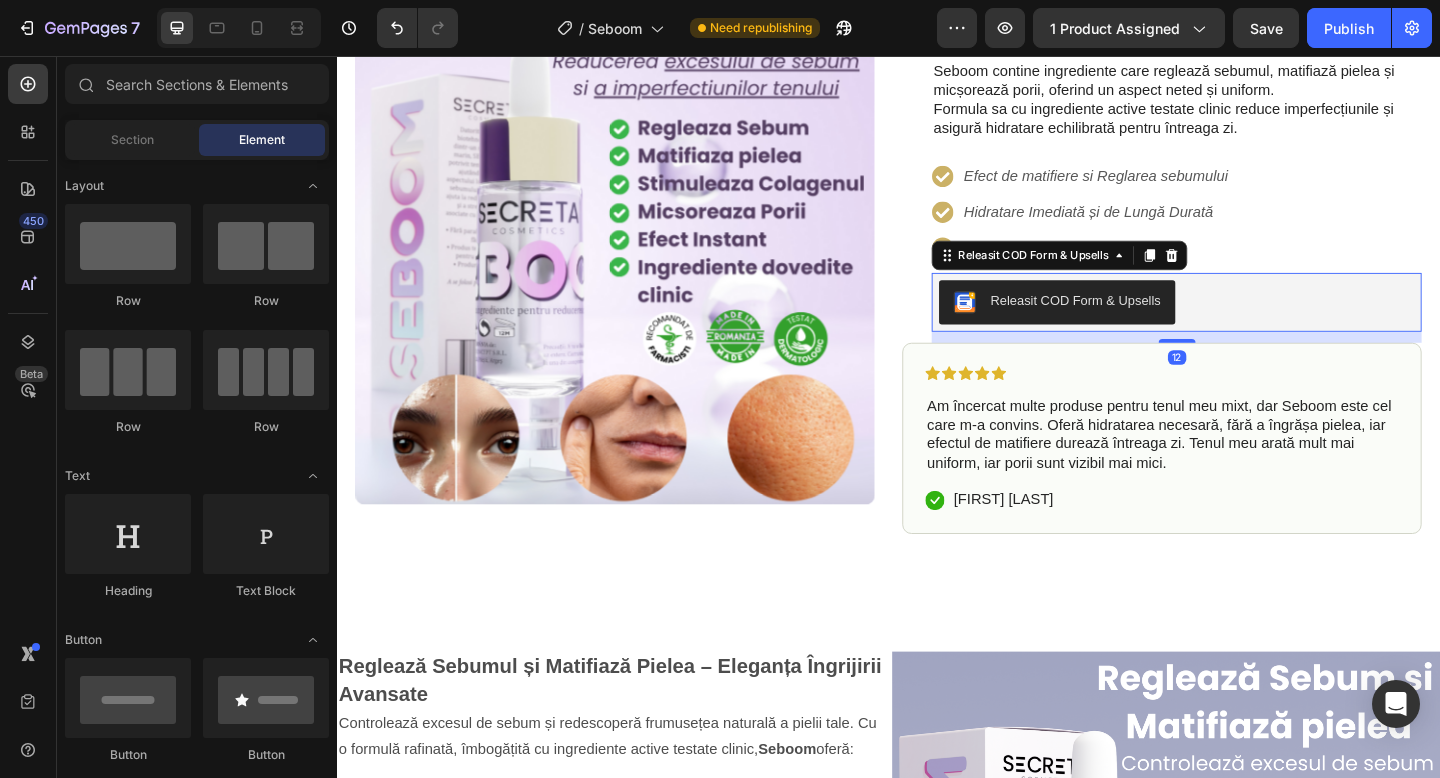 click on "Releasit COD Form & Upsells" at bounding box center (1140, 322) 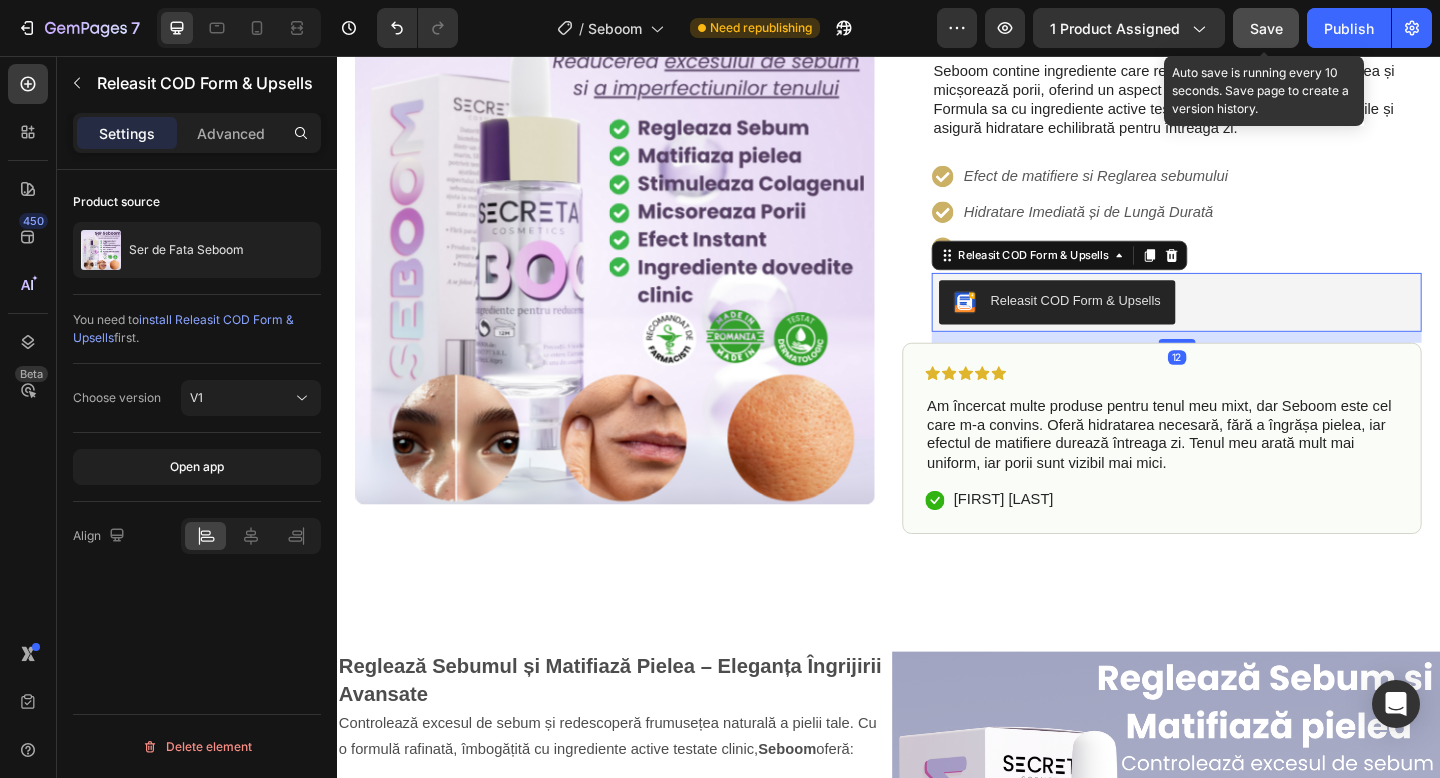 click on "Save" 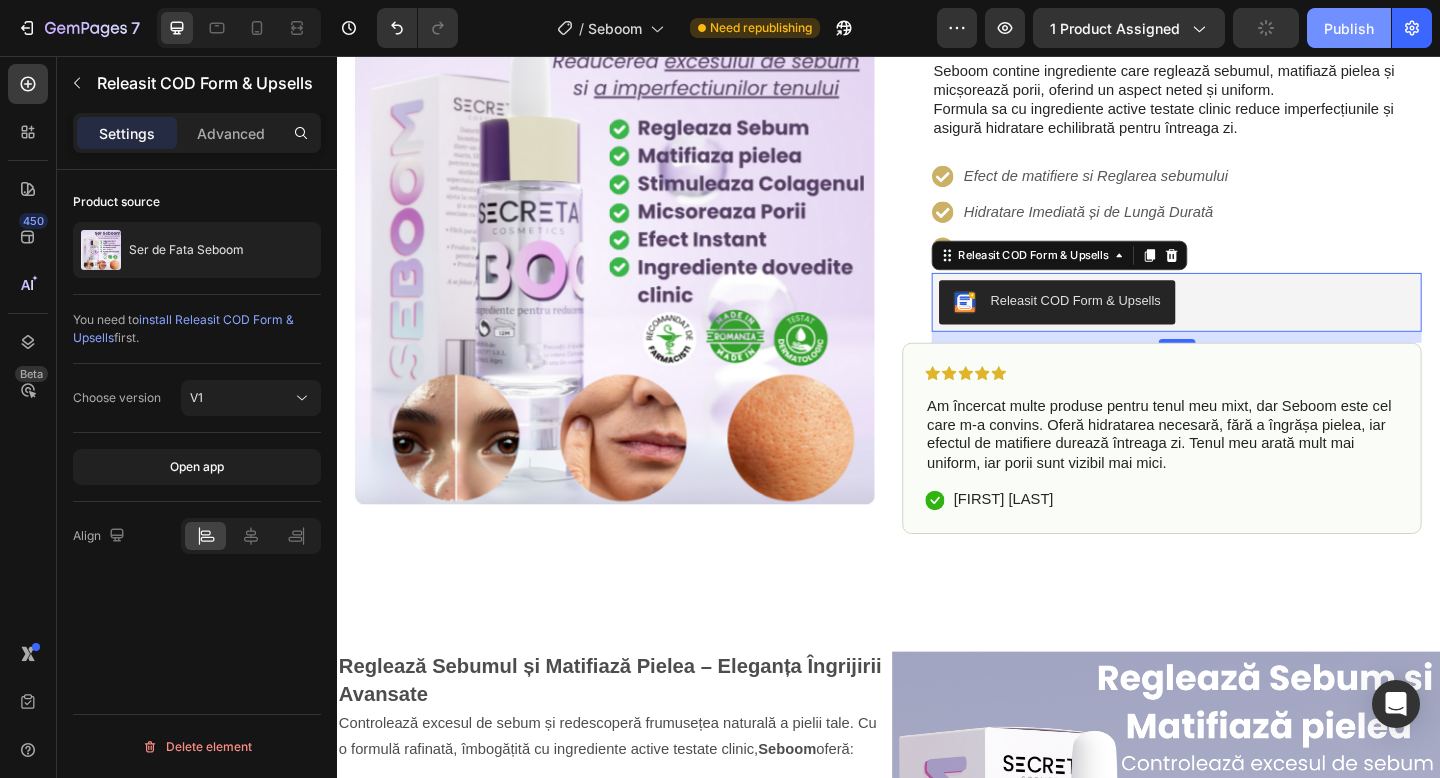 click on "Publish" at bounding box center (1349, 28) 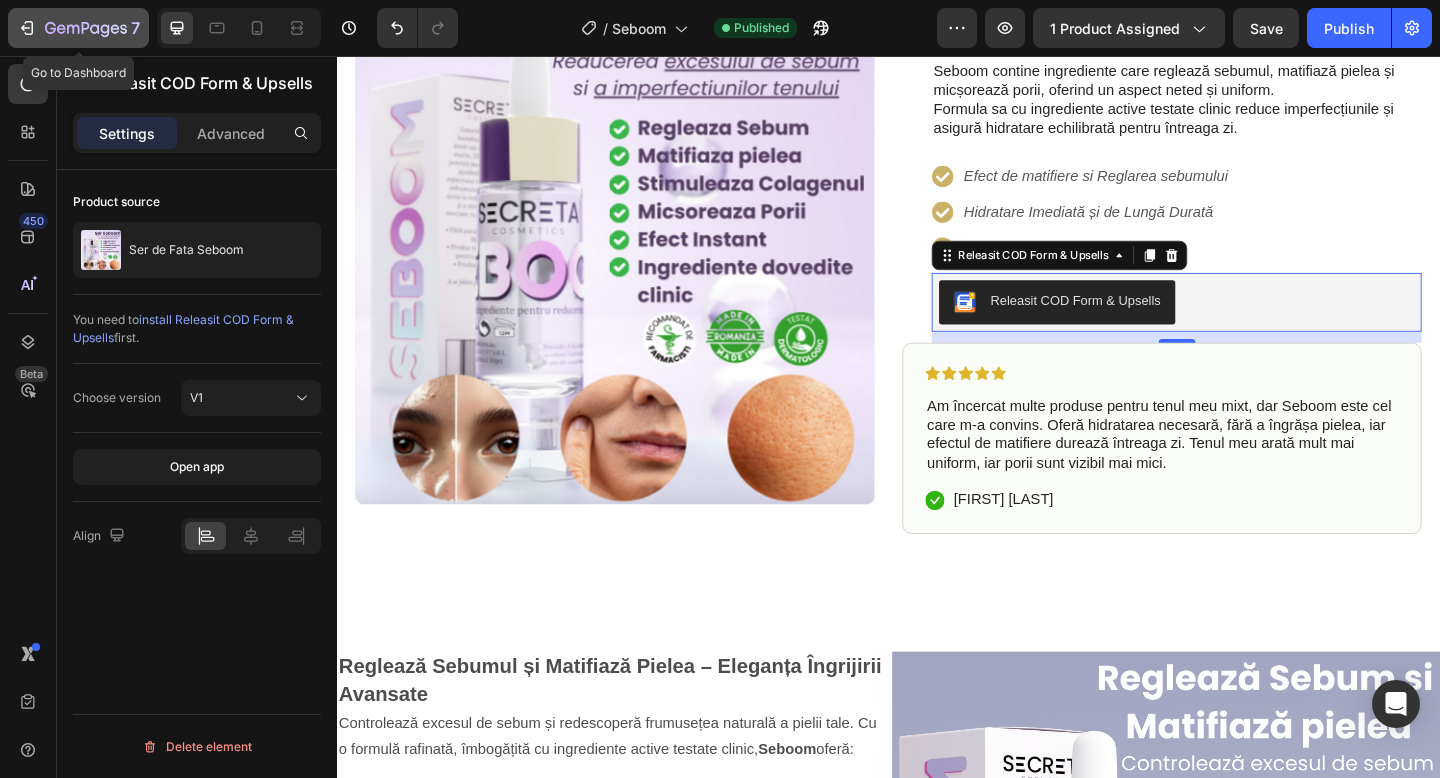 click on "7" 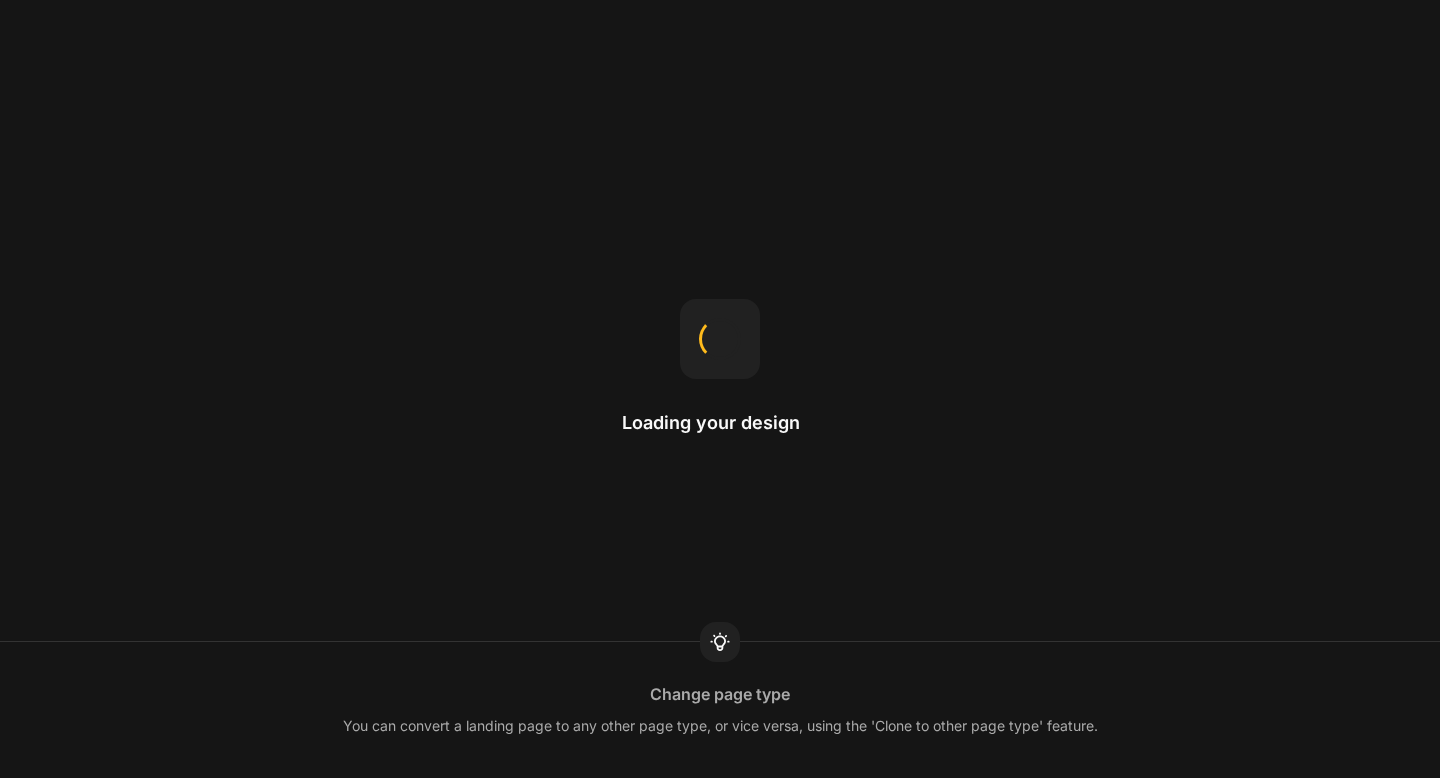 scroll, scrollTop: 0, scrollLeft: 0, axis: both 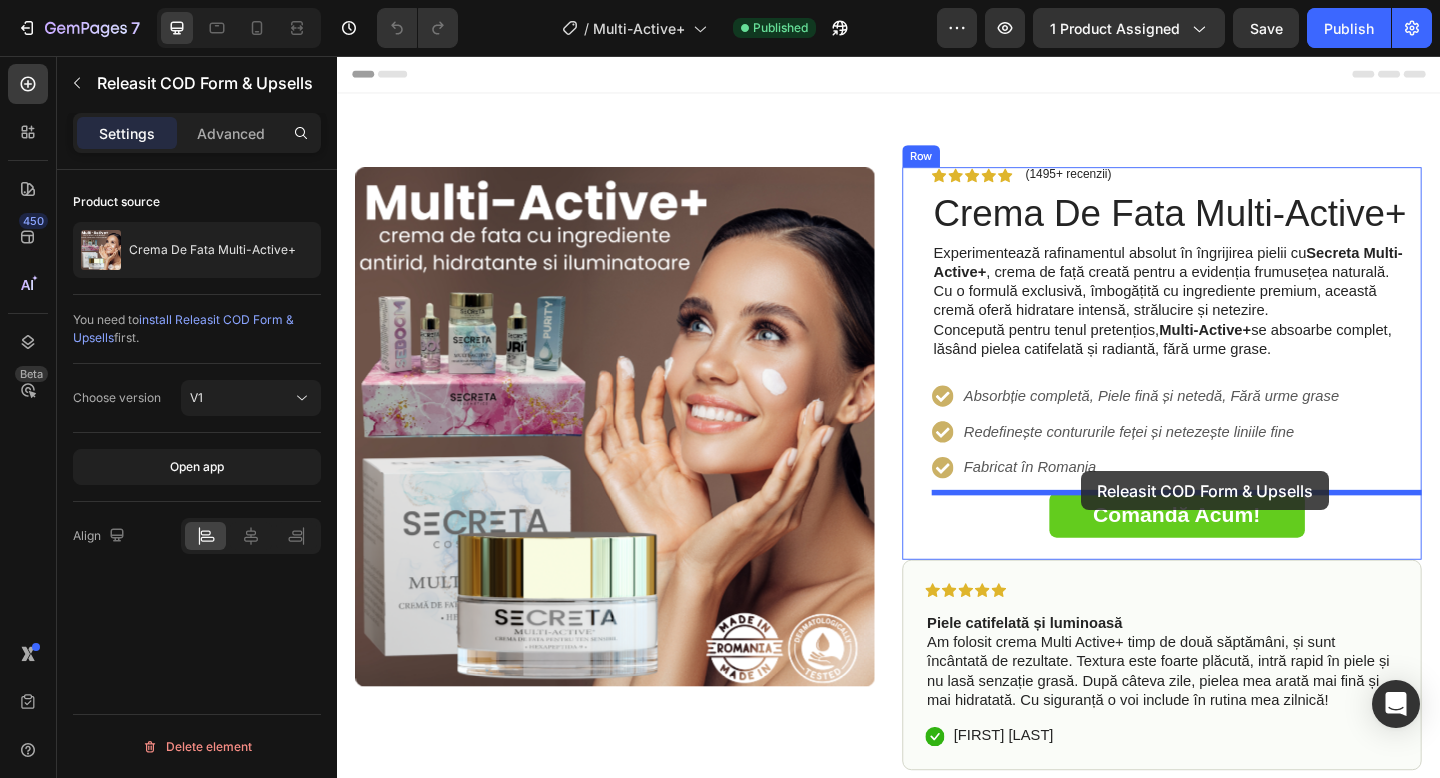 drag, startPoint x: 836, startPoint y: 283, endPoint x: 1146, endPoint y: 508, distance: 383.047 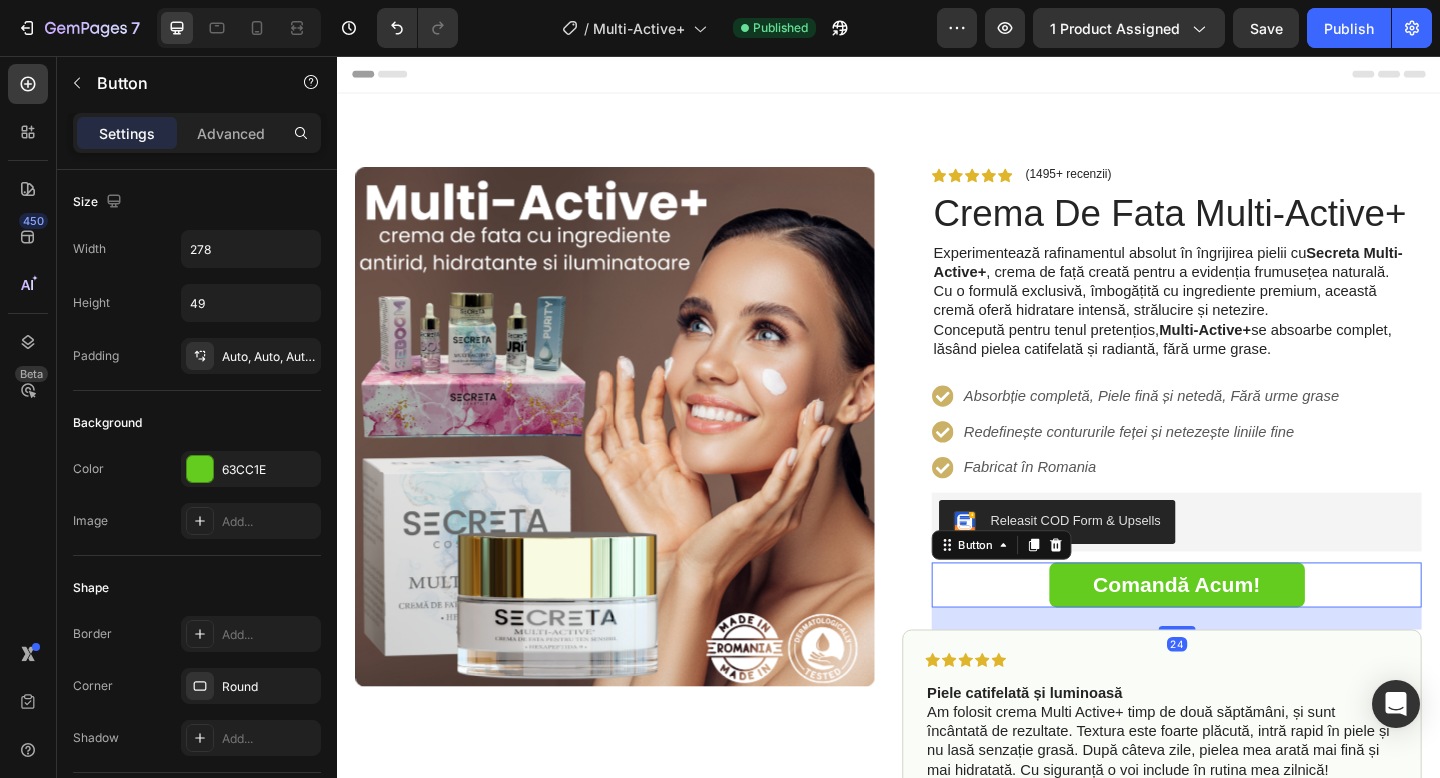 click on "comandă acum! Button   24" at bounding box center [1250, 631] 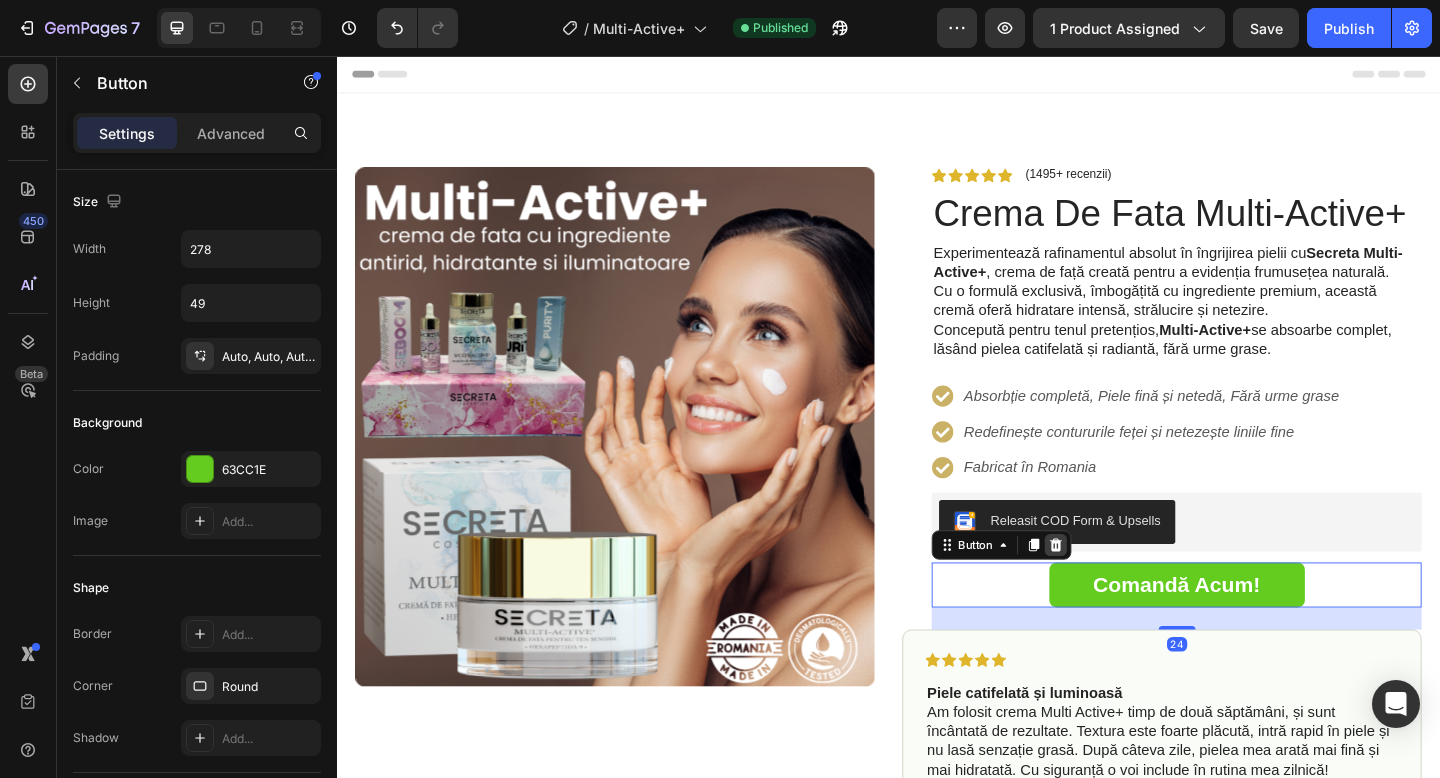click 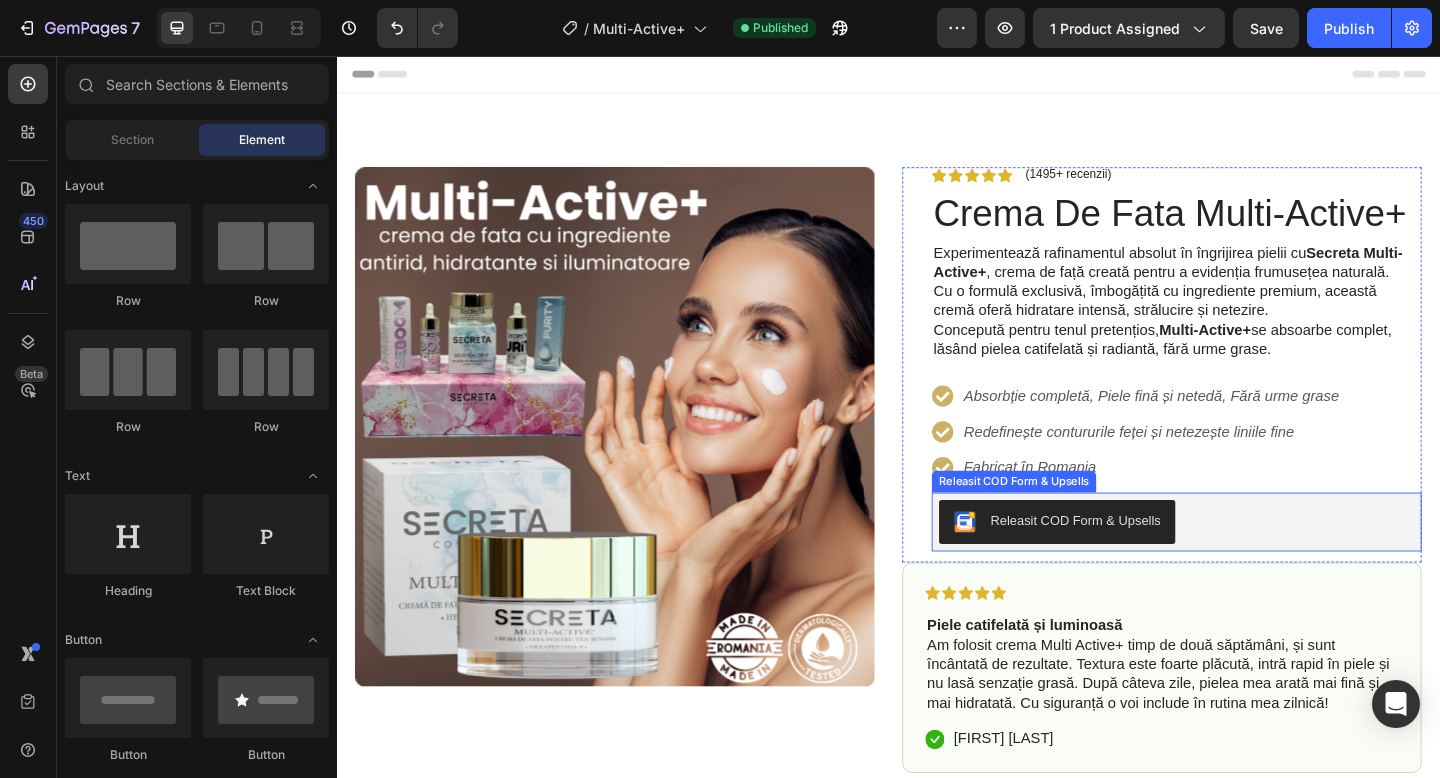 click on "Releasit COD Form & Upsells" at bounding box center (1140, 561) 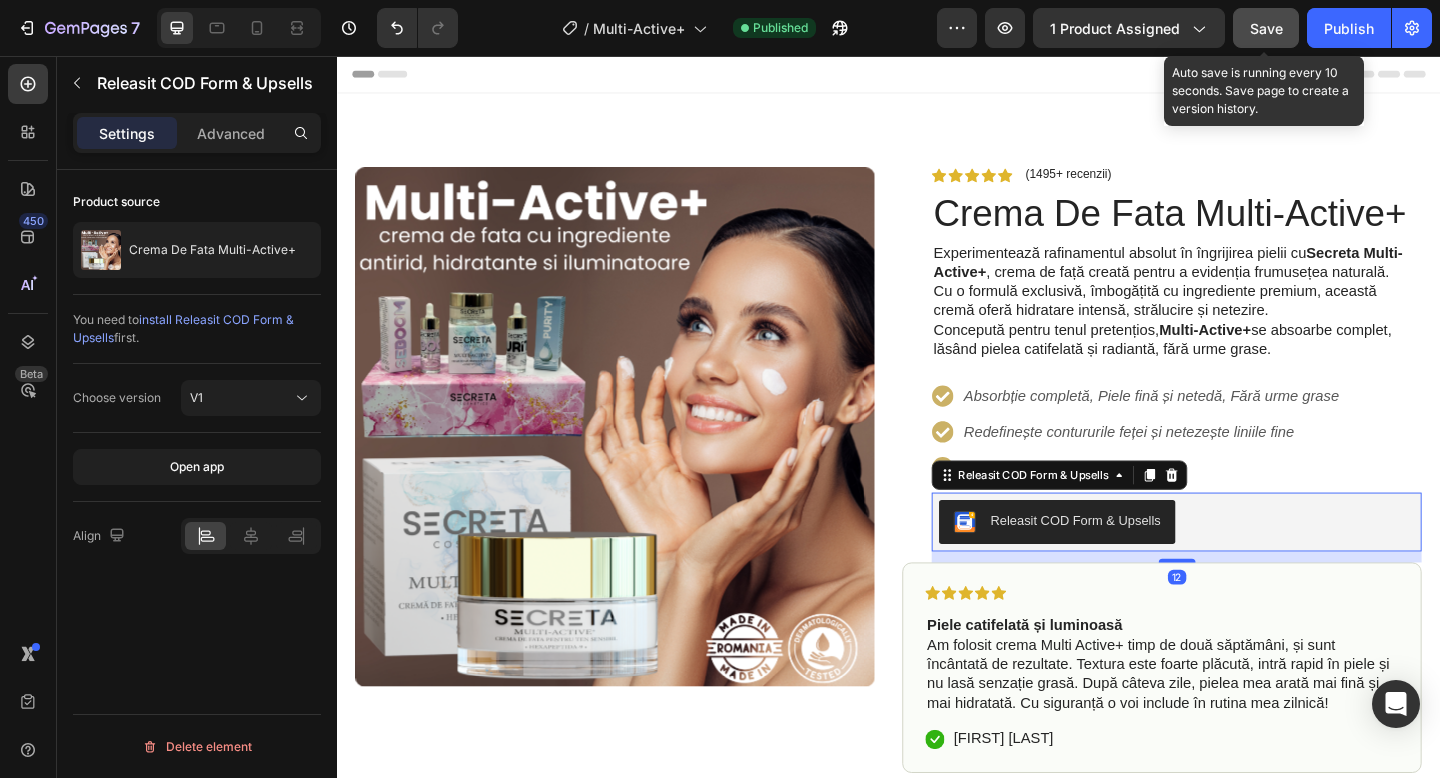 click on "Save" 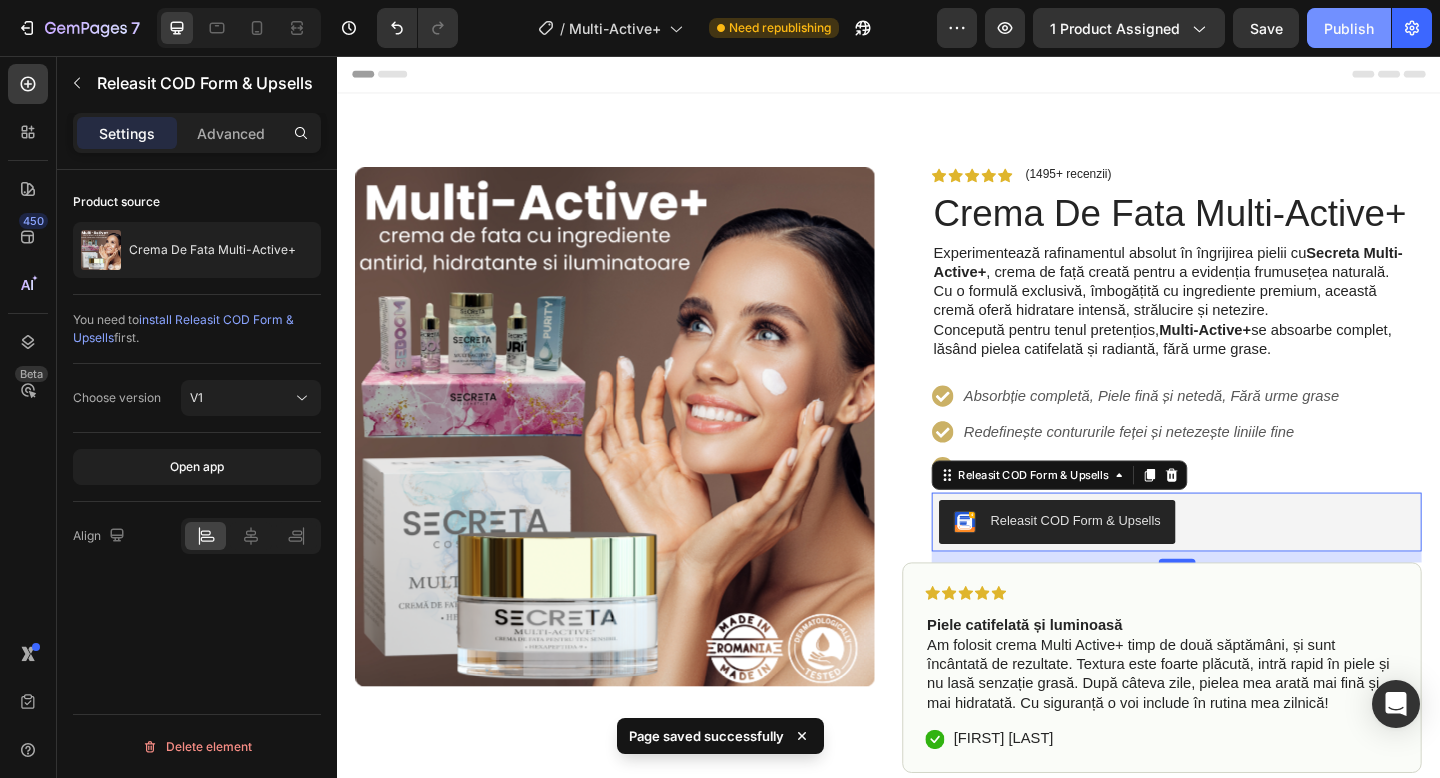 click on "Publish" at bounding box center [1349, 28] 